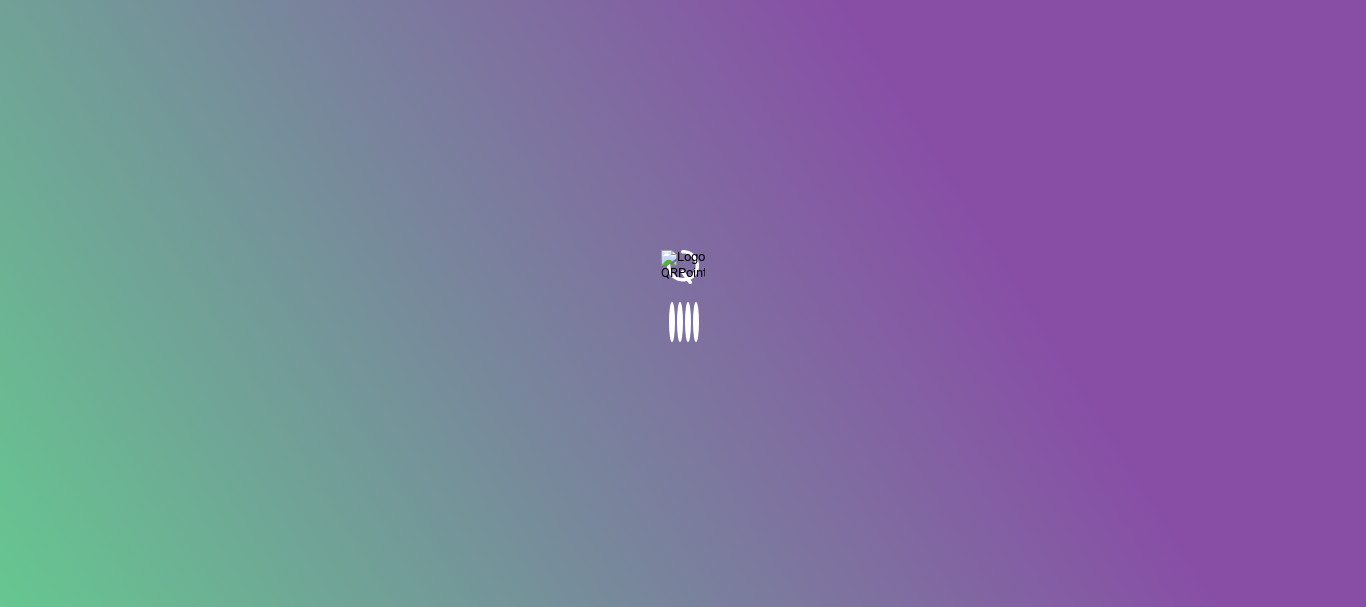 scroll, scrollTop: 0, scrollLeft: 0, axis: both 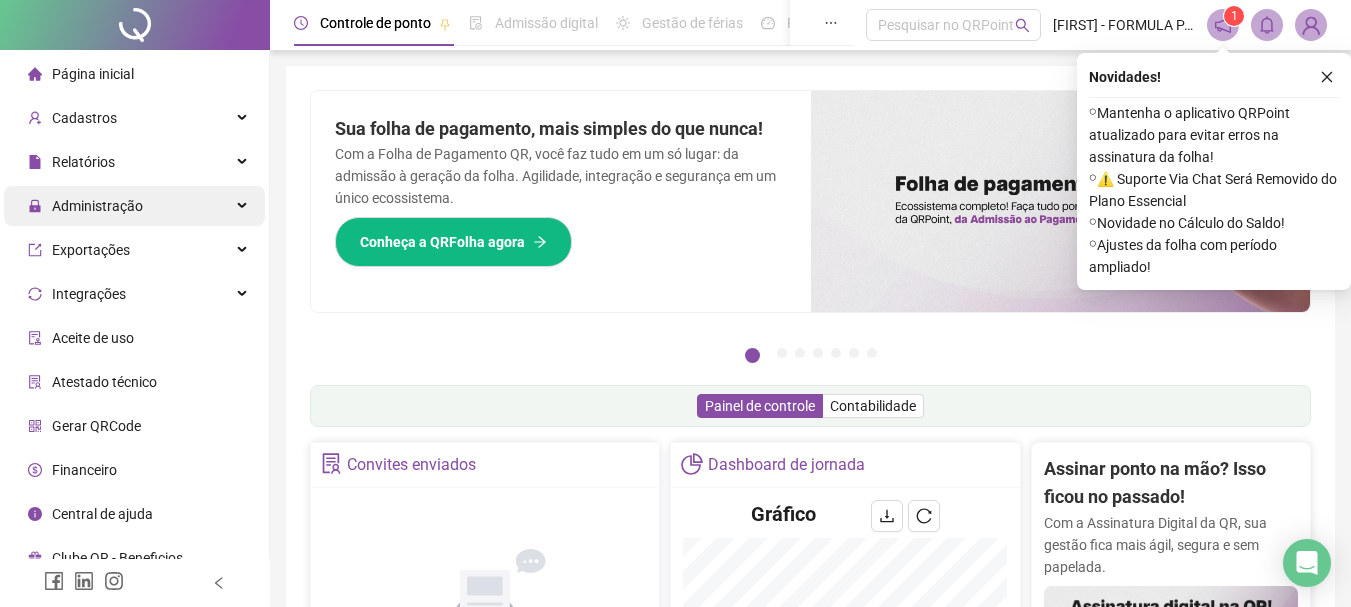 click on "Administração" at bounding box center [134, 206] 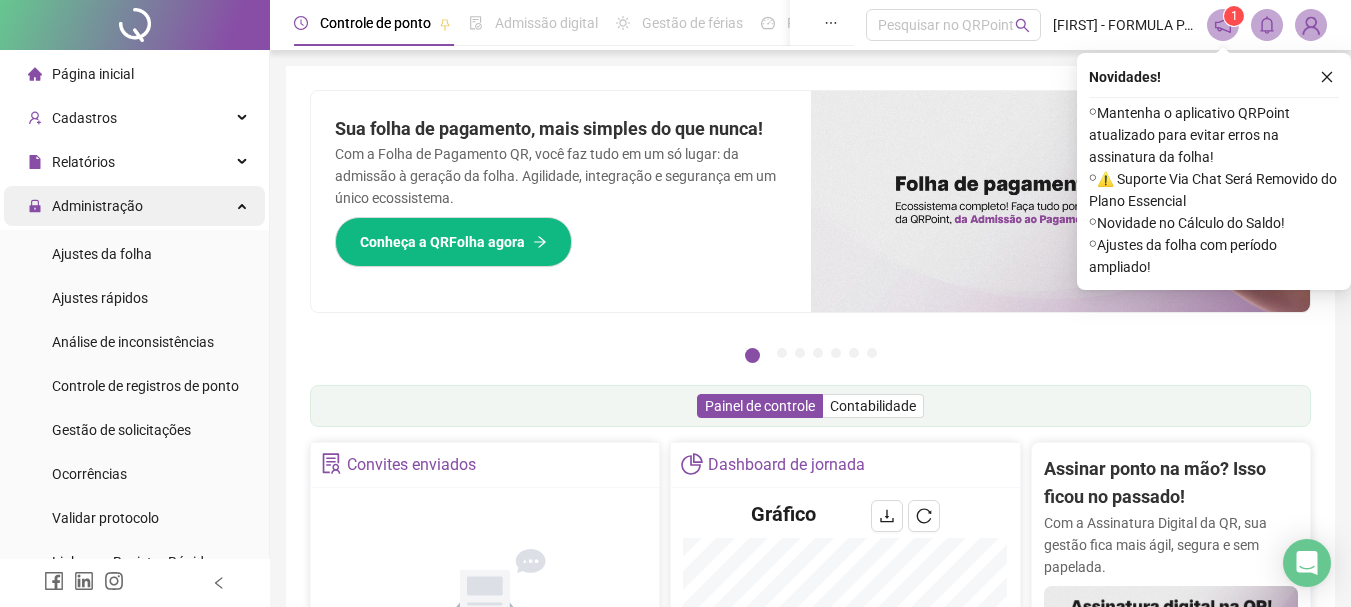 click on "Administração" at bounding box center (134, 206) 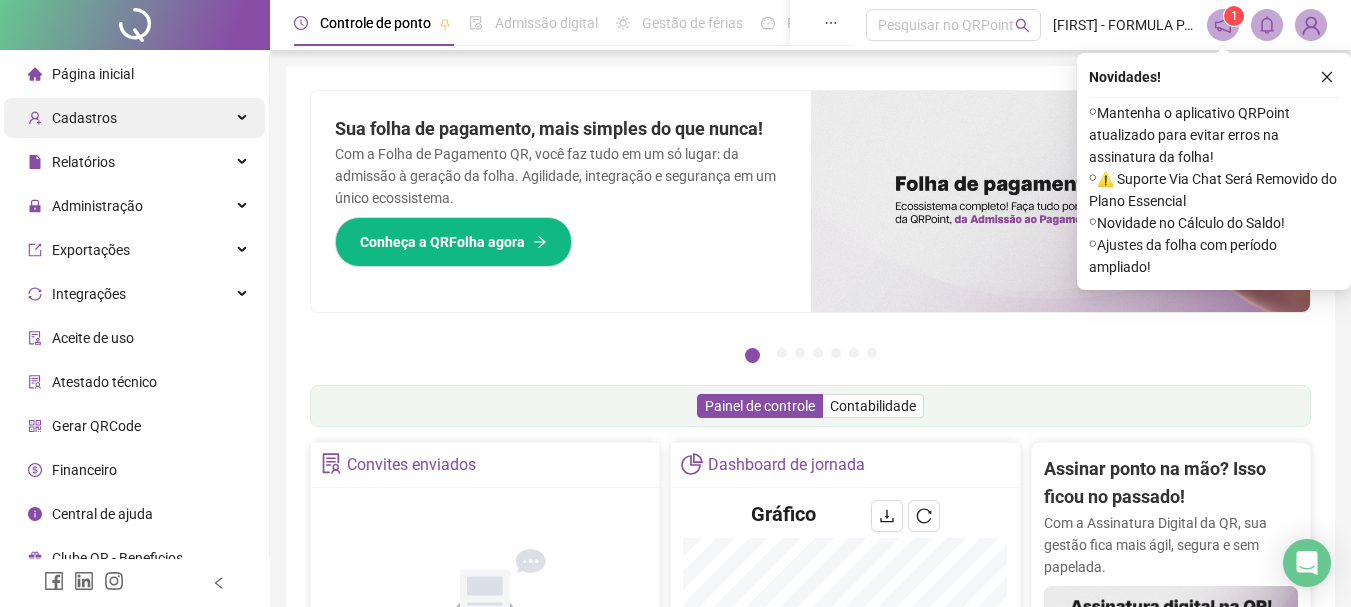 click on "Cadastros" at bounding box center (134, 118) 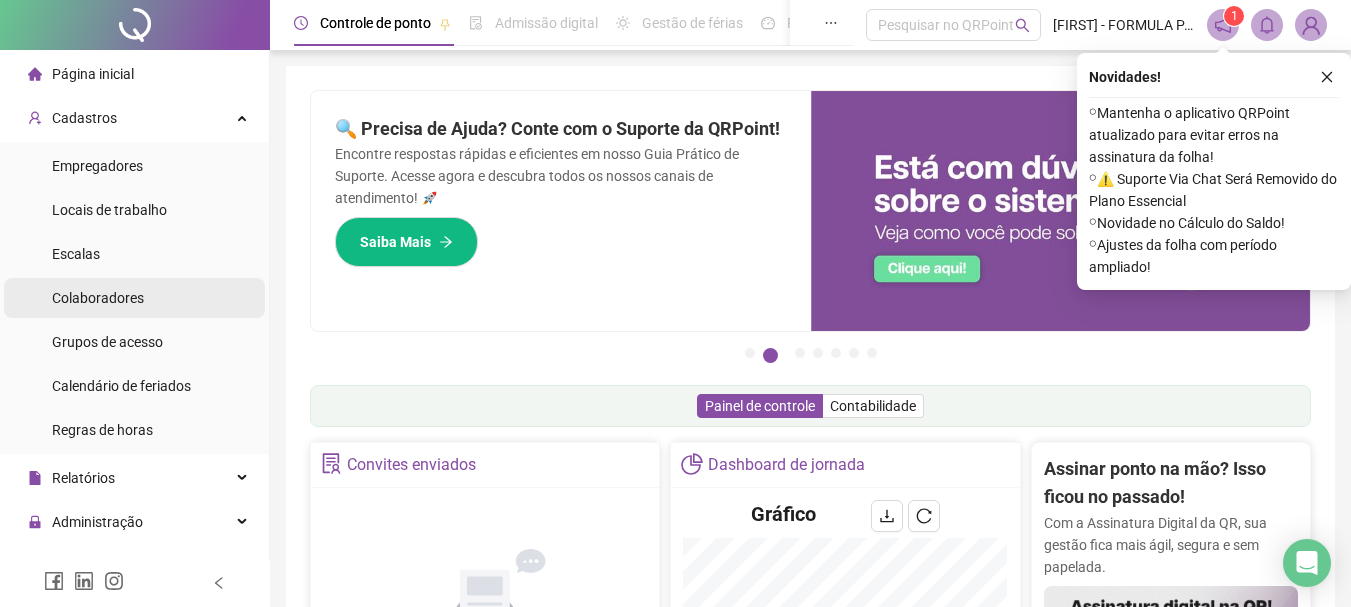 click on "Colaboradores" at bounding box center (98, 298) 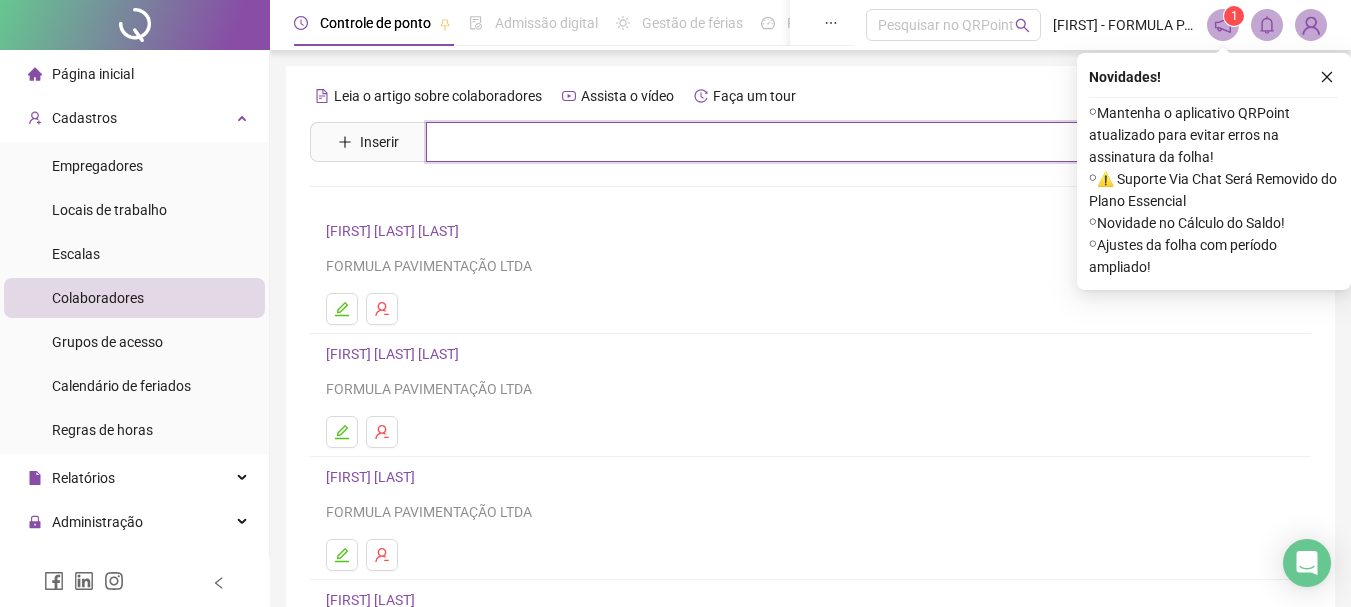 click at bounding box center [825, 142] 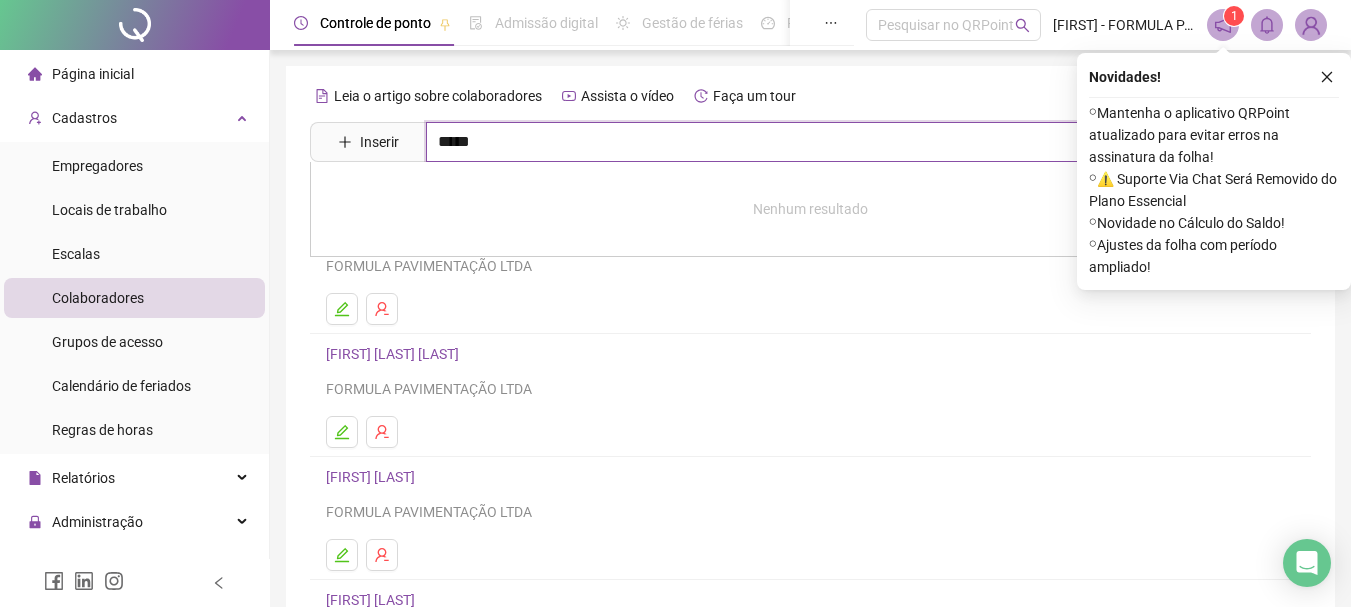 type on "*****" 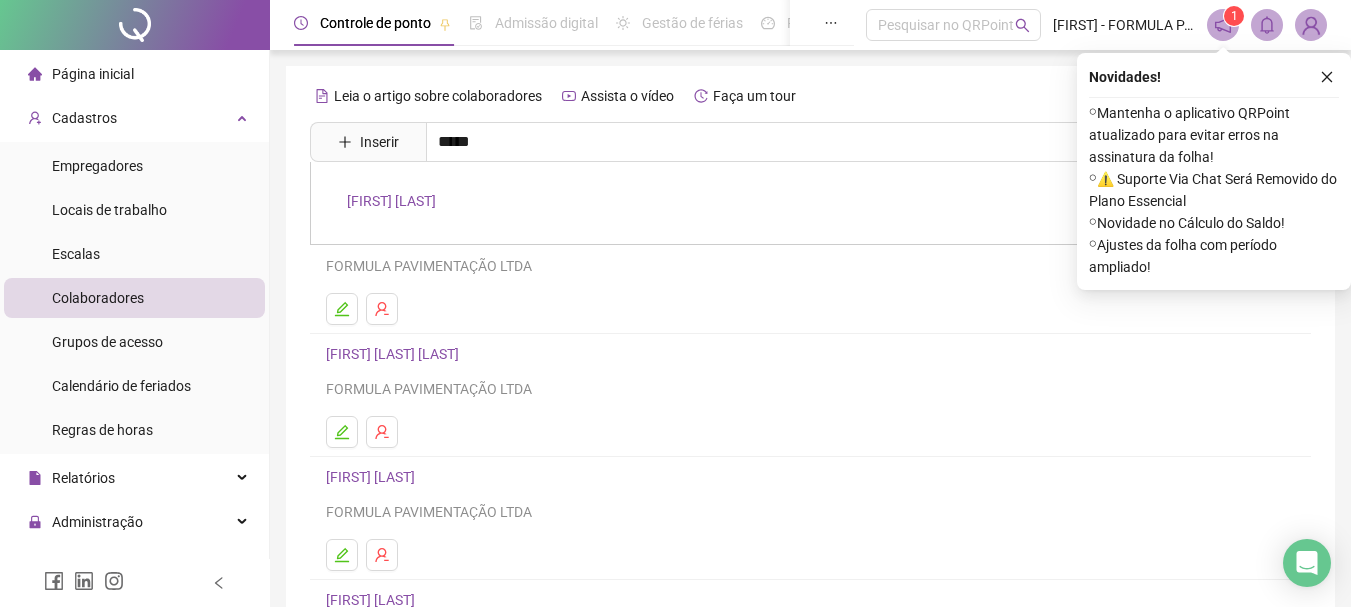 click on "[FIRST] [LAST]" at bounding box center (391, 201) 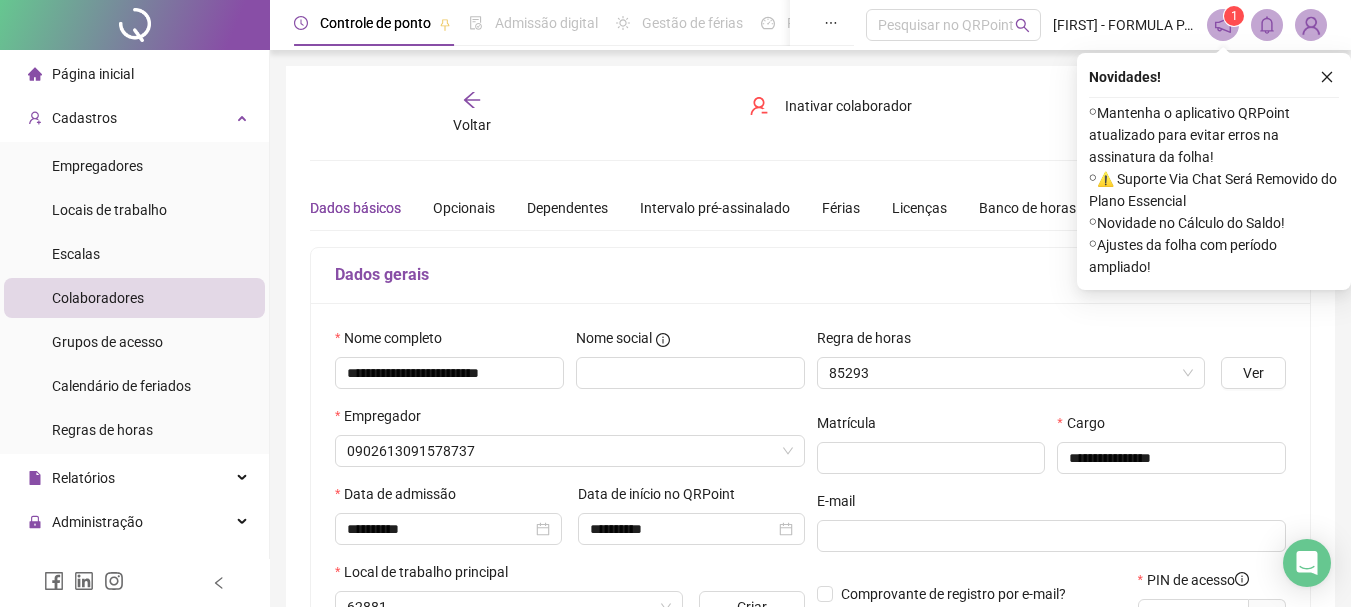 type on "**********" 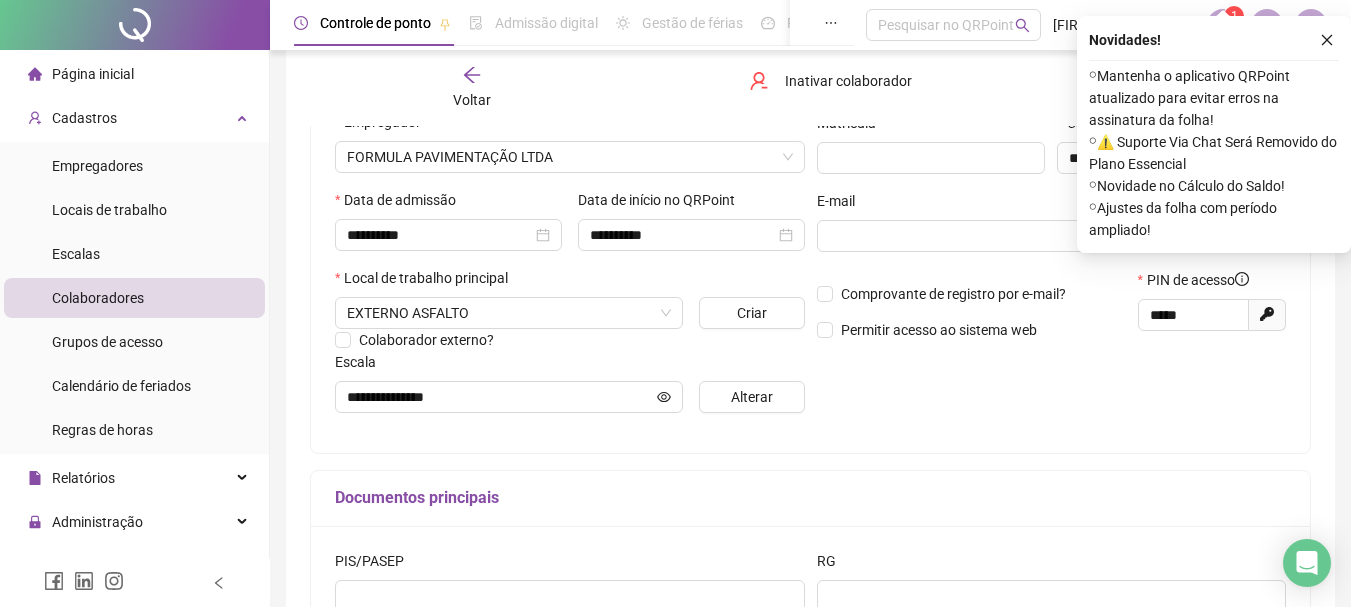 scroll, scrollTop: 200, scrollLeft: 0, axis: vertical 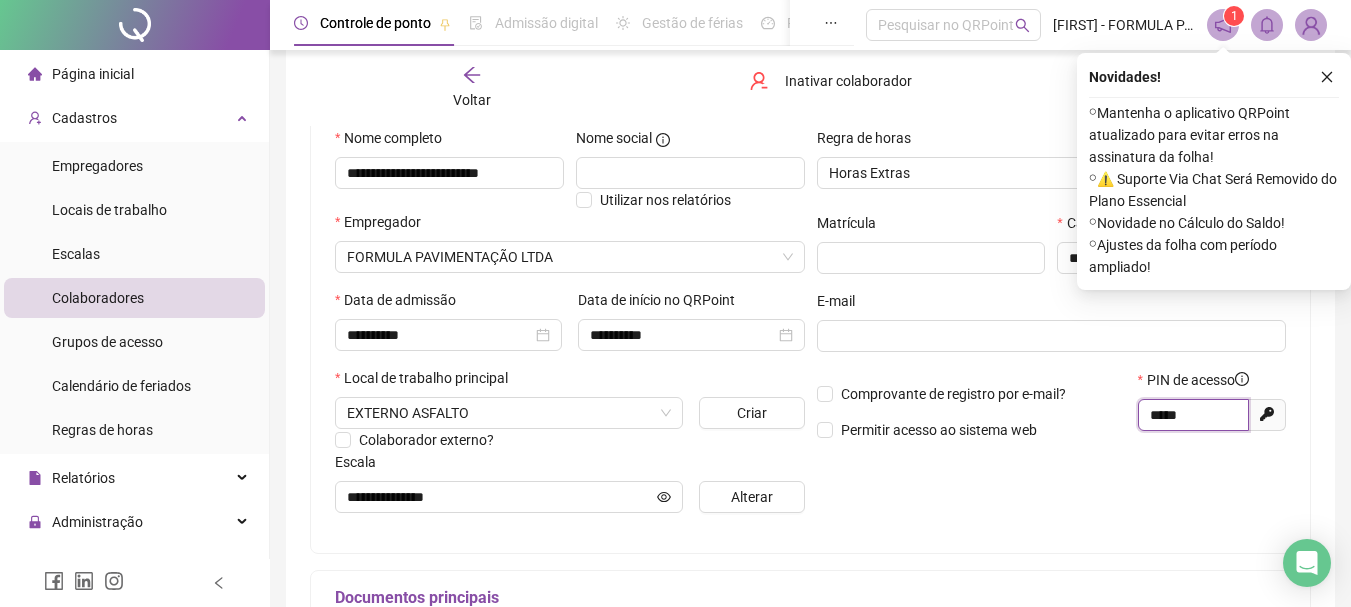 drag, startPoint x: 1203, startPoint y: 422, endPoint x: 1125, endPoint y: 407, distance: 79.429214 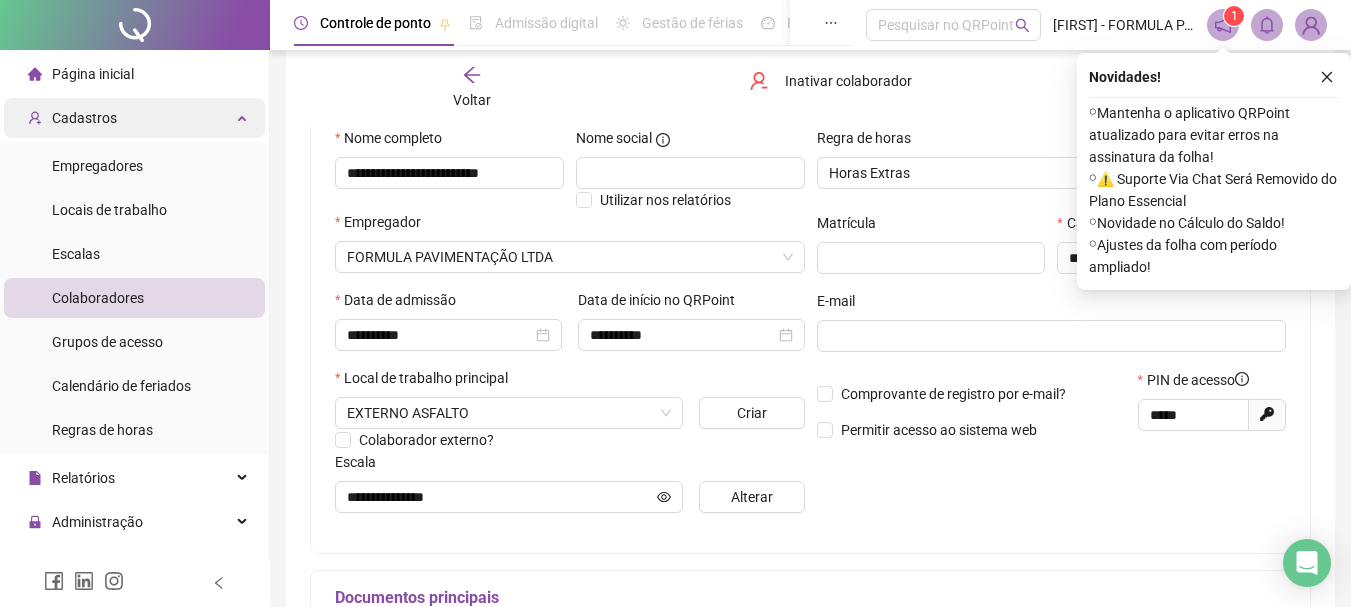 click on "Cadastros" at bounding box center (134, 118) 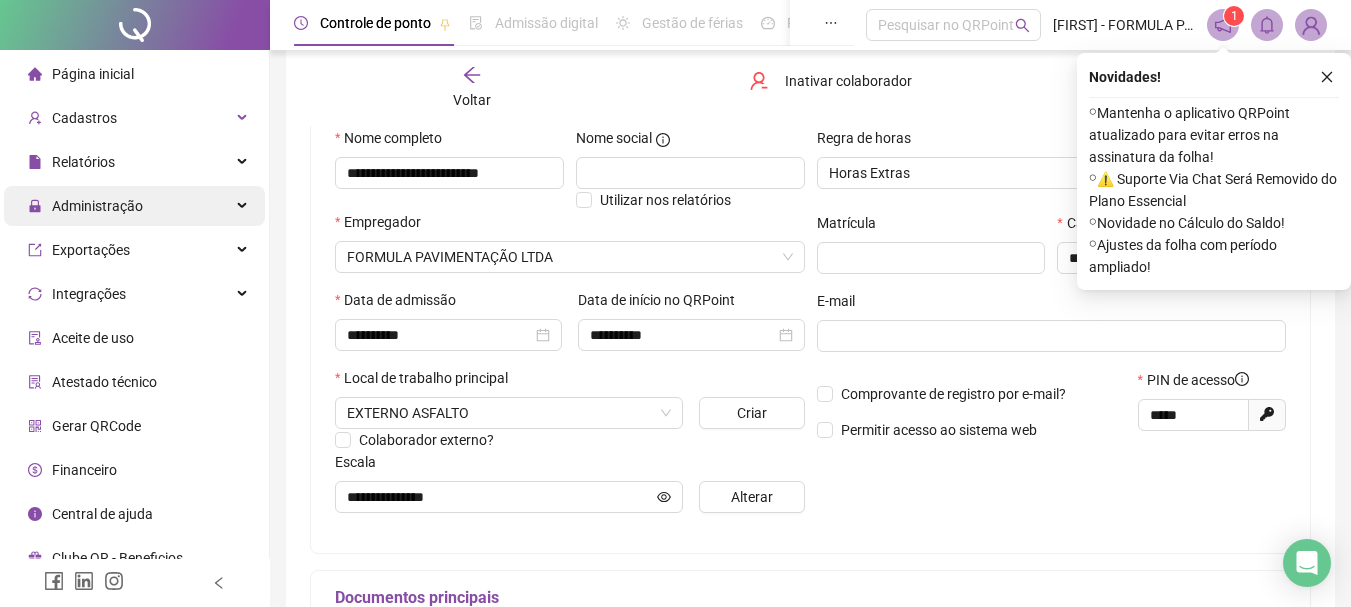 click on "Administração" at bounding box center (134, 206) 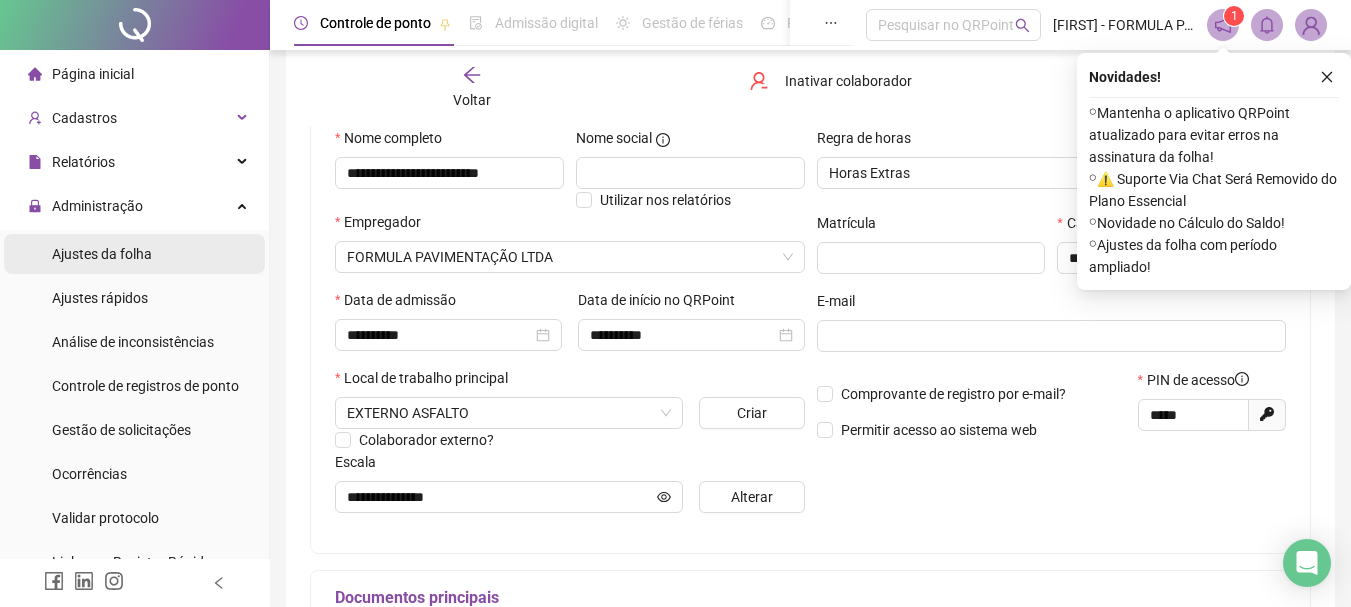 click on "Ajustes da folha" at bounding box center (102, 254) 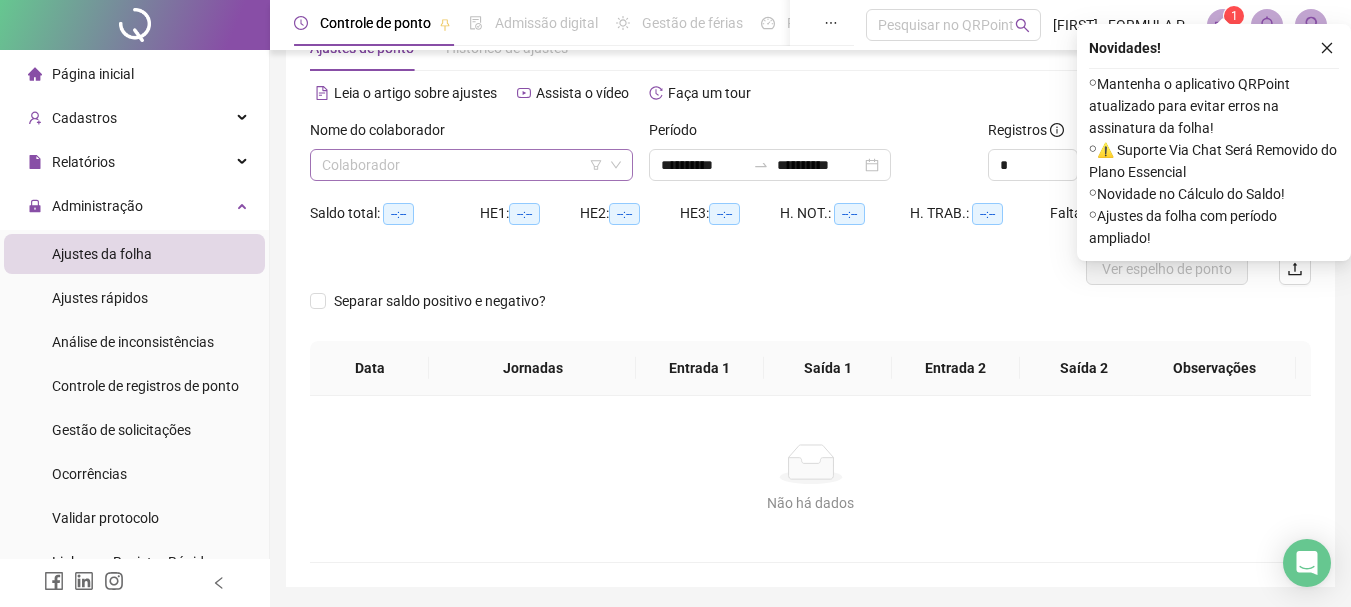 scroll, scrollTop: 31, scrollLeft: 0, axis: vertical 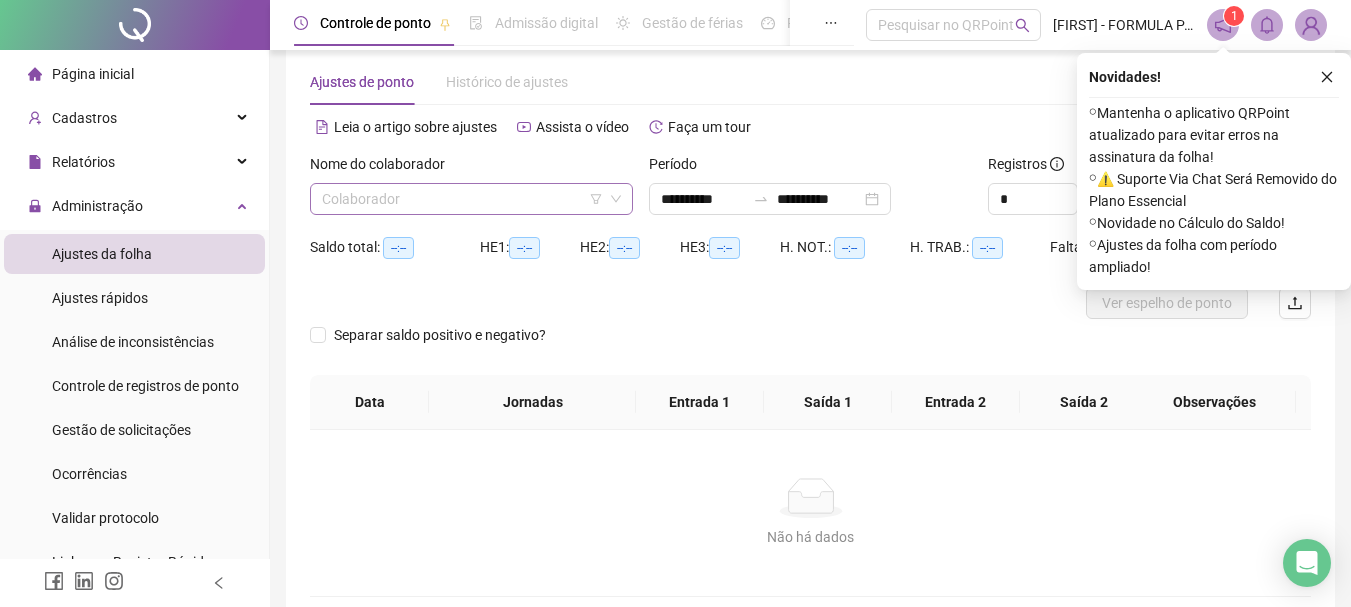 click at bounding box center [462, 199] 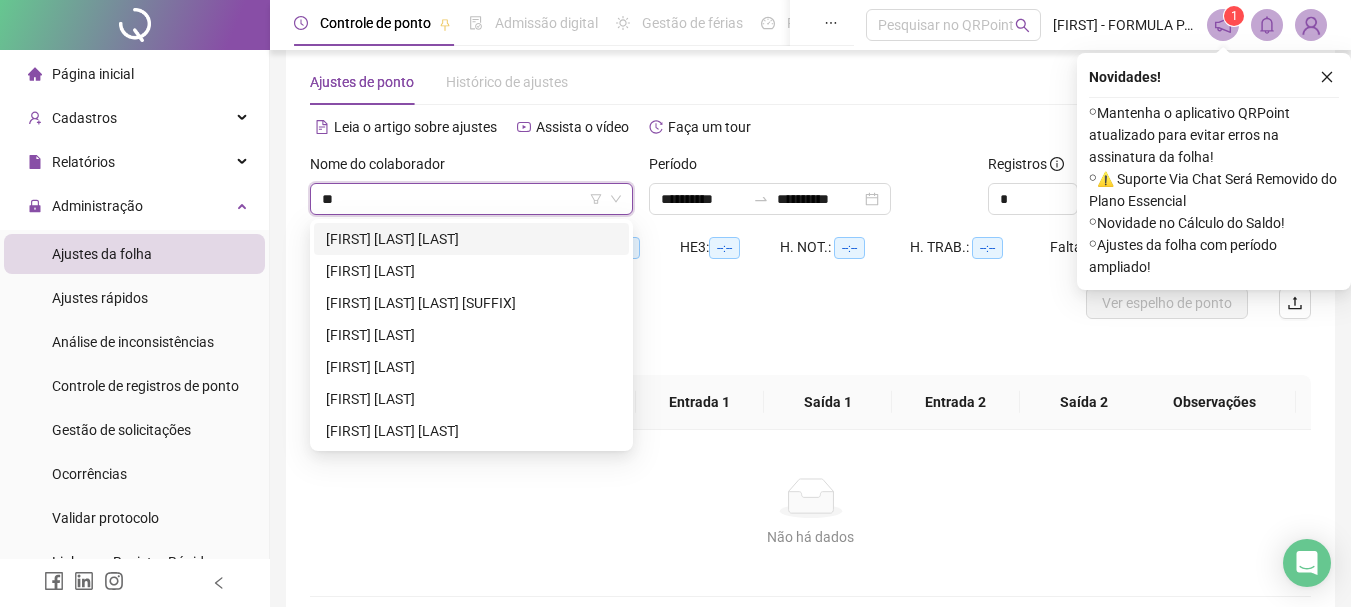type on "***" 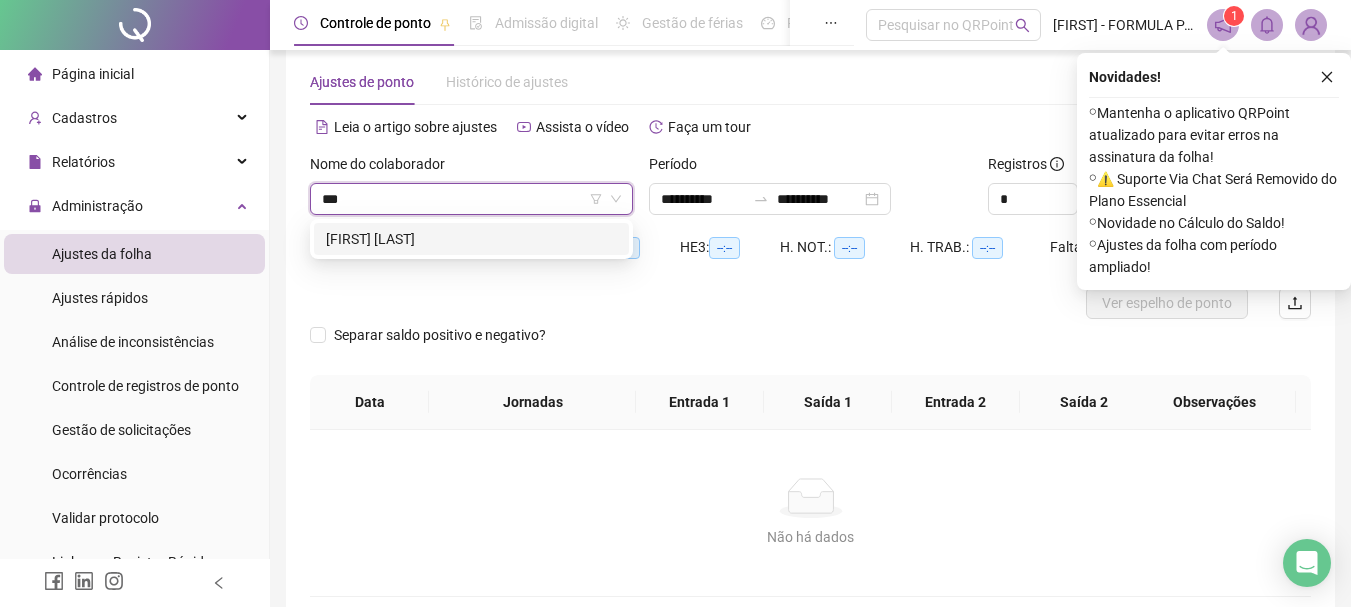 click on "[FIRST] [LAST]" at bounding box center (471, 239) 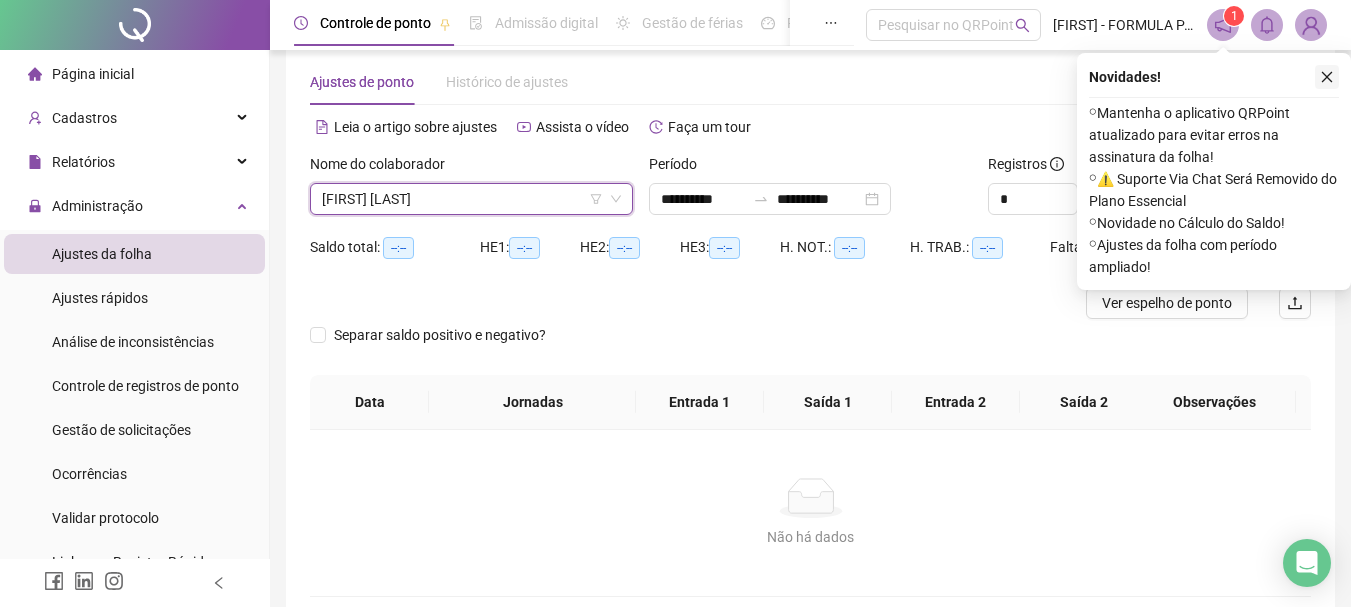click 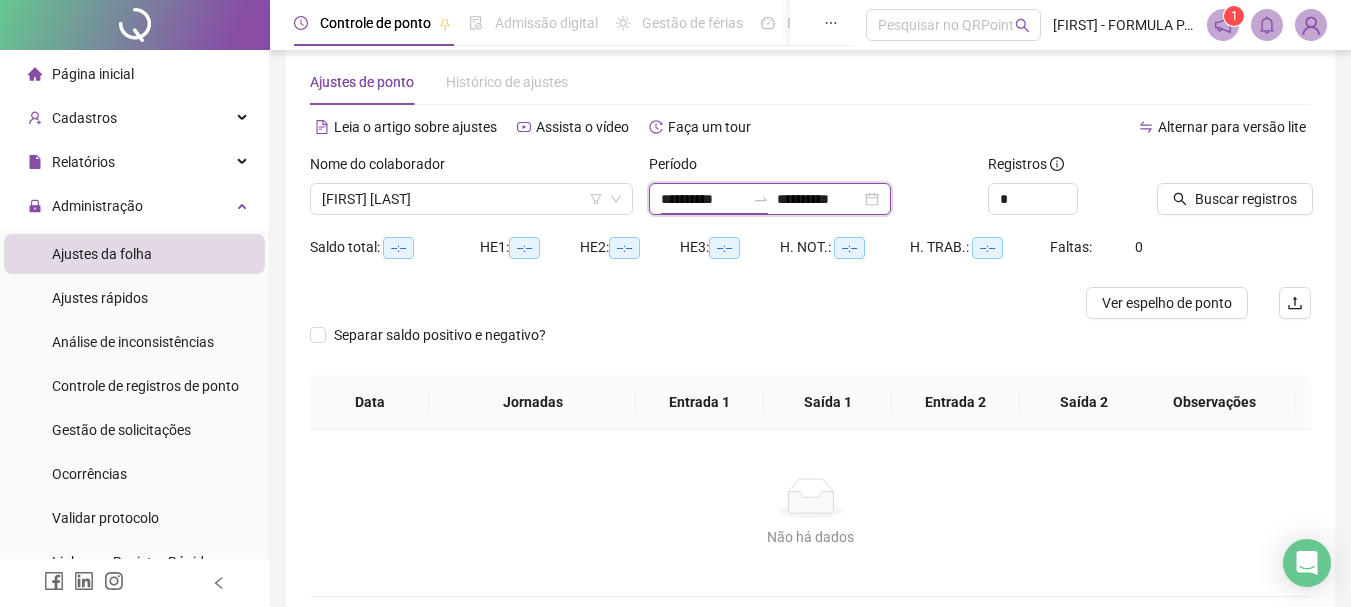 click on "**********" at bounding box center [703, 199] 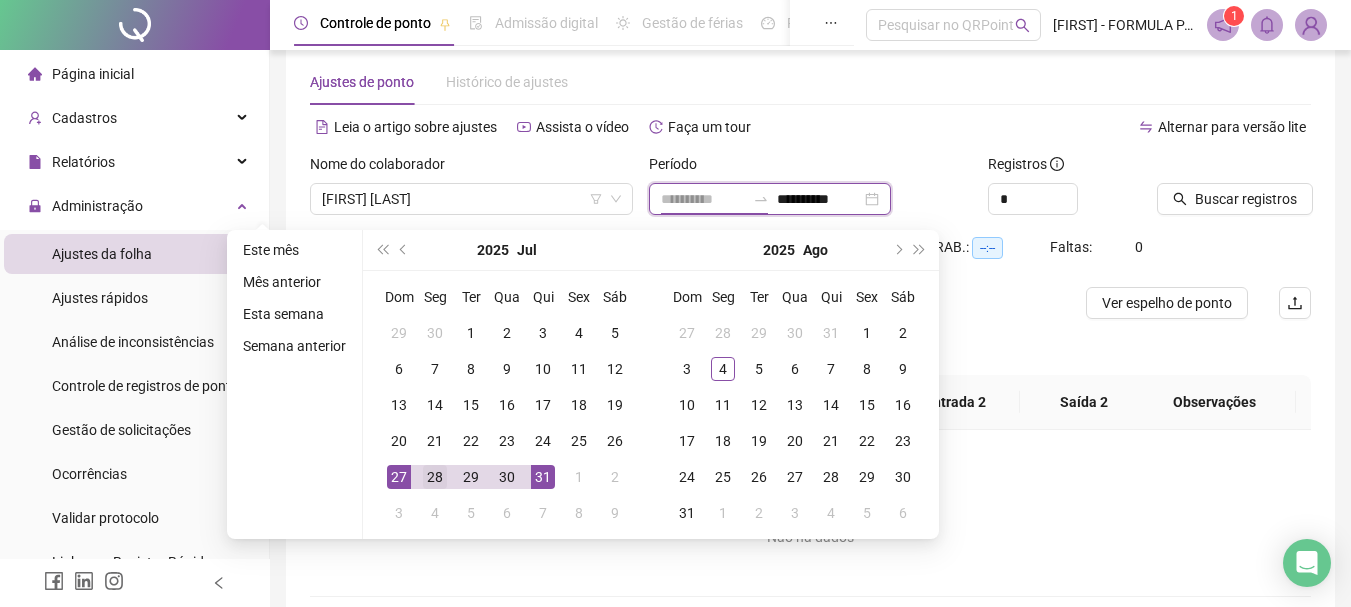 type on "**********" 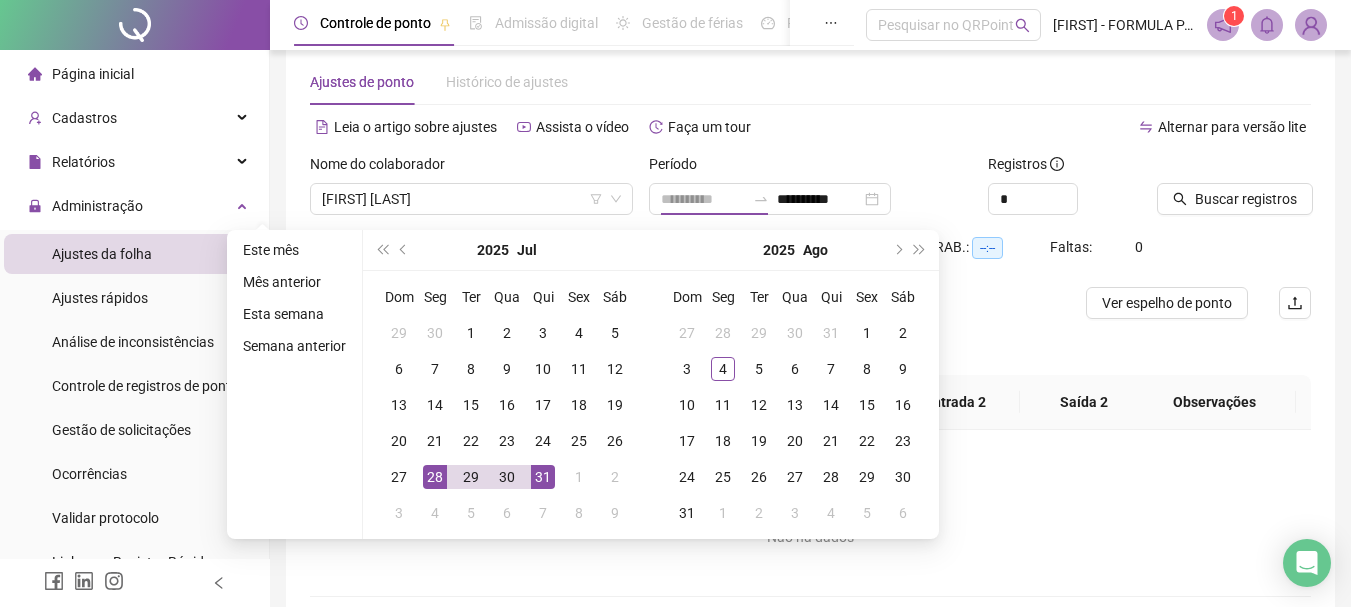 click on "28" at bounding box center (435, 477) 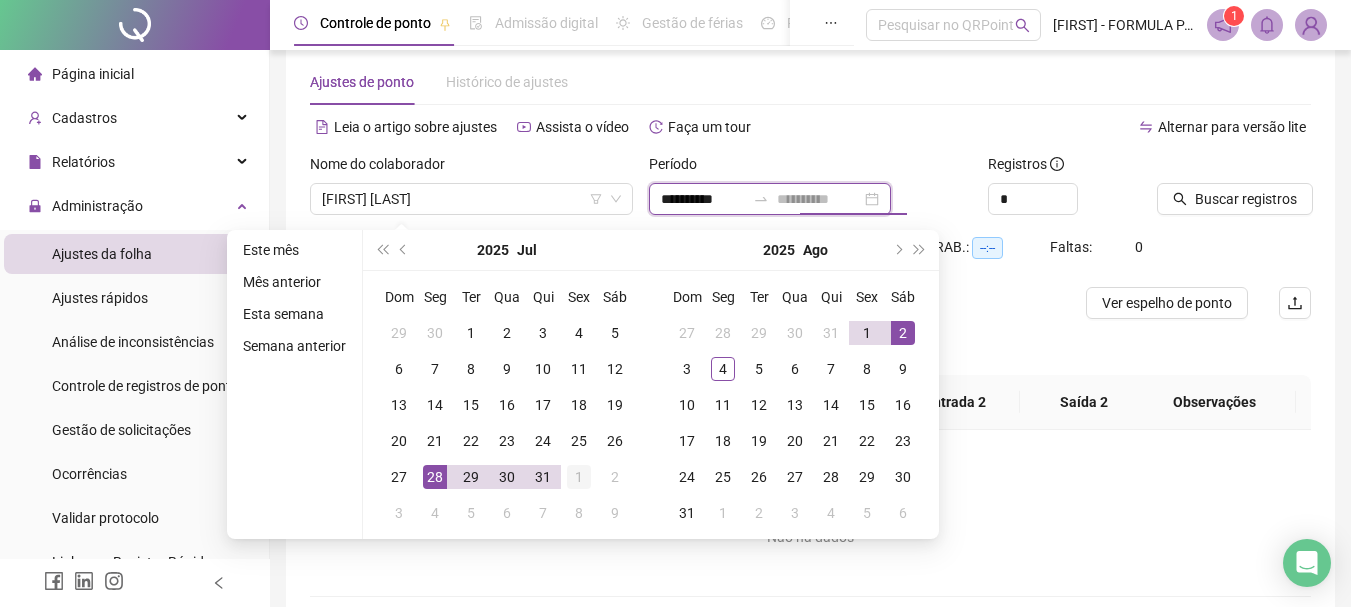 type on "**********" 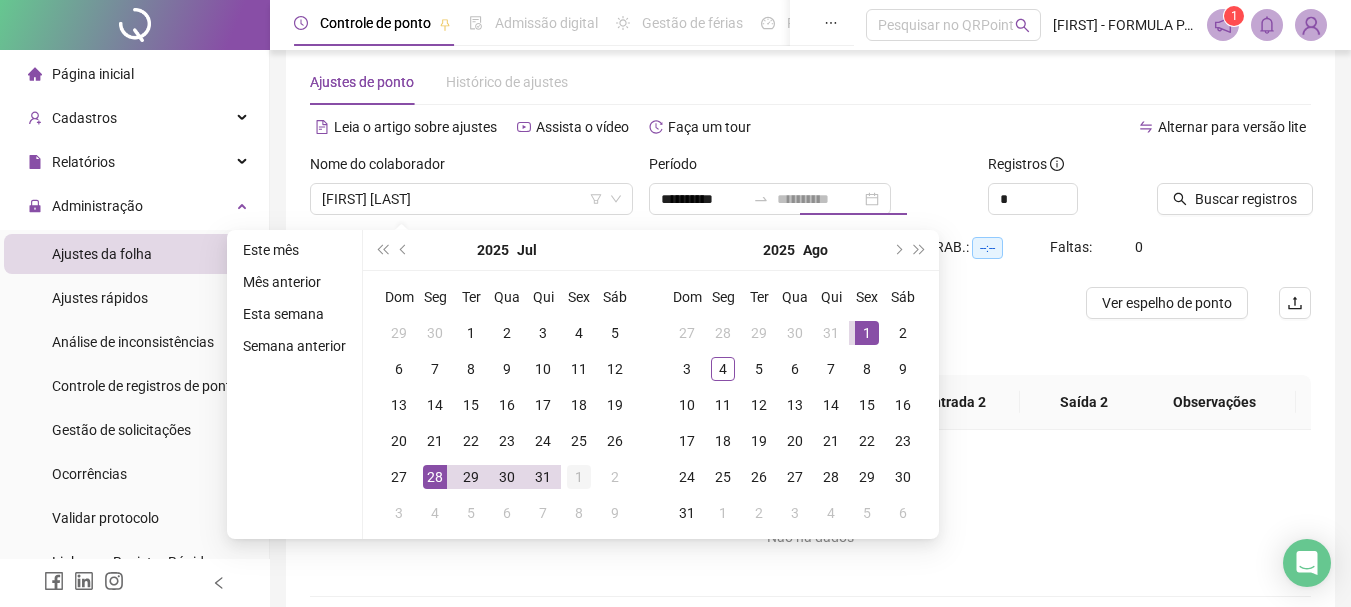 click on "1" at bounding box center (579, 477) 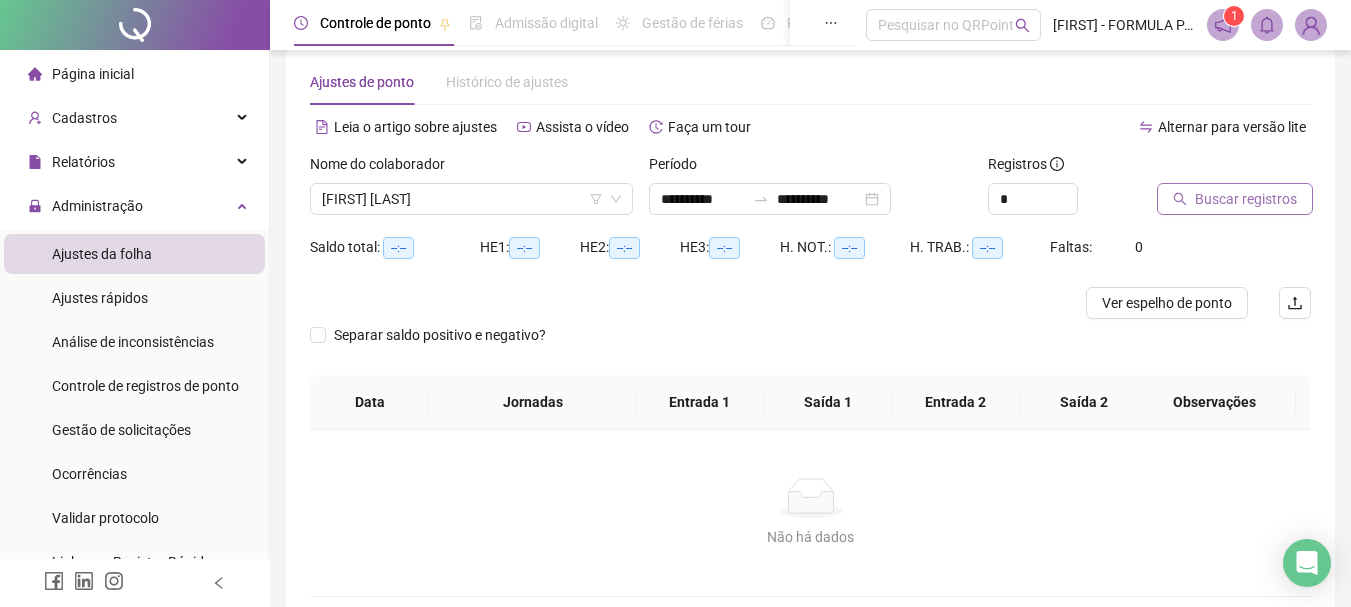 click on "Buscar registros" at bounding box center (1246, 199) 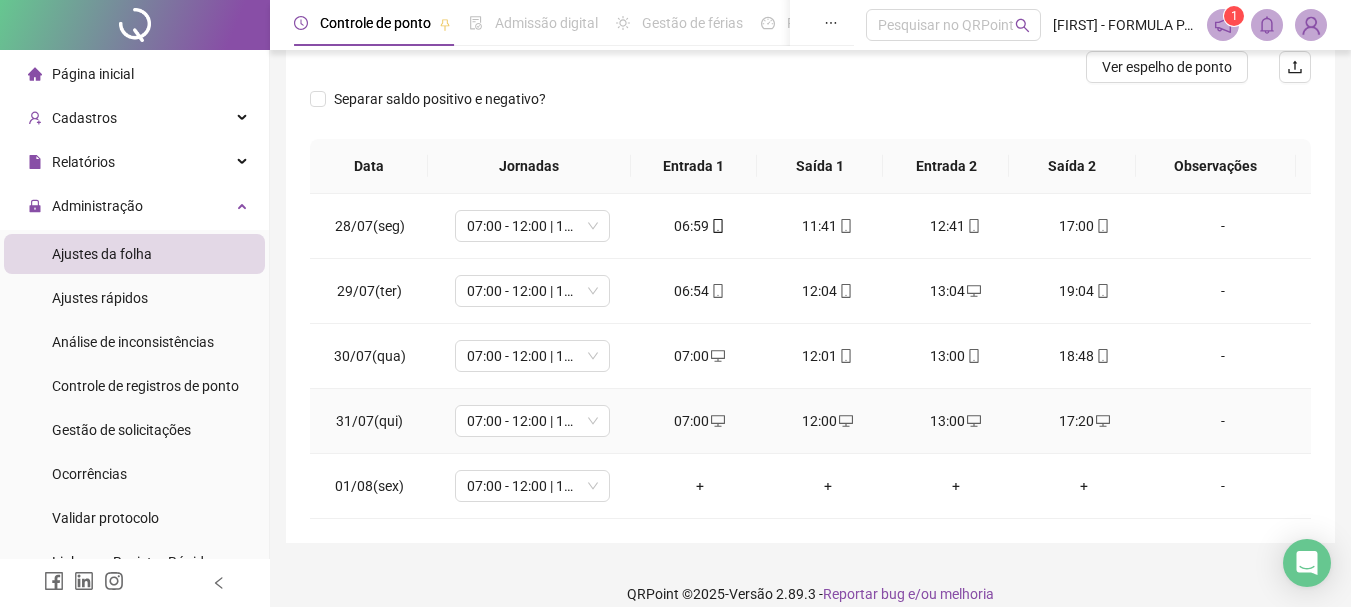 scroll, scrollTop: 289, scrollLeft: 0, axis: vertical 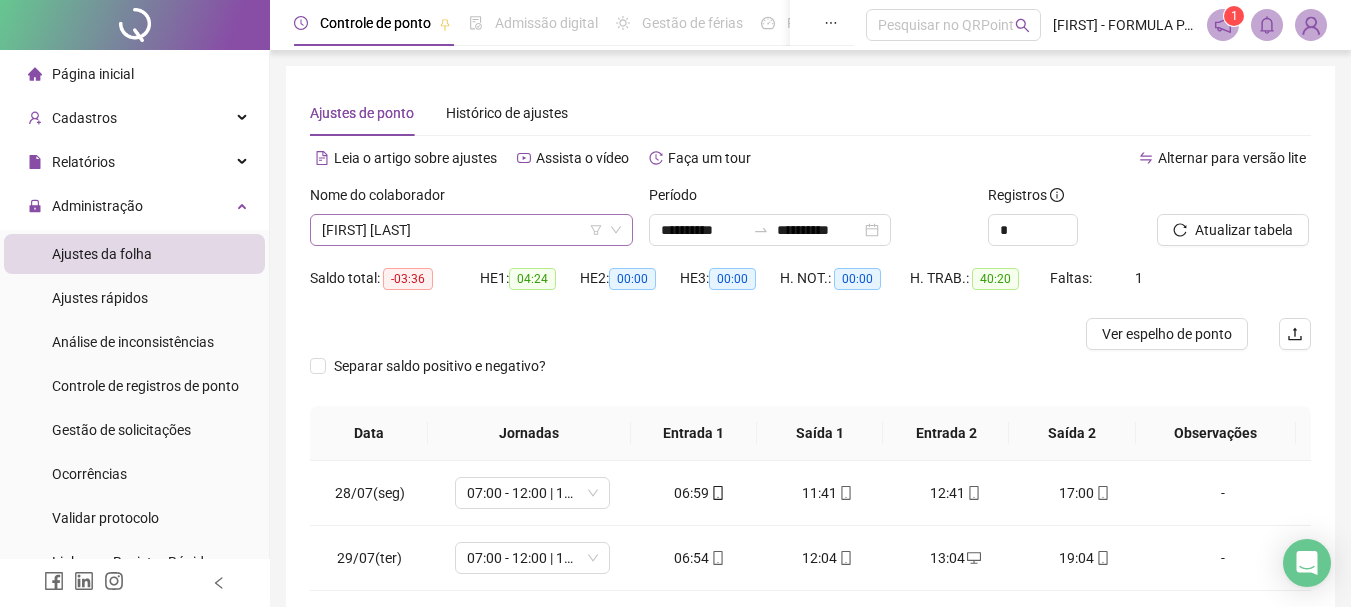 click on "[FIRST] [LAST]" at bounding box center (471, 230) 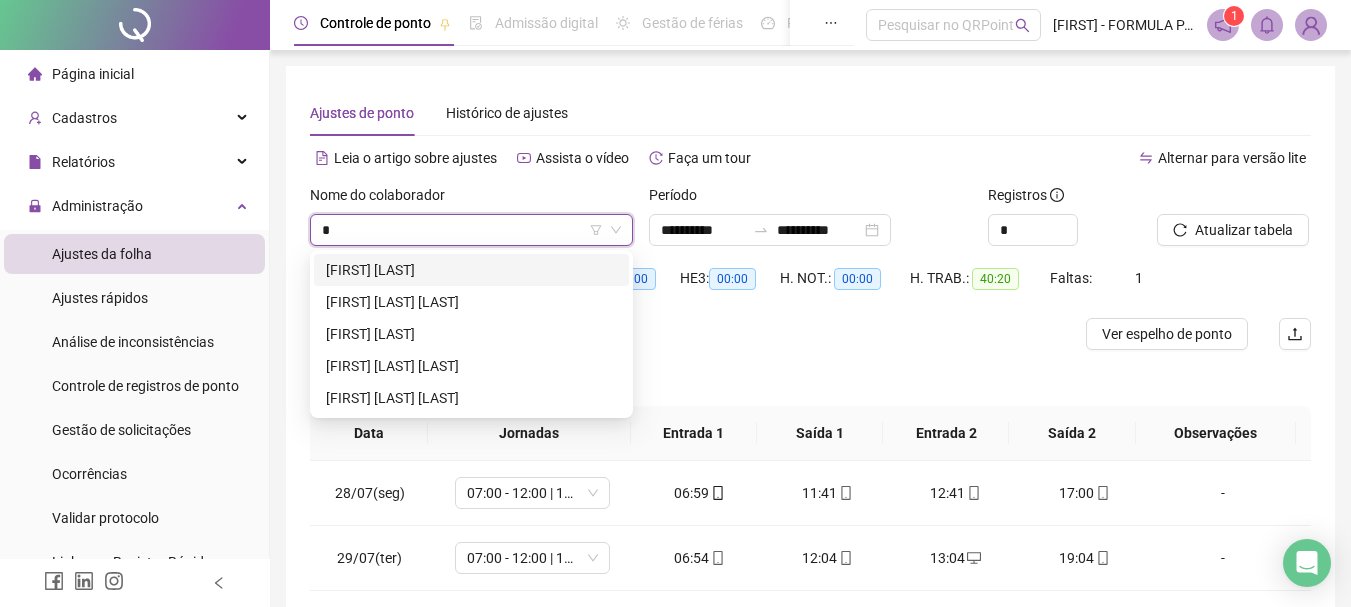scroll, scrollTop: 0, scrollLeft: 0, axis: both 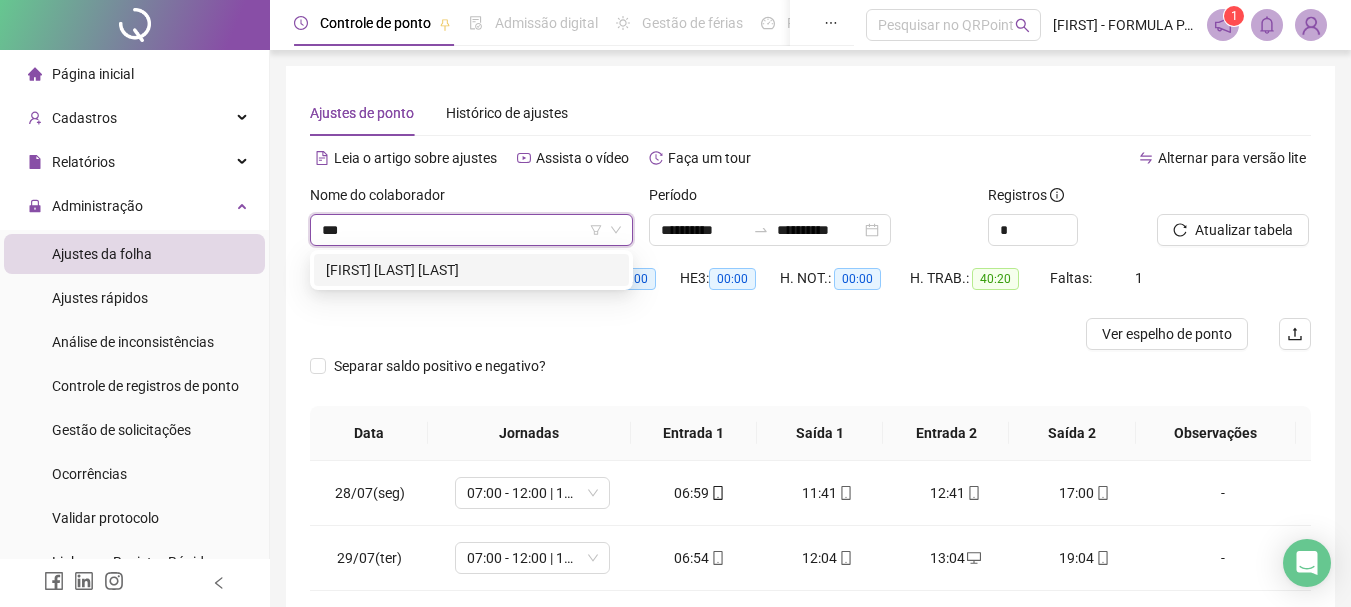 type on "****" 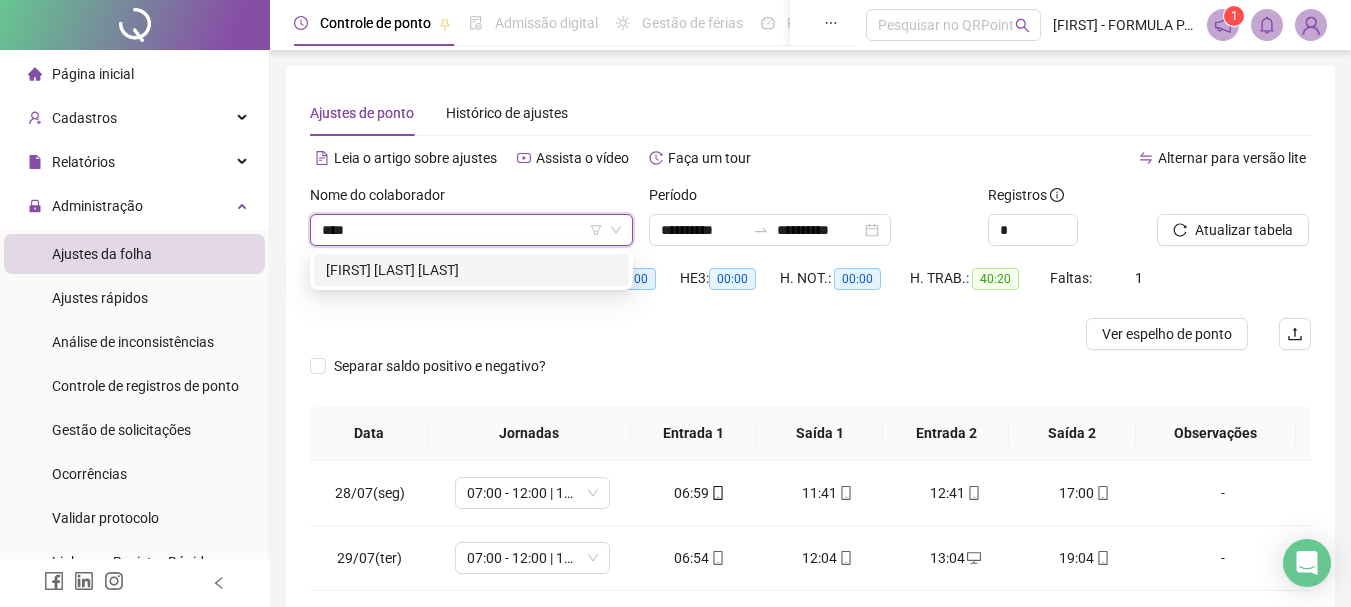 click on "[FIRST] [LAST] [LAST]" at bounding box center (471, 270) 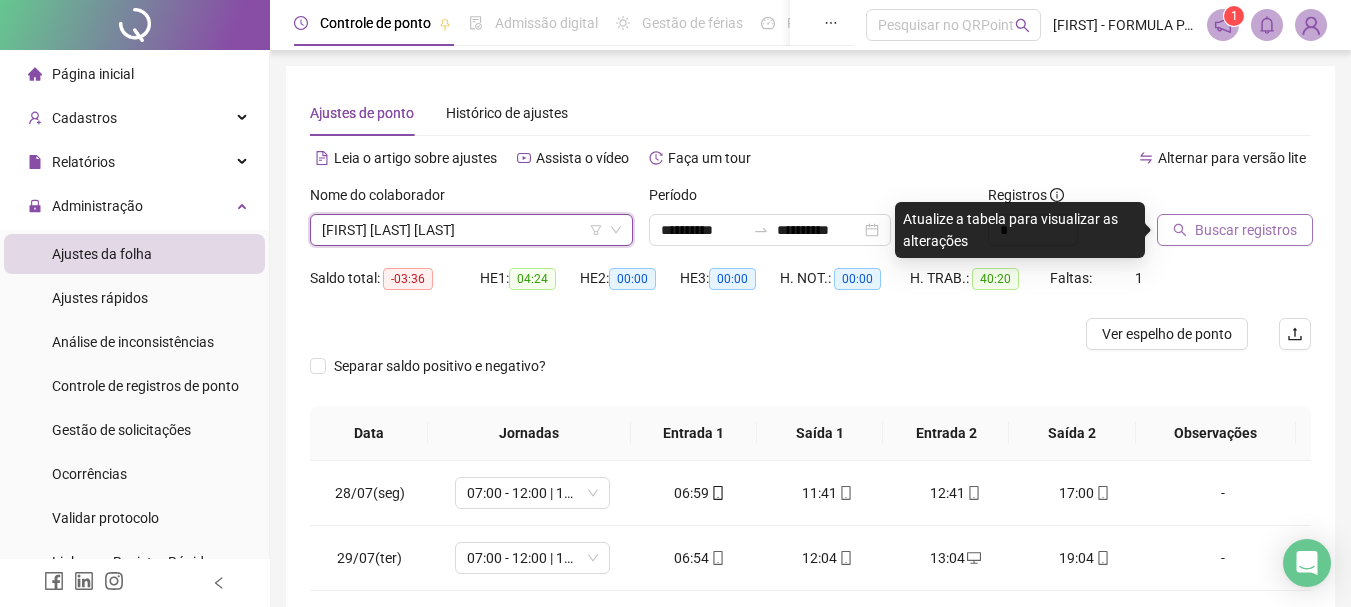 click on "Buscar registros" at bounding box center [1246, 230] 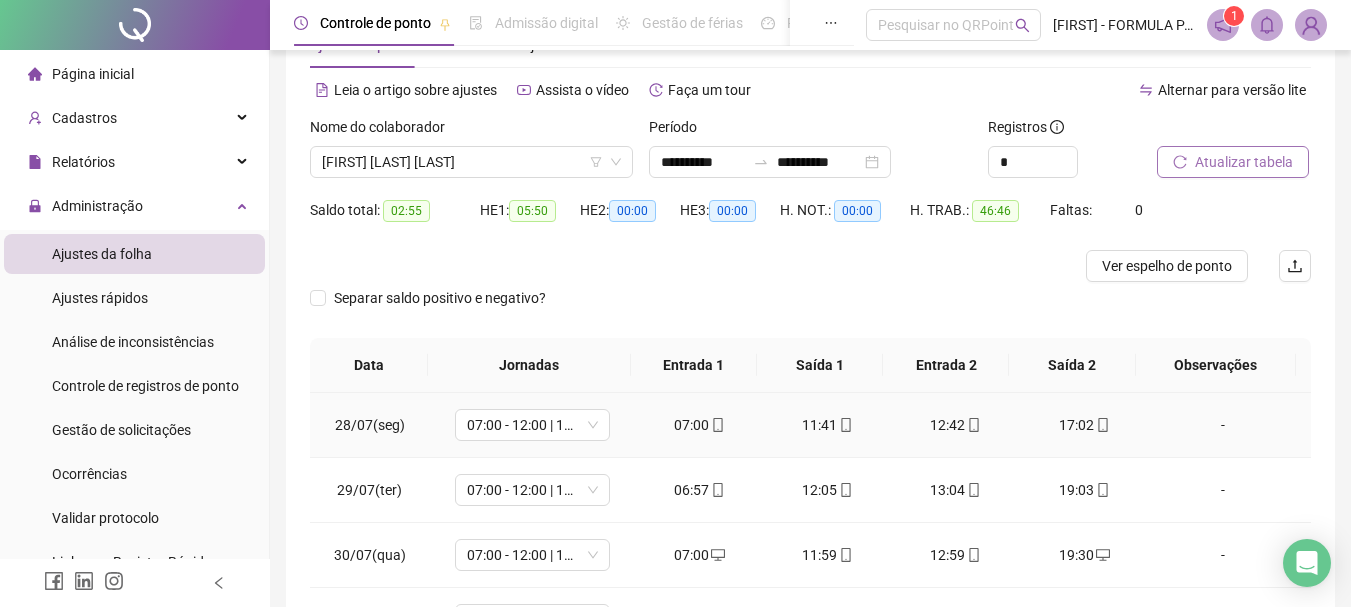 scroll, scrollTop: 0, scrollLeft: 0, axis: both 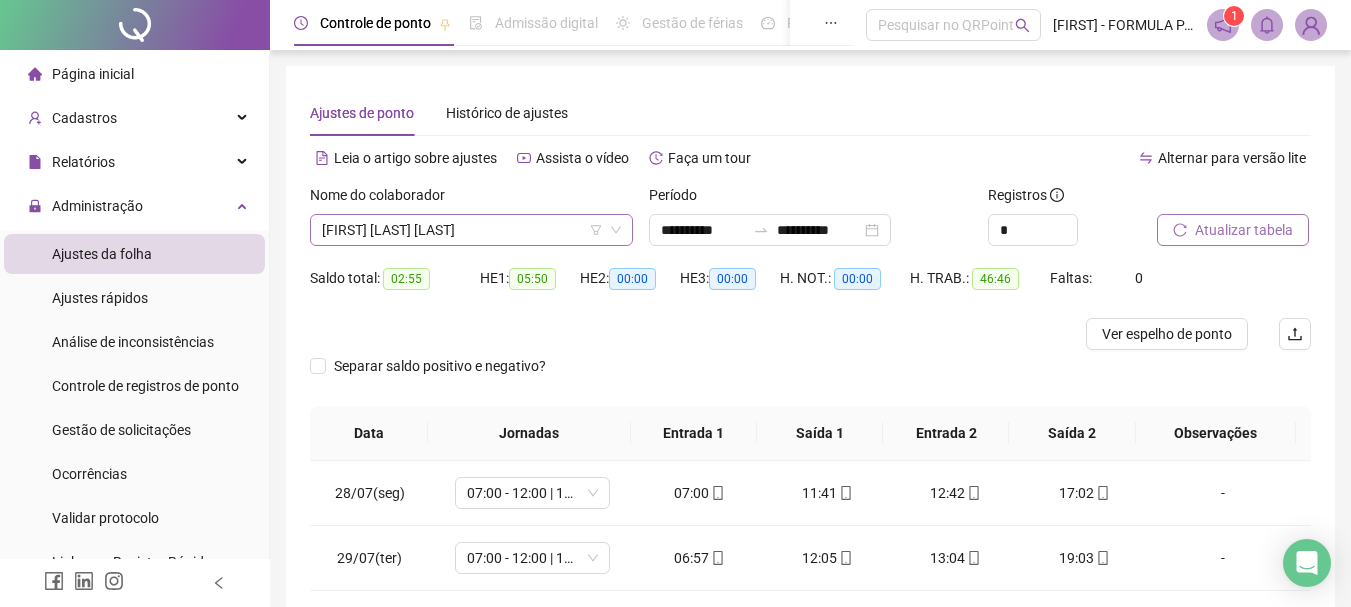 click on "[FIRST] [LAST] [LAST]" at bounding box center (471, 230) 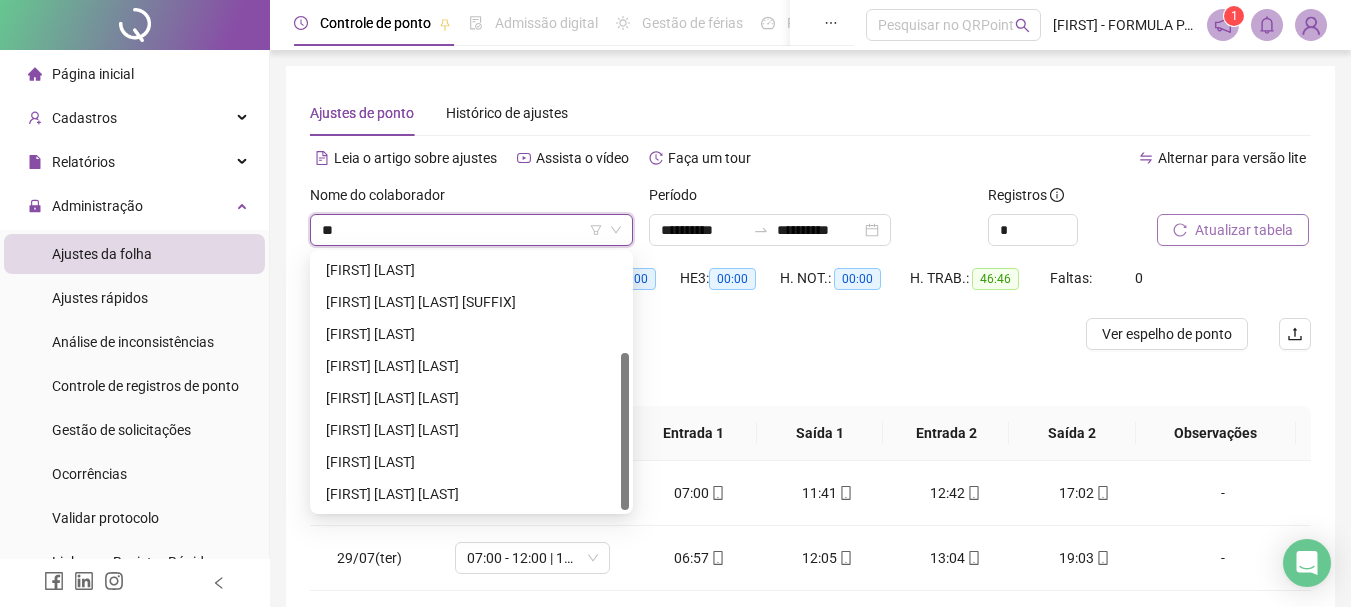 scroll, scrollTop: 160, scrollLeft: 0, axis: vertical 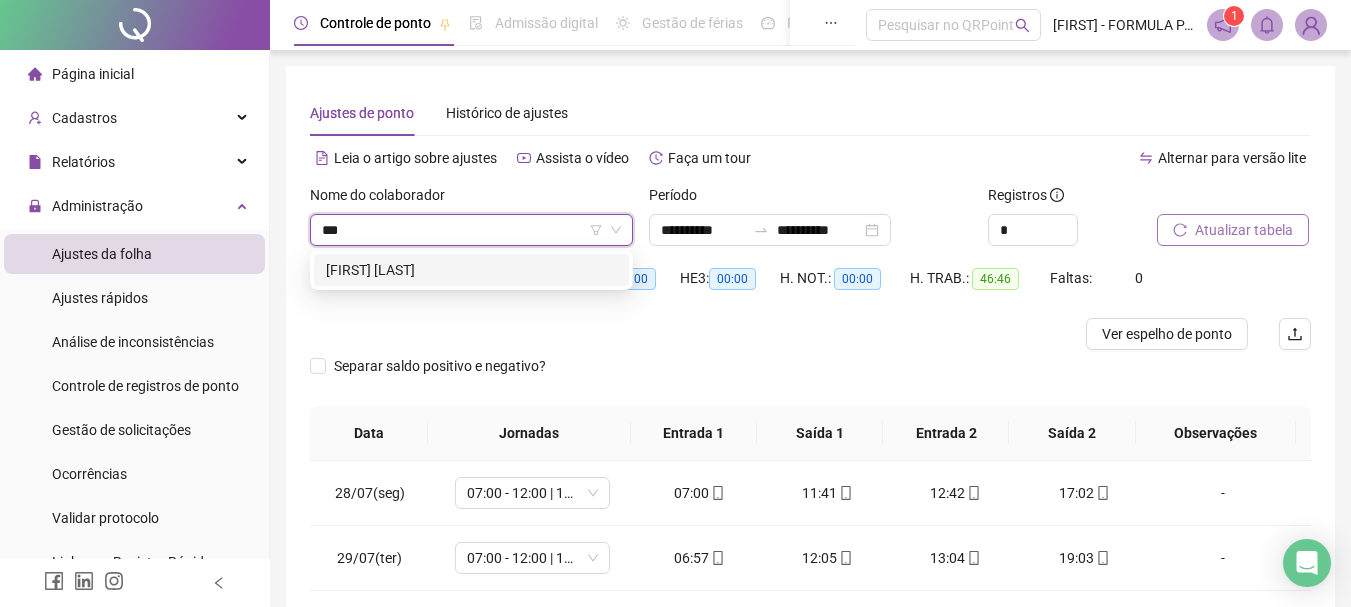 click on "[FIRST] [LAST]" at bounding box center [471, 270] 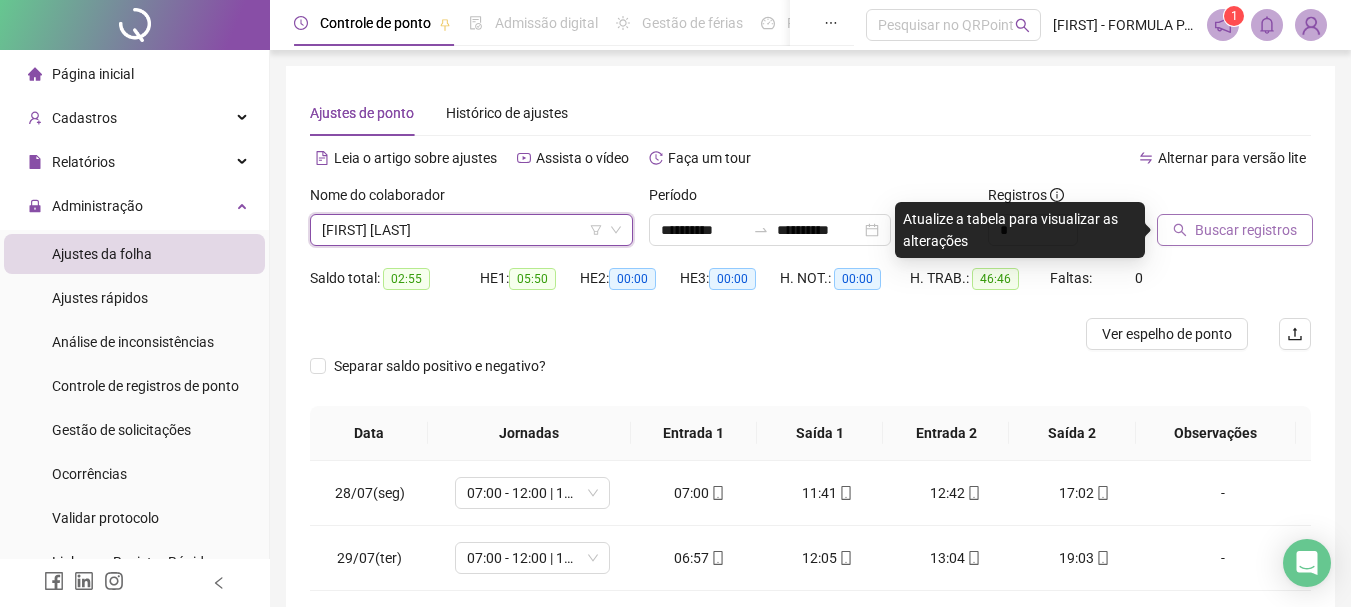 click on "Buscar registros" at bounding box center [1246, 230] 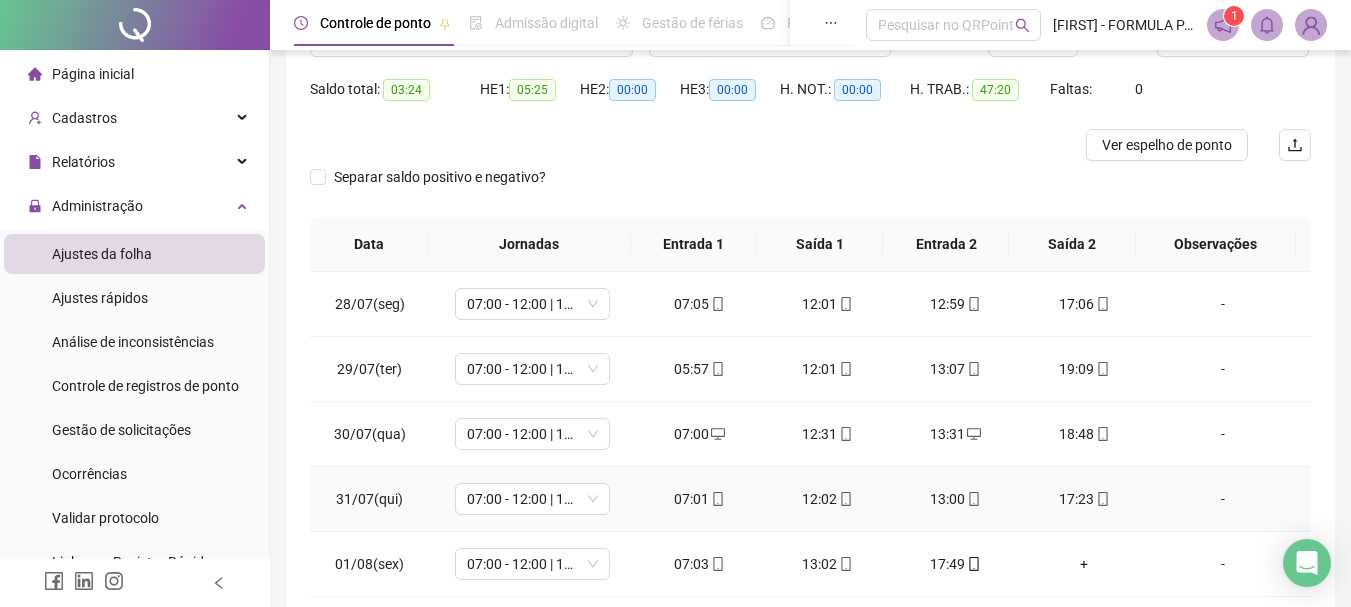 scroll, scrollTop: 89, scrollLeft: 0, axis: vertical 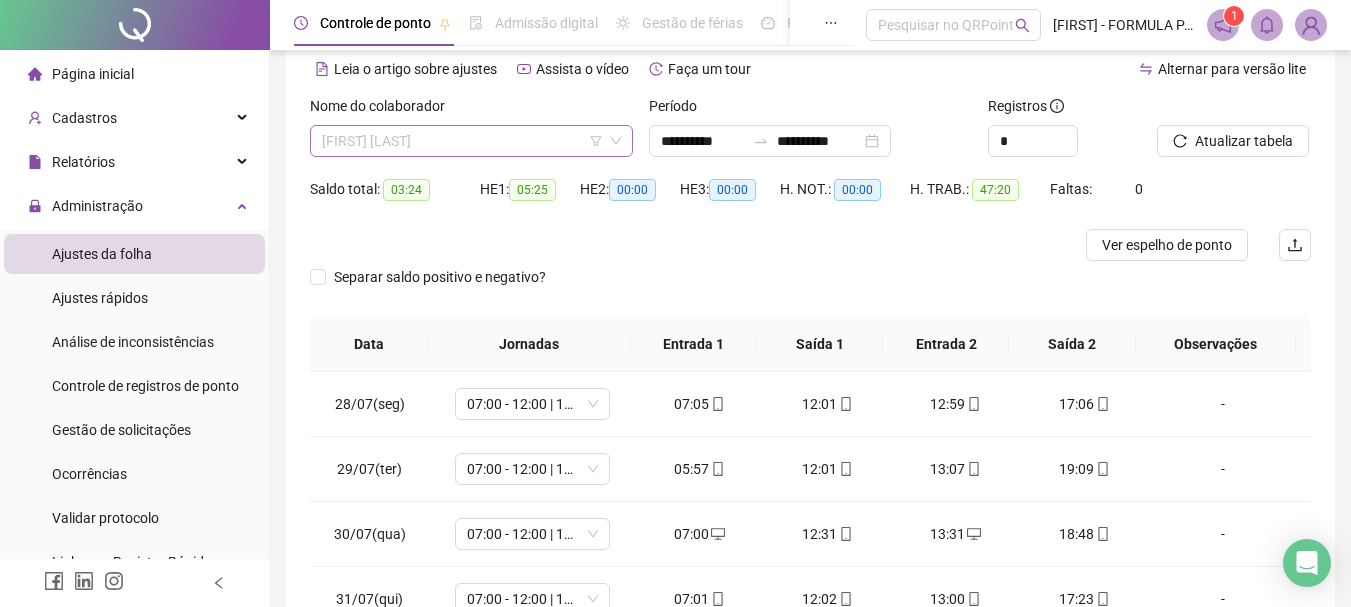 click on "[FIRST] [LAST]" at bounding box center [471, 141] 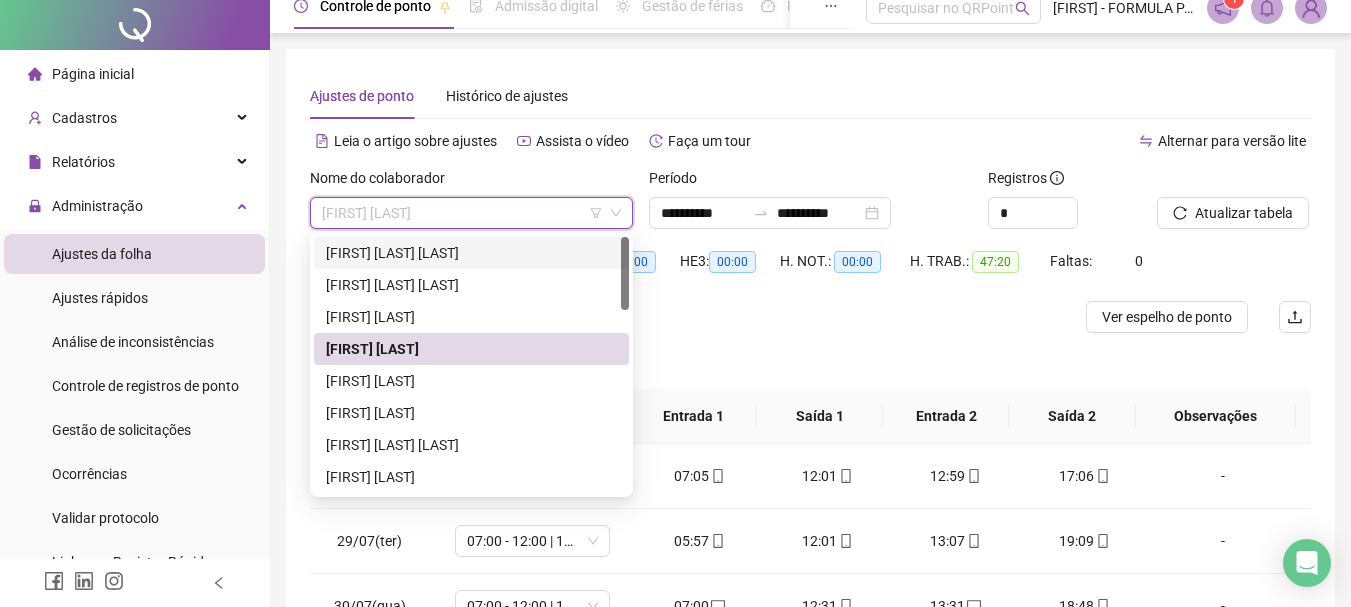 scroll, scrollTop: 0, scrollLeft: 0, axis: both 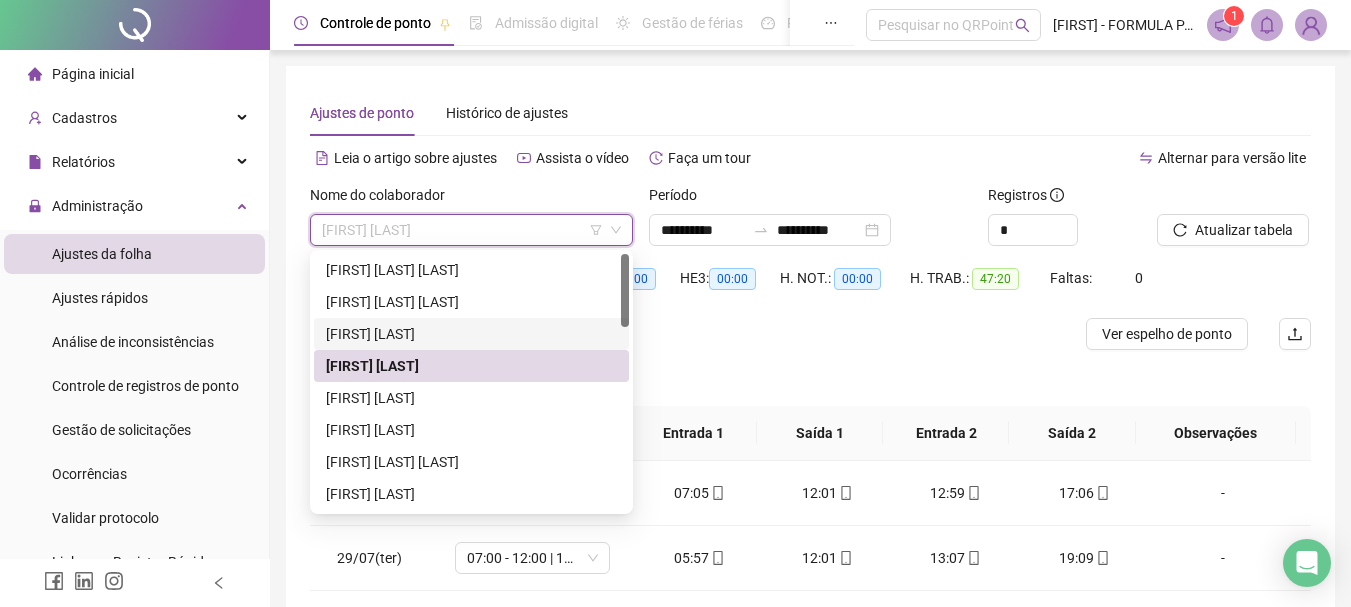 click on "[FIRST] [LAST]" at bounding box center [471, 334] 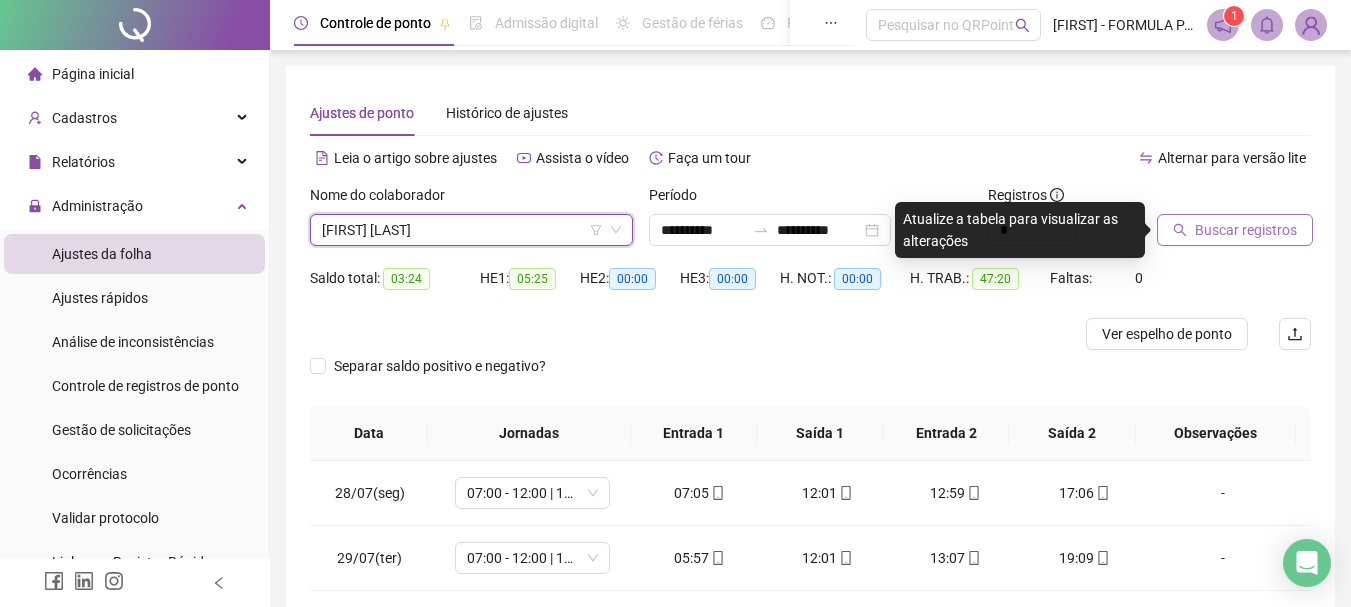 click on "Buscar registros" at bounding box center (1246, 230) 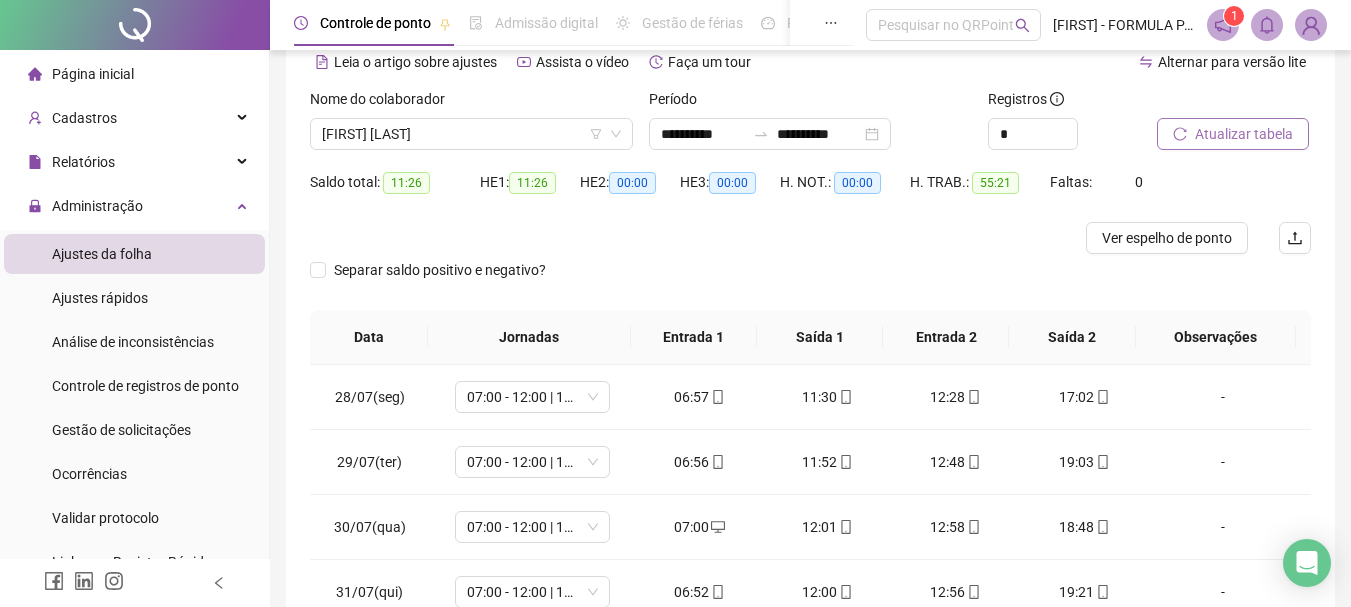 scroll, scrollTop: 89, scrollLeft: 0, axis: vertical 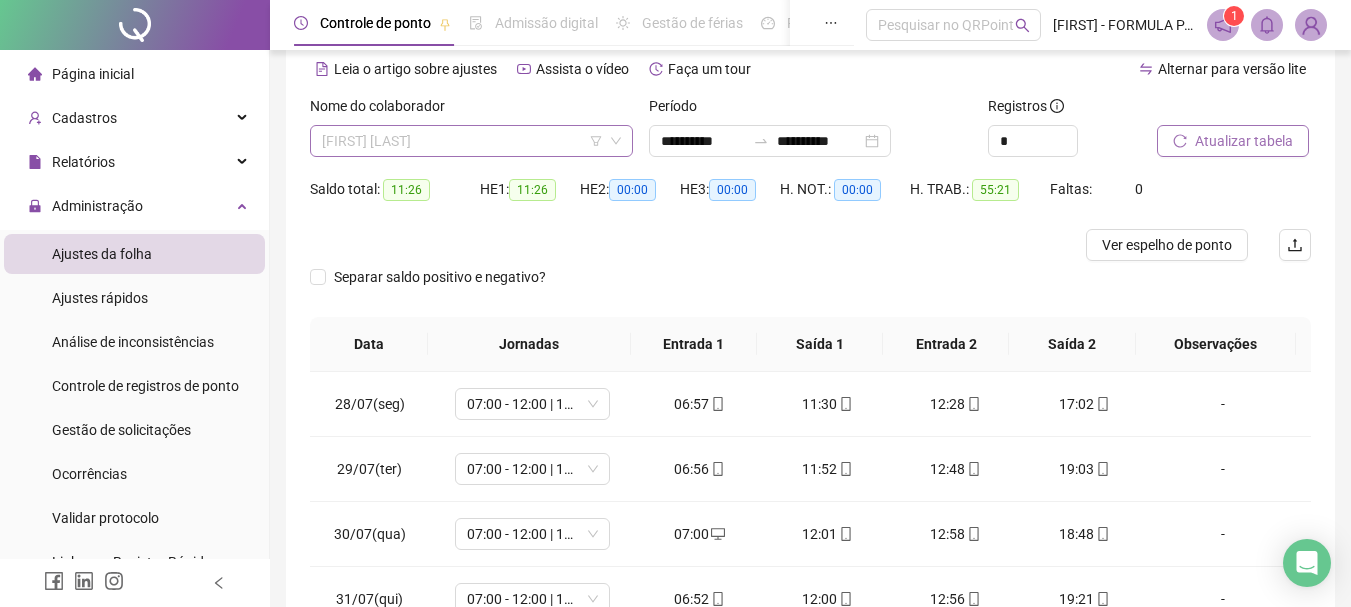 click on "[FIRST] [LAST]" at bounding box center (471, 141) 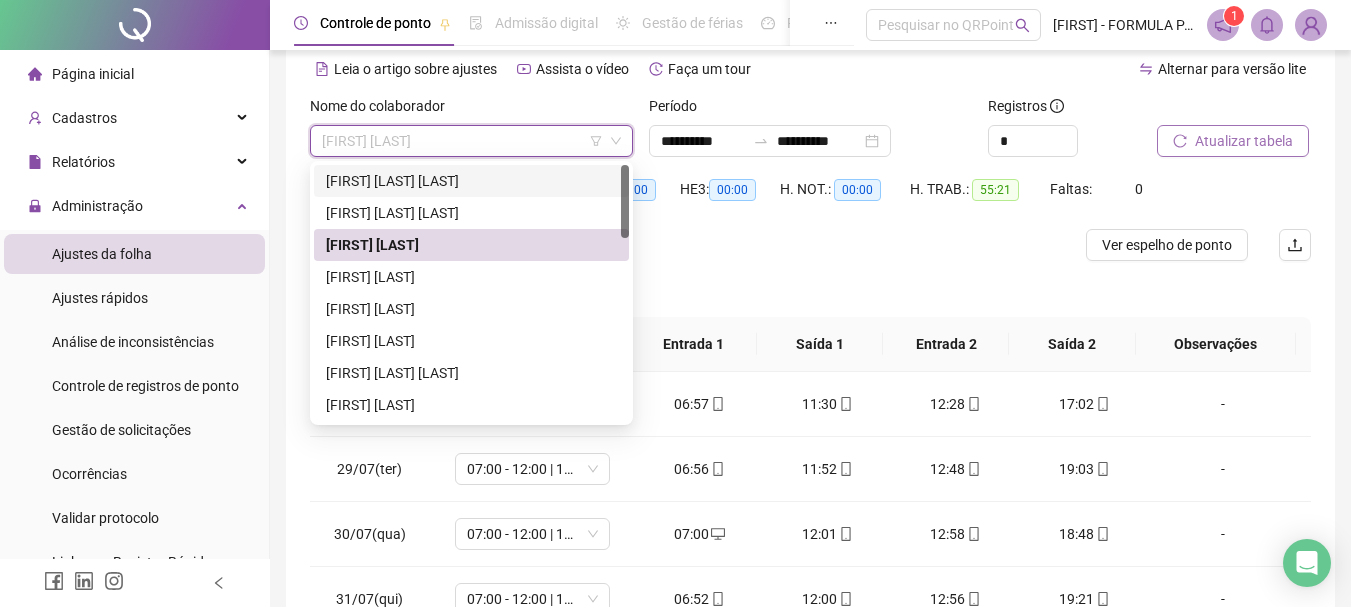 click on "[FIRST] [LAST] [LAST]" at bounding box center (471, 181) 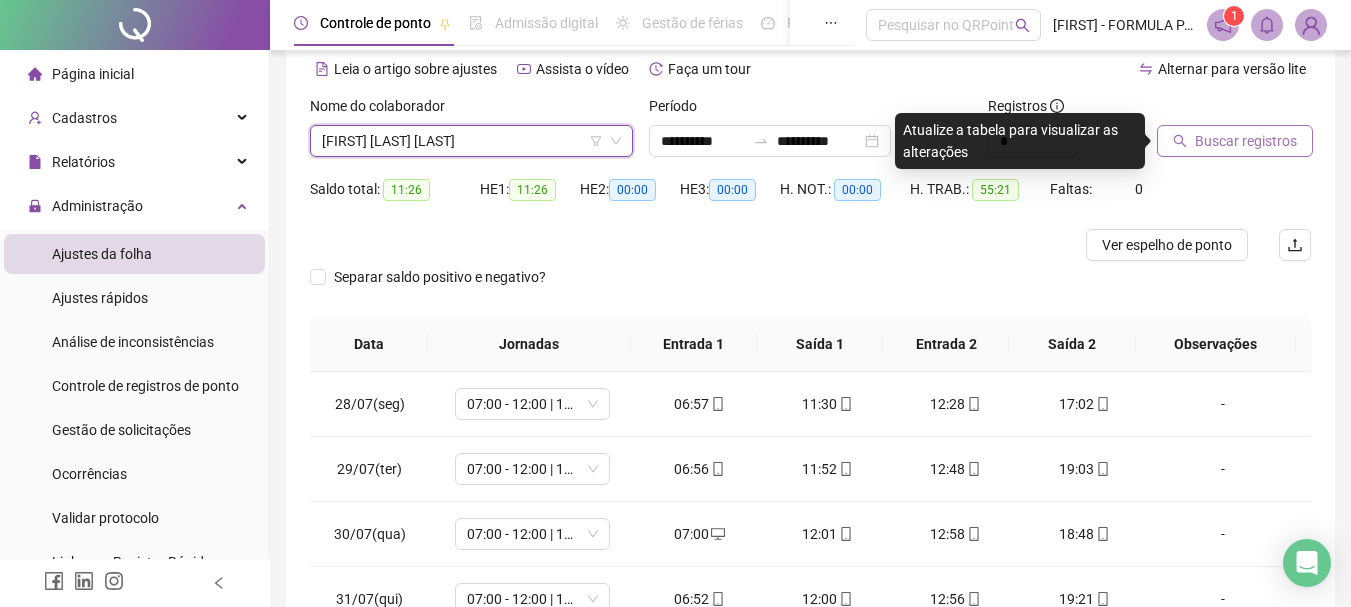 click on "Buscar registros" at bounding box center [1246, 141] 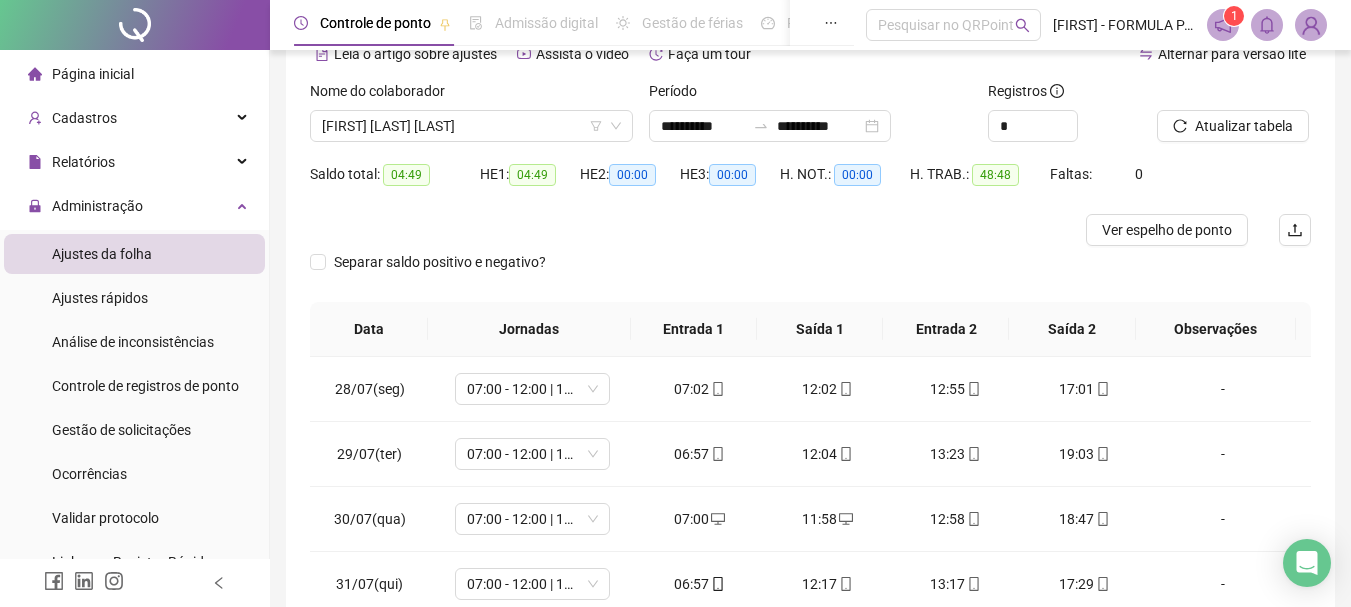scroll, scrollTop: 89, scrollLeft: 0, axis: vertical 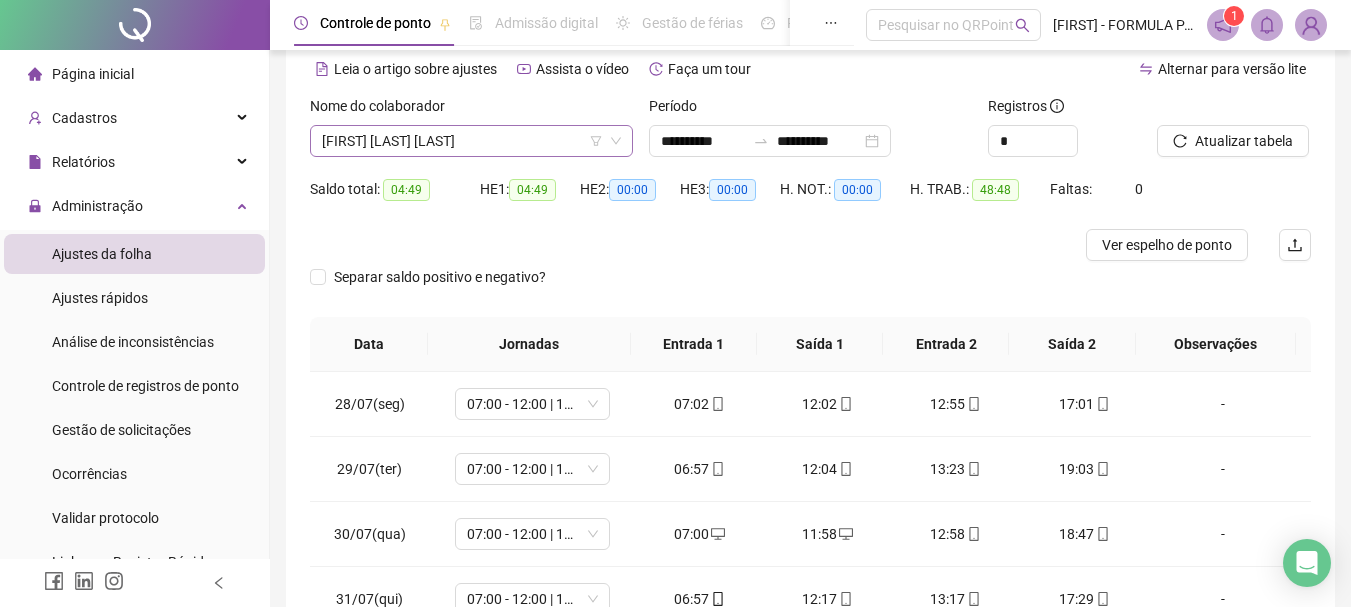 click on "[FIRST] [LAST] [LAST]" at bounding box center [471, 141] 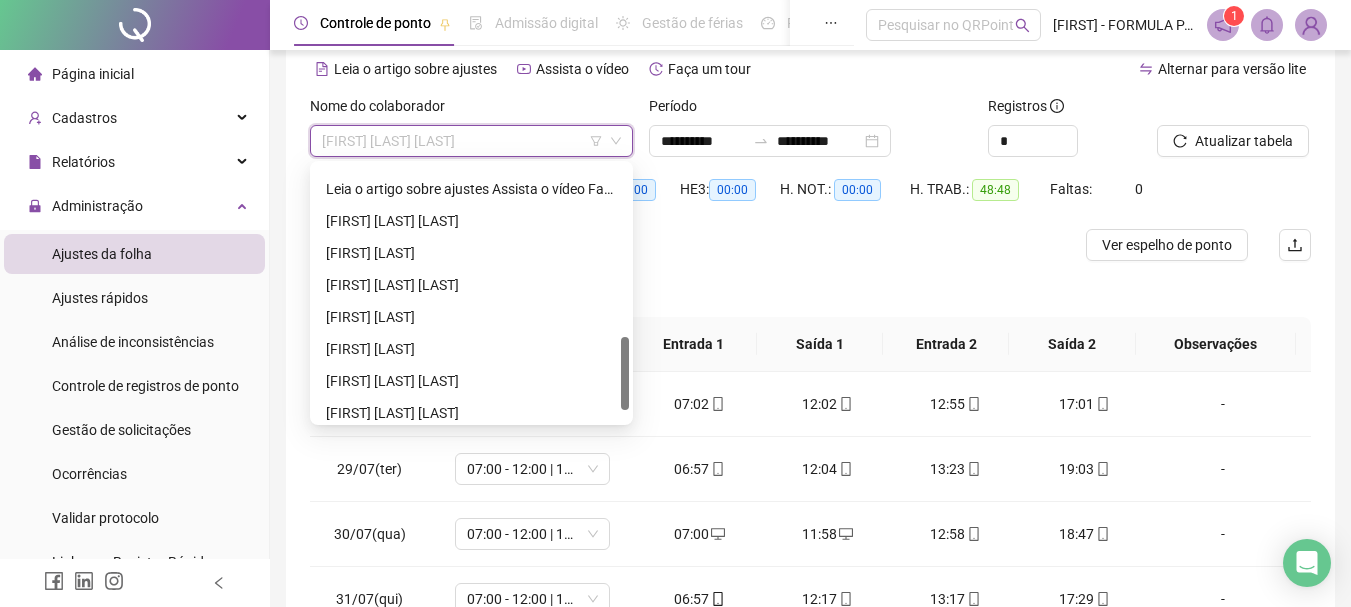 scroll, scrollTop: 640, scrollLeft: 0, axis: vertical 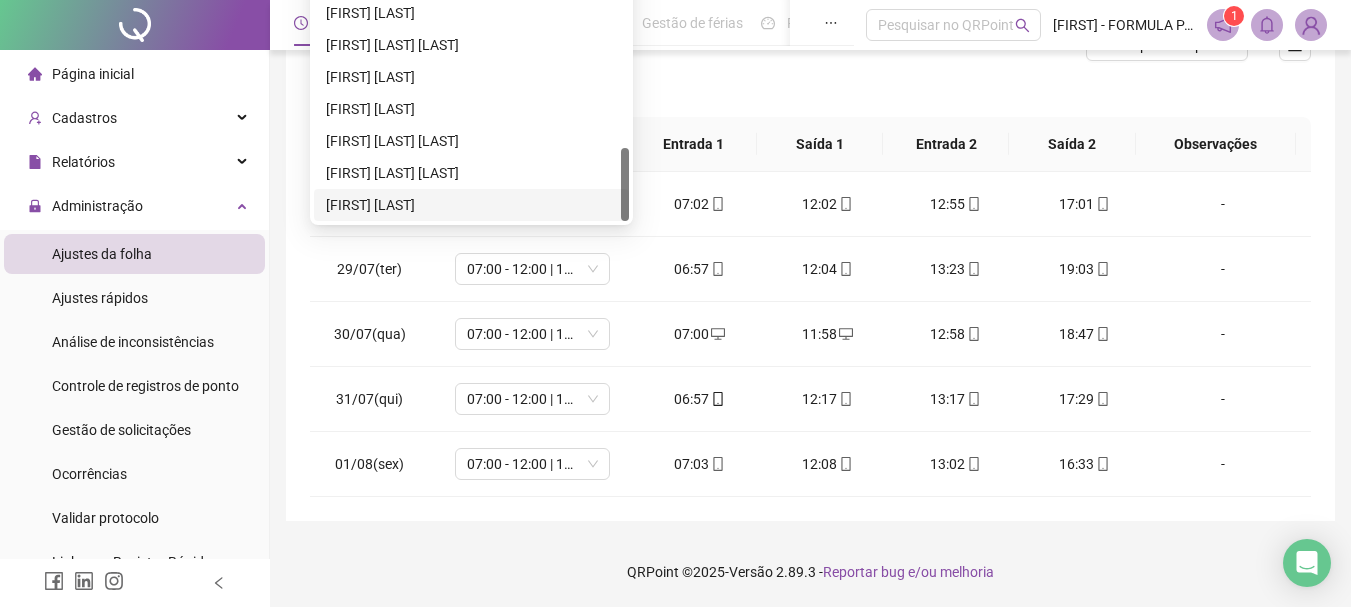 click on "[FIRST] [LAST]" at bounding box center [471, 205] 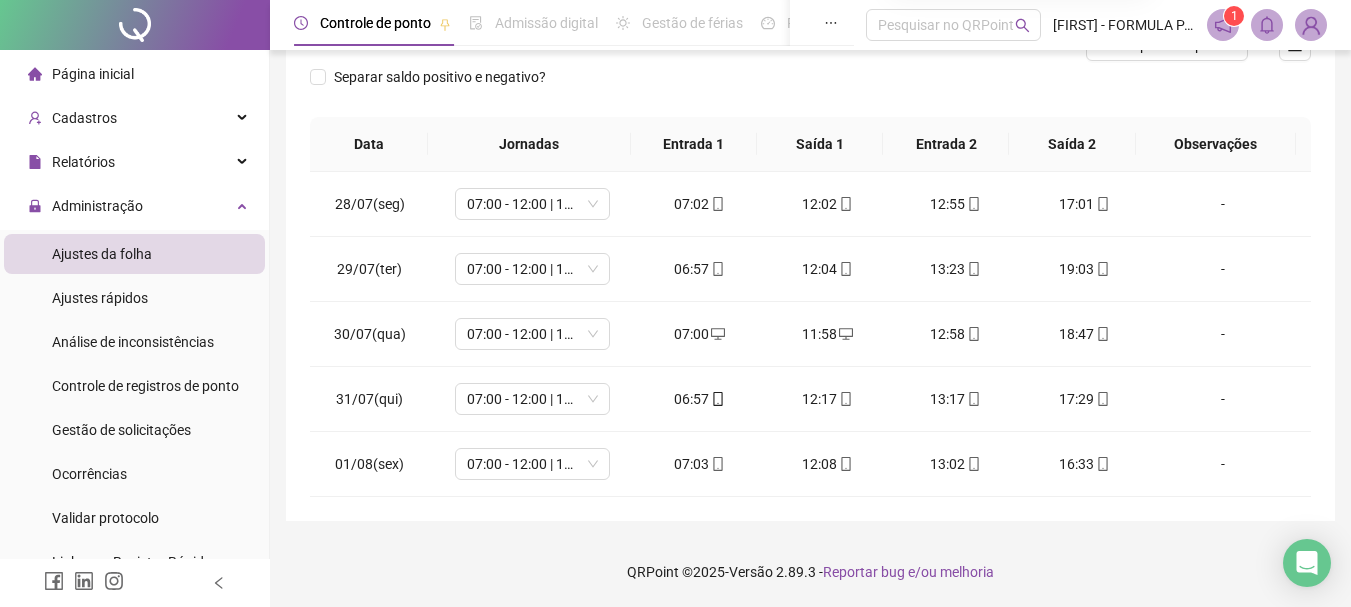 scroll, scrollTop: 189, scrollLeft: 0, axis: vertical 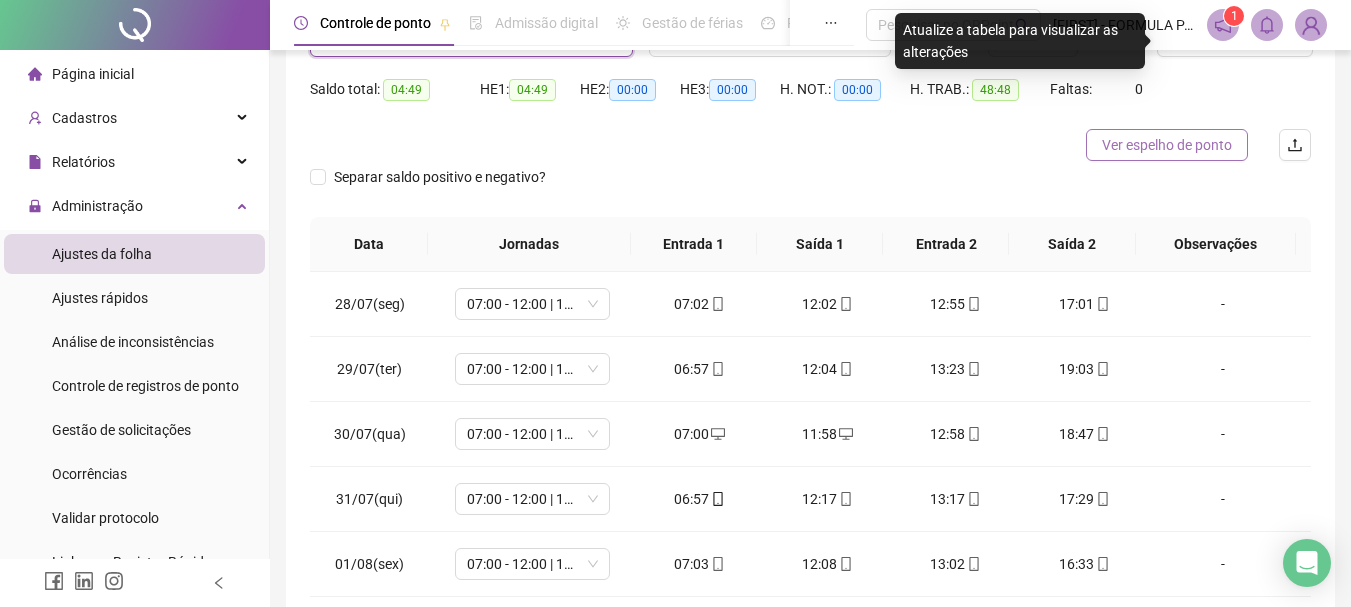 click on "Ver espelho de ponto" at bounding box center (1167, 145) 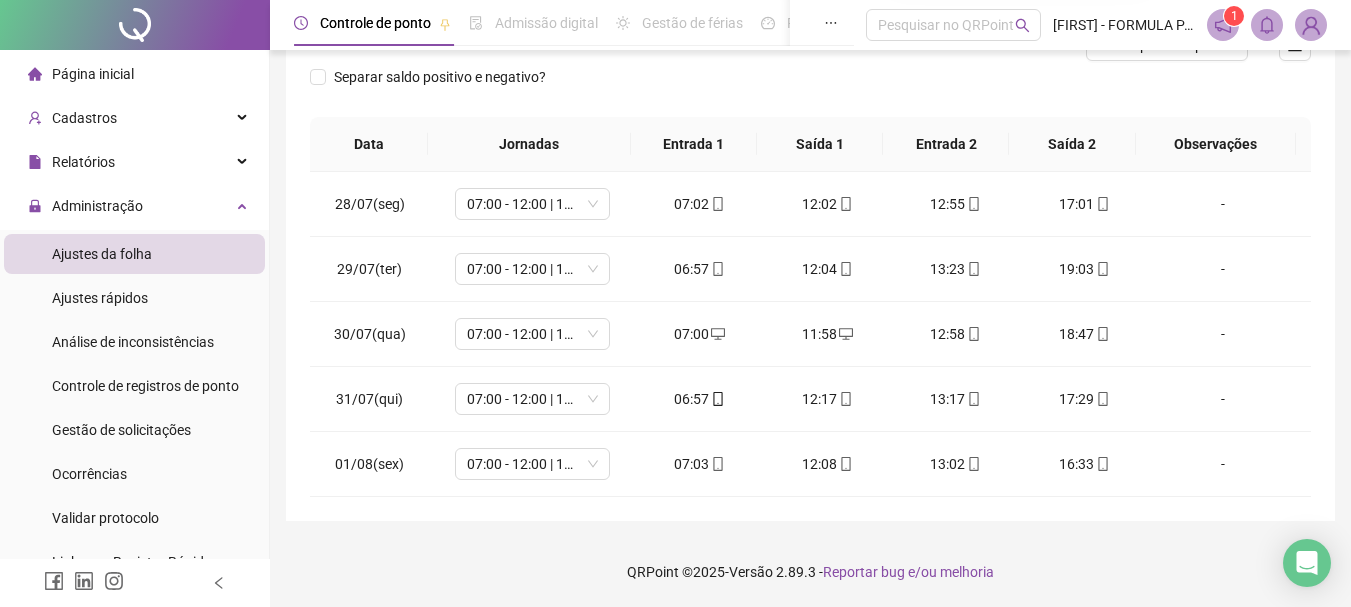 scroll, scrollTop: 0, scrollLeft: 0, axis: both 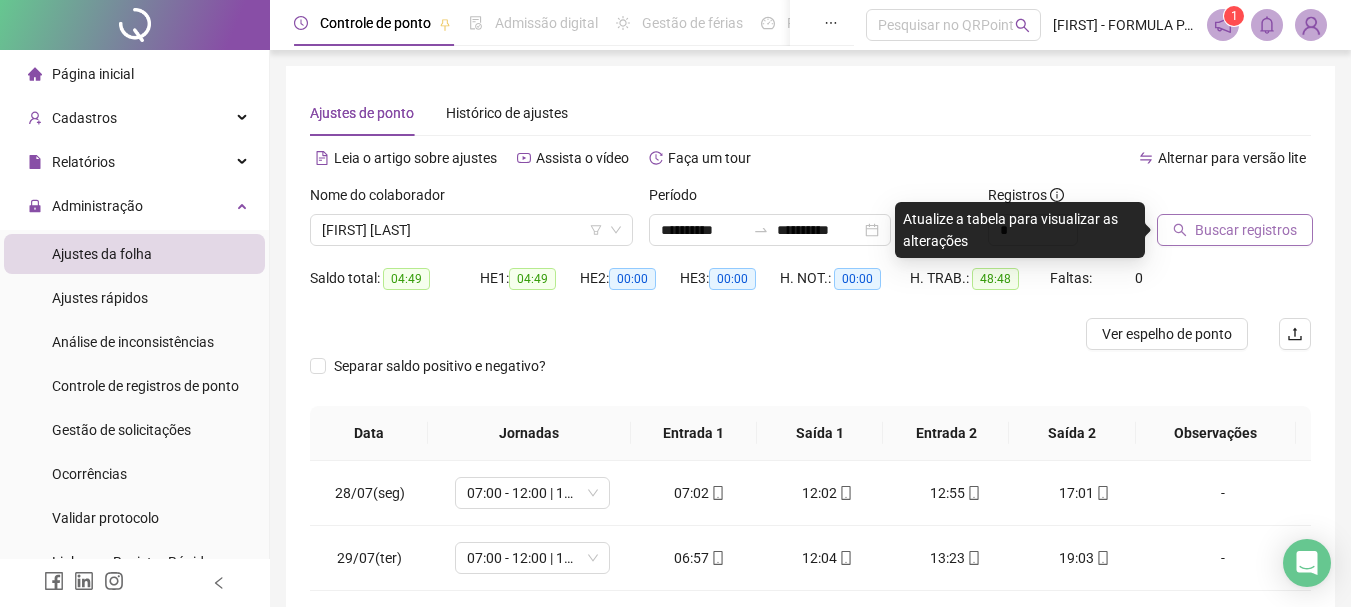 click on "Buscar registros" at bounding box center [1246, 230] 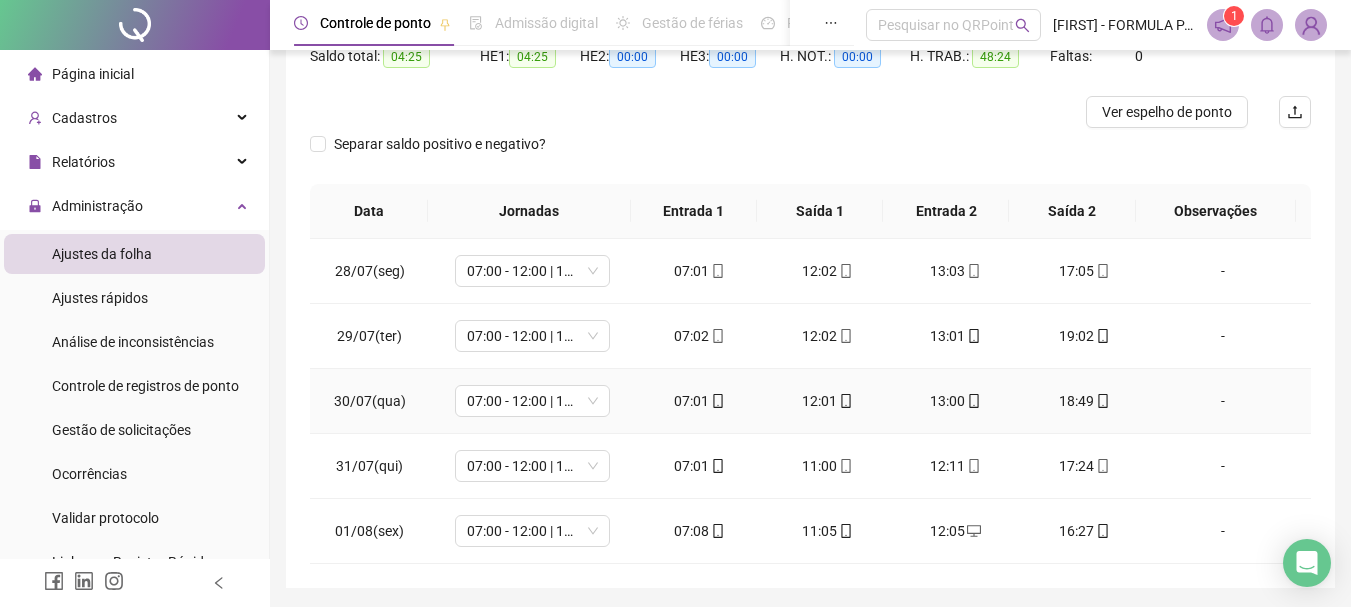 scroll, scrollTop: 89, scrollLeft: 0, axis: vertical 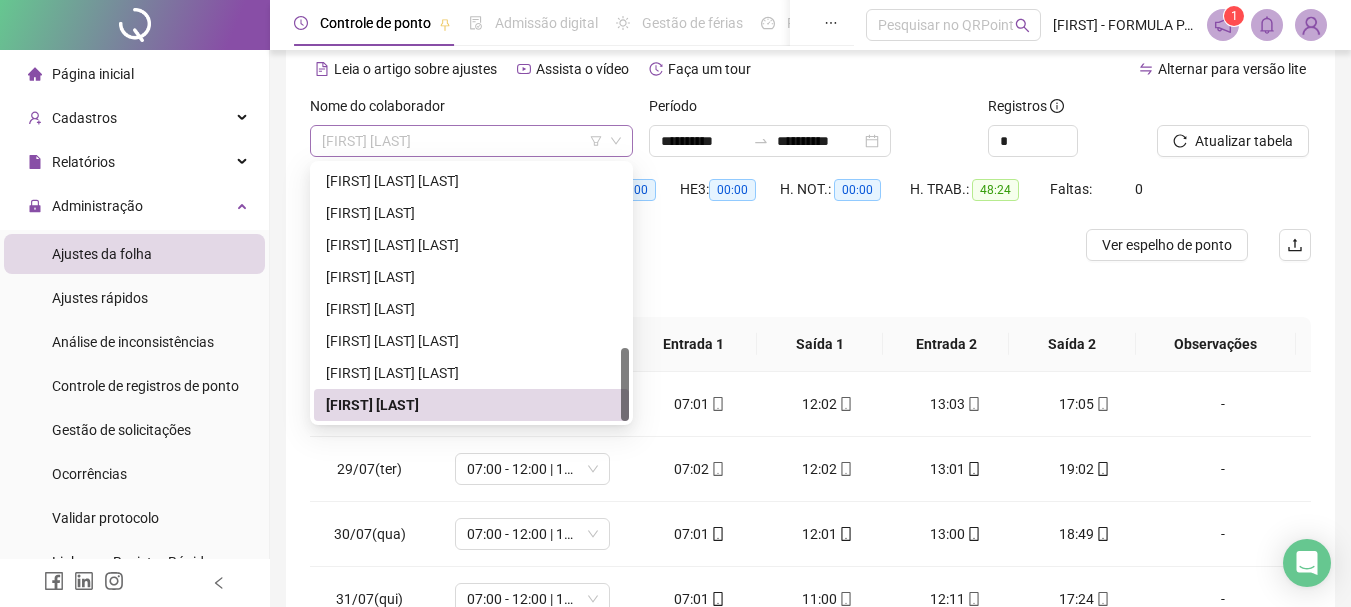 click on "[FIRST] [LAST]" at bounding box center [471, 141] 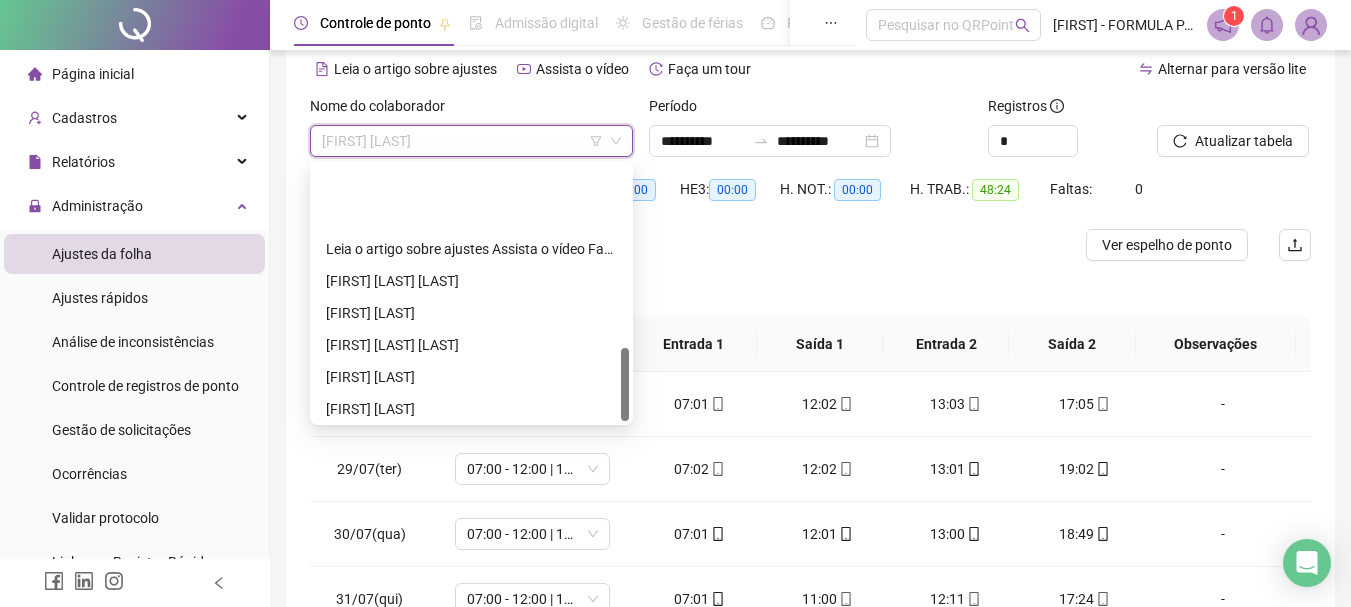 scroll, scrollTop: 640, scrollLeft: 0, axis: vertical 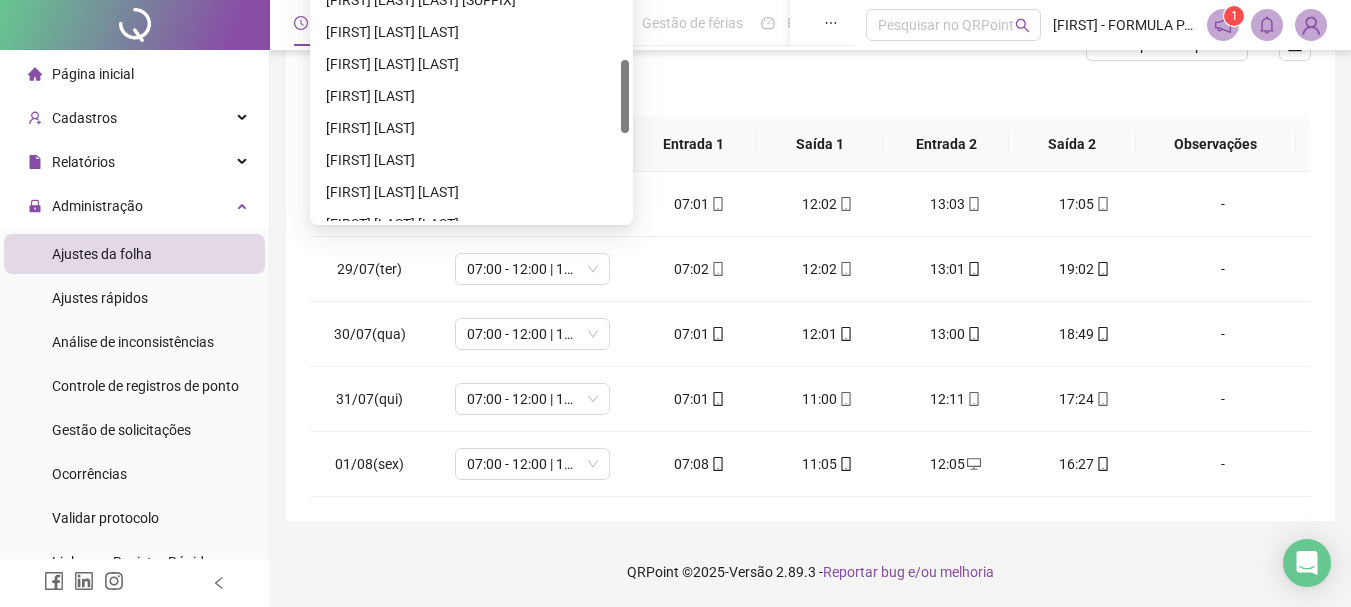 drag, startPoint x: 624, startPoint y: 163, endPoint x: 622, endPoint y: 75, distance: 88.02273 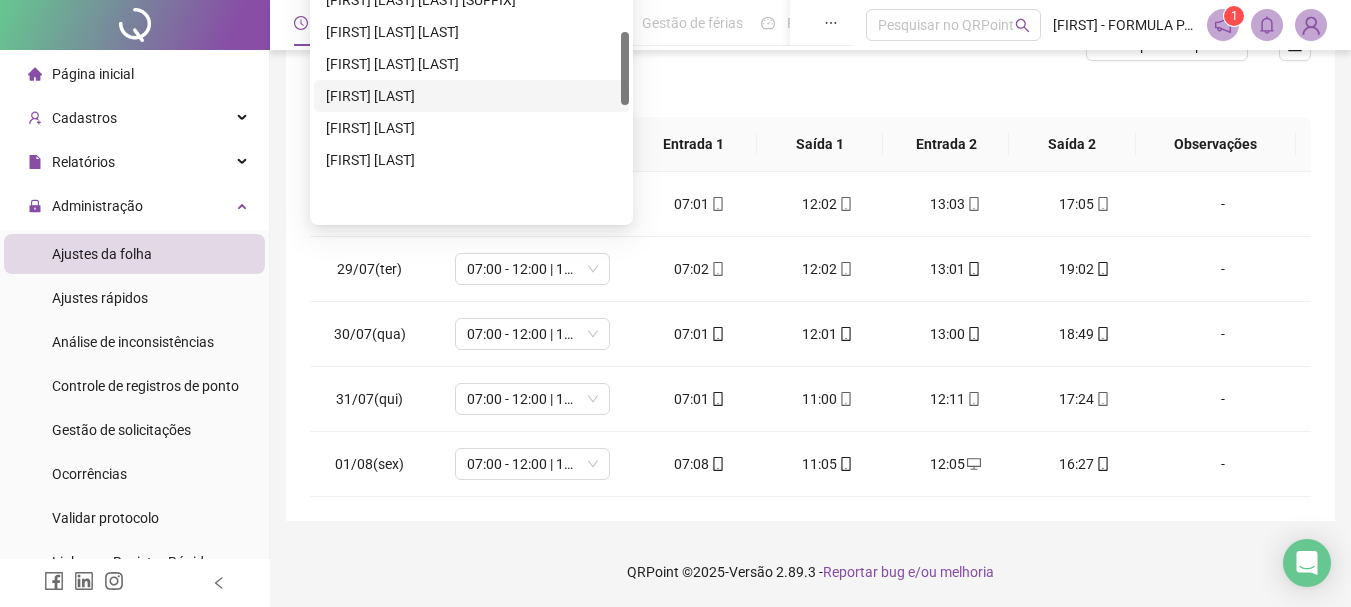 scroll, scrollTop: 233, scrollLeft: 0, axis: vertical 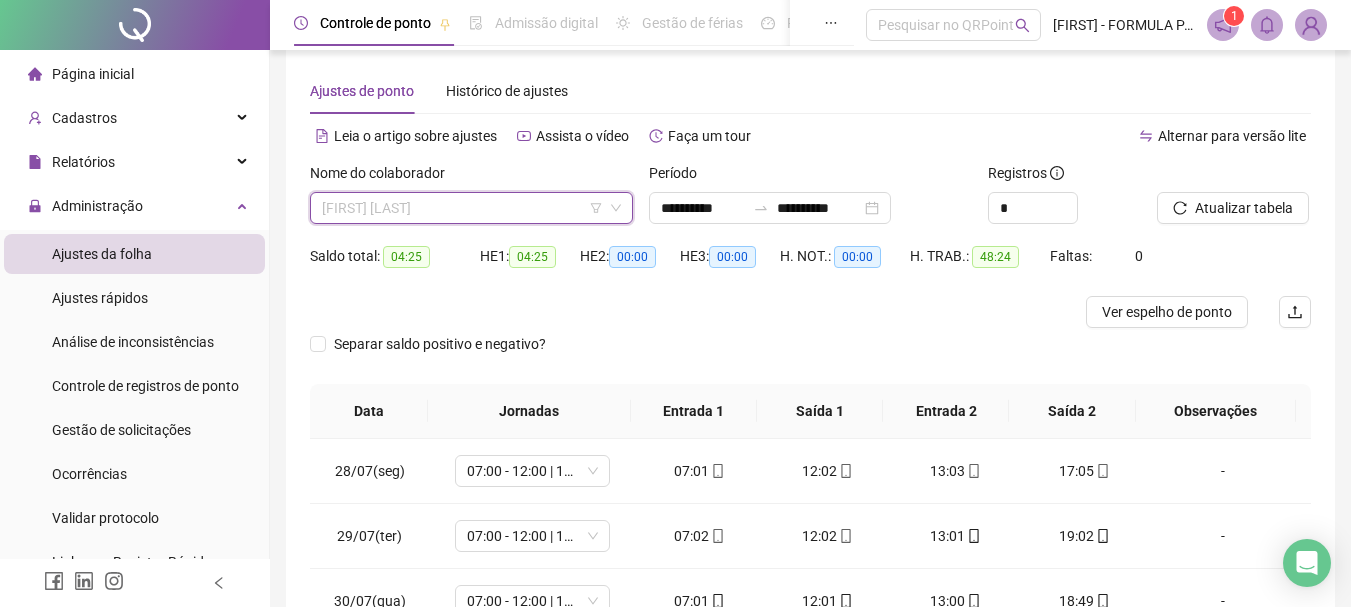 click on "[FIRST] [LAST]" at bounding box center [471, 208] 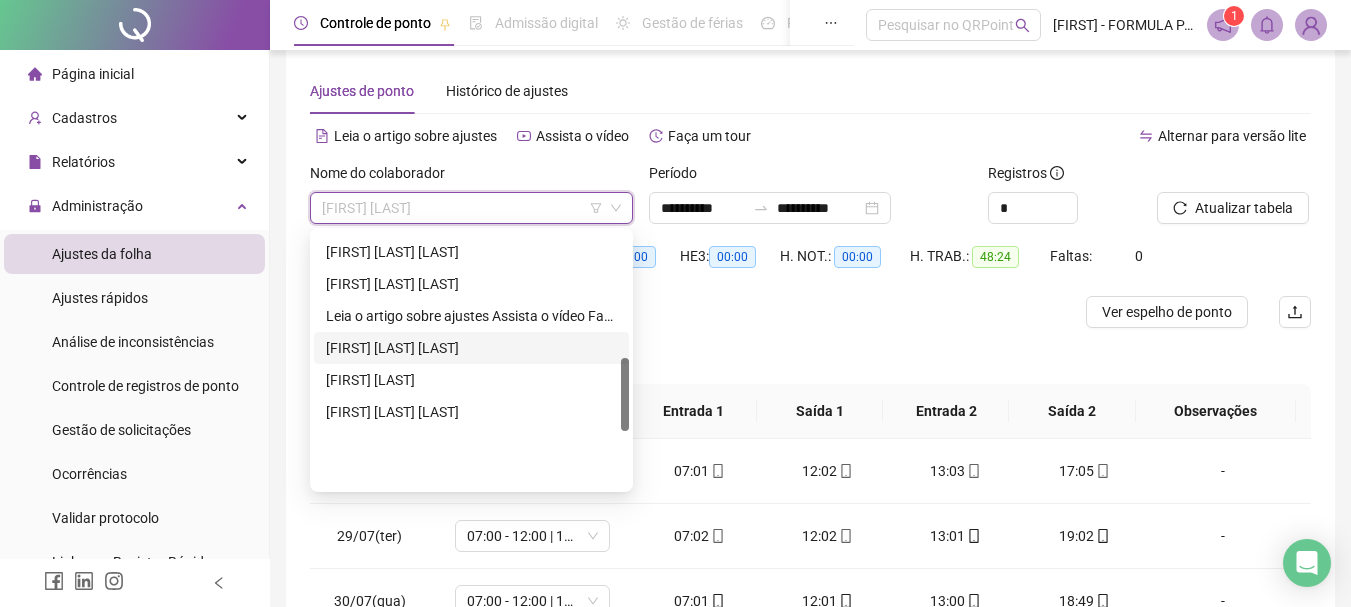 scroll, scrollTop: 440, scrollLeft: 0, axis: vertical 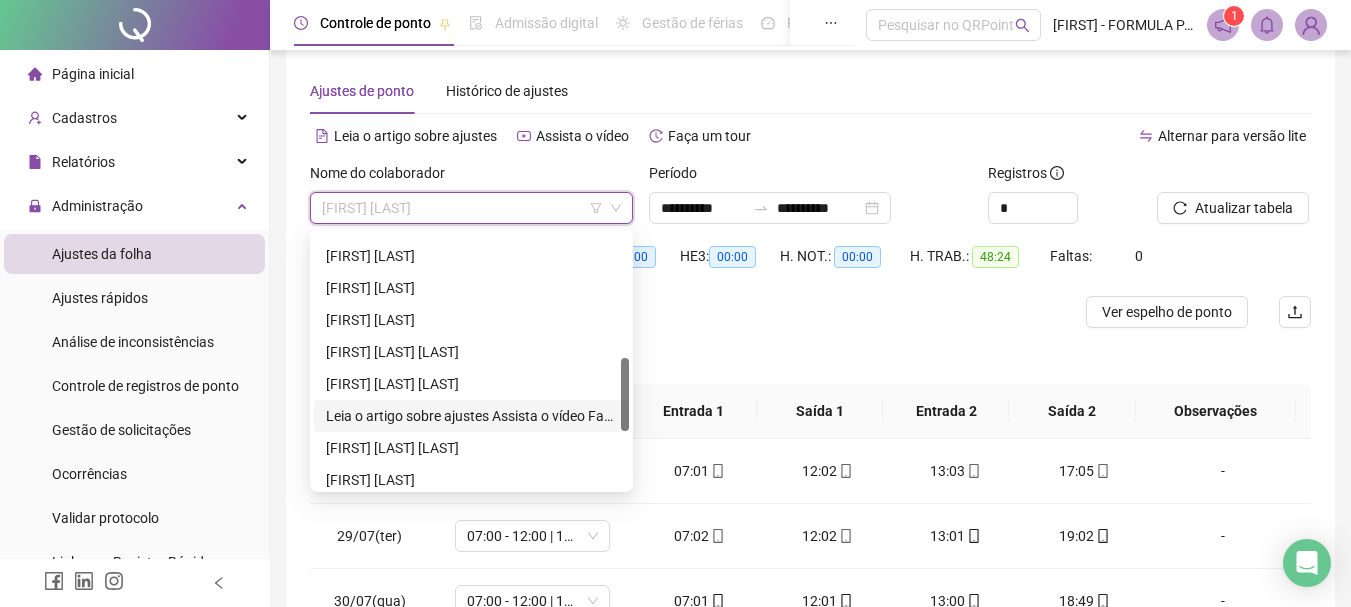 click on "**********" at bounding box center [471, 416] 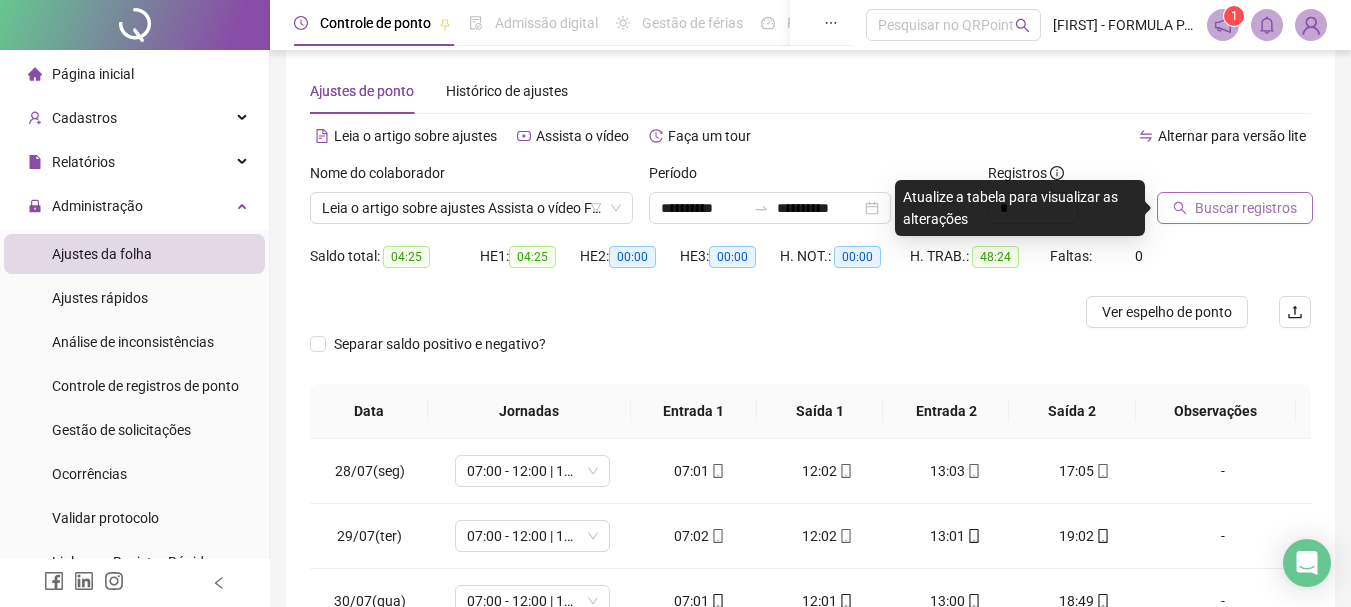 click on "Buscar registros" at bounding box center (1246, 208) 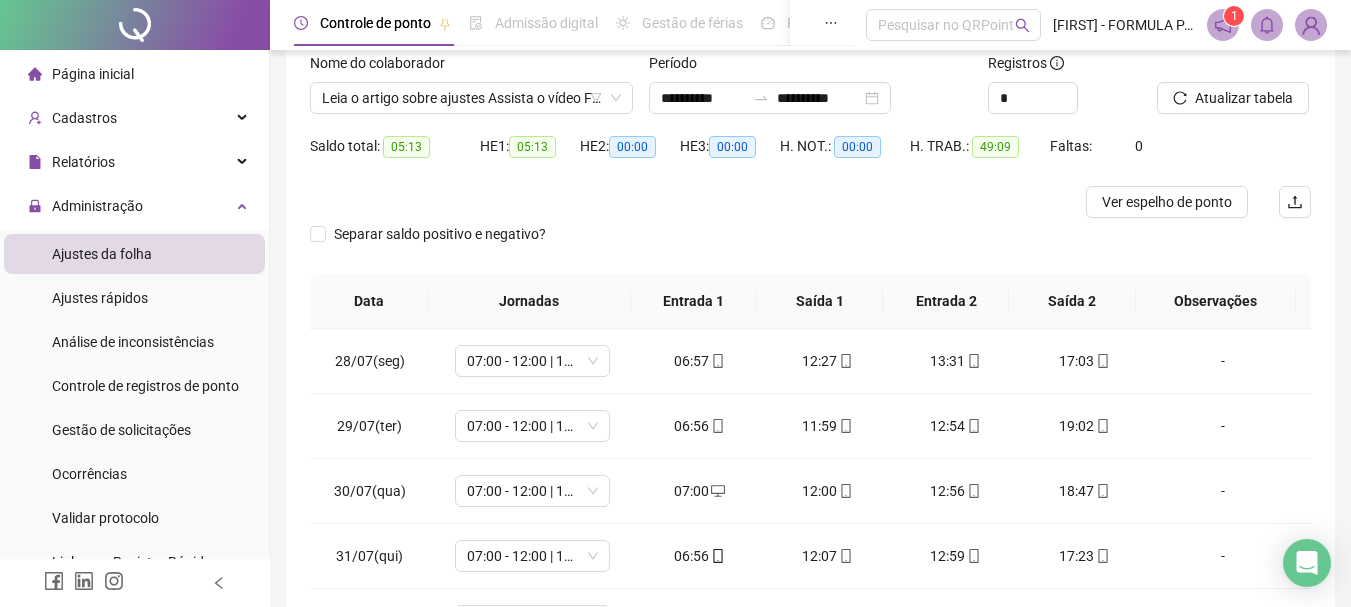 scroll, scrollTop: 126, scrollLeft: 0, axis: vertical 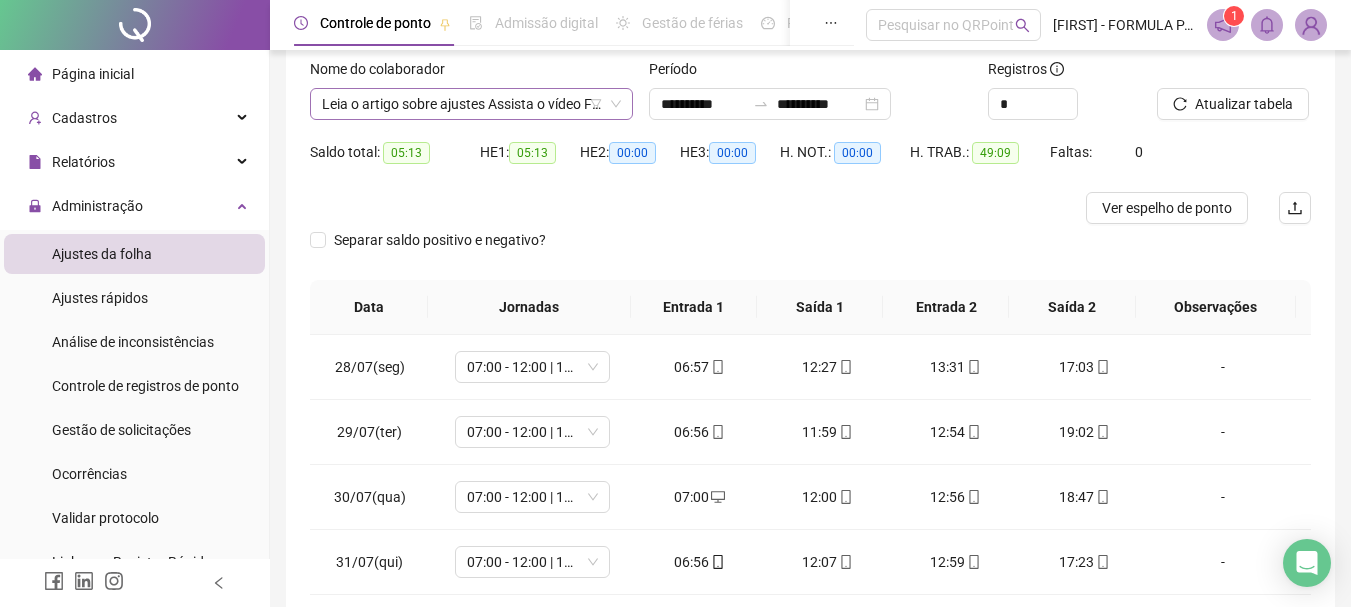 click on "**********" at bounding box center (471, 104) 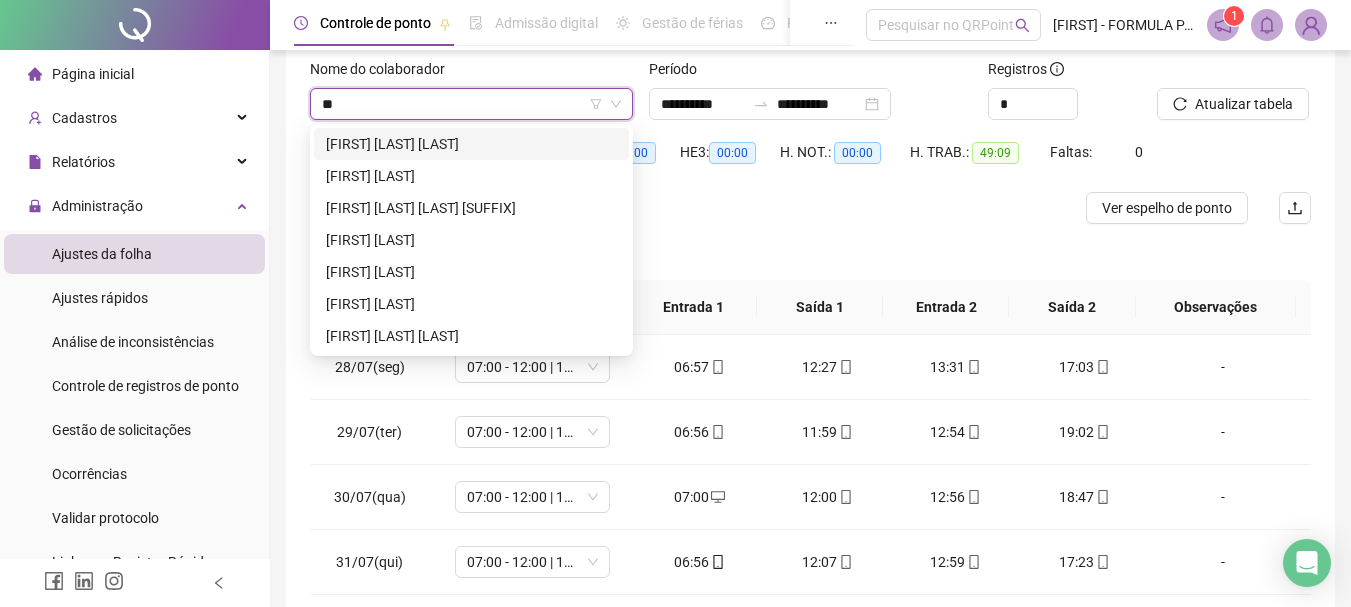 scroll, scrollTop: 0, scrollLeft: 0, axis: both 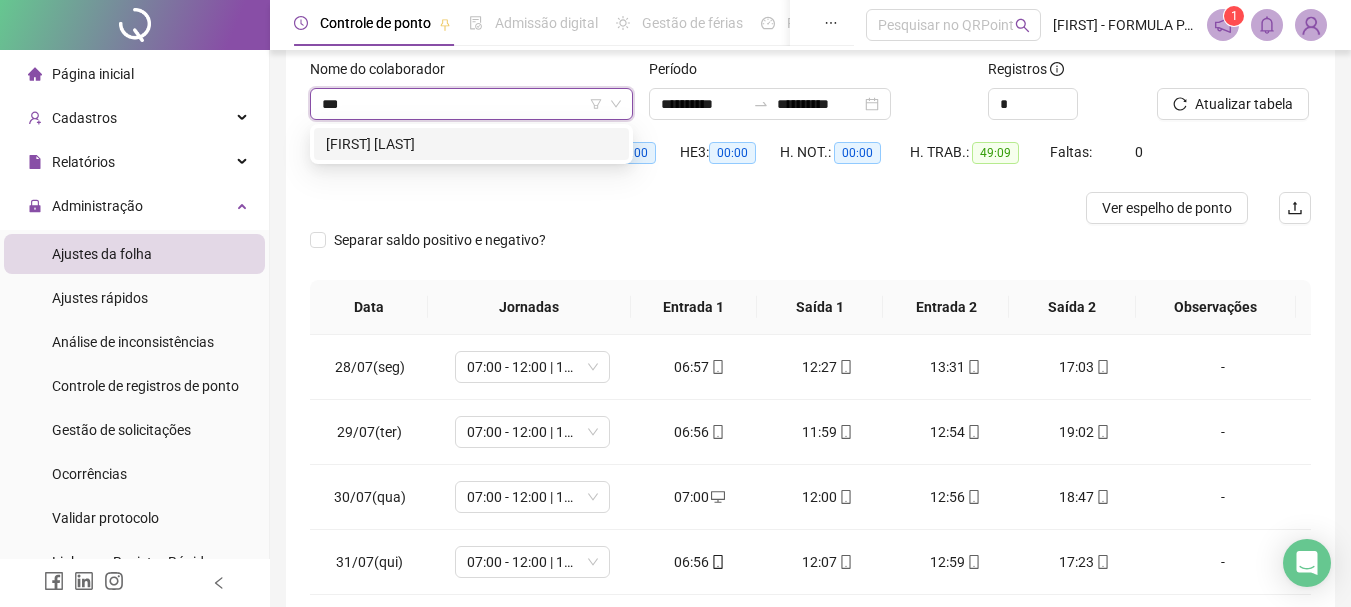 type on "****" 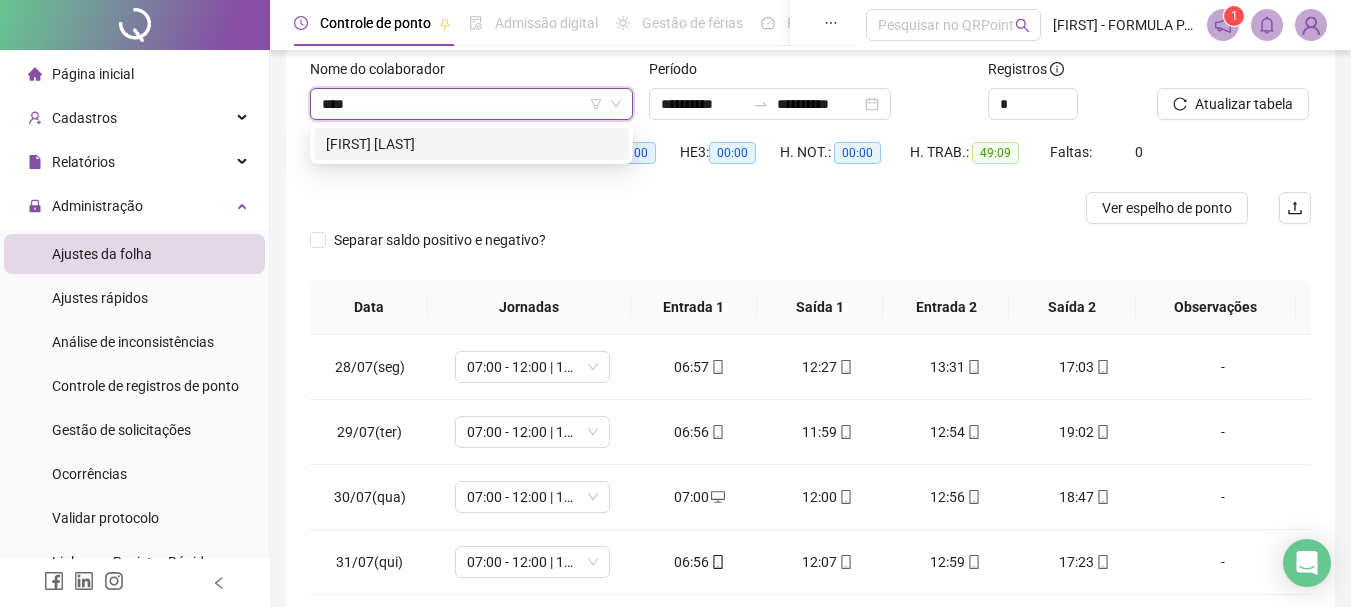click on "[FIRST] [LAST]" at bounding box center [471, 144] 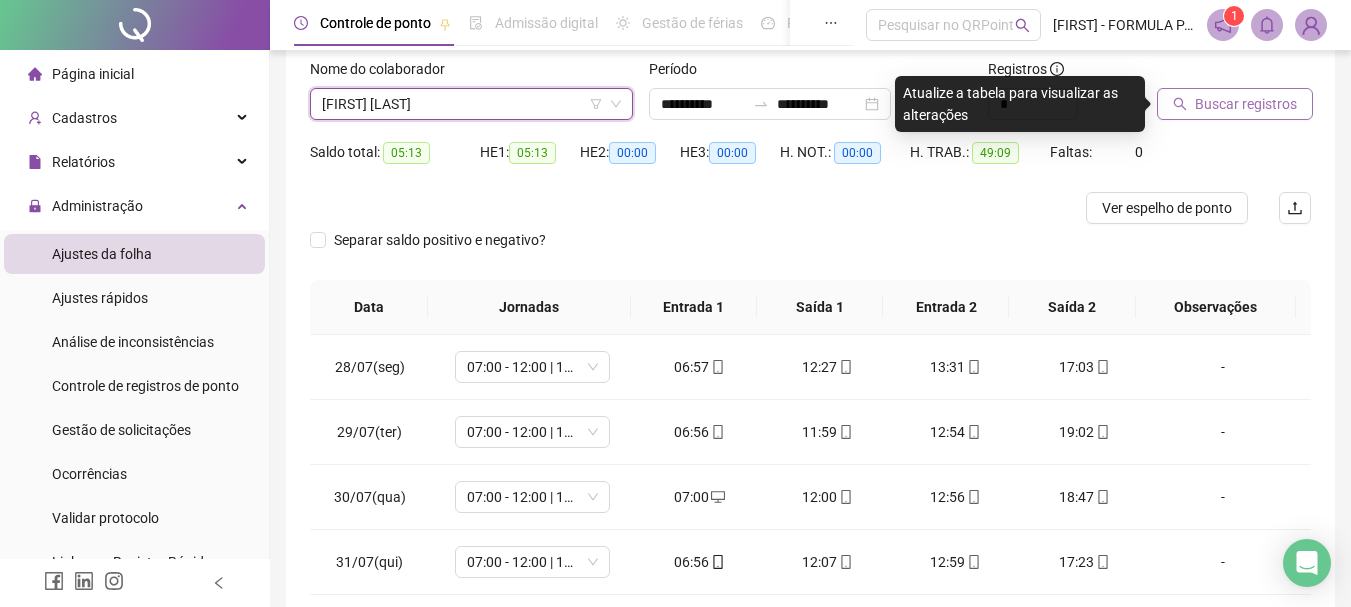 click on "Buscar registros" at bounding box center [1246, 104] 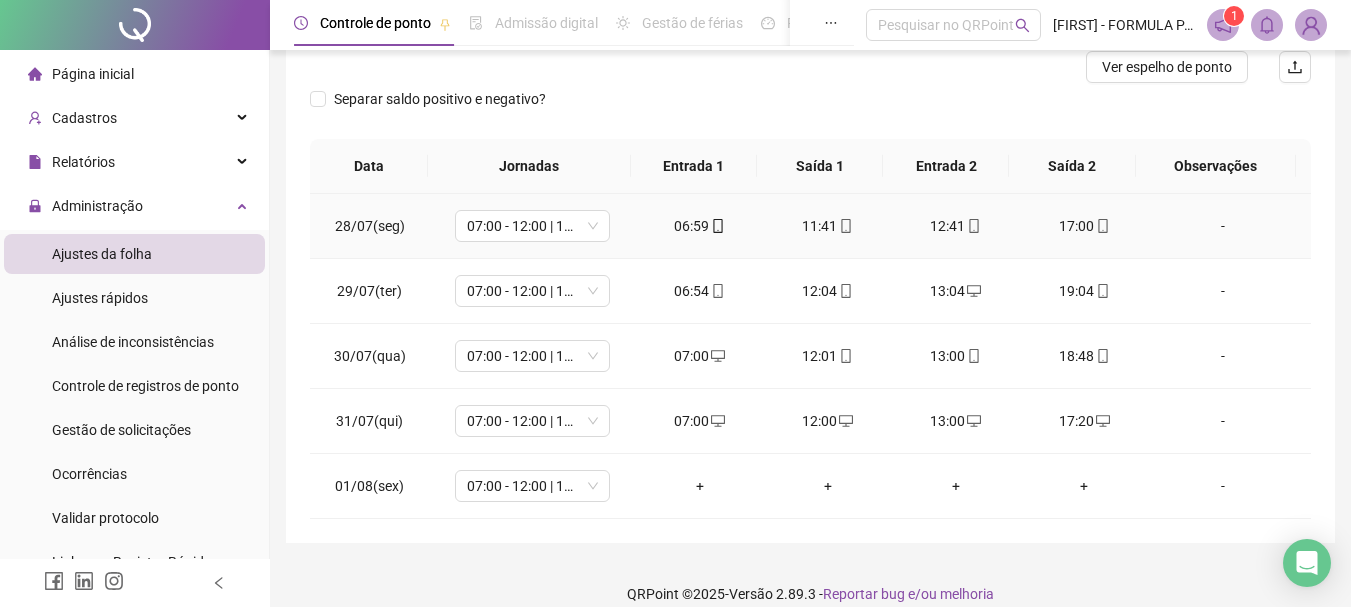scroll, scrollTop: 289, scrollLeft: 0, axis: vertical 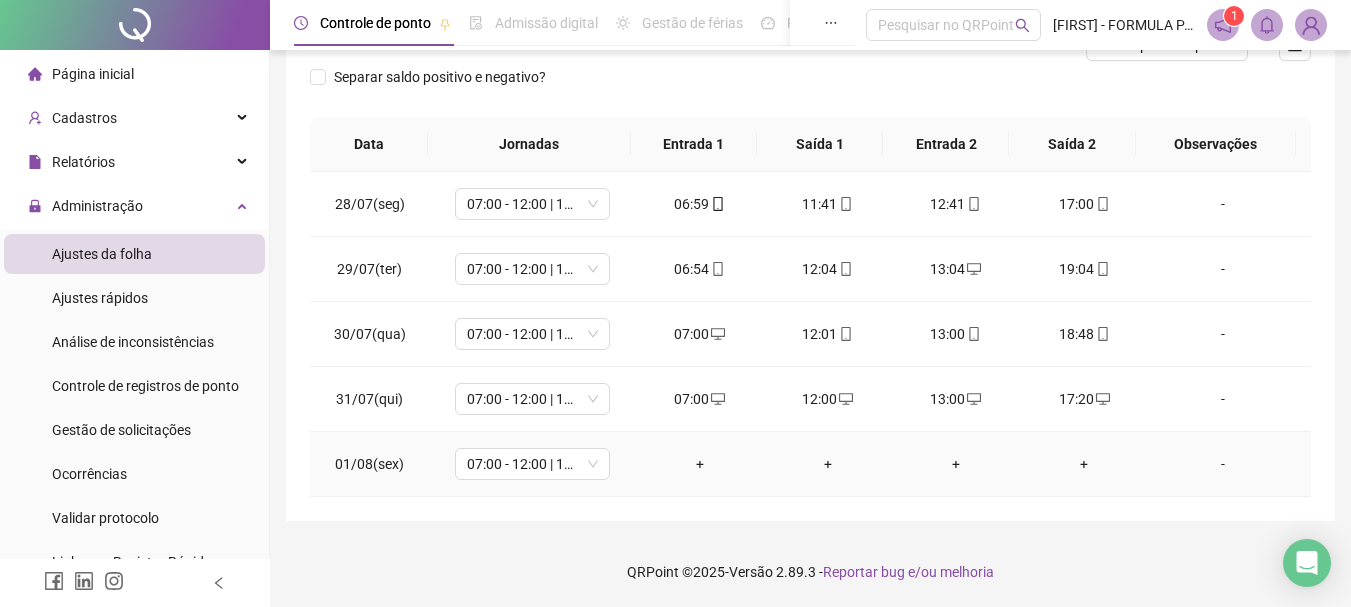 click on "+" at bounding box center [700, 464] 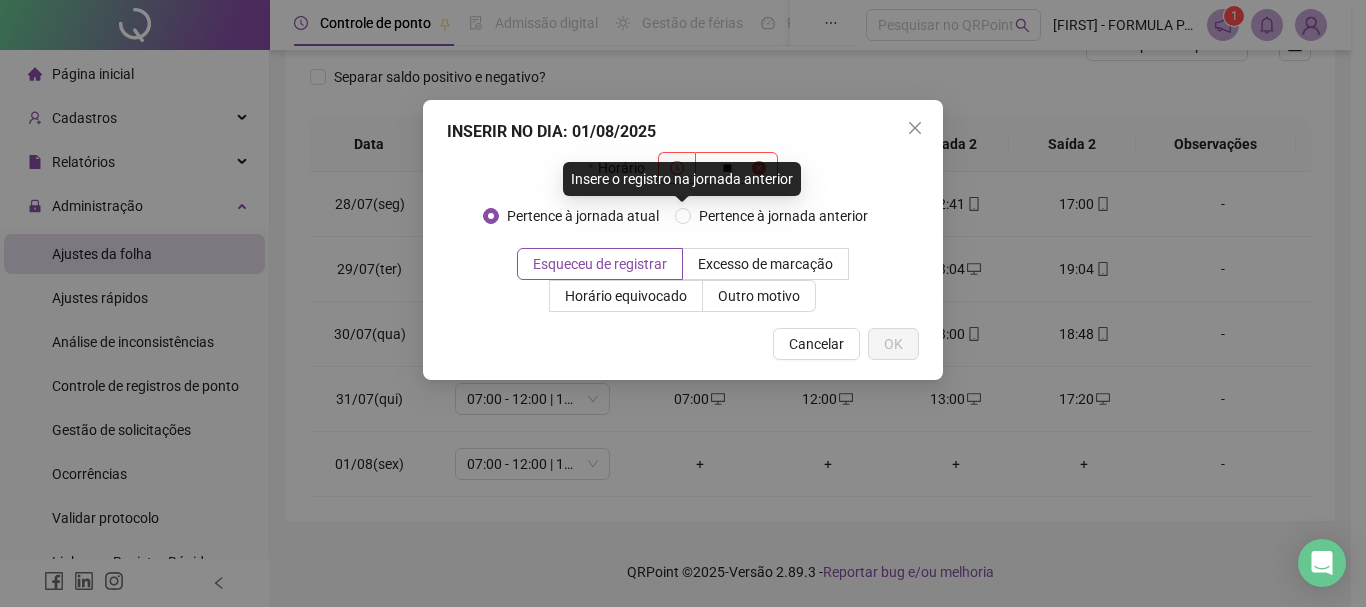 click on "Insere o registro na jornada anterior" at bounding box center (682, 179) 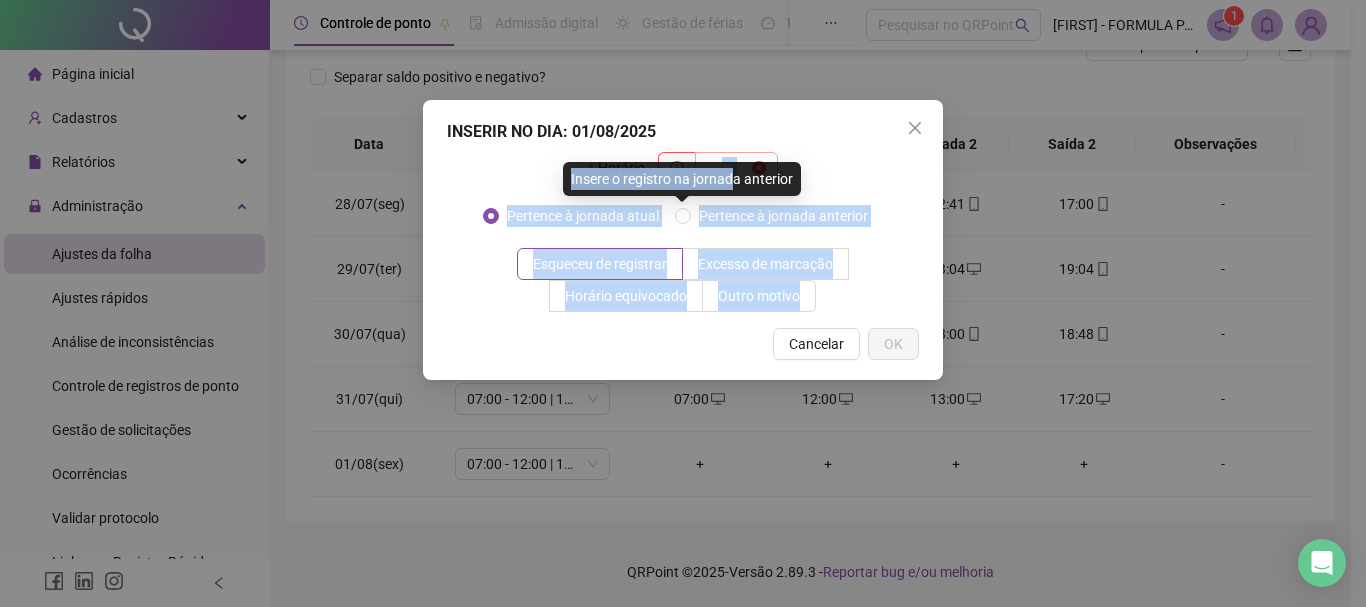 click on "**********" at bounding box center (675, 14) 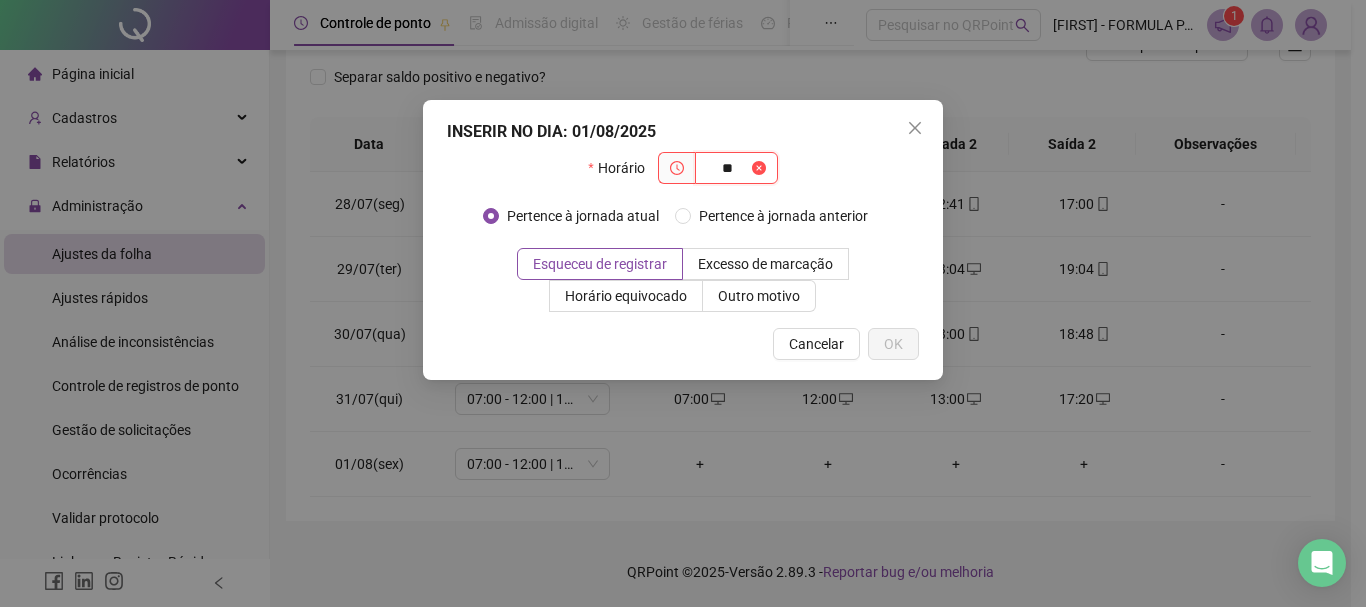 click on "**" at bounding box center [727, 168] 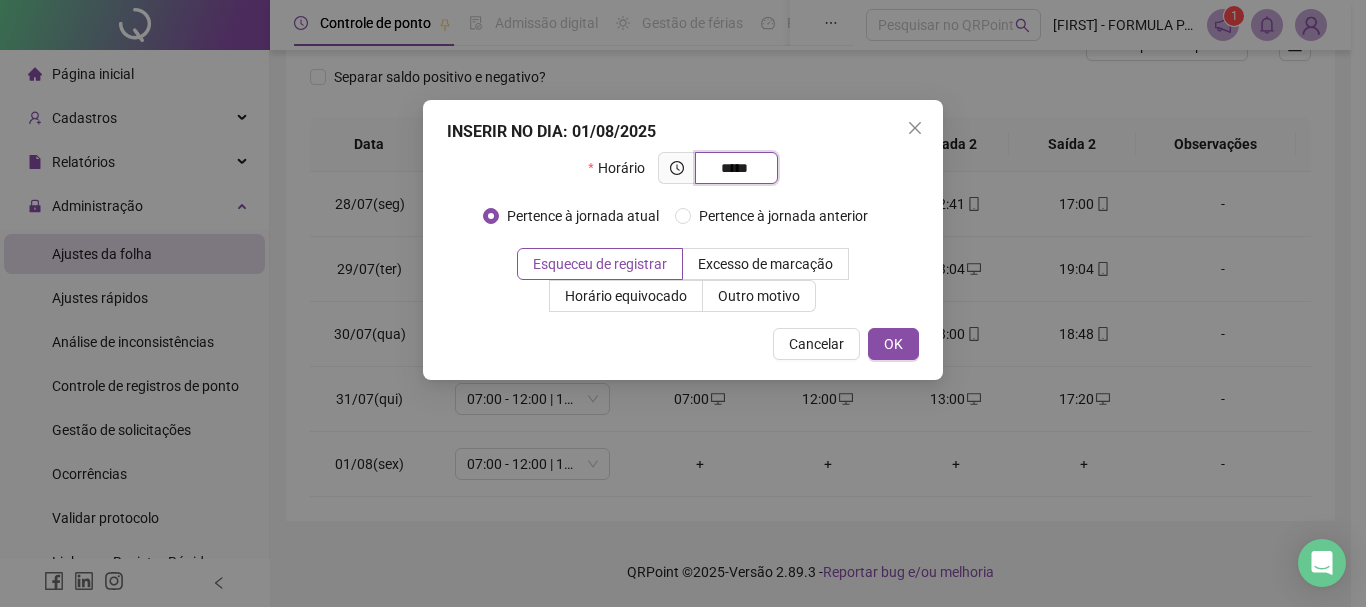 type on "*****" 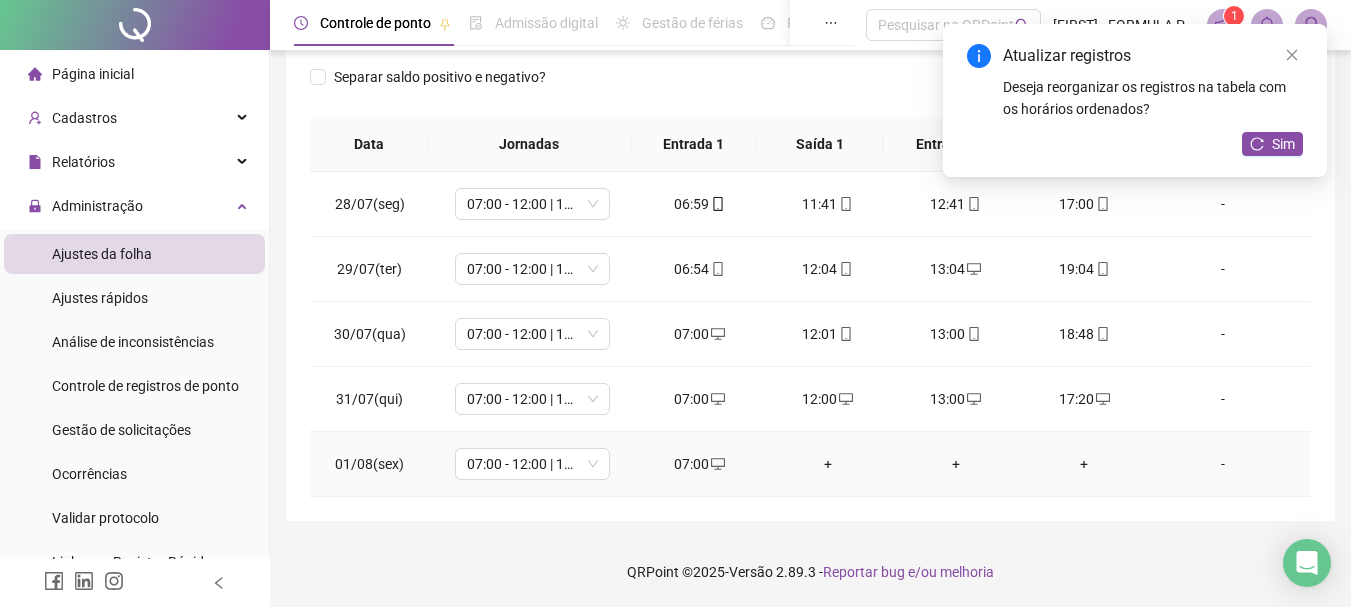 click on "+" at bounding box center [828, 464] 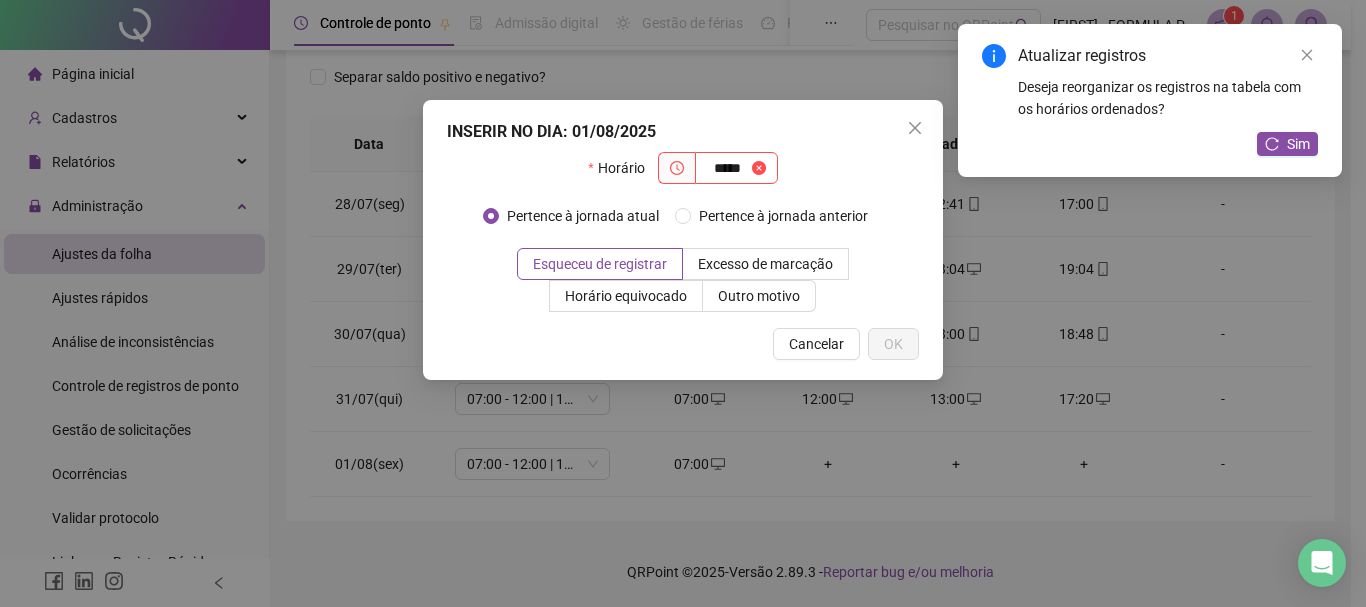 type on "*****" 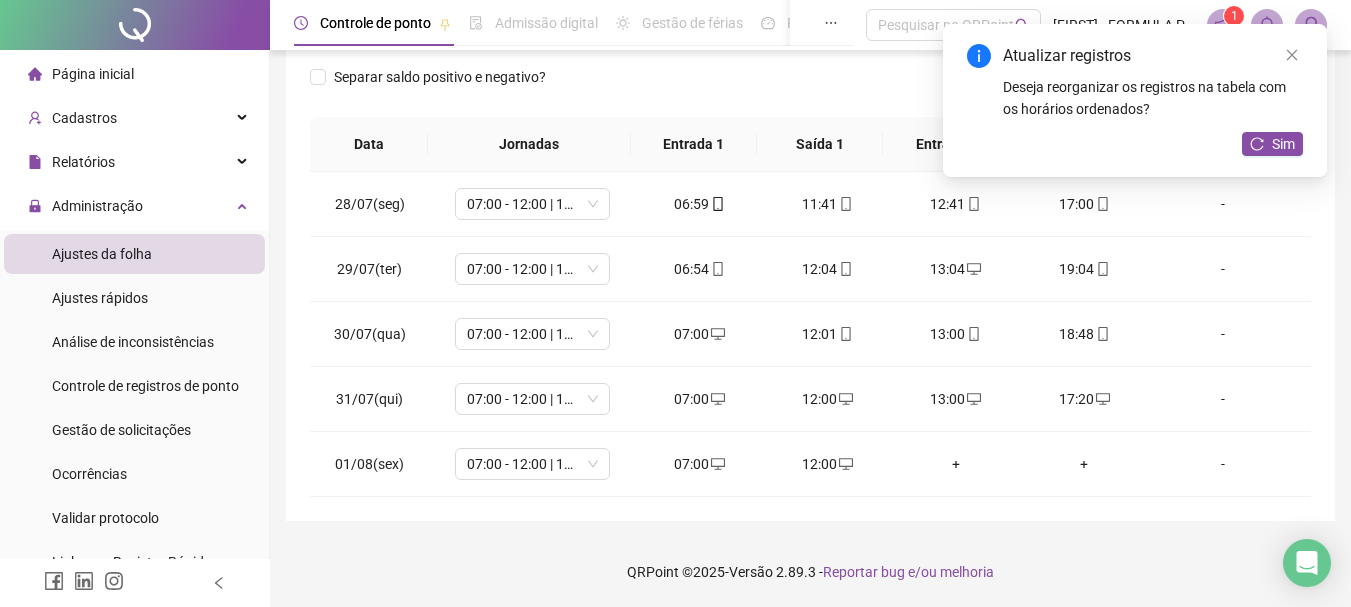 click on "+" at bounding box center (956, 464) 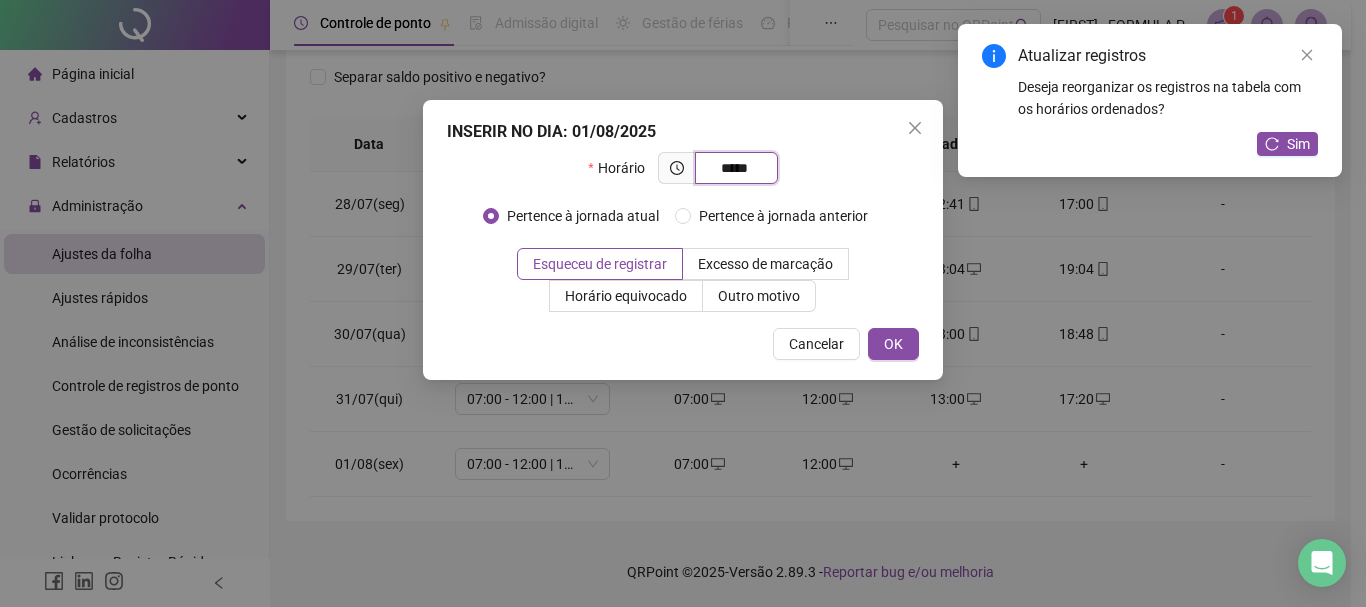 type on "*****" 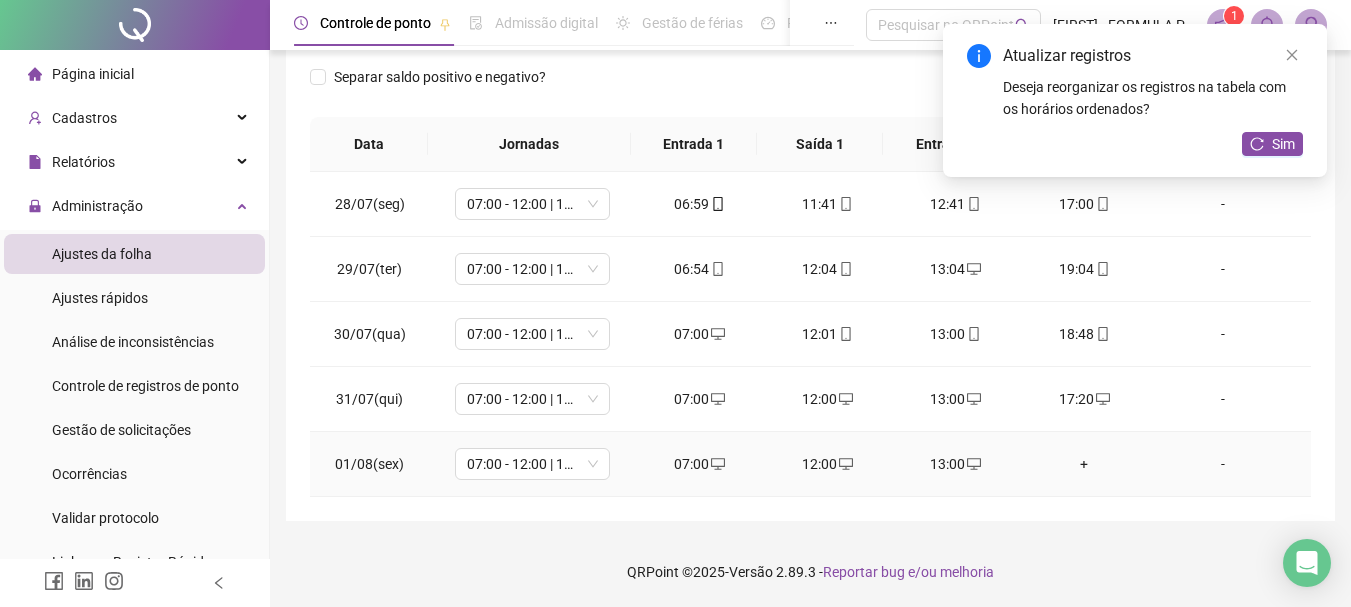 click on "+" at bounding box center (1084, 464) 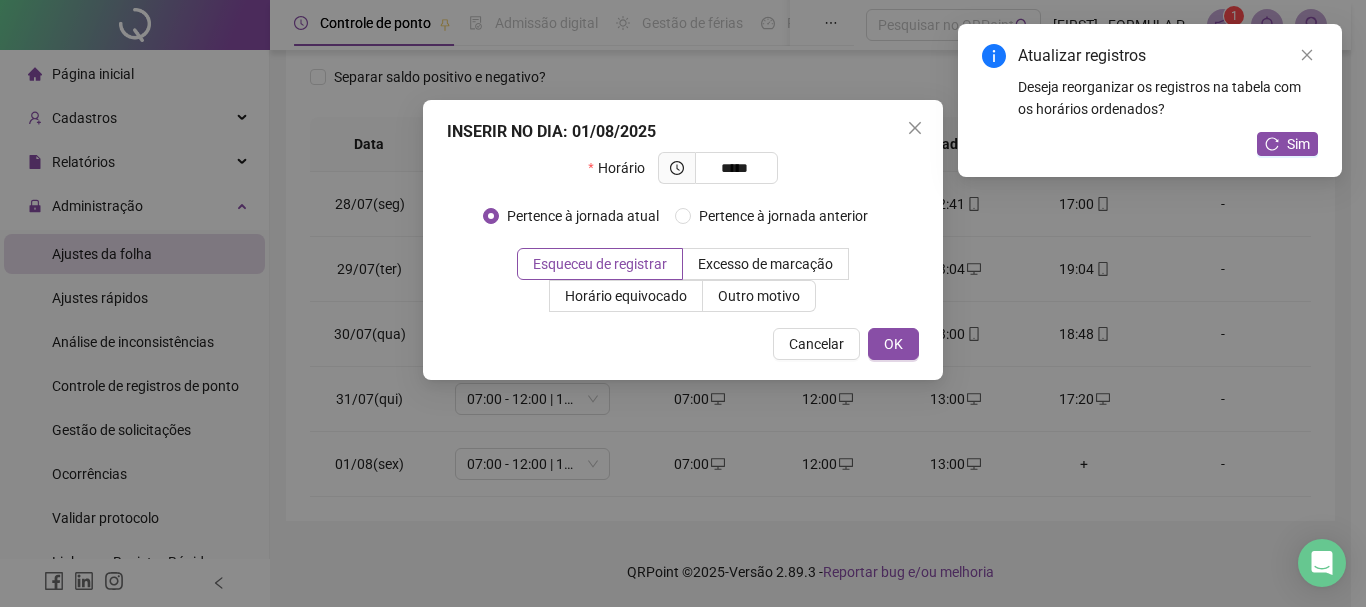 type on "*****" 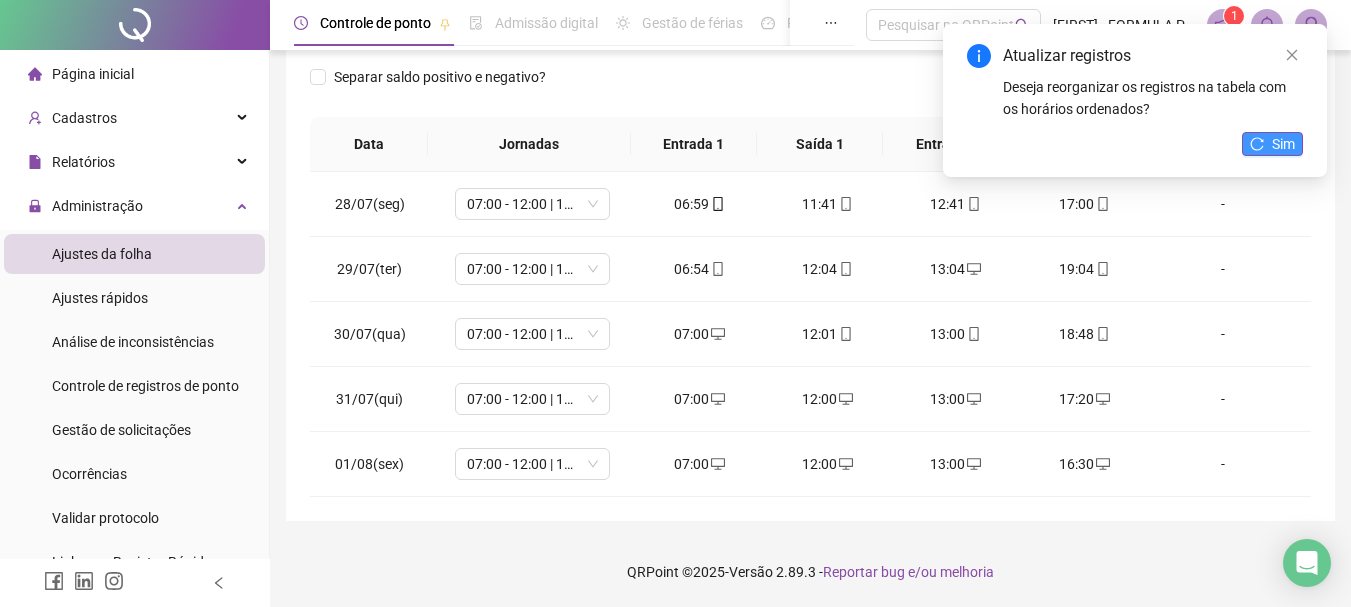 click on "Sim" at bounding box center (1272, 144) 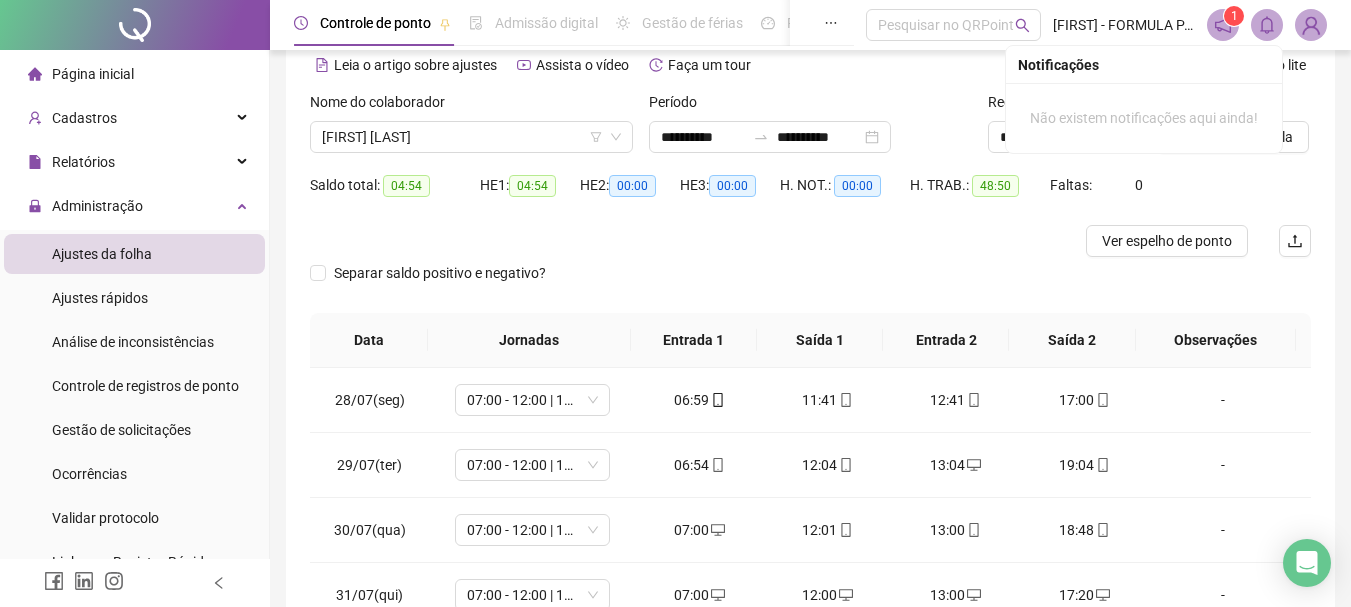 scroll, scrollTop: 89, scrollLeft: 0, axis: vertical 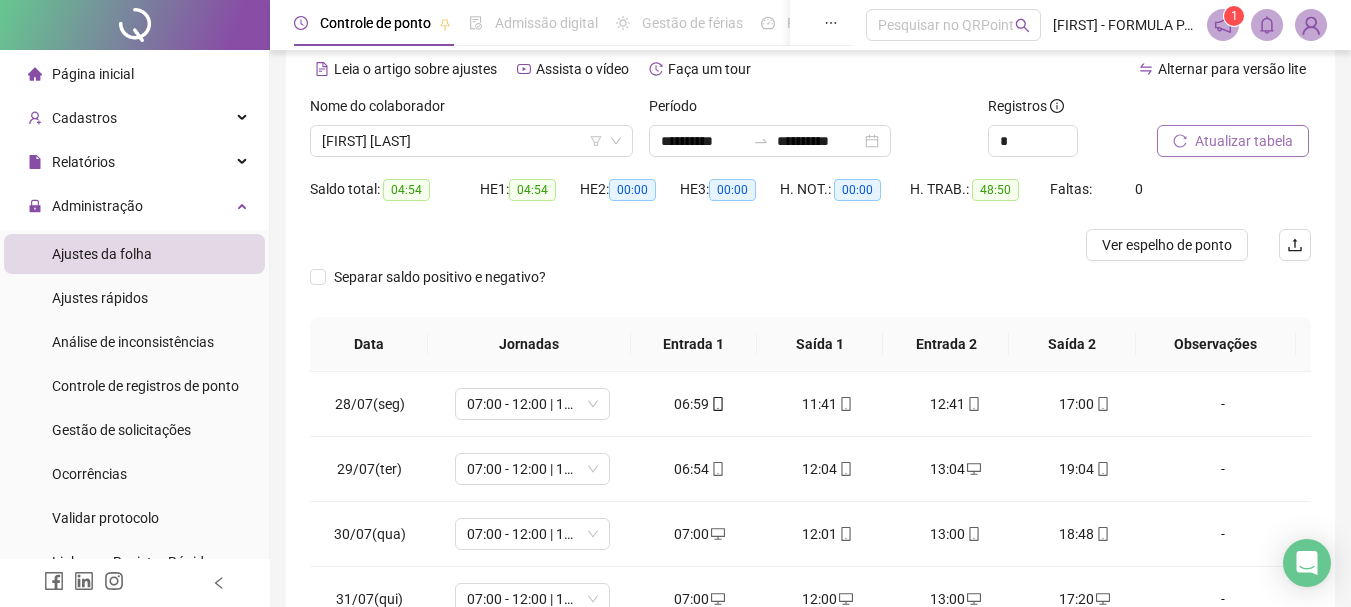 click on "Atualizar tabela" at bounding box center (1233, 141) 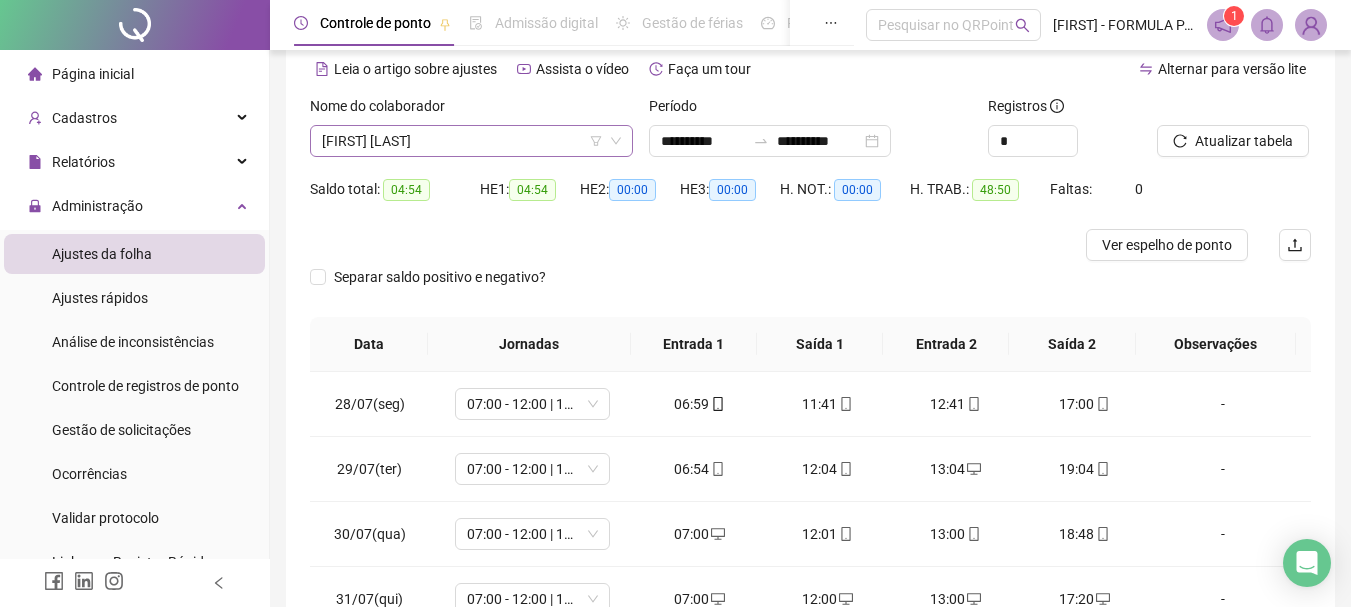 click on "[FIRST] [LAST]" at bounding box center (471, 141) 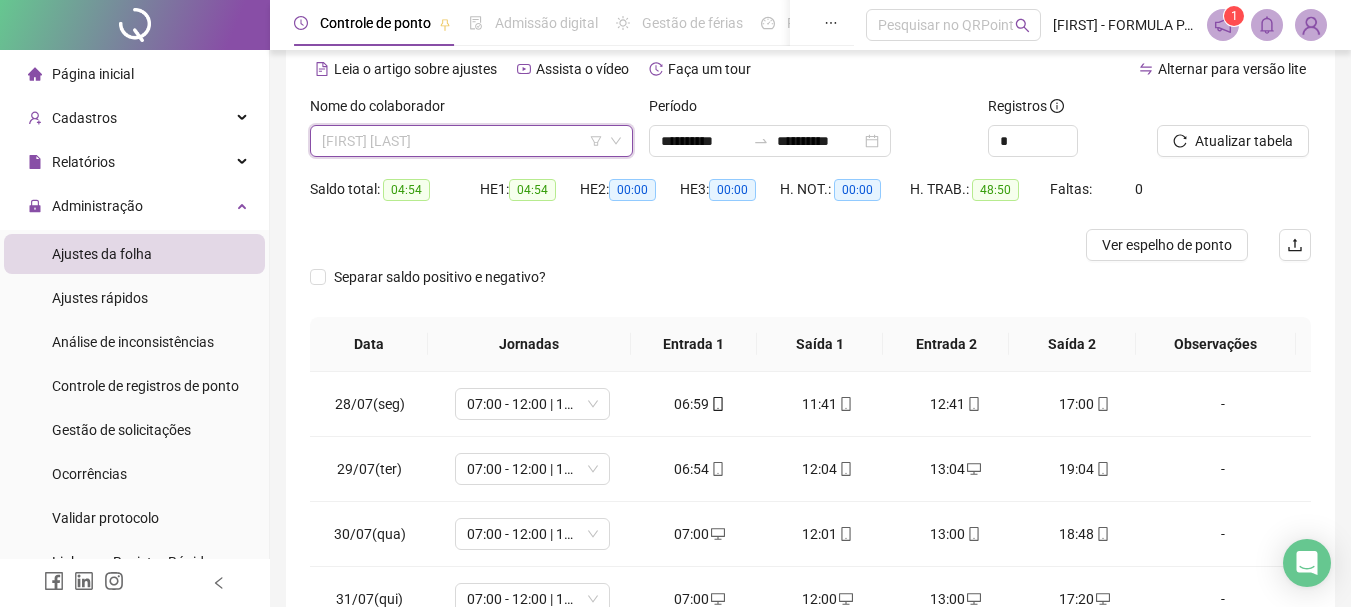 scroll, scrollTop: 544, scrollLeft: 0, axis: vertical 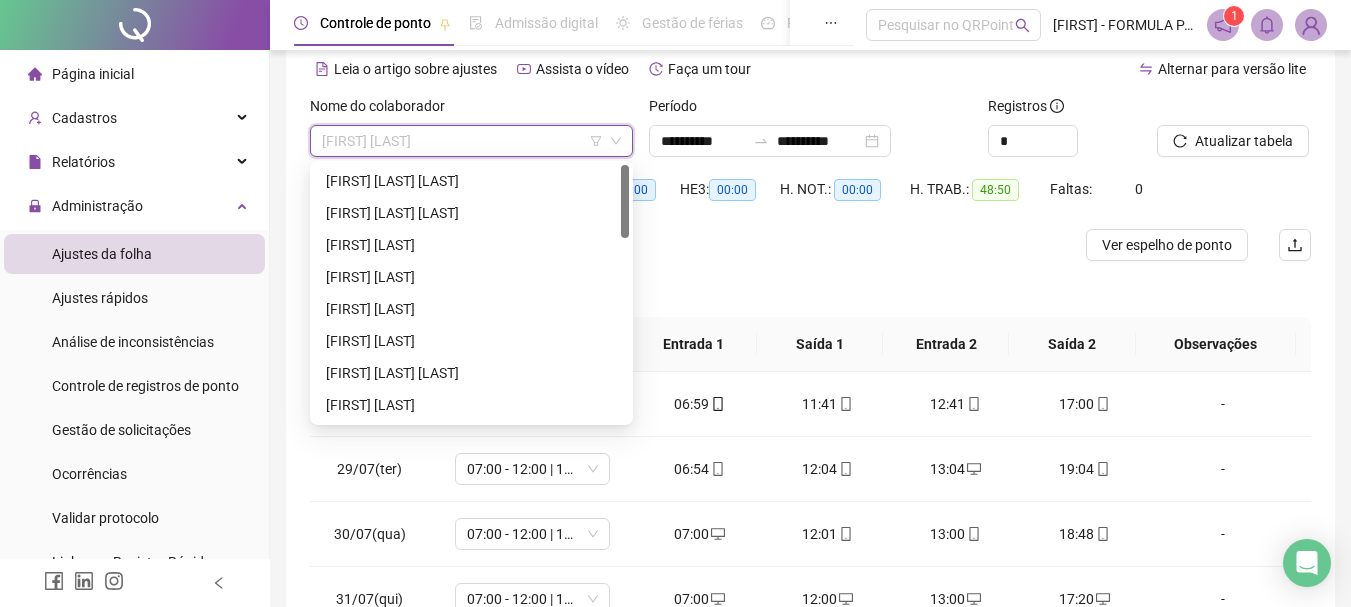 drag, startPoint x: 626, startPoint y: 347, endPoint x: 618, endPoint y: 164, distance: 183.17477 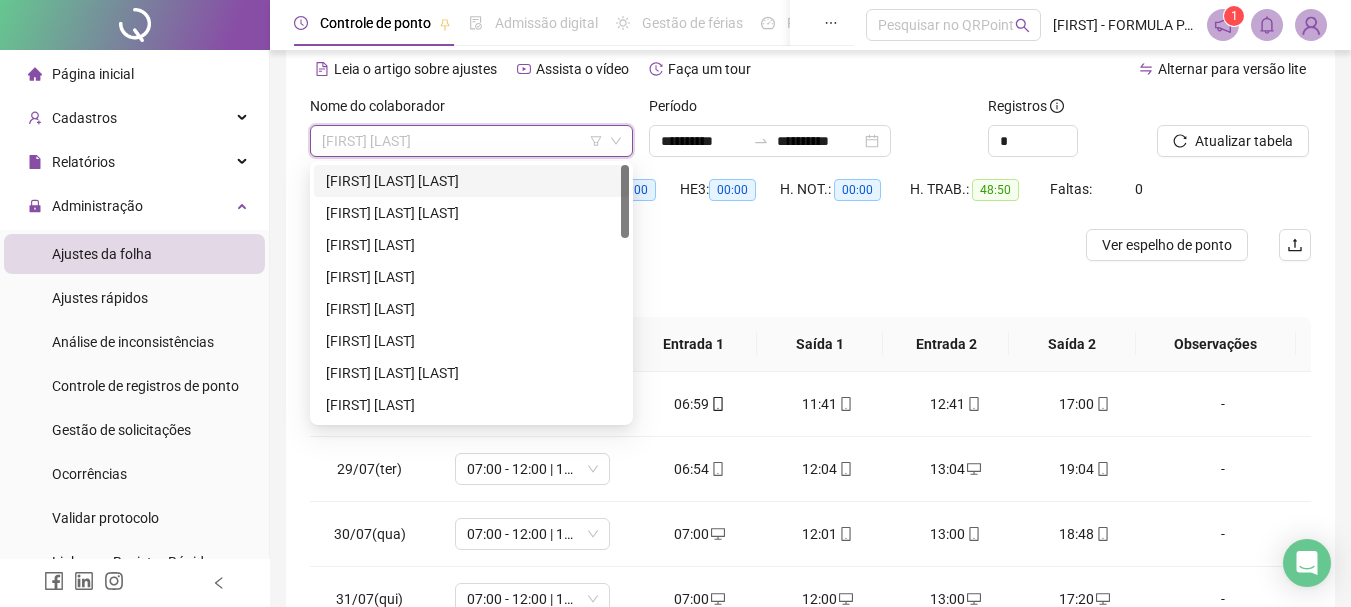 click on "[FIRST] [LAST] [LAST]" at bounding box center (471, 181) 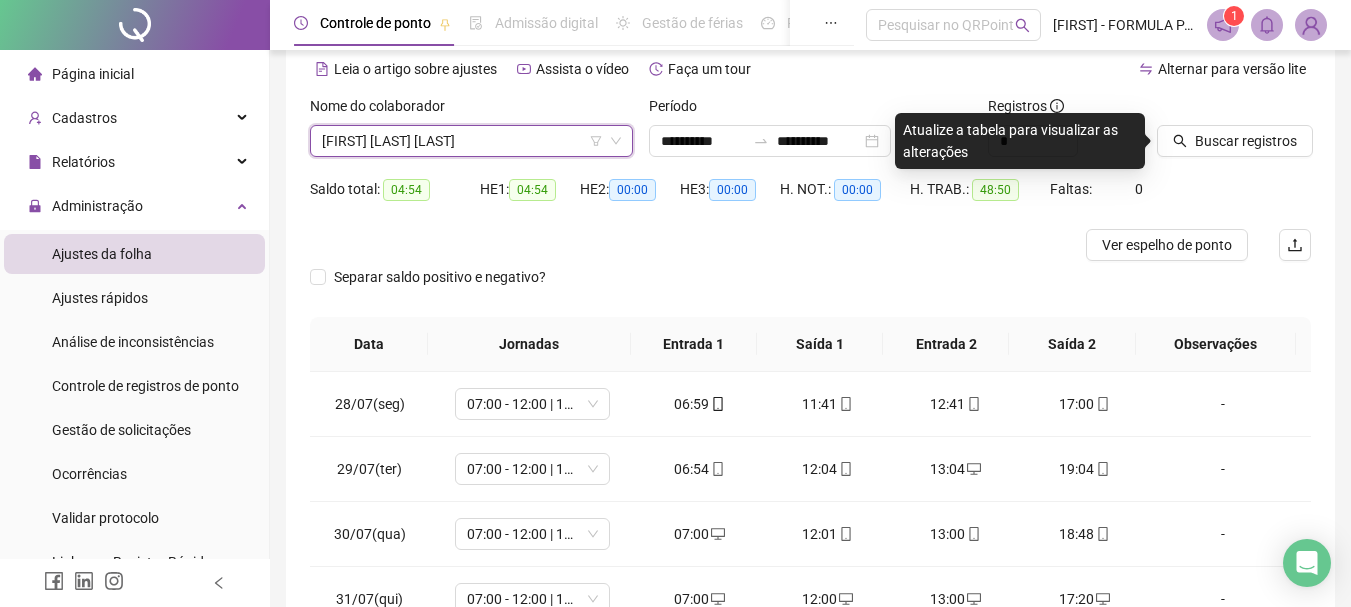 click on "[FIRST] [LAST] [LAST]" at bounding box center (471, 141) 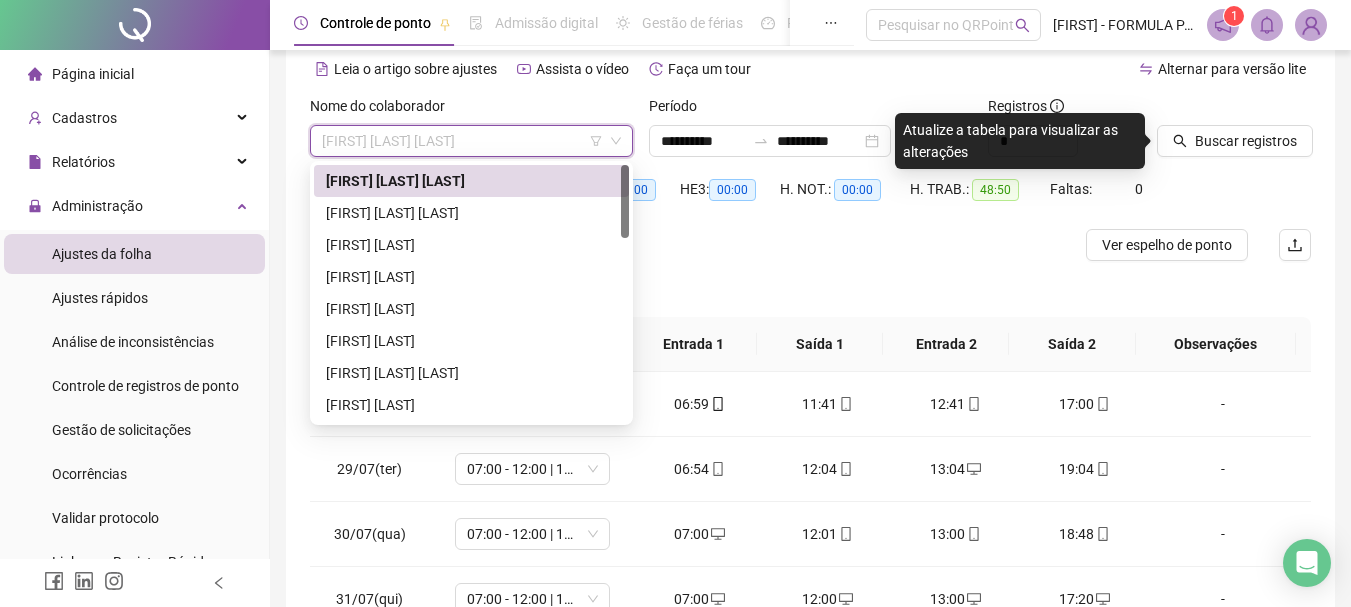 click on "[FIRST] [LAST] [LAST]" at bounding box center [471, 141] 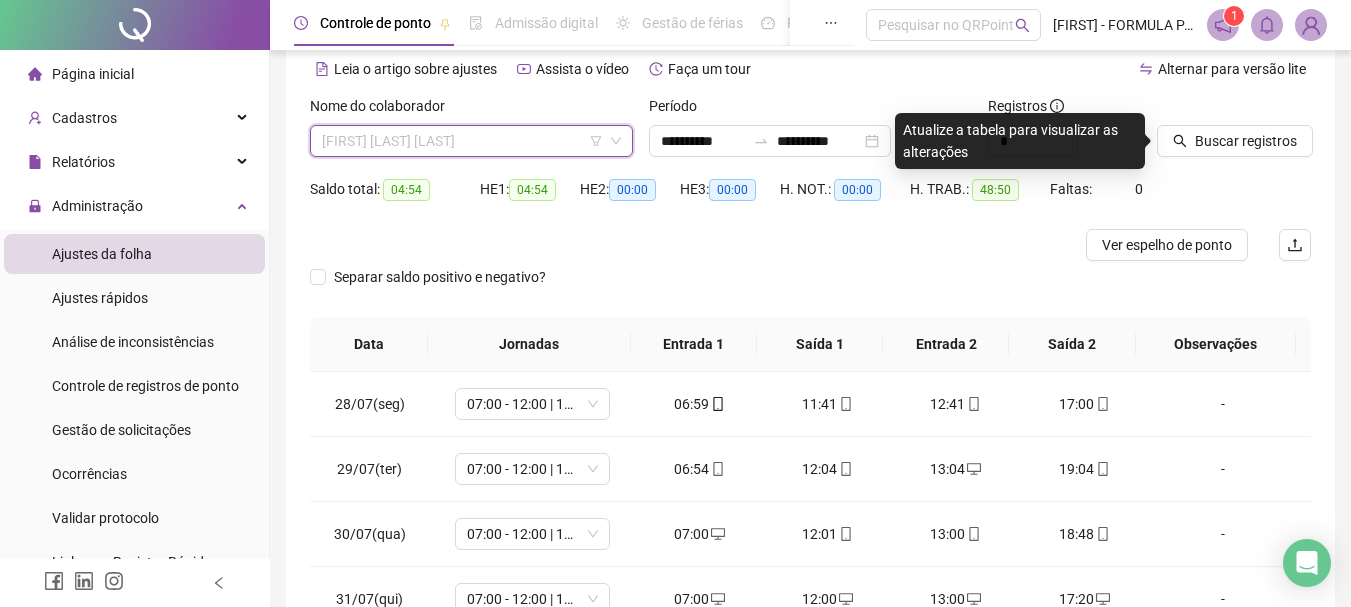 click on "[FIRST] [LAST] [LAST]" at bounding box center (471, 141) 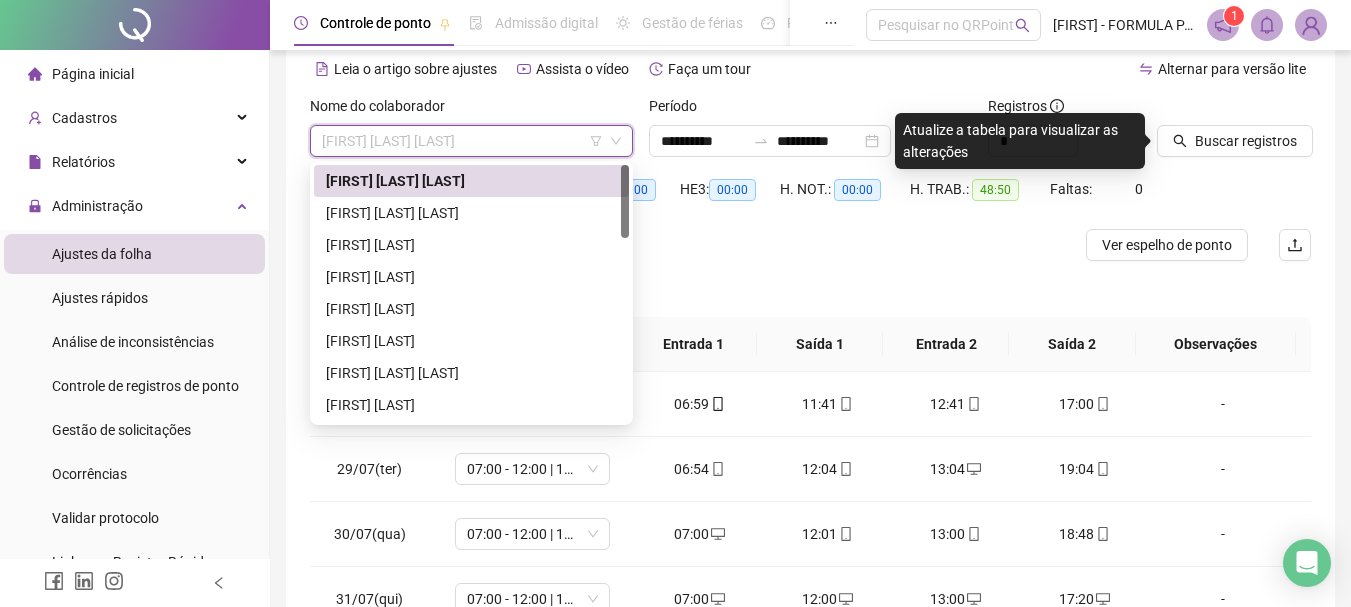 click on "[FIRST] [LAST] [LAST]" at bounding box center (471, 181) 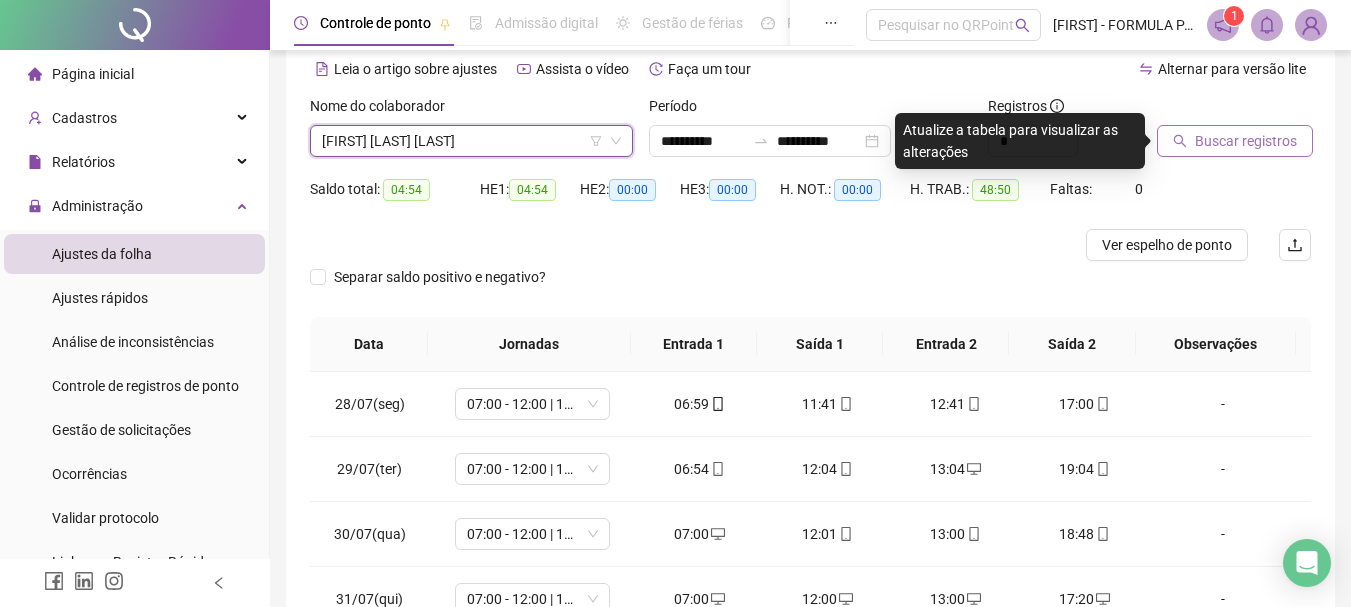 click on "Buscar registros" at bounding box center [1246, 141] 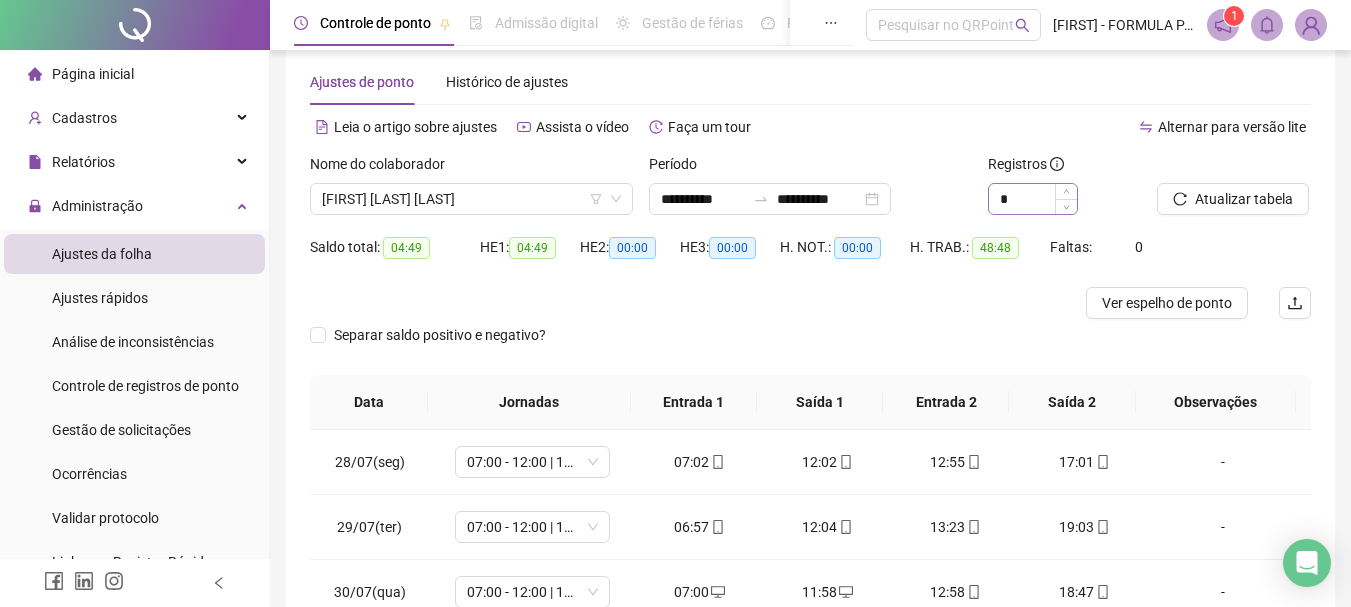 scroll, scrollTop: 0, scrollLeft: 0, axis: both 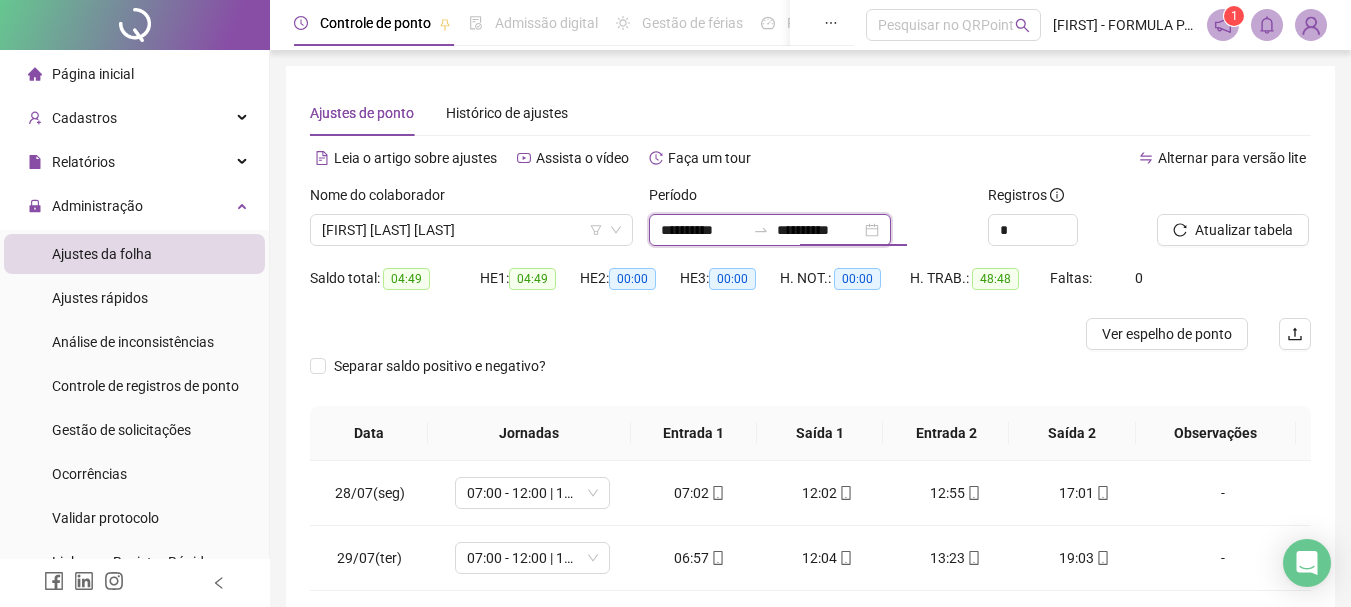 click on "**********" at bounding box center [703, 230] 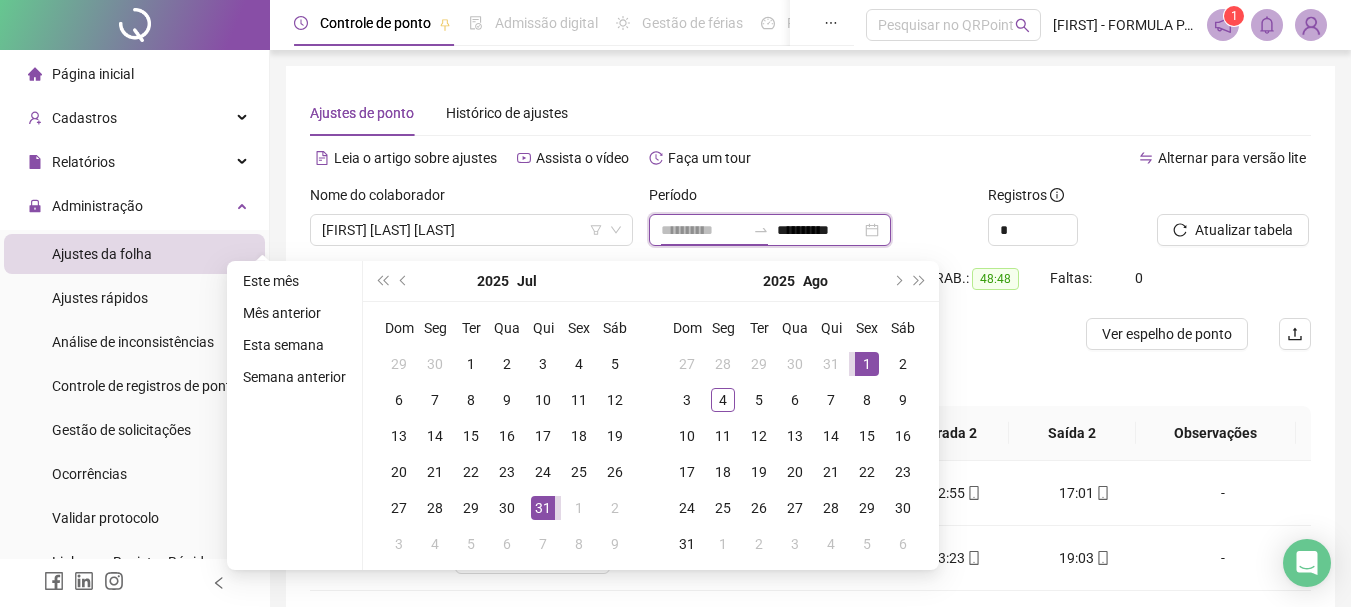 type on "**********" 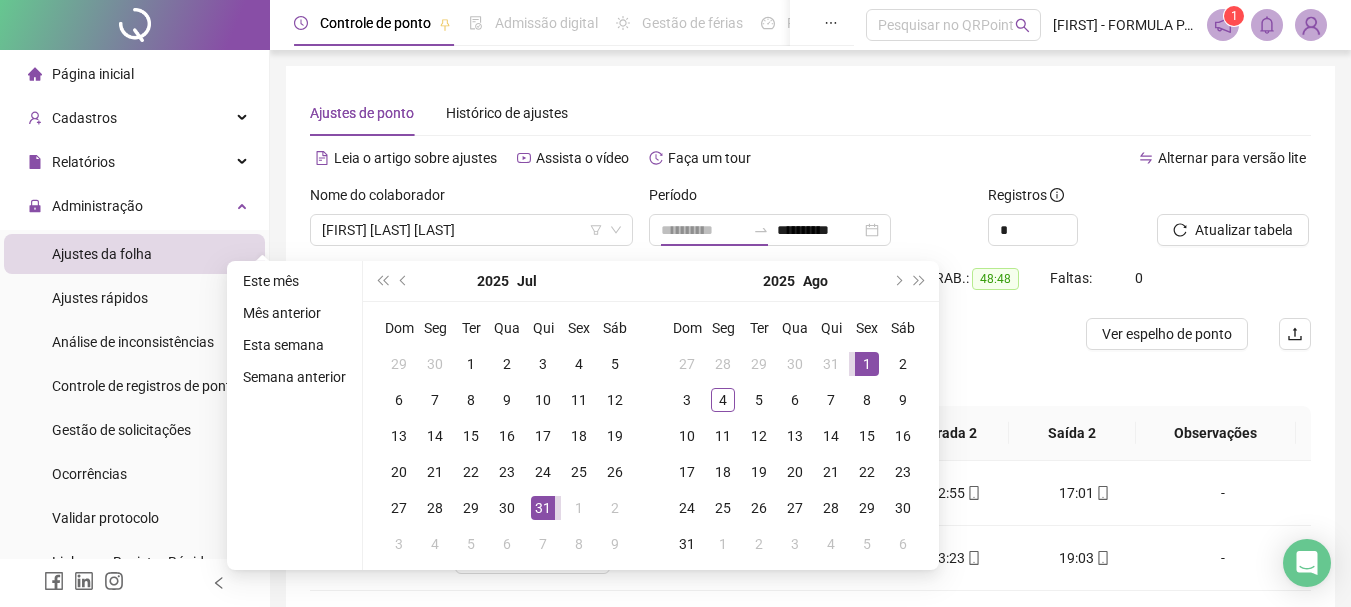 click on "31" at bounding box center [543, 508] 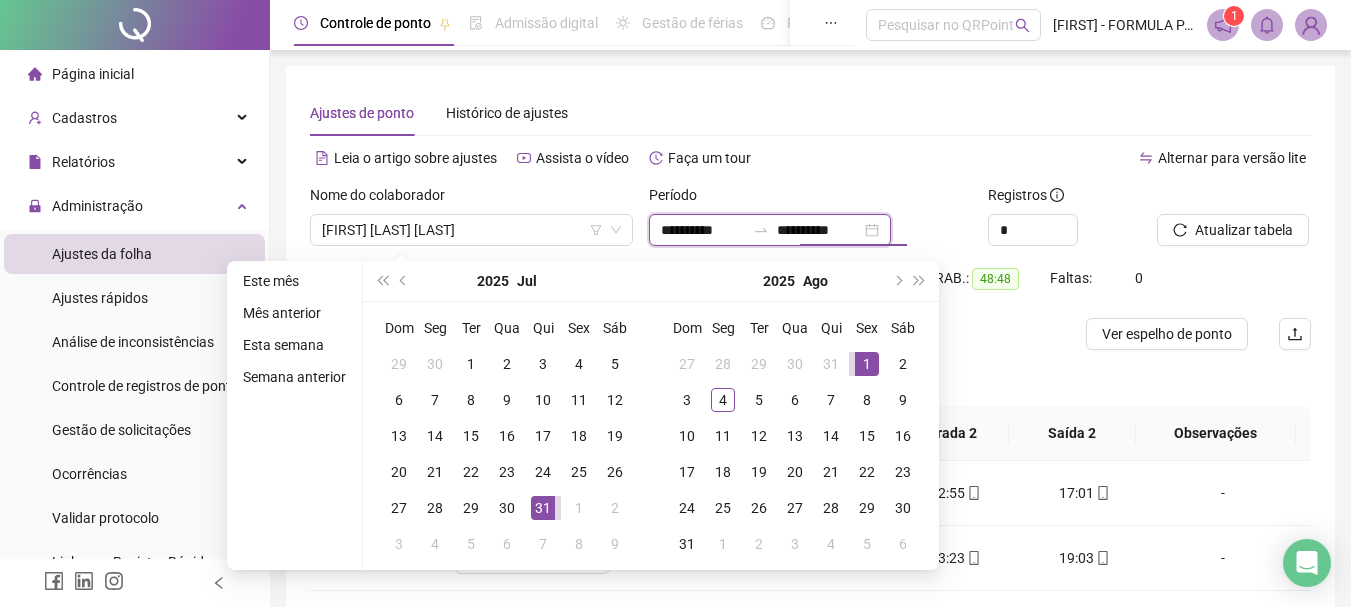 type on "**********" 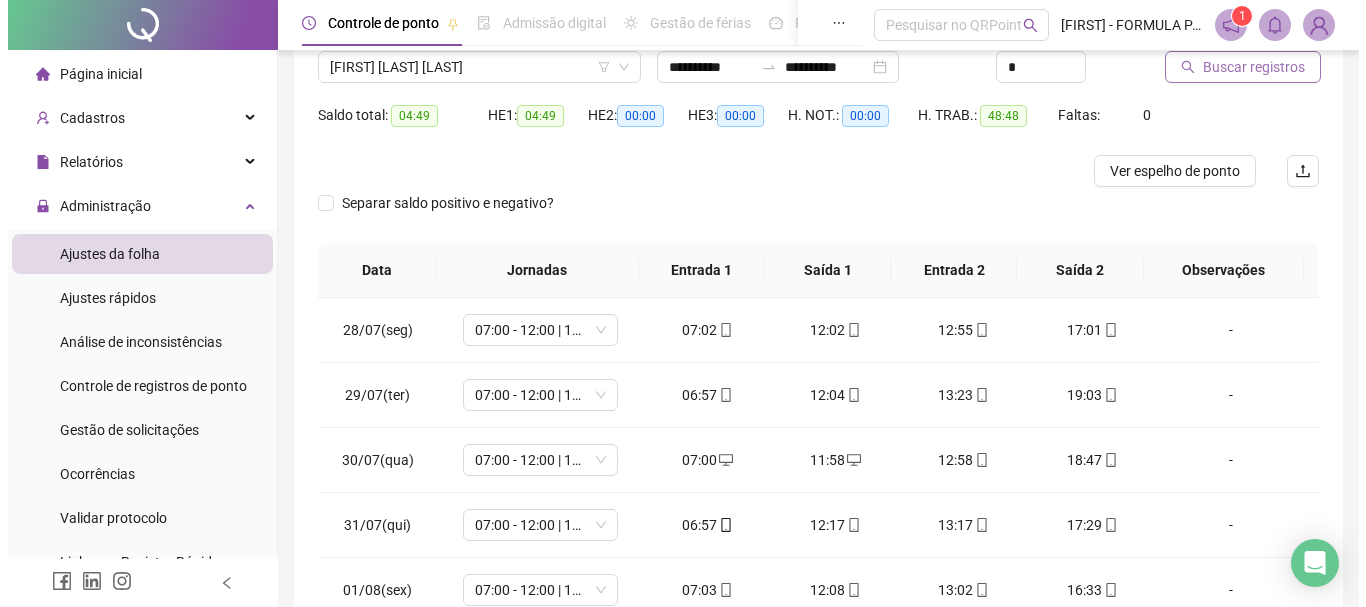 scroll, scrollTop: 100, scrollLeft: 0, axis: vertical 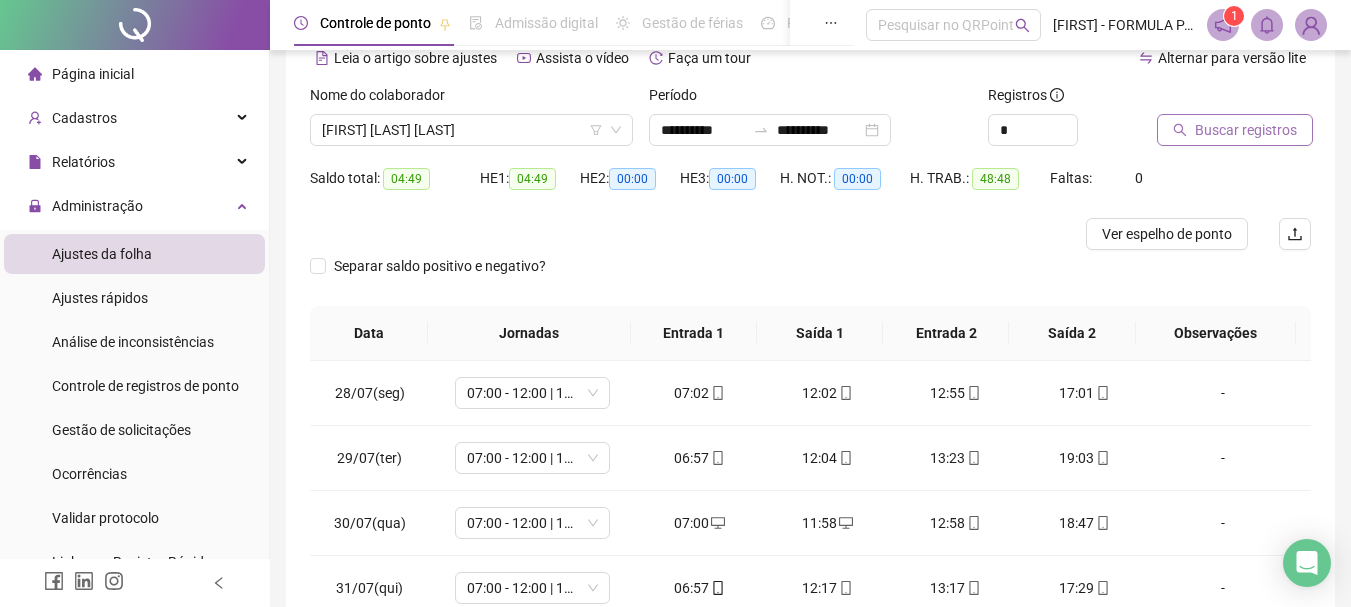 click on "Buscar registros" at bounding box center [1246, 130] 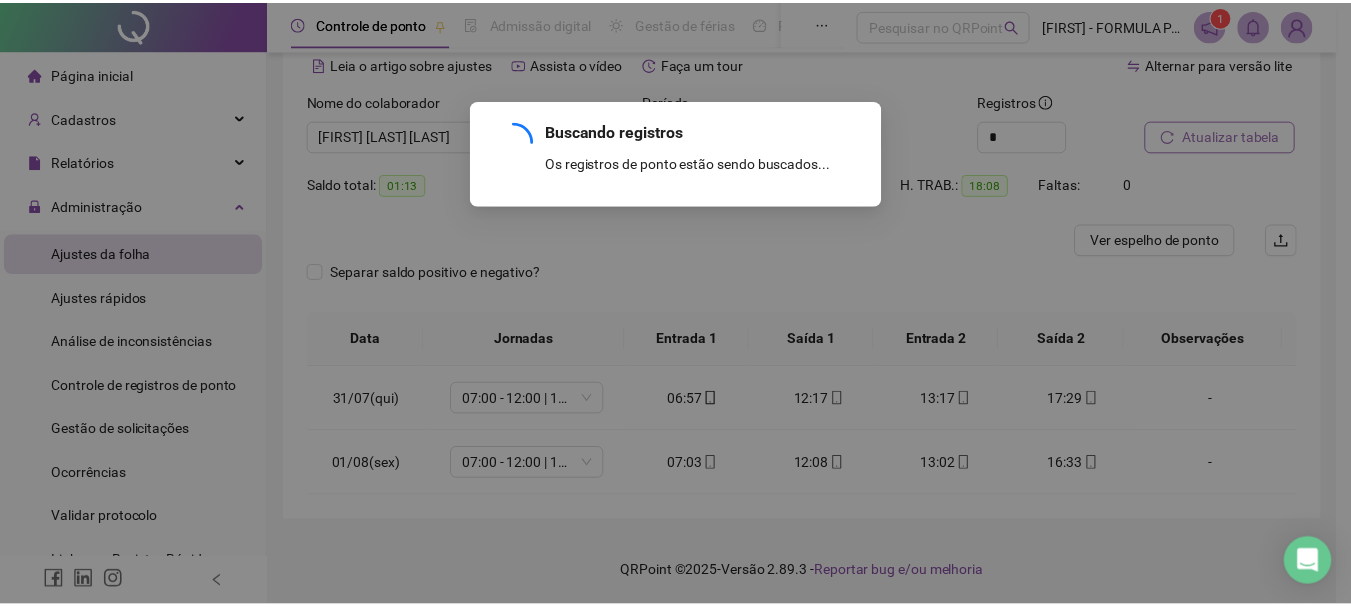 scroll, scrollTop: 94, scrollLeft: 0, axis: vertical 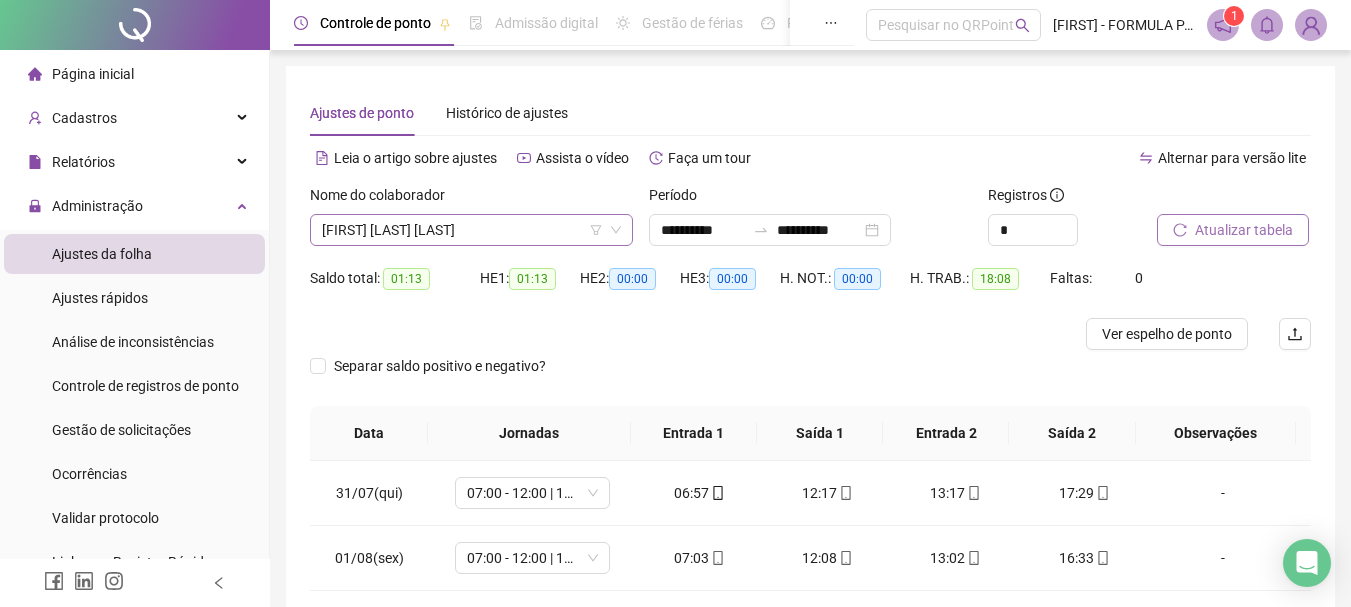 click on "[FIRST] [LAST] [LAST]" at bounding box center (471, 230) 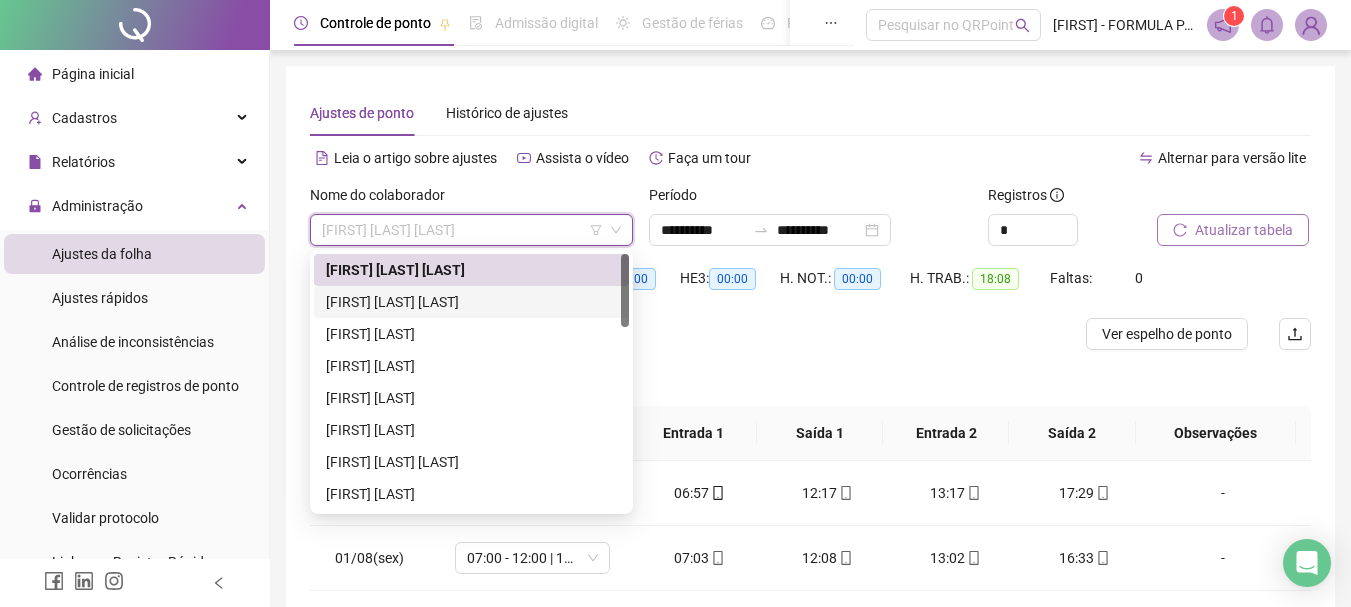 click on "[FIRST] [LAST] [LAST]" at bounding box center [471, 302] 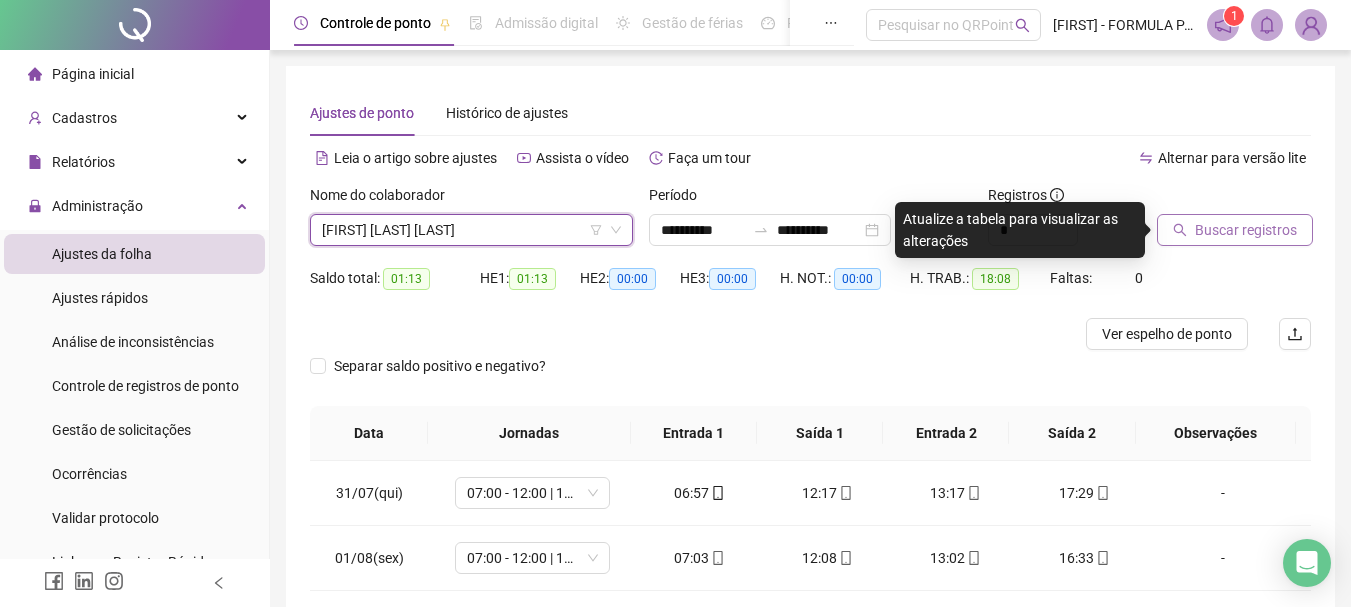 click on "Buscar registros" at bounding box center (1246, 230) 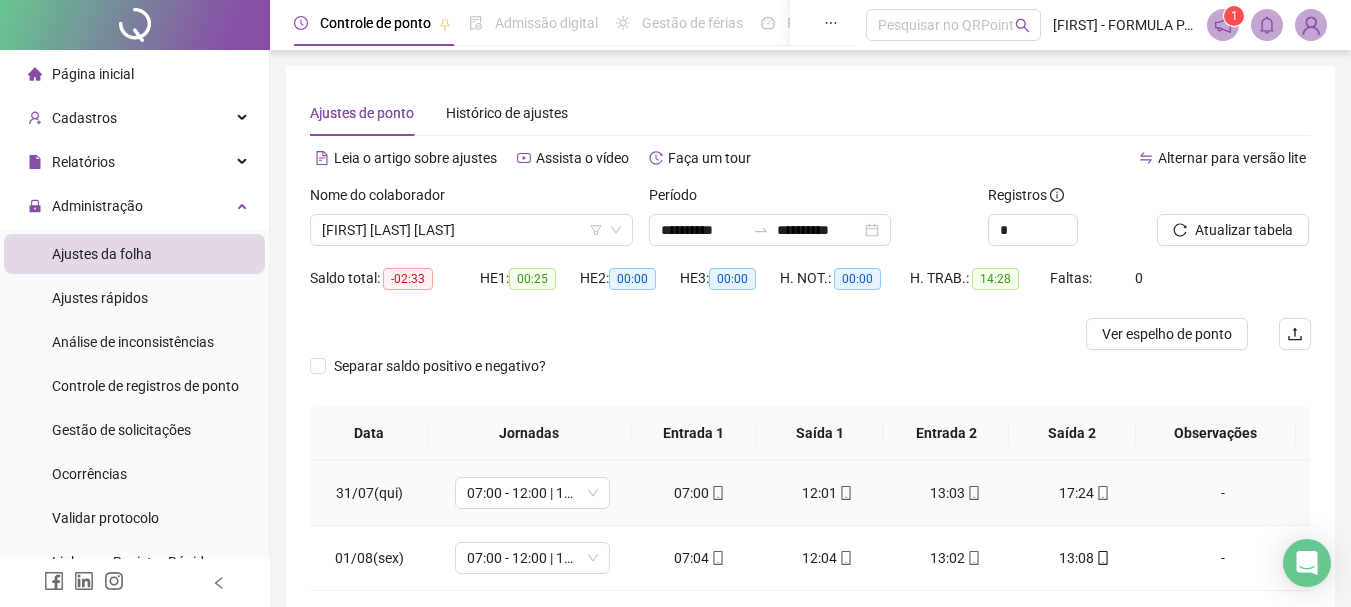 scroll, scrollTop: 94, scrollLeft: 0, axis: vertical 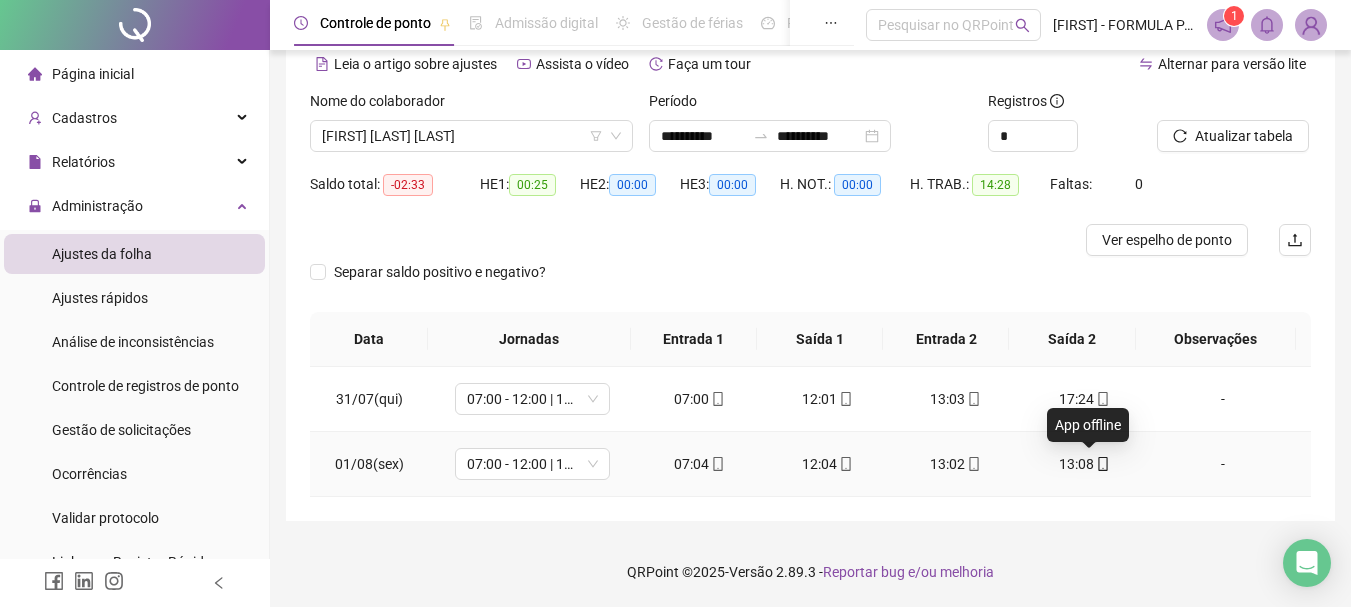 click 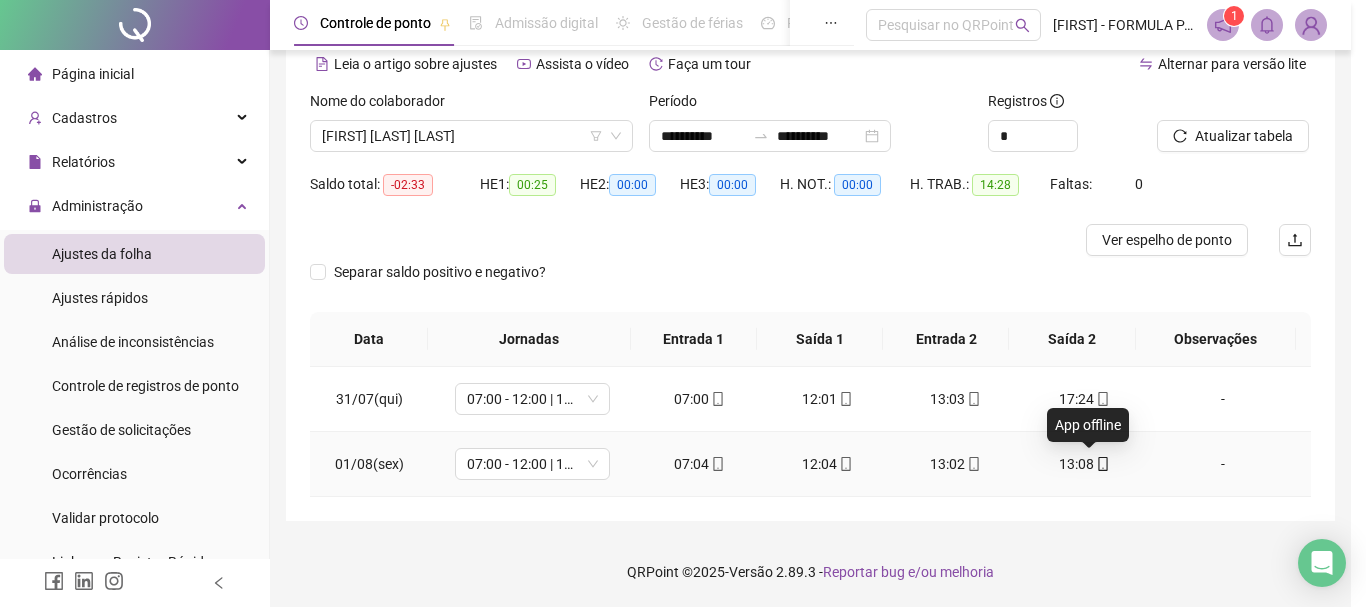 type on "**********" 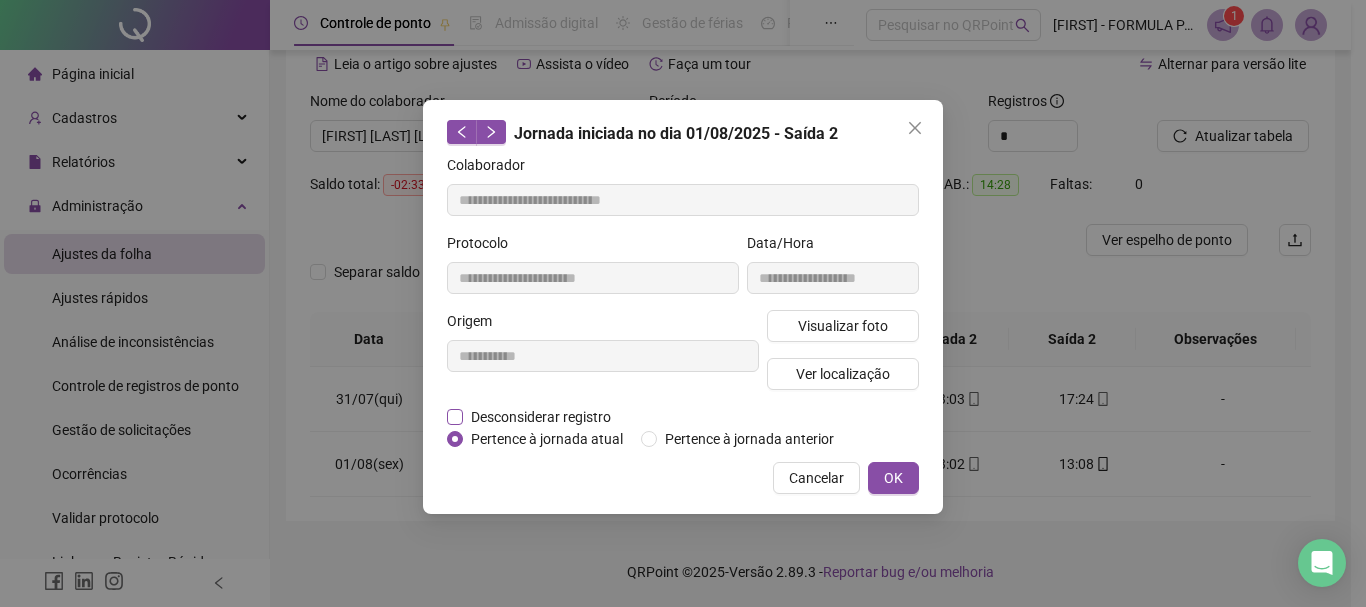 click on "Desconsiderar registro" at bounding box center (541, 417) 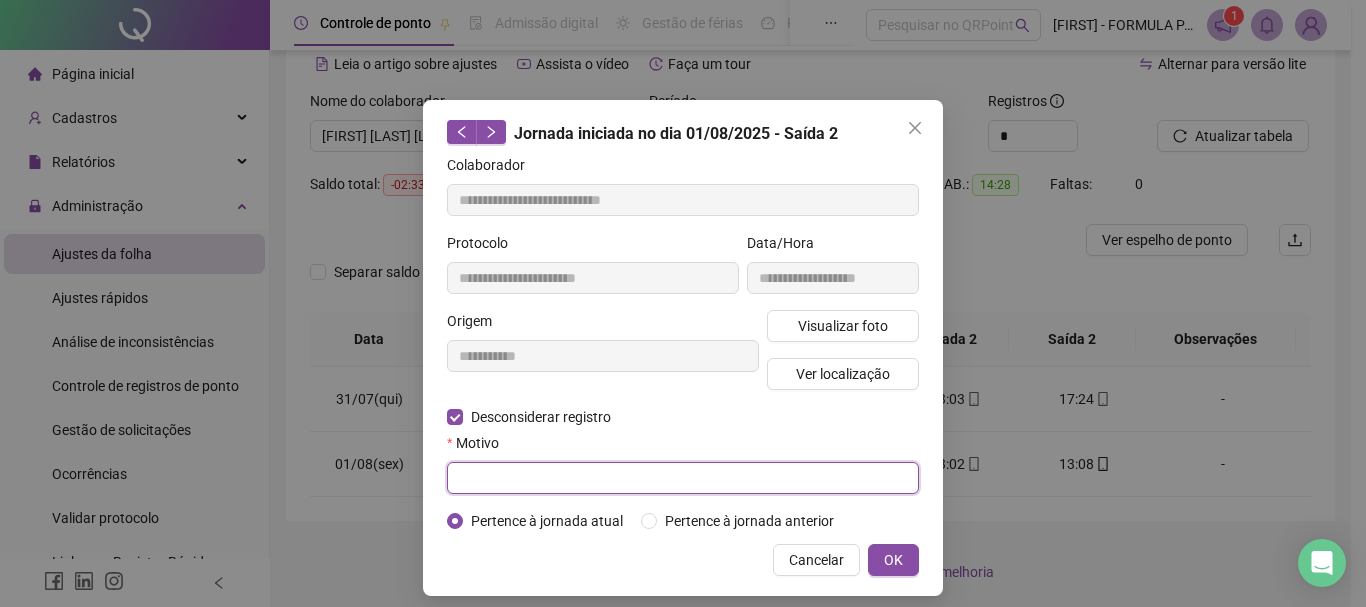 click at bounding box center [683, 478] 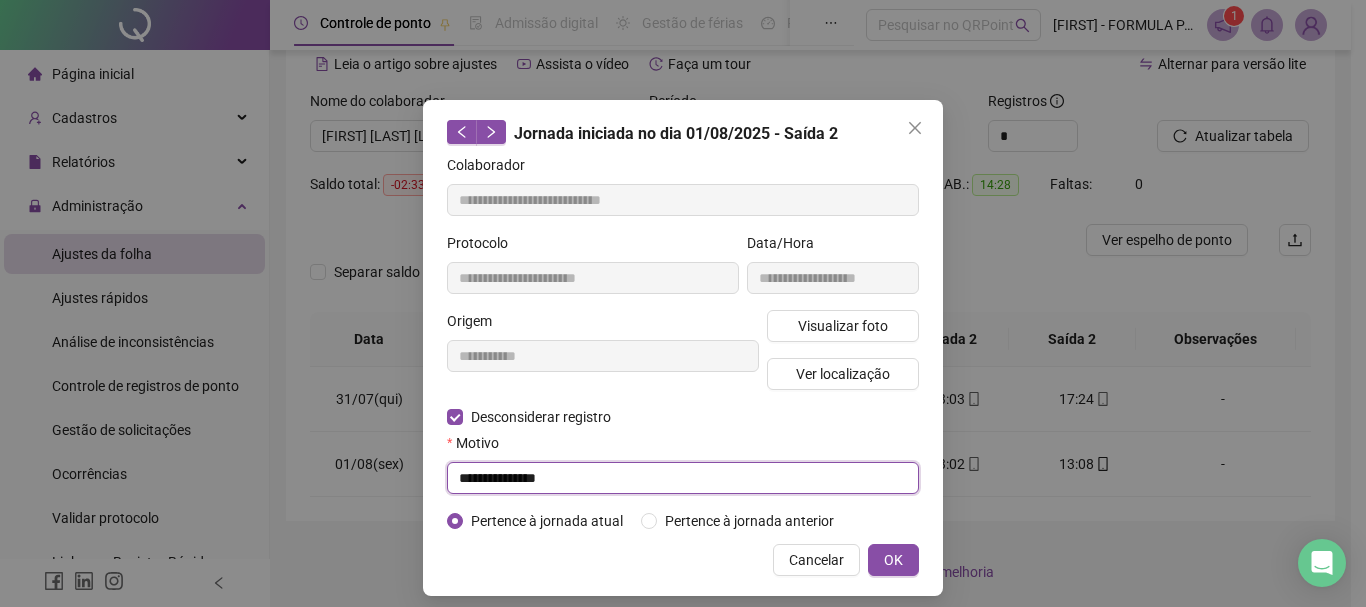 drag, startPoint x: 561, startPoint y: 477, endPoint x: 393, endPoint y: 470, distance: 168.14577 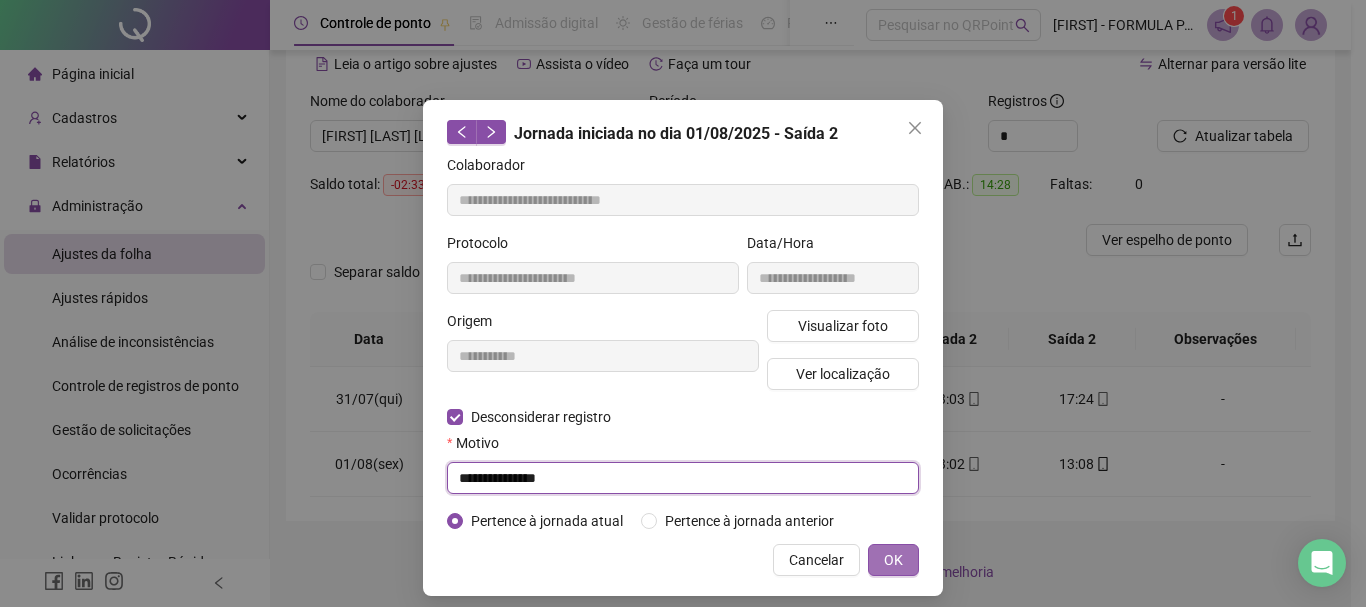 type on "**********" 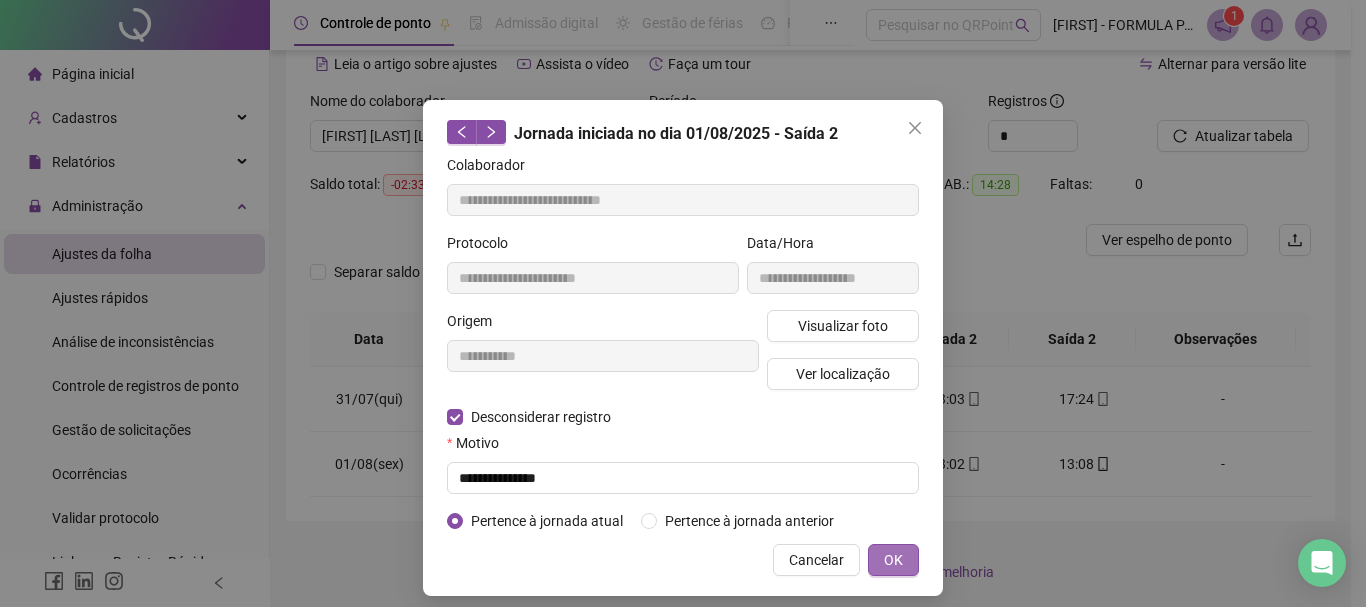 click on "OK" at bounding box center (893, 560) 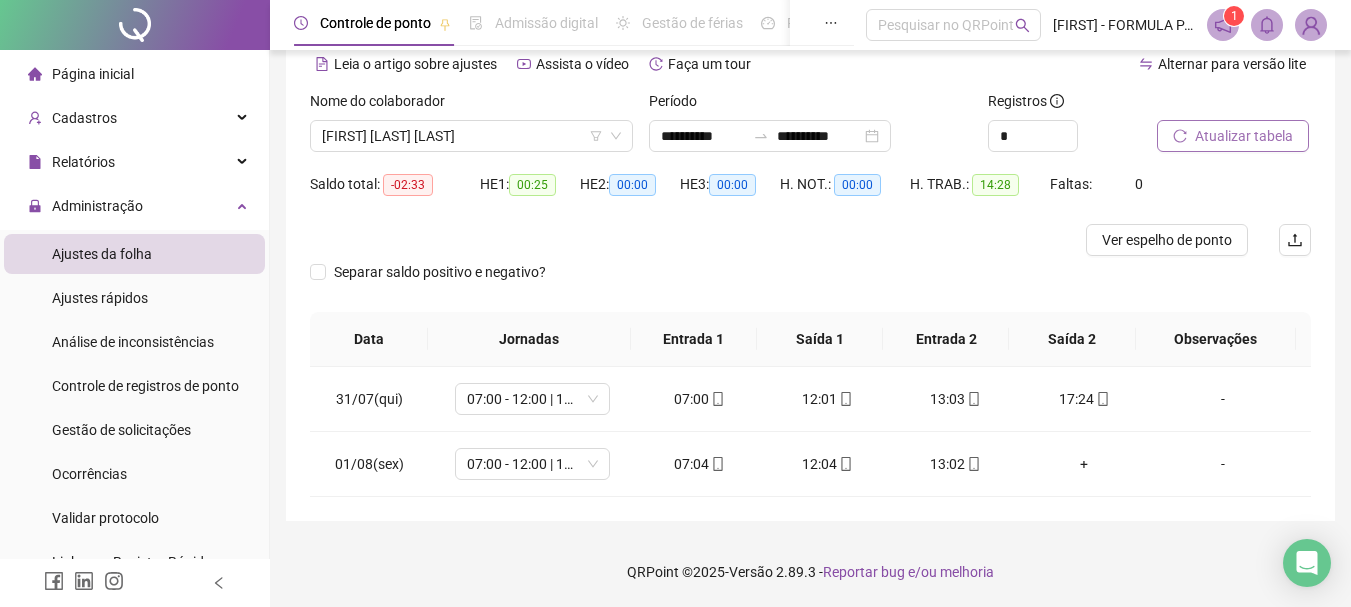 click on "Atualizar tabela" at bounding box center (1244, 136) 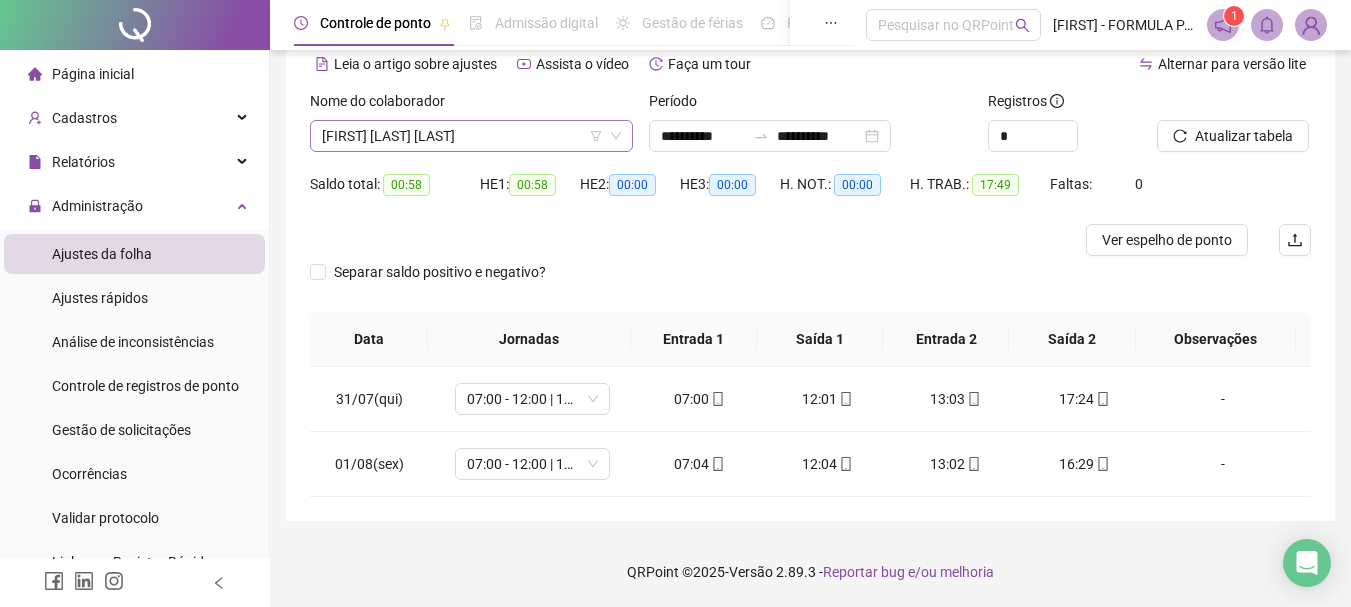 click on "[FIRST] [LAST] [LAST]" at bounding box center [471, 136] 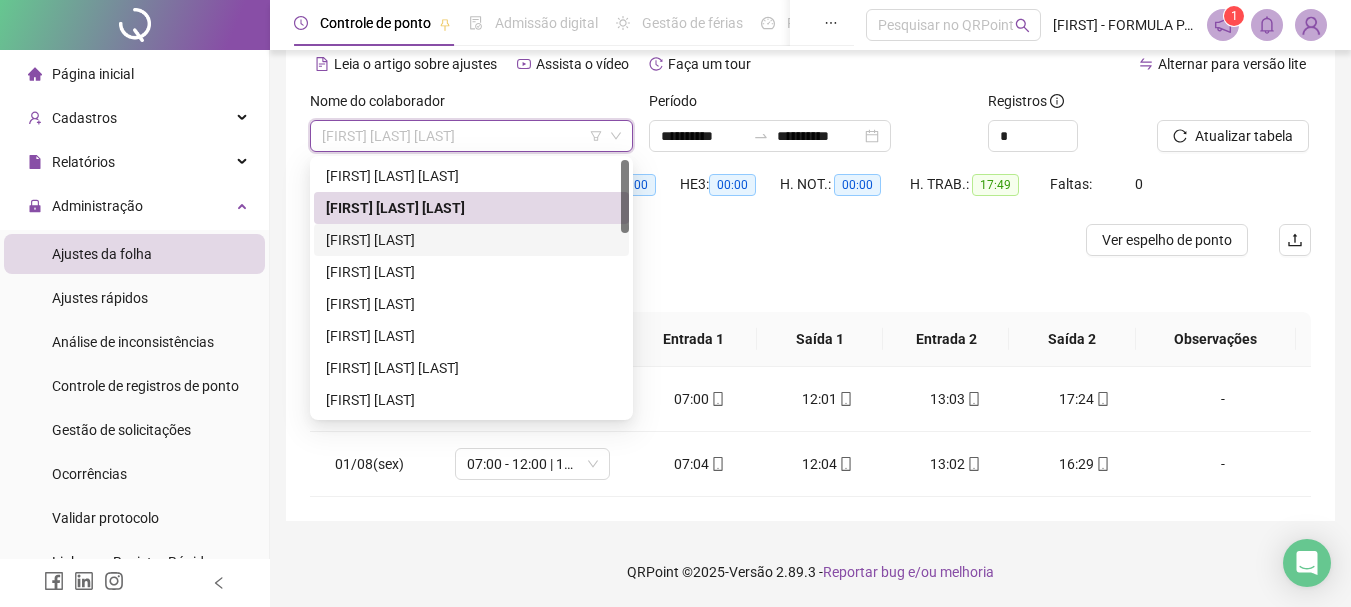 click on "[FIRST] [LAST]" at bounding box center (471, 240) 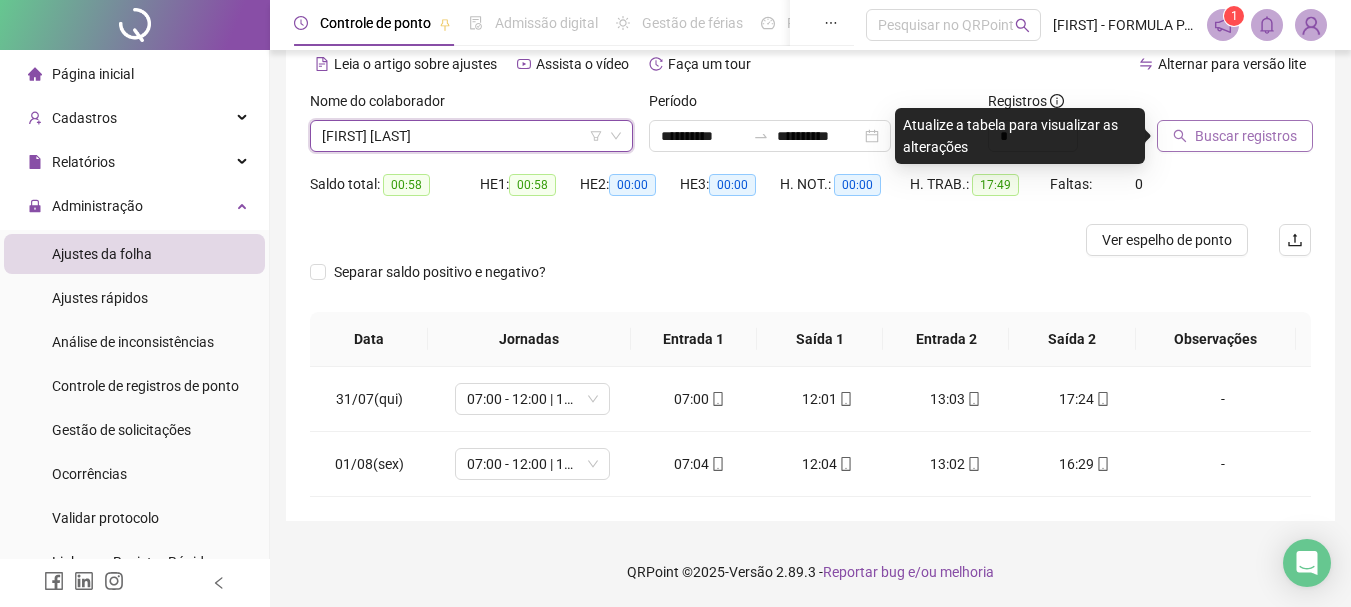 click on "Buscar registros" at bounding box center [1246, 136] 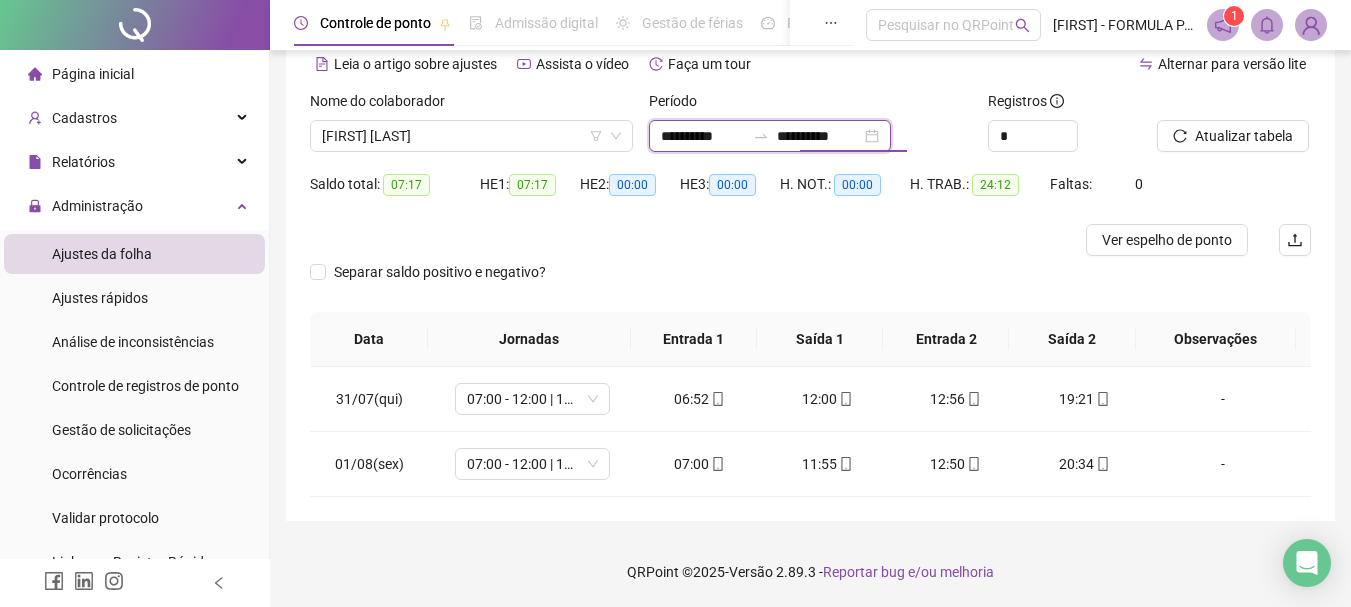 click on "**********" at bounding box center (819, 136) 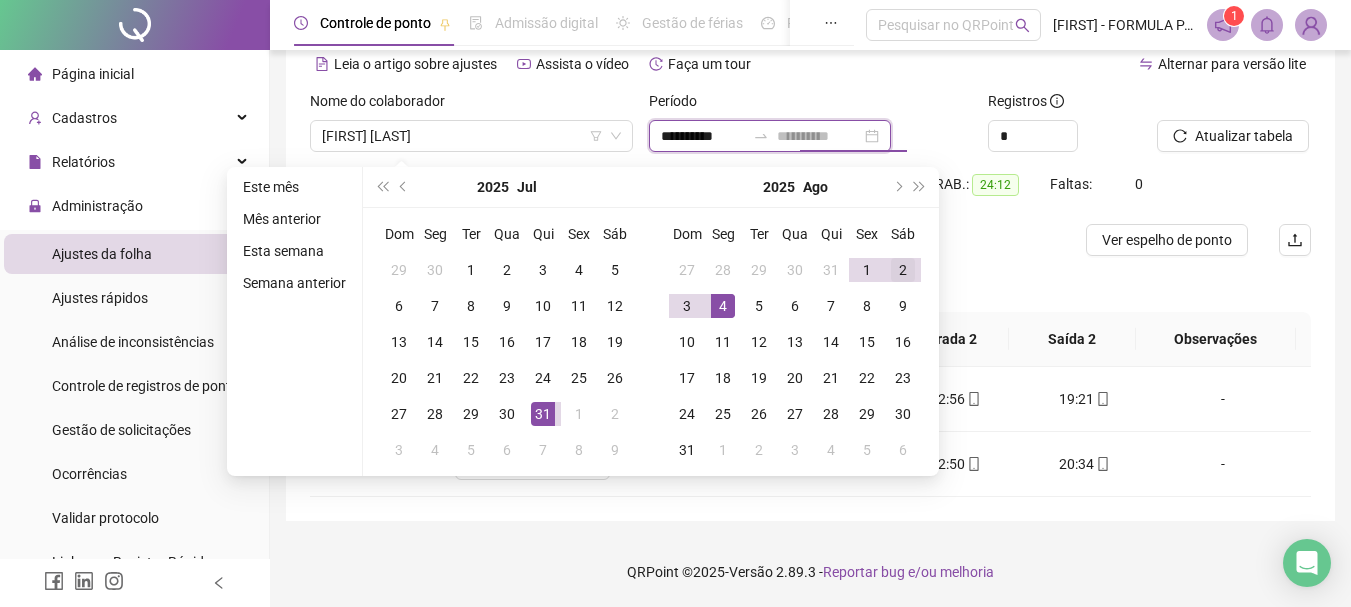 type on "**********" 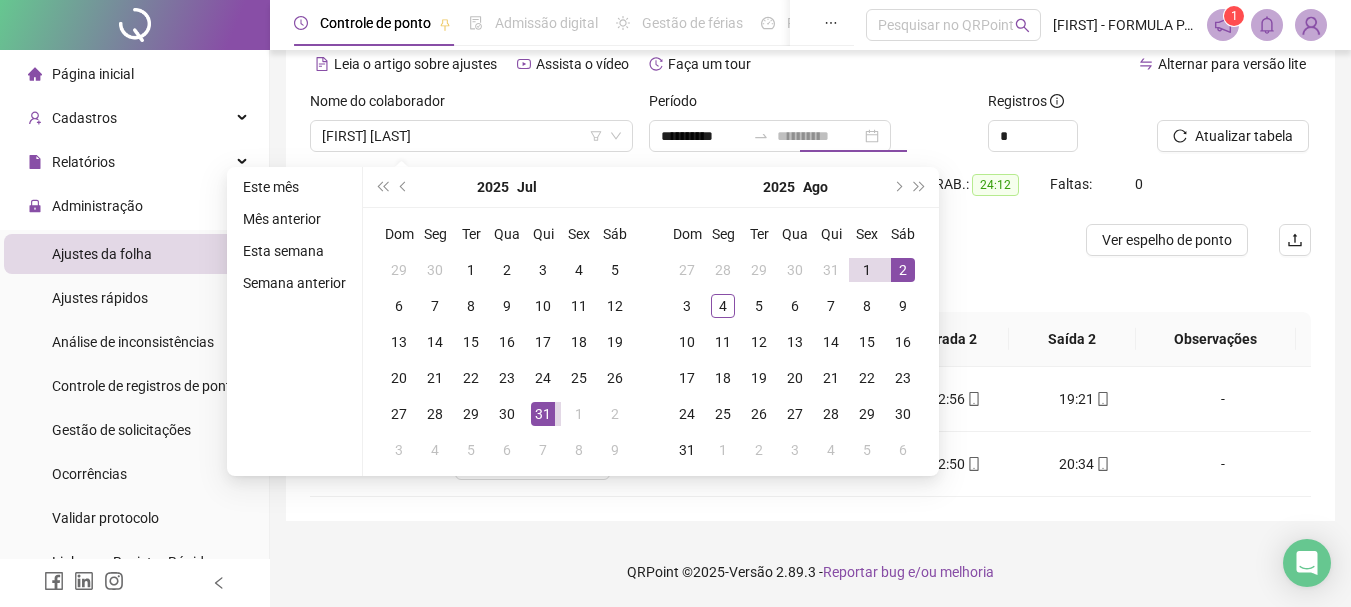 click on "2" at bounding box center (903, 270) 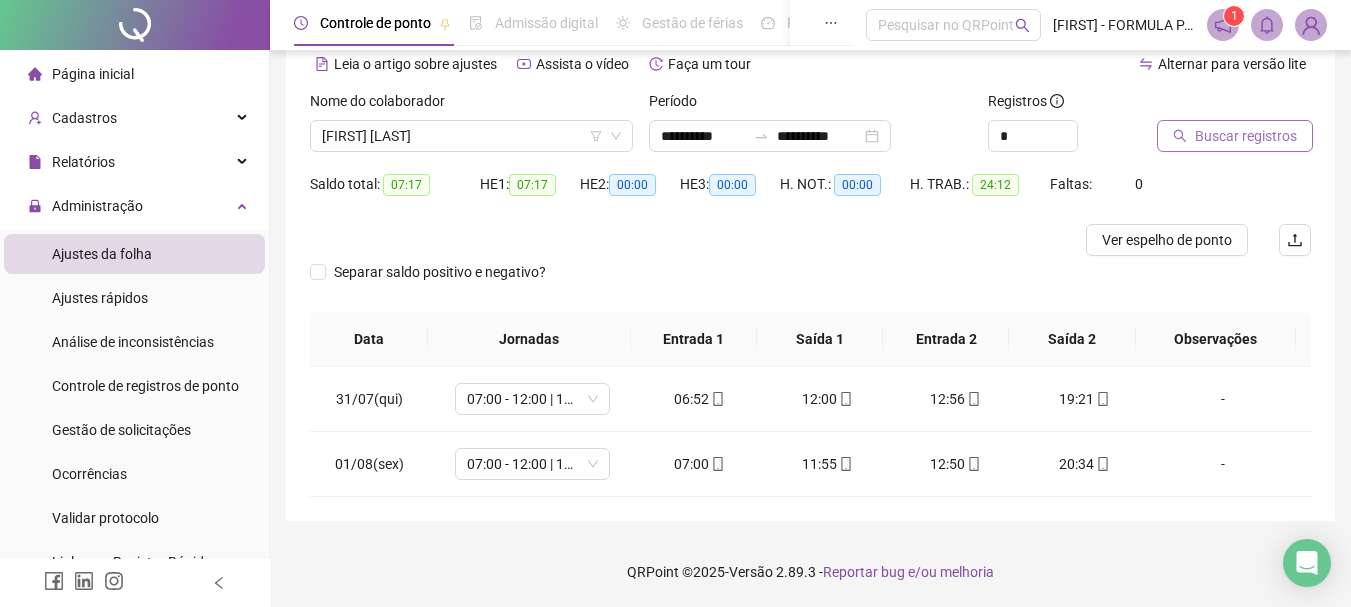 click on "Buscar registros" at bounding box center (1246, 136) 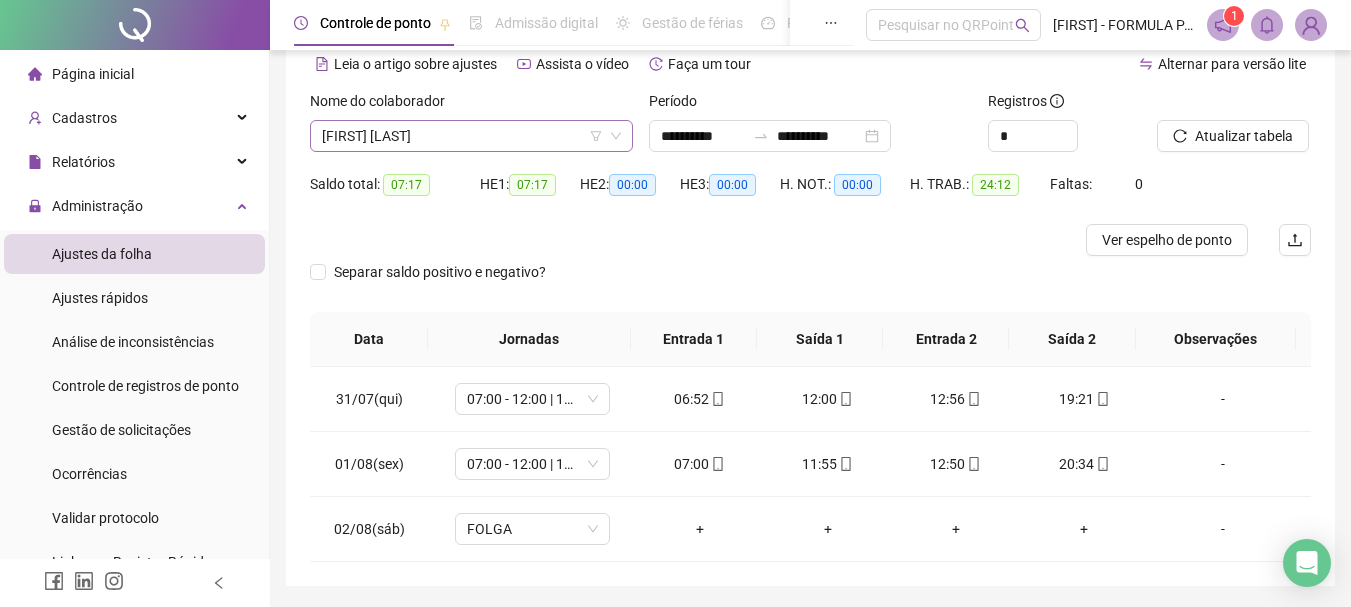 click on "[FIRST] [LAST]" at bounding box center [471, 136] 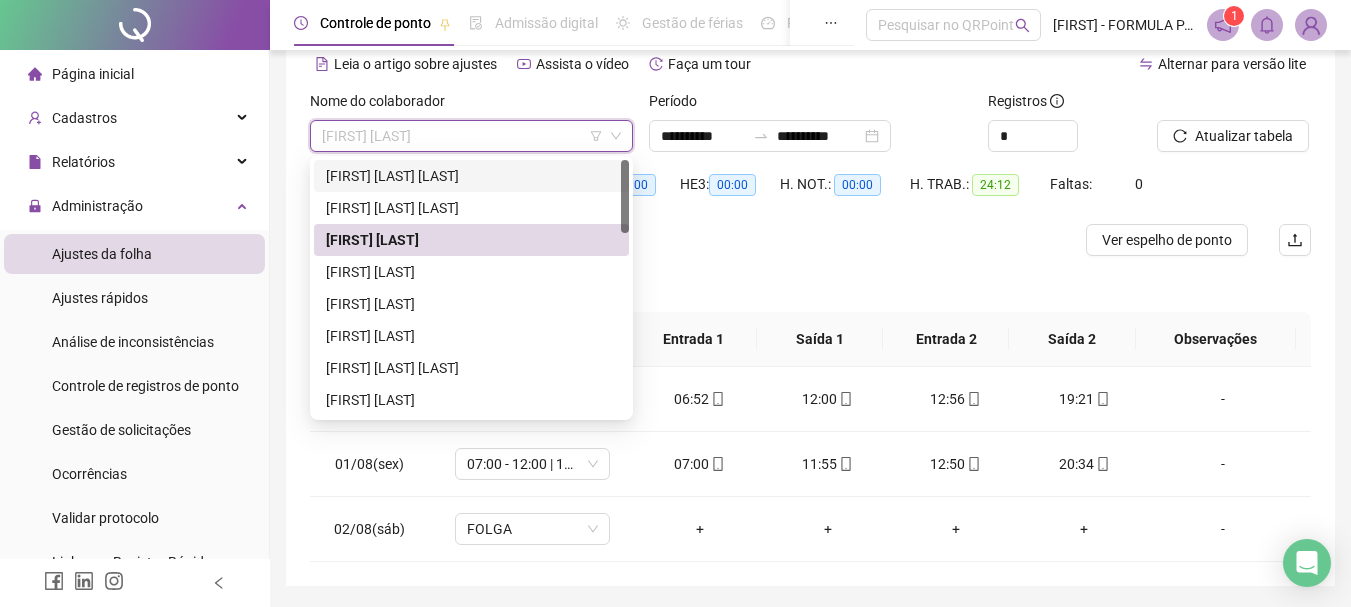 click on "[FIRST] [LAST] [LAST]" at bounding box center [471, 176] 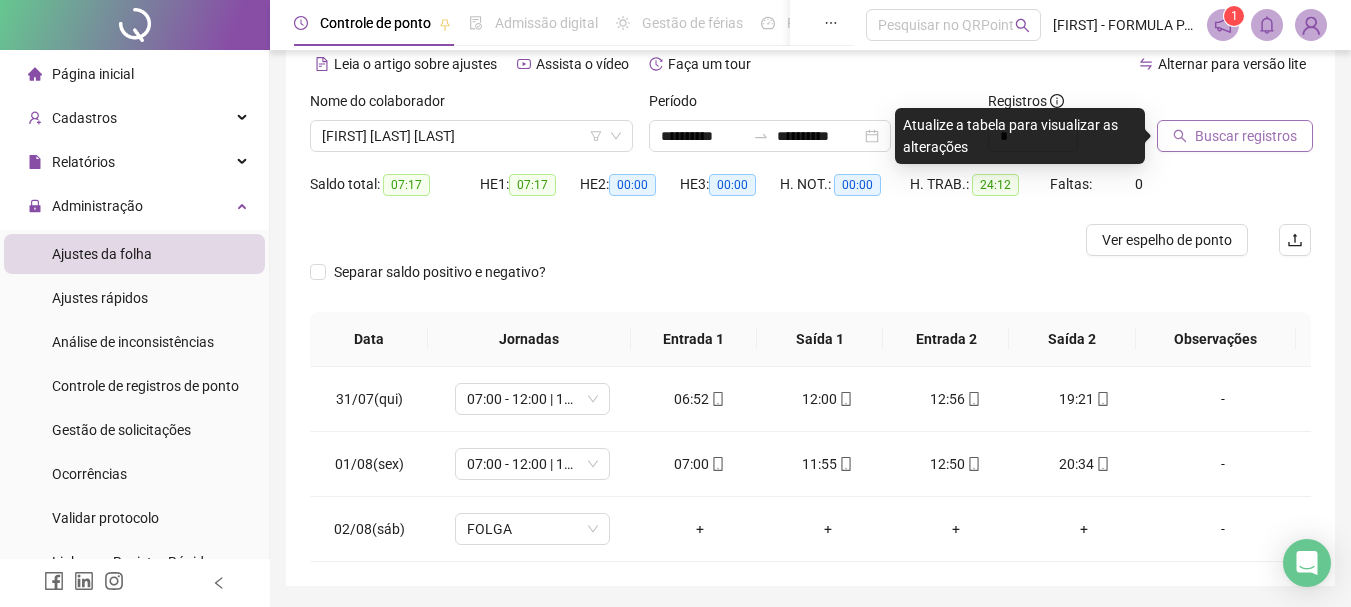 click on "Buscar registros" at bounding box center [1246, 136] 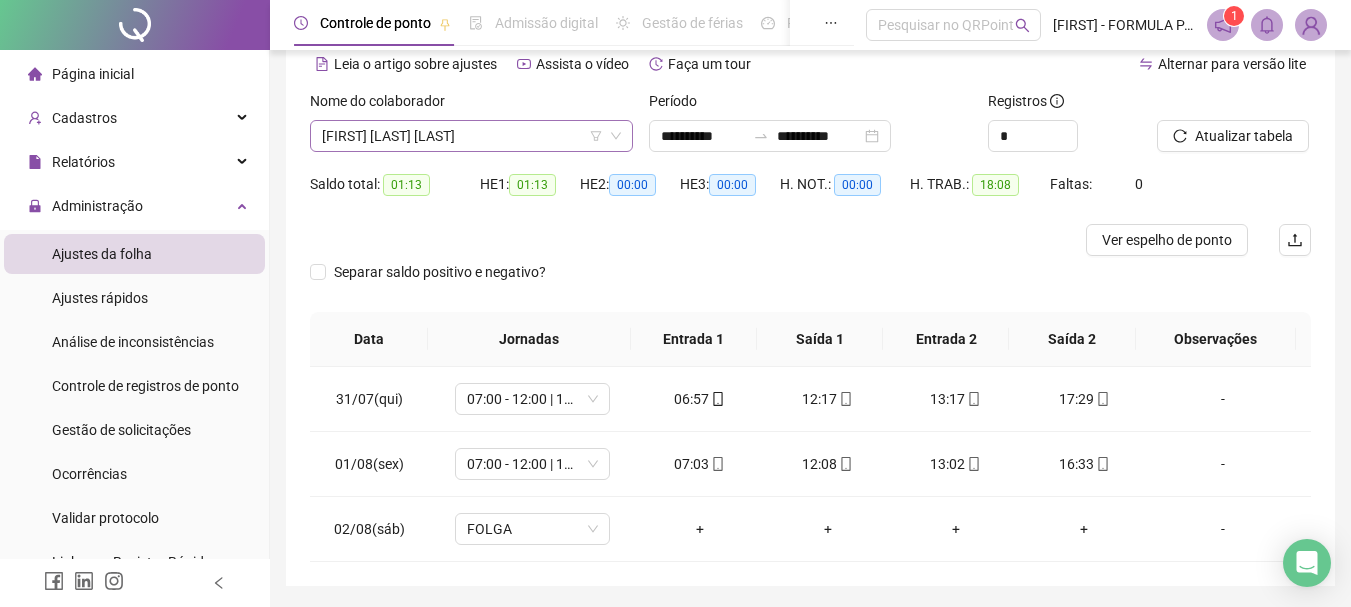 click on "[FIRST] [LAST] [LAST]" at bounding box center (471, 136) 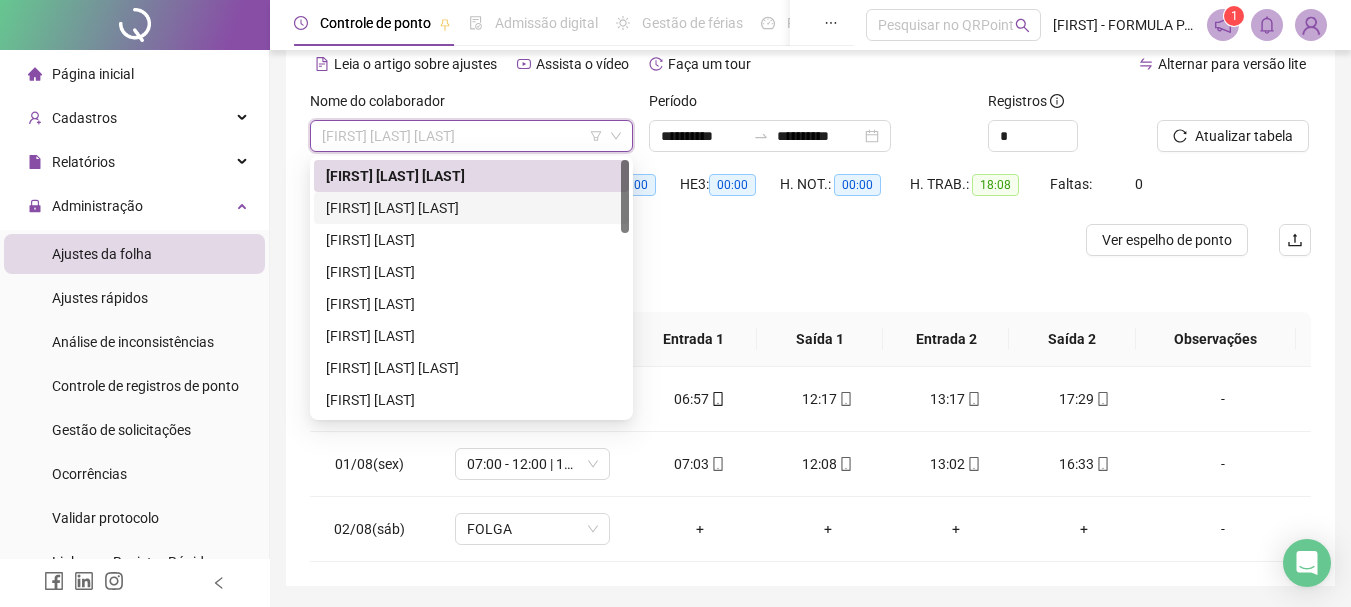 click on "[FIRST] [LAST] [LAST]" at bounding box center (471, 208) 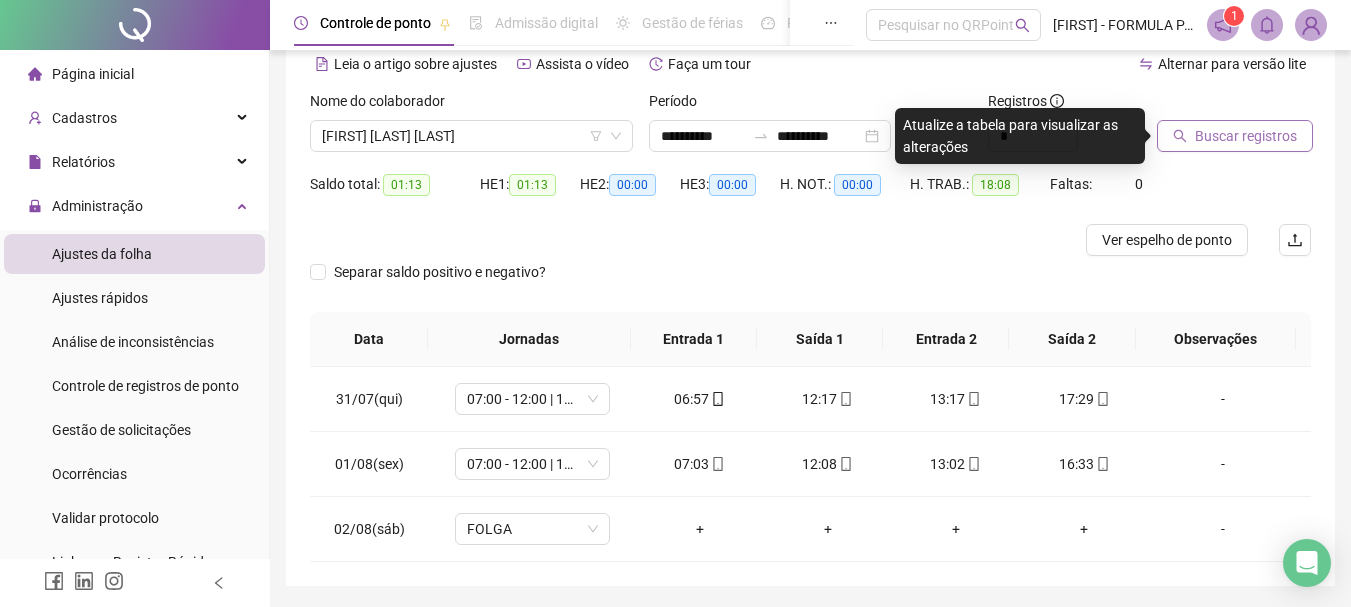 click on "Buscar registros" at bounding box center (1246, 136) 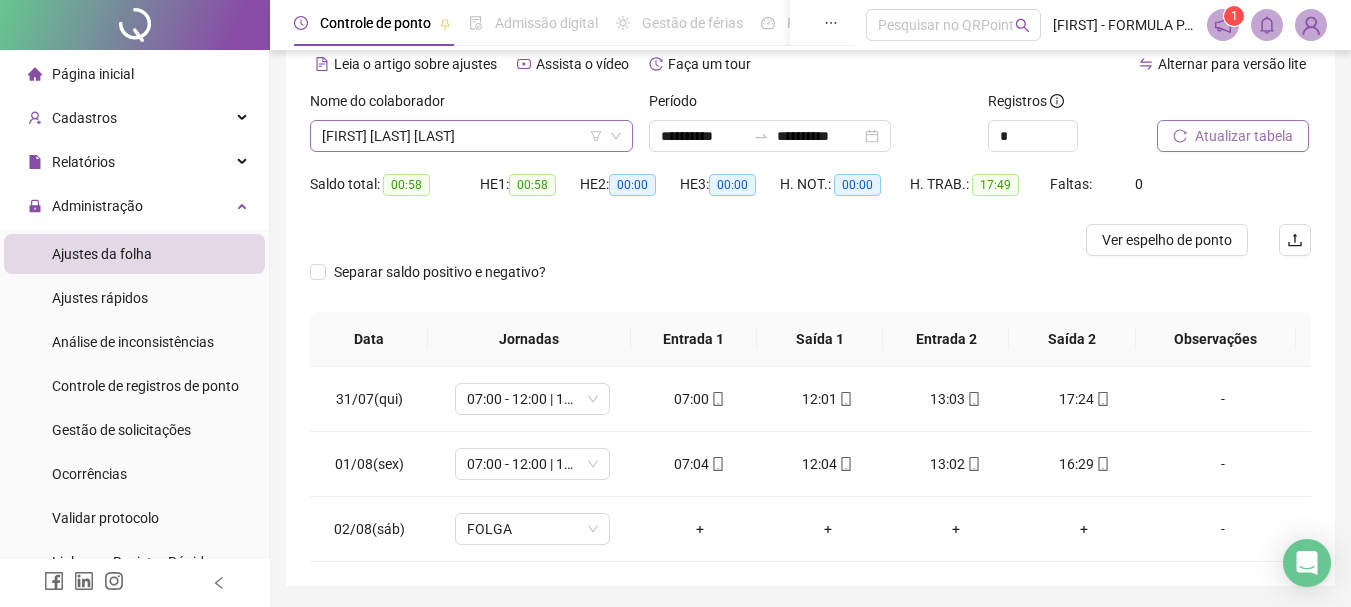 click on "[FIRST] [LAST] [LAST]" at bounding box center [471, 136] 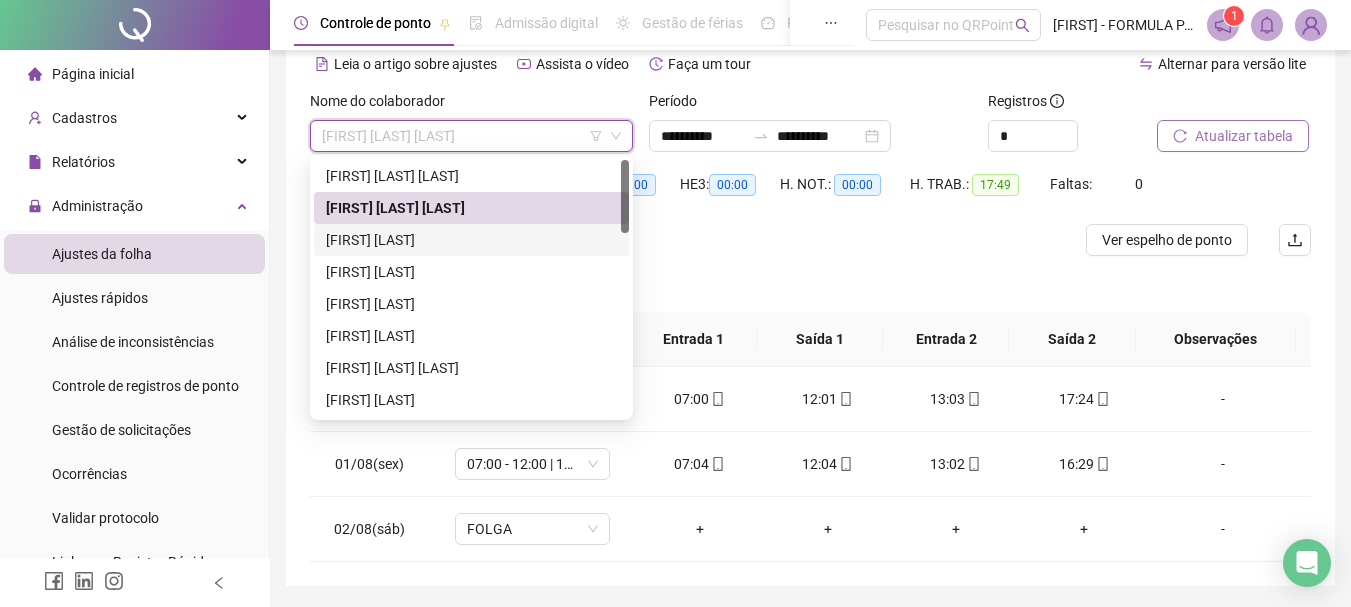 click on "[FIRST] [LAST]" at bounding box center (471, 240) 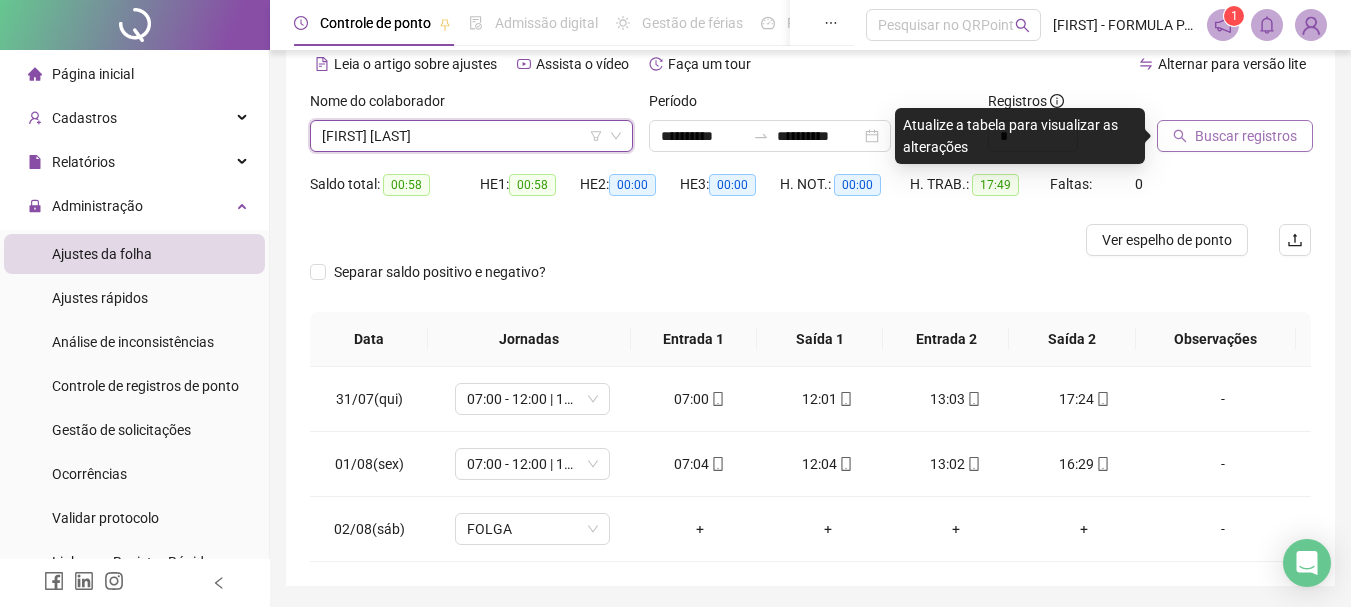 click on "Buscar registros" at bounding box center (1246, 136) 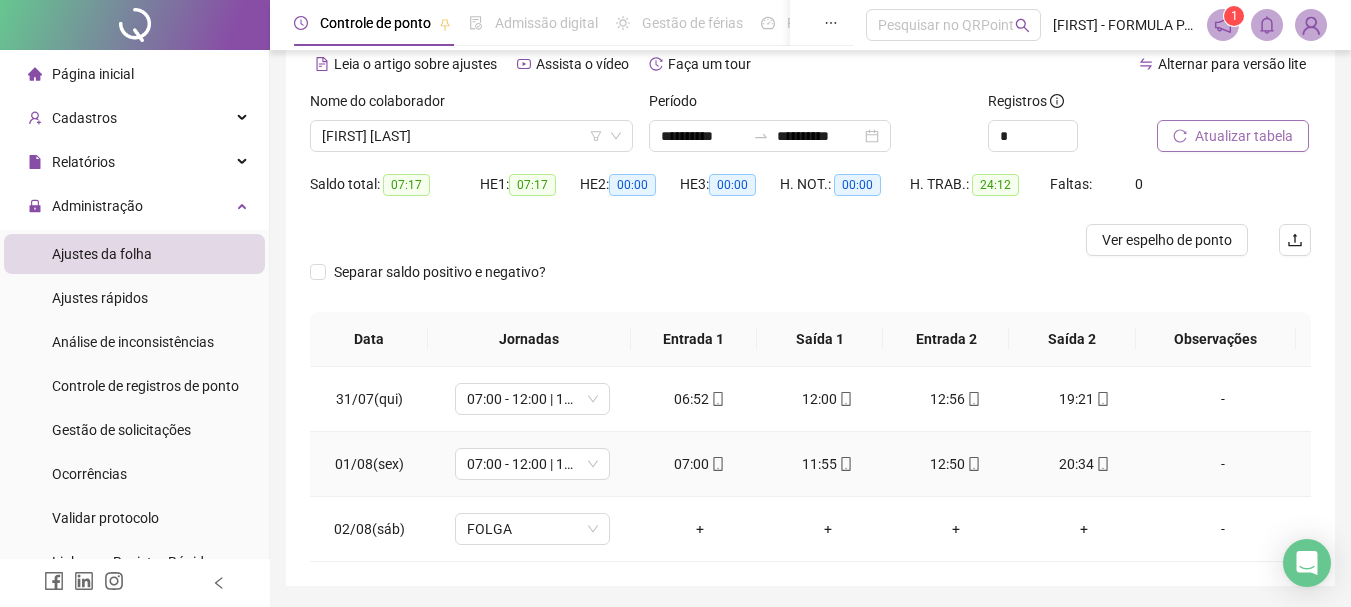 click 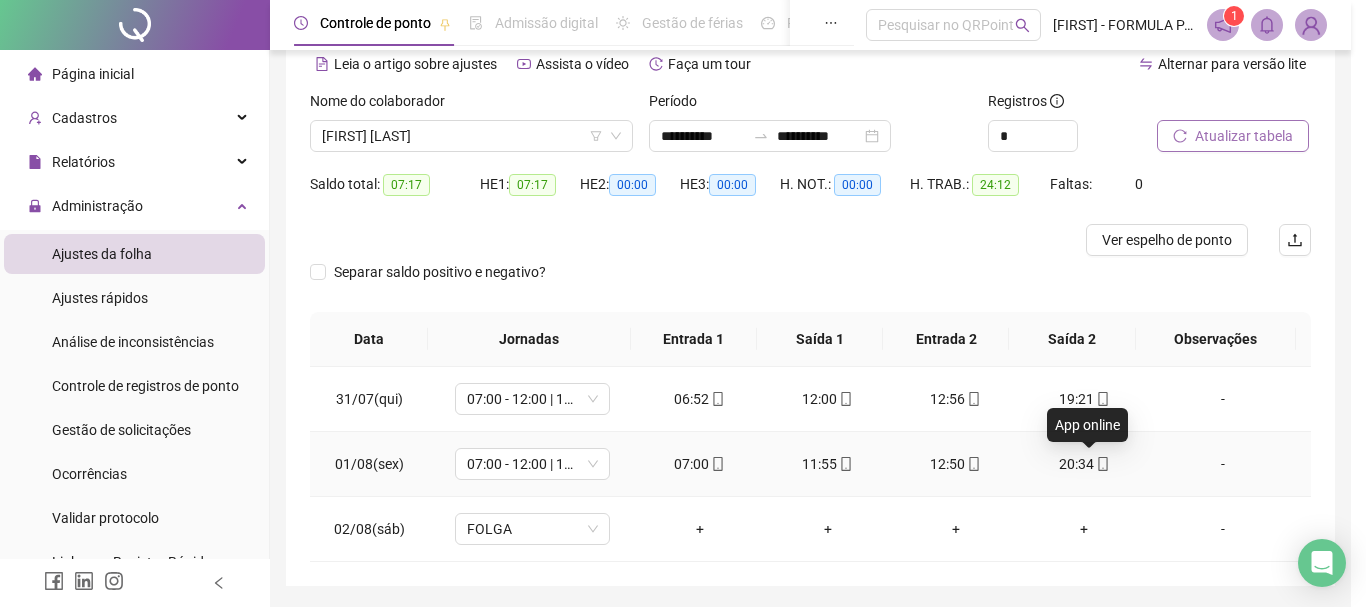 type on "**********" 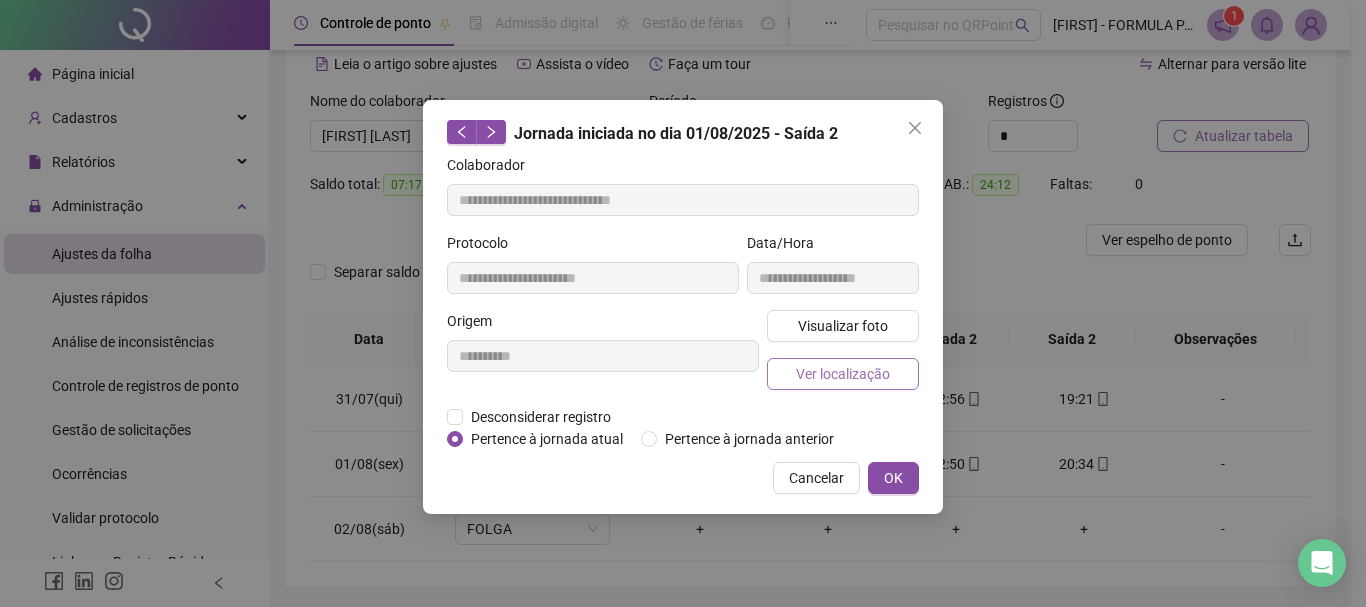 click on "Ver localização" at bounding box center [843, 374] 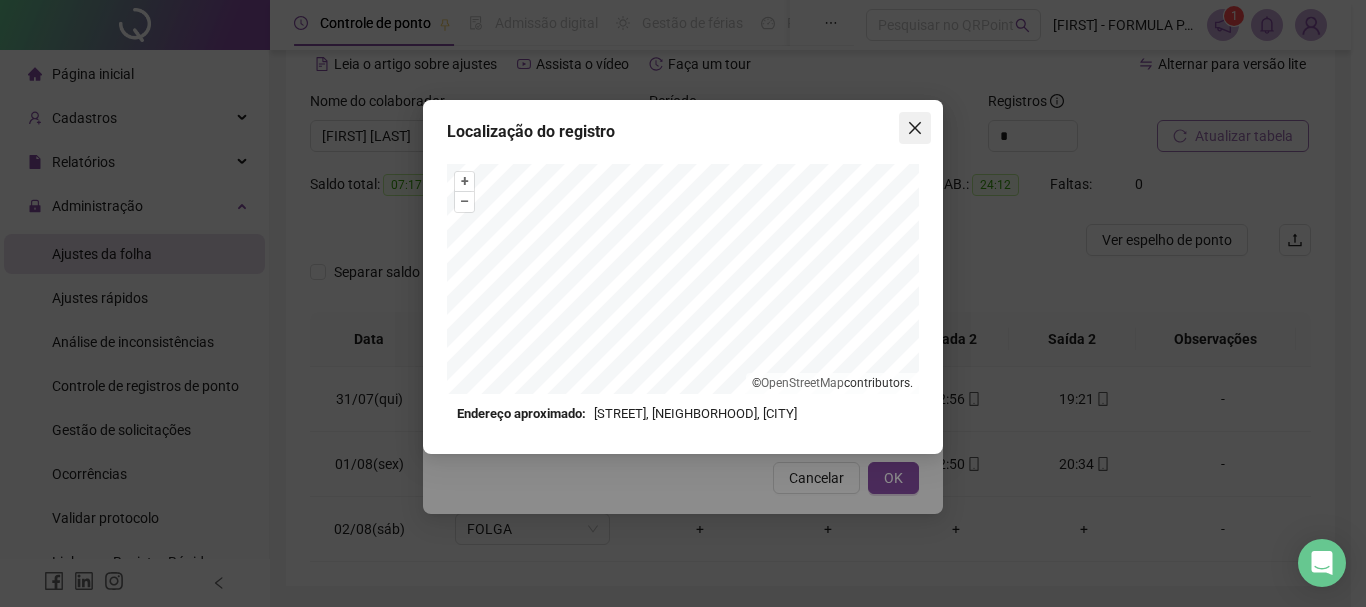 click 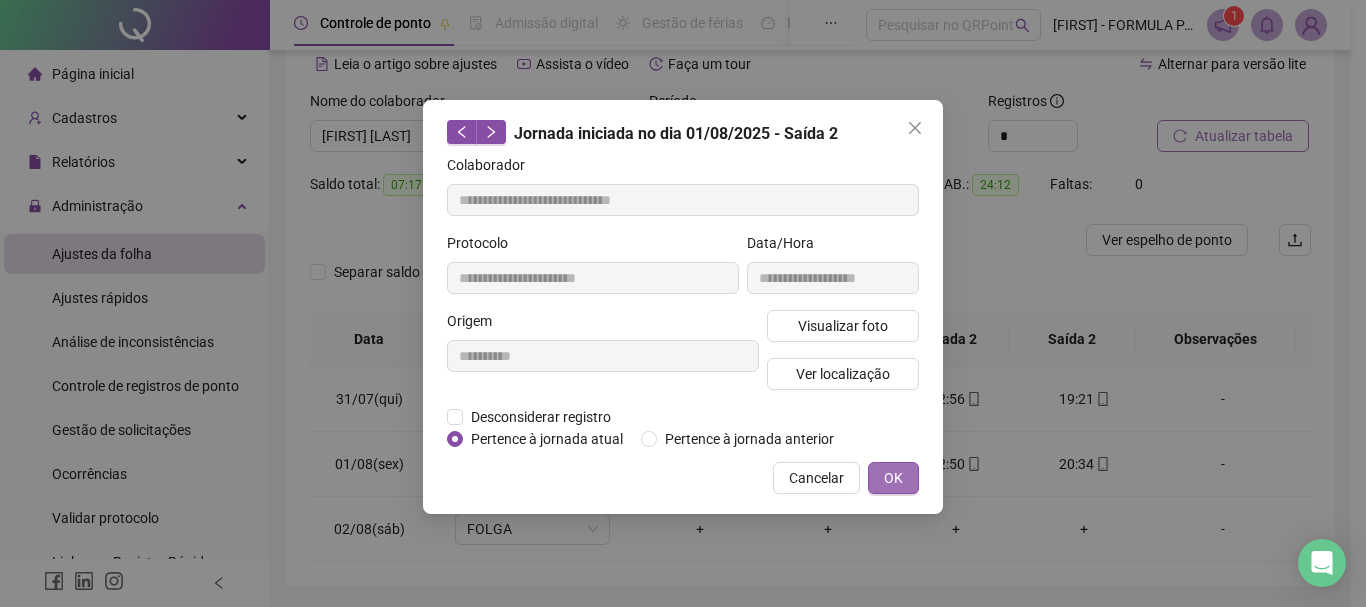 click on "OK" at bounding box center [893, 478] 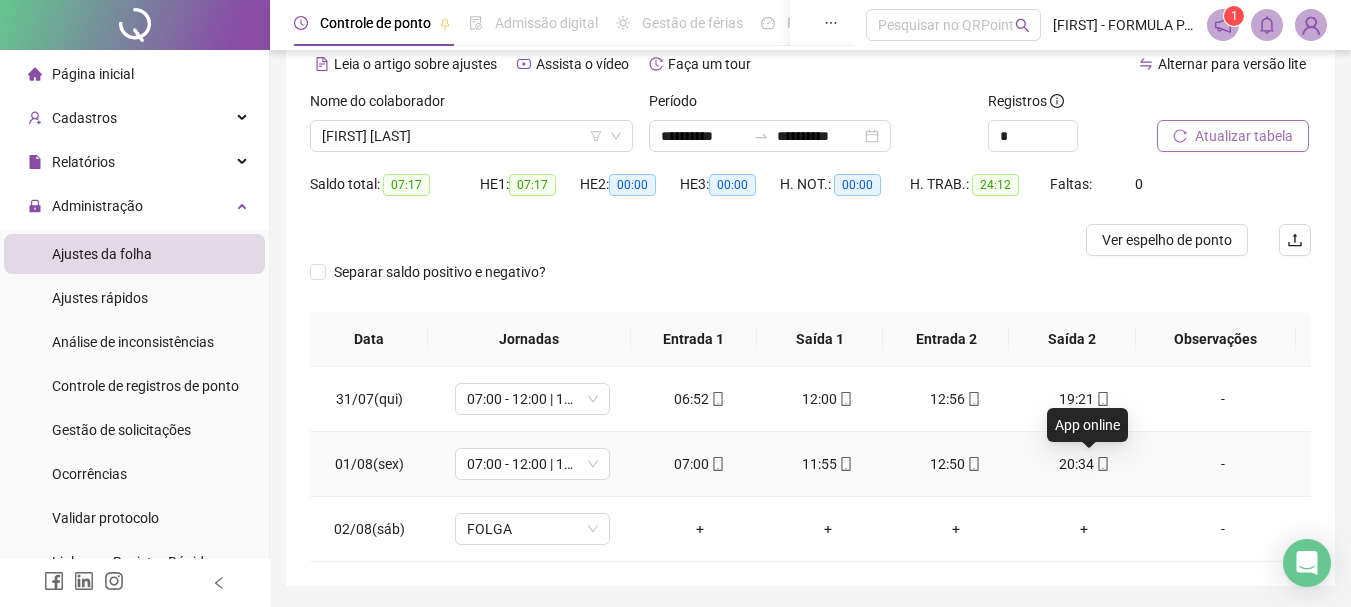 click 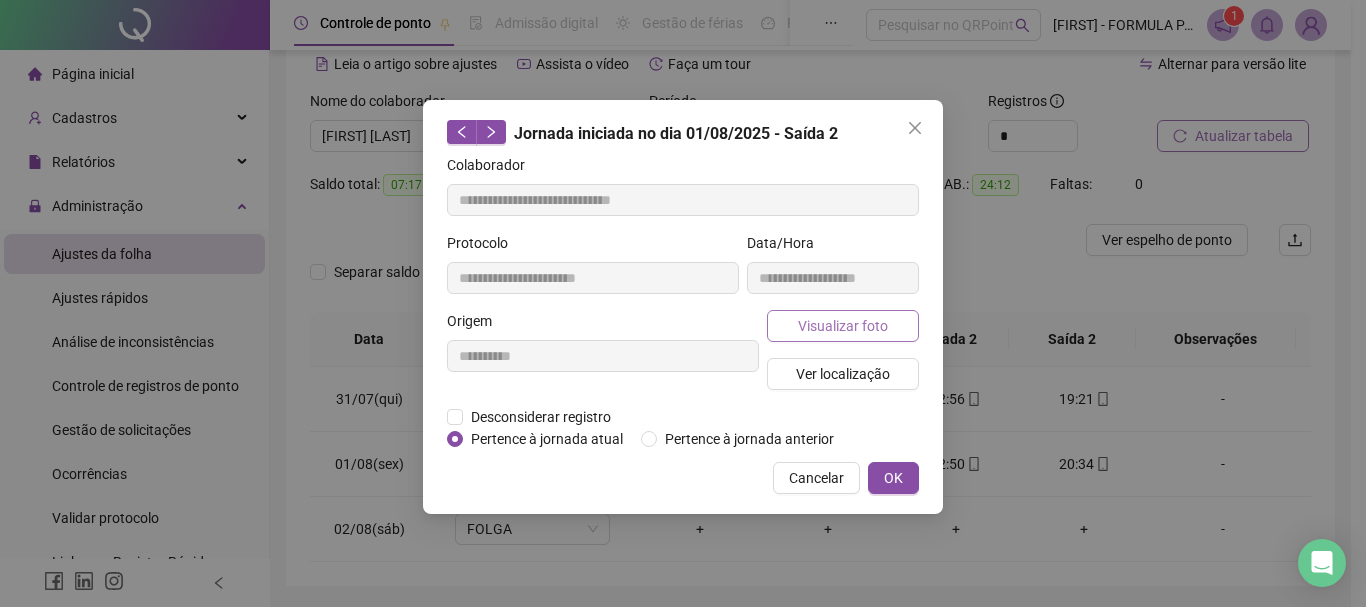 click on "Visualizar foto" at bounding box center [843, 326] 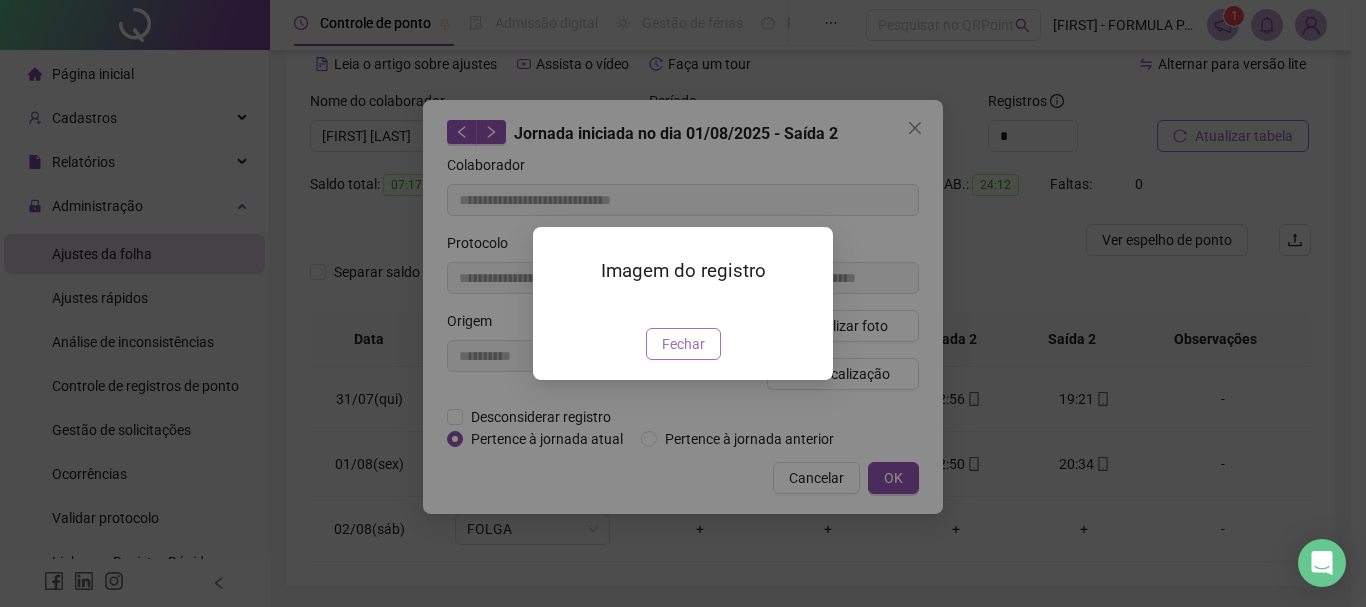 click on "Fechar" at bounding box center [683, 344] 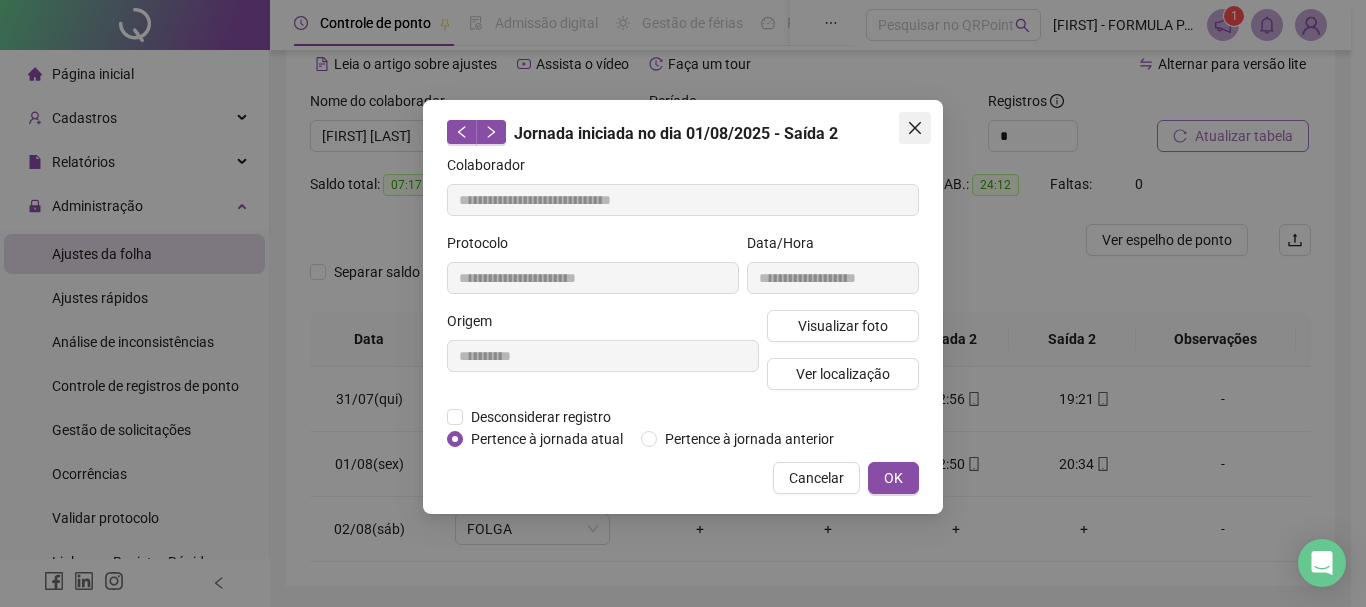 click 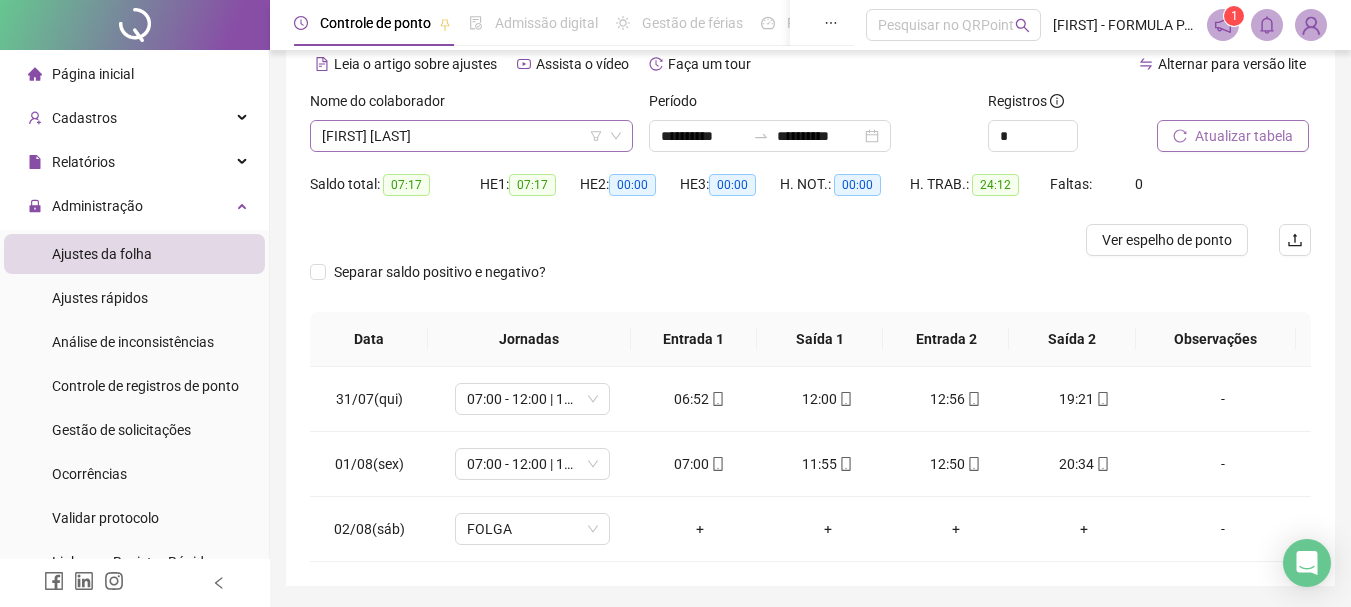 click on "[FIRST] [LAST]" at bounding box center (471, 136) 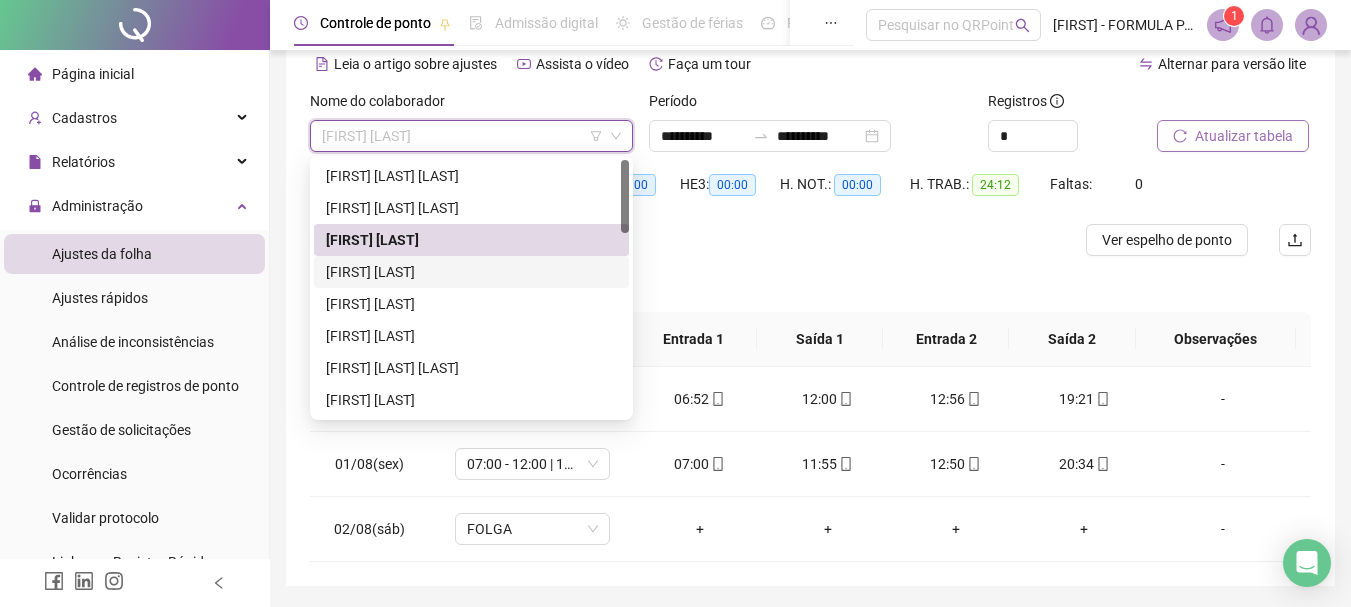click on "[FIRST] [LAST]" at bounding box center (471, 272) 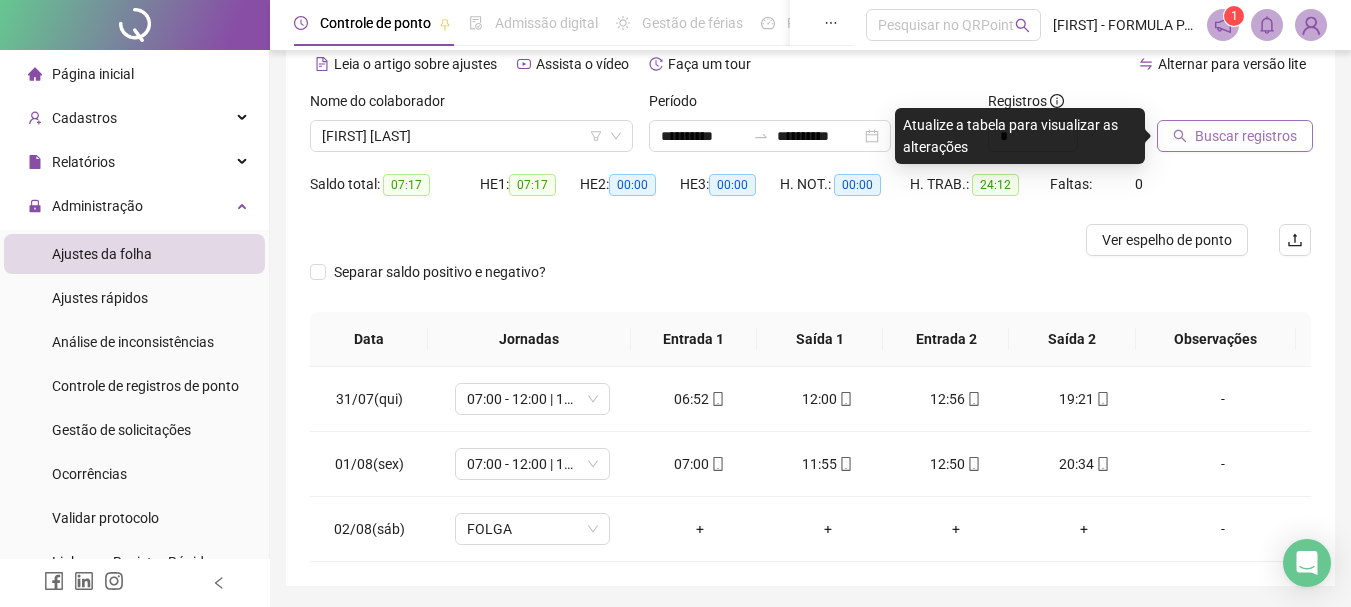 click on "Buscar registros" at bounding box center (1235, 136) 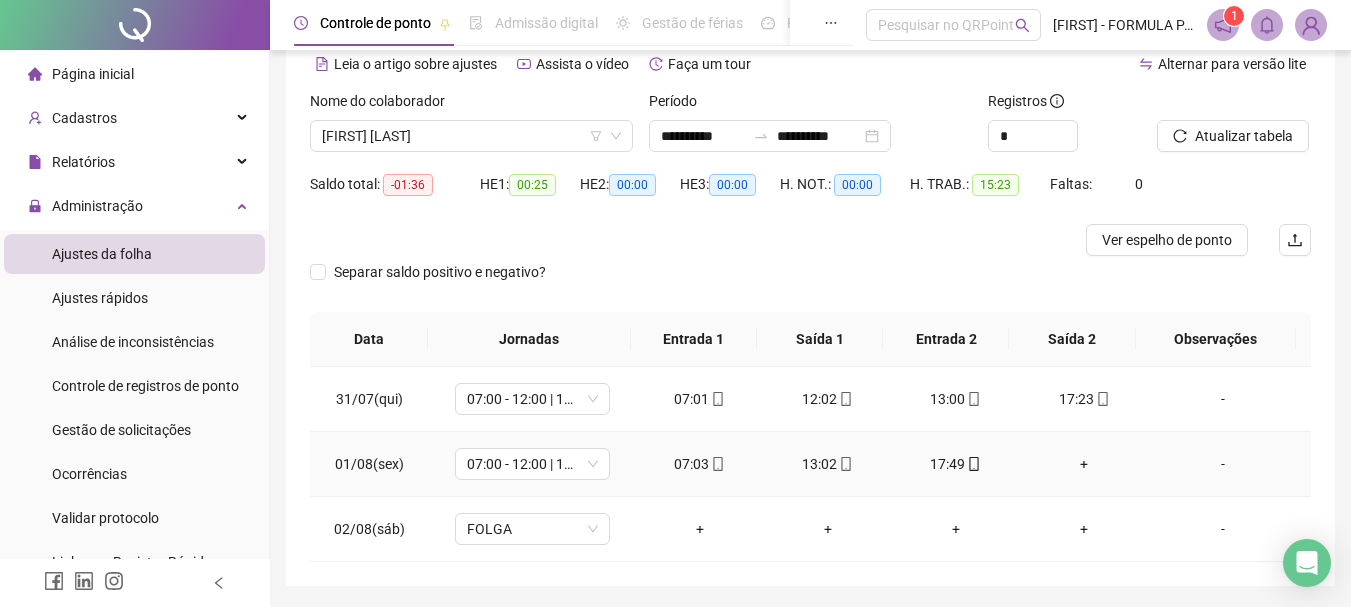 click on "+" at bounding box center [1084, 464] 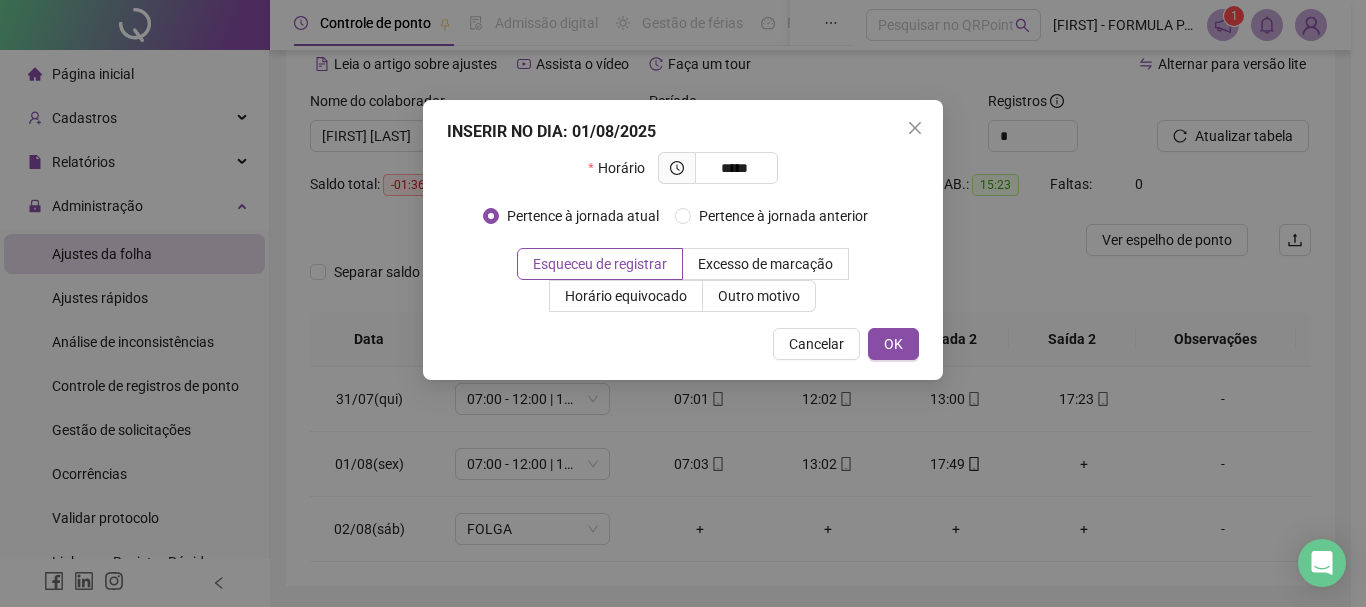 type on "*****" 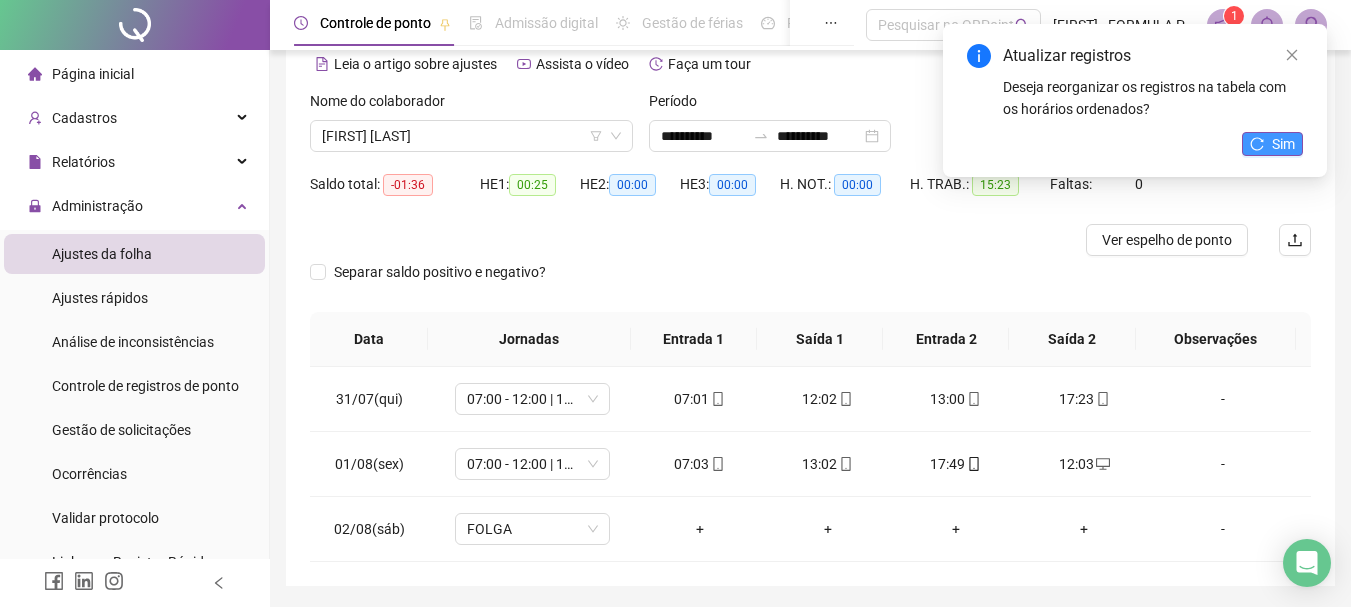 click on "Sim" at bounding box center (1272, 144) 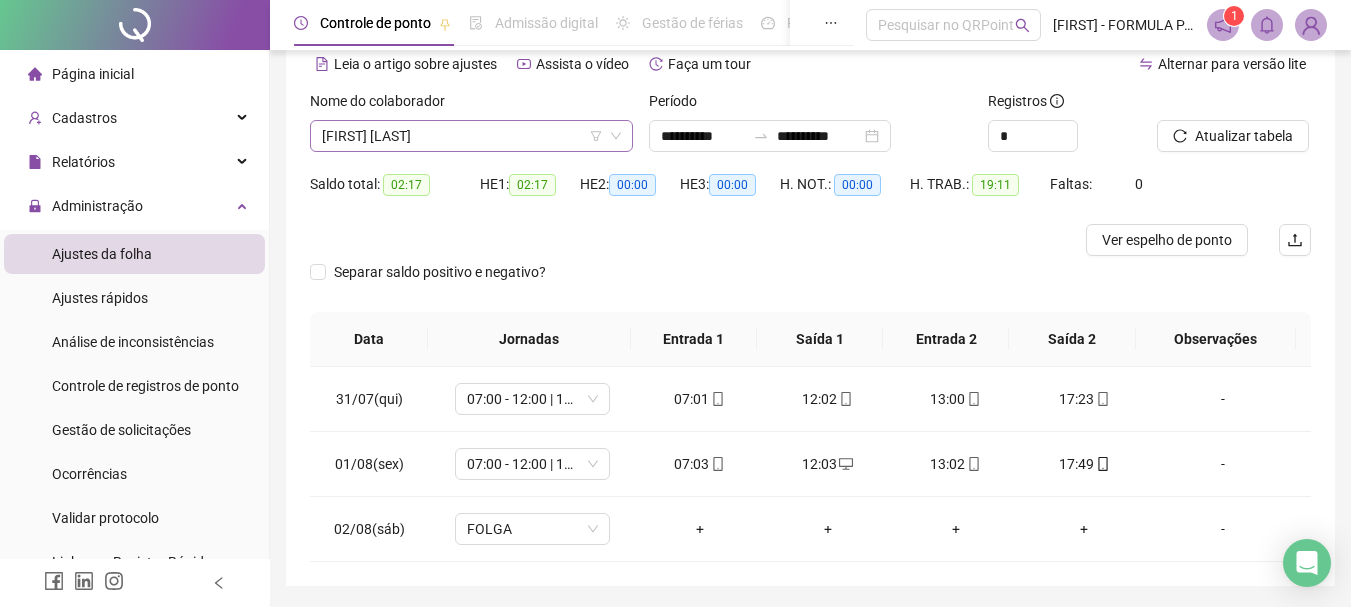 click on "[FIRST] [LAST]" at bounding box center (471, 136) 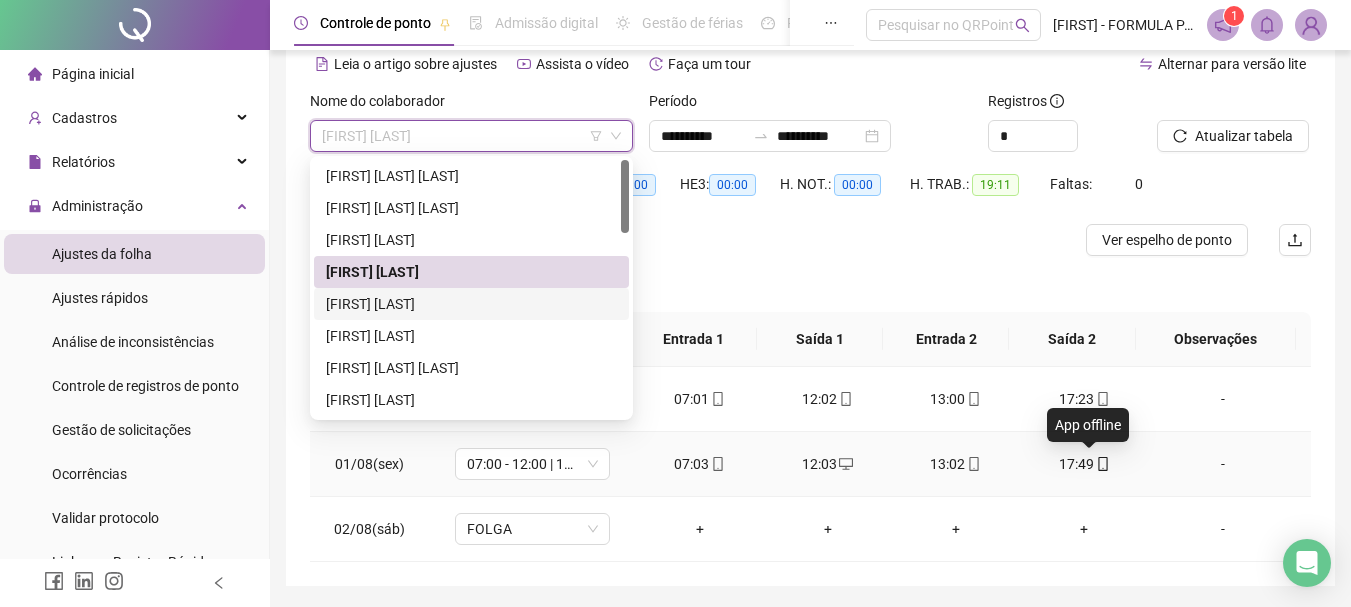 click 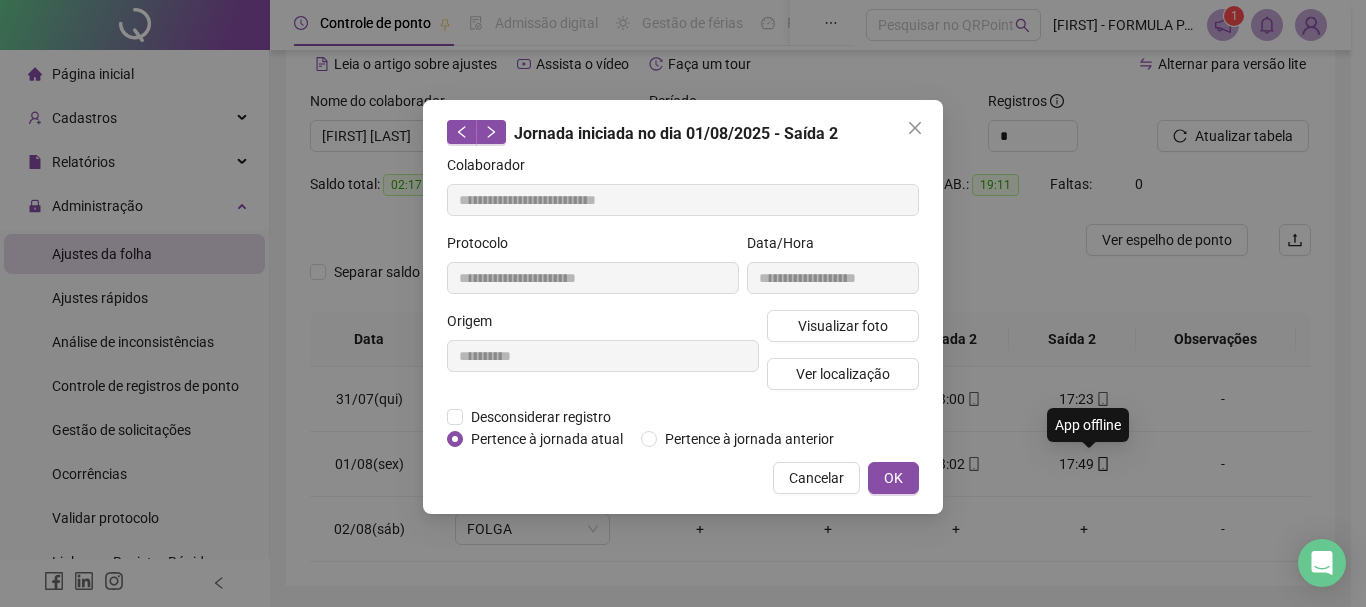type on "**********" 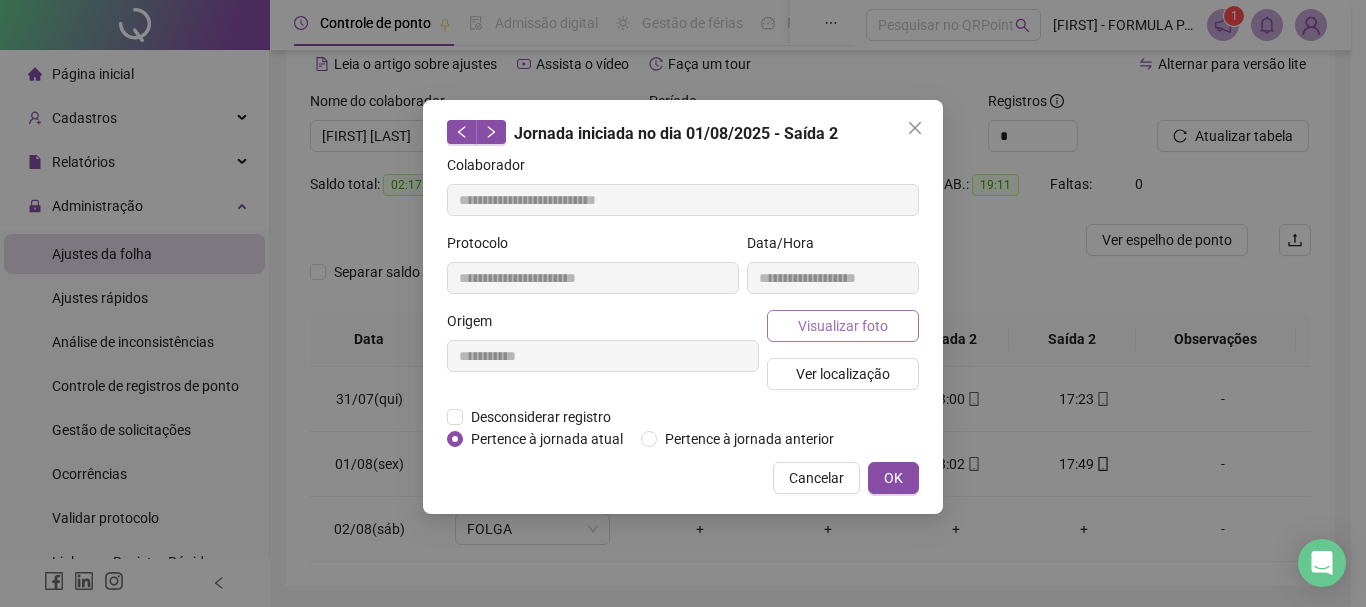 click on "Visualizar foto" at bounding box center [843, 326] 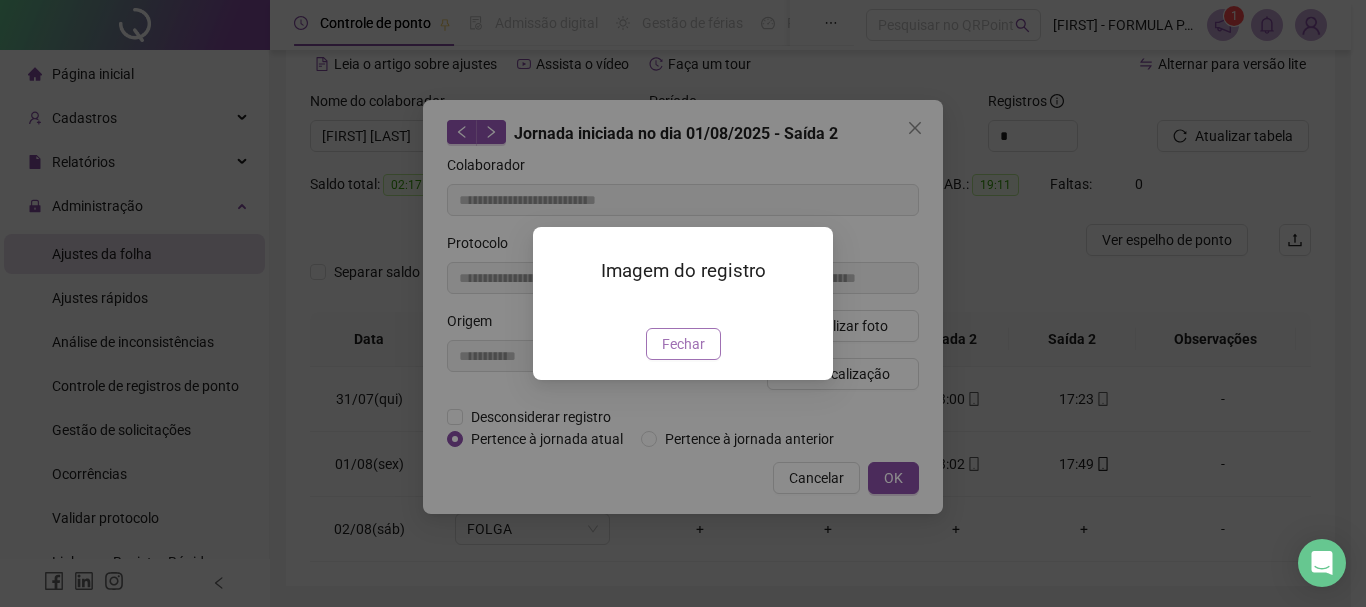click on "Fechar" at bounding box center [683, 344] 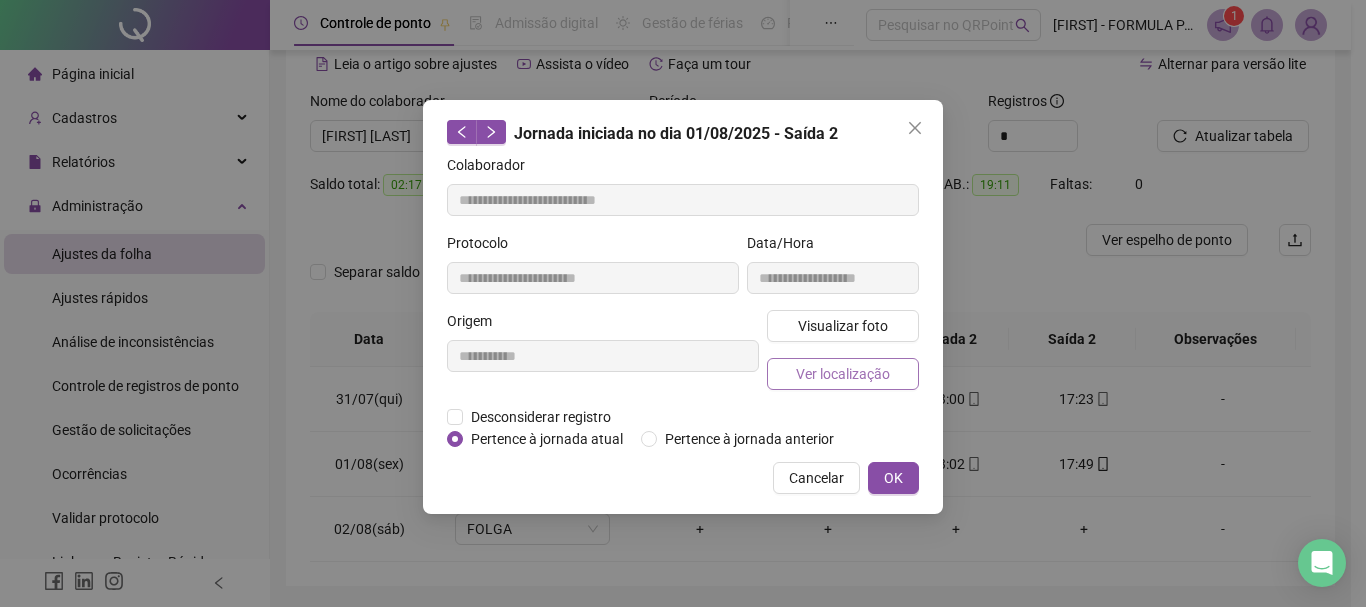 click on "Ver localização" at bounding box center (843, 374) 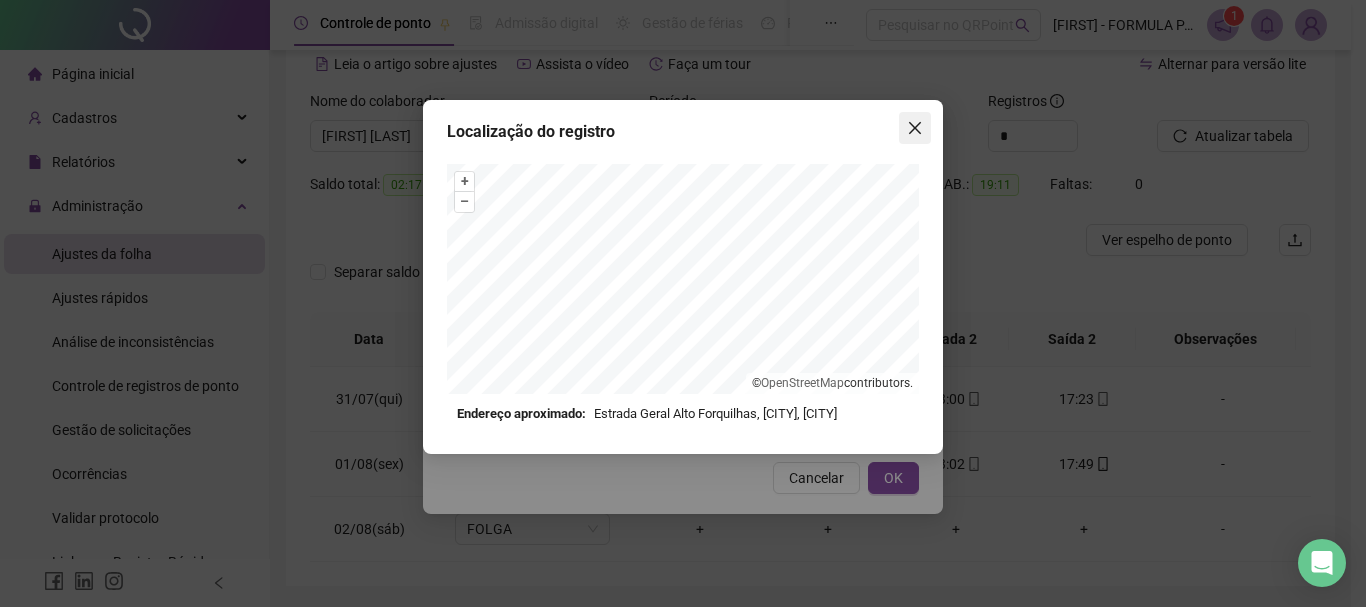 click 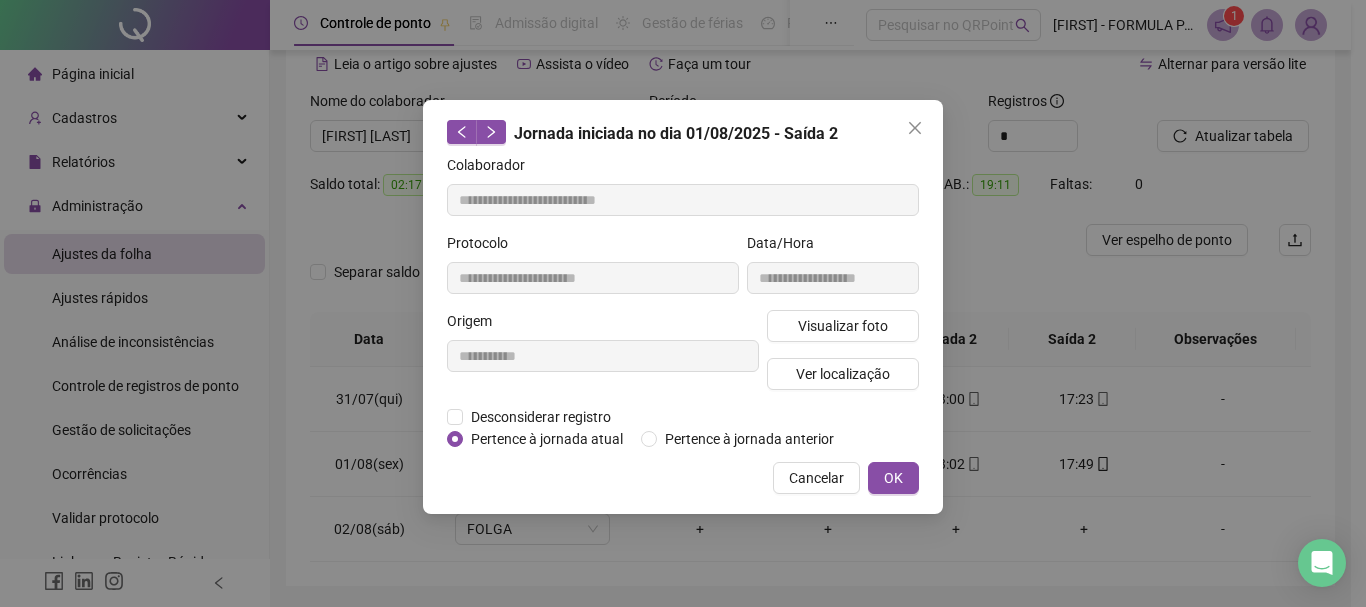 click 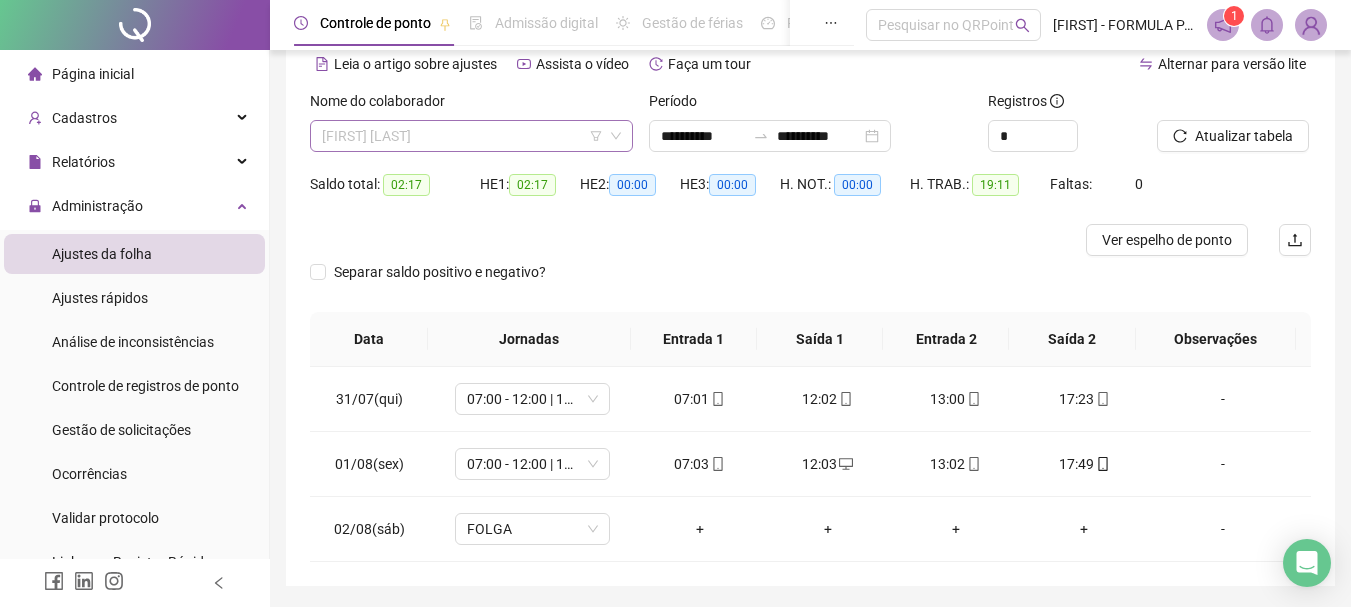 click on "[FIRST] [LAST]" at bounding box center [471, 136] 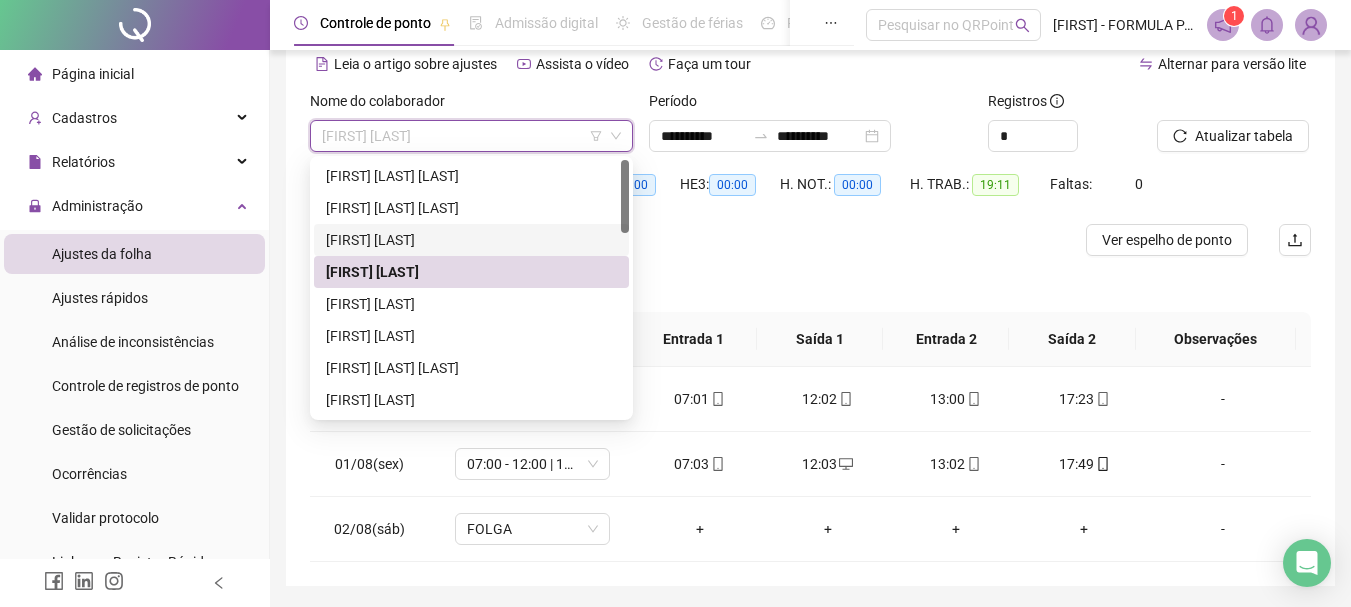 click on "[FIRST] [LAST]" at bounding box center (471, 240) 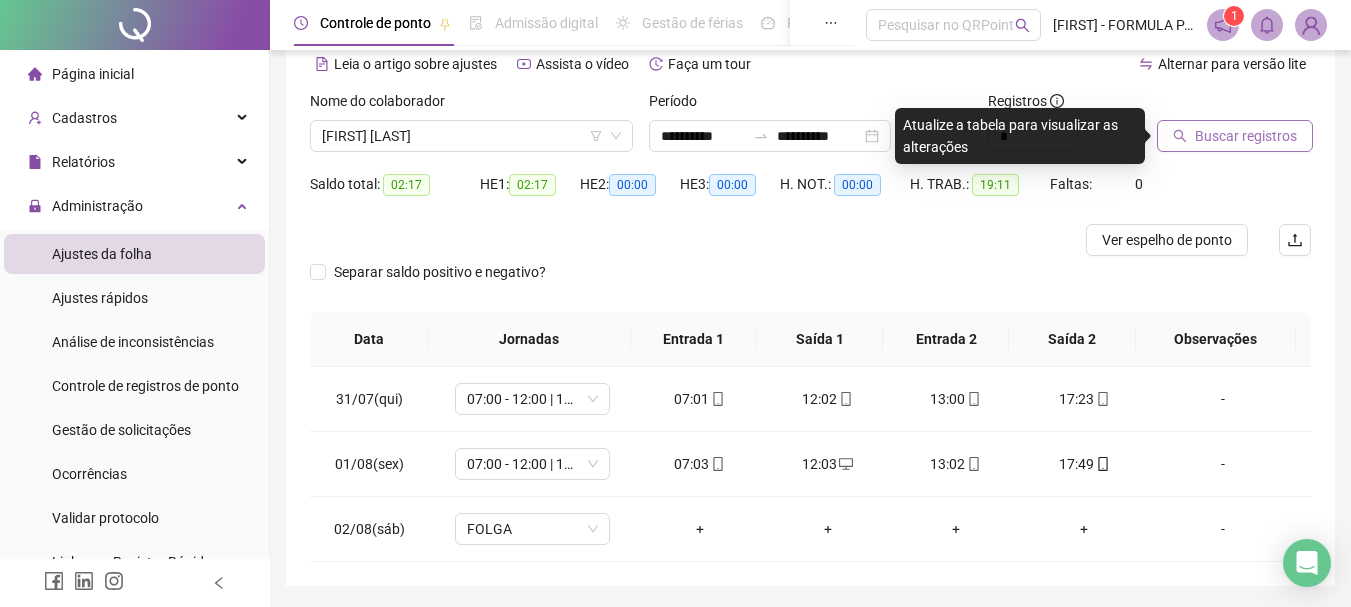click on "Buscar registros" at bounding box center [1246, 136] 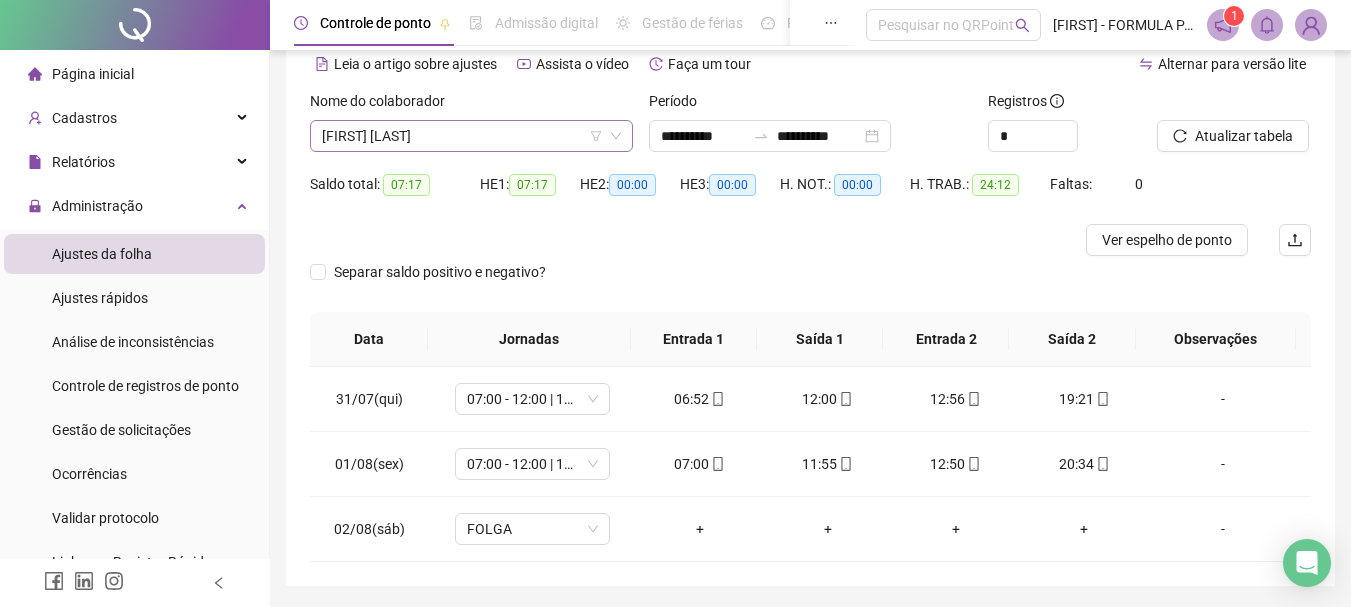 click on "[FIRST] [LAST]" at bounding box center (471, 136) 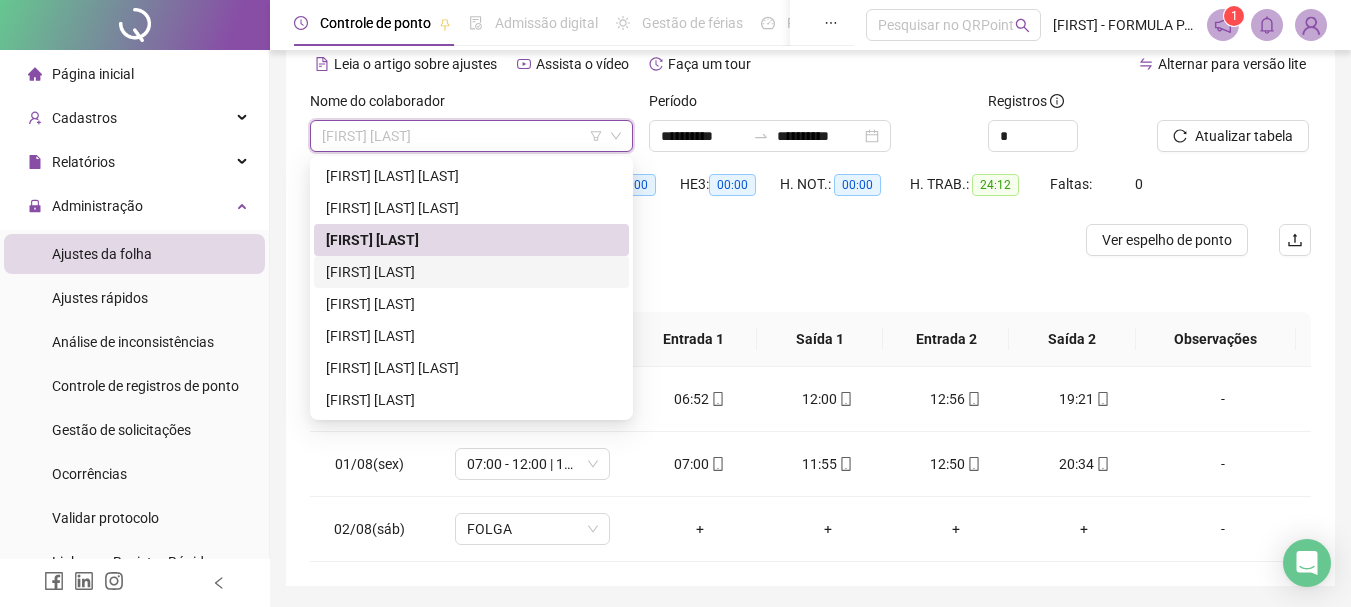 click on "[FIRST] [LAST]" at bounding box center (471, 272) 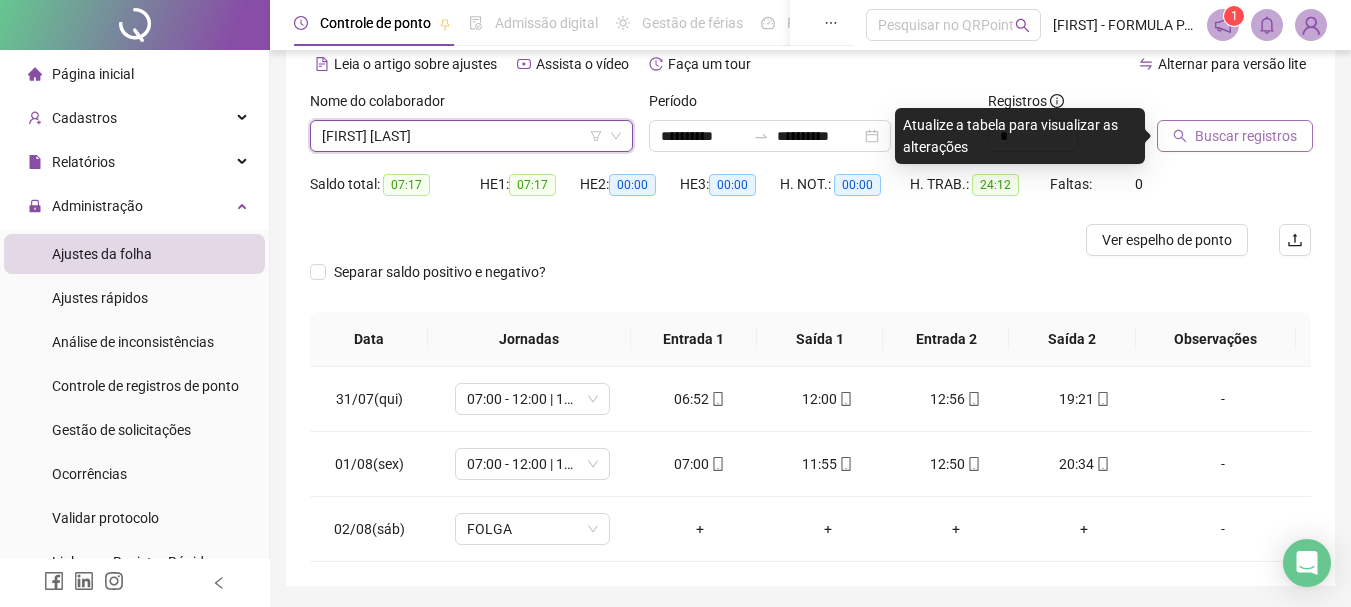 click on "Buscar registros" at bounding box center (1246, 136) 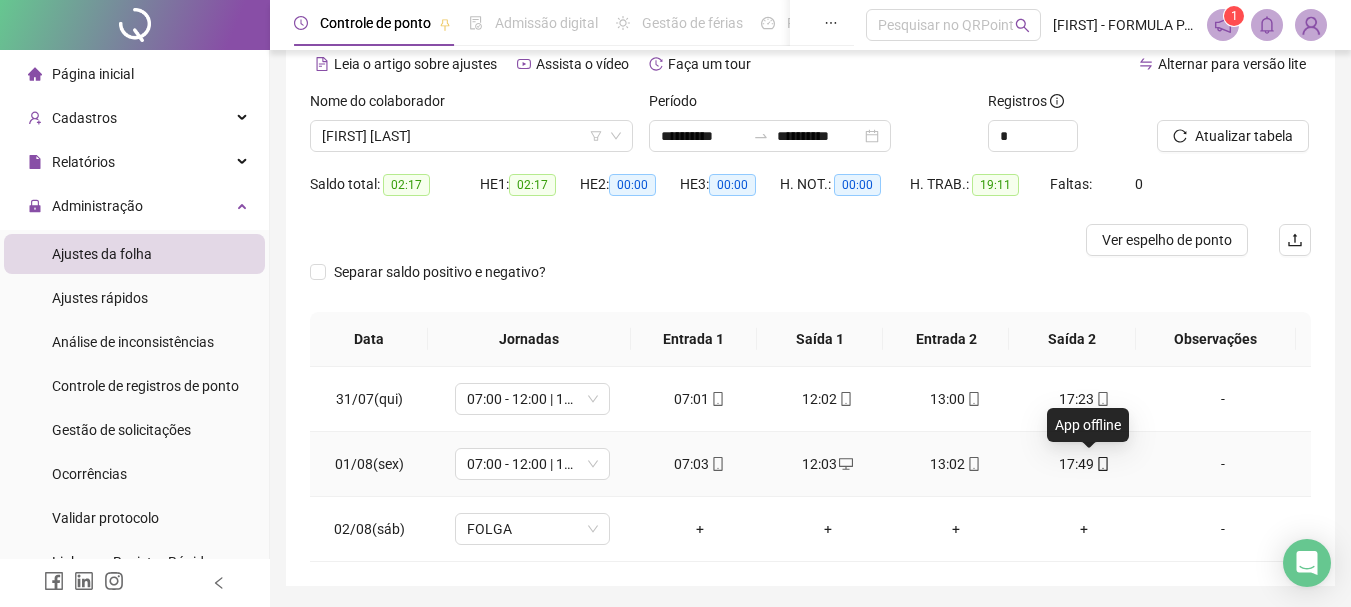 click 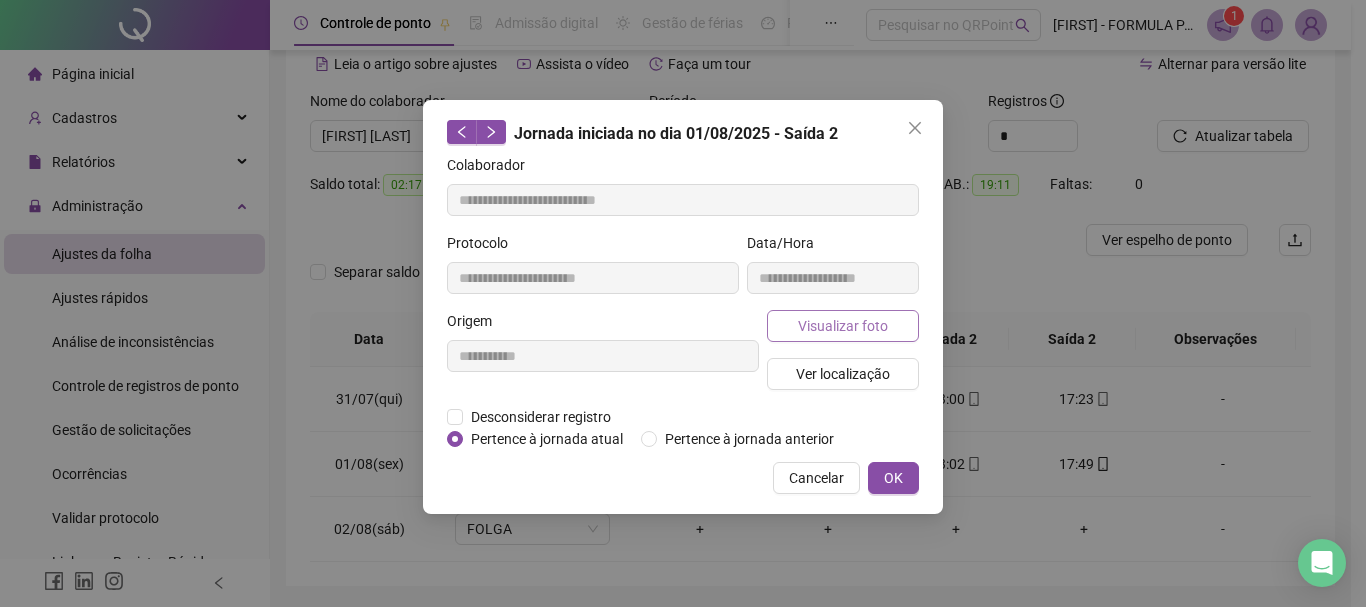click on "Visualizar foto" at bounding box center [843, 326] 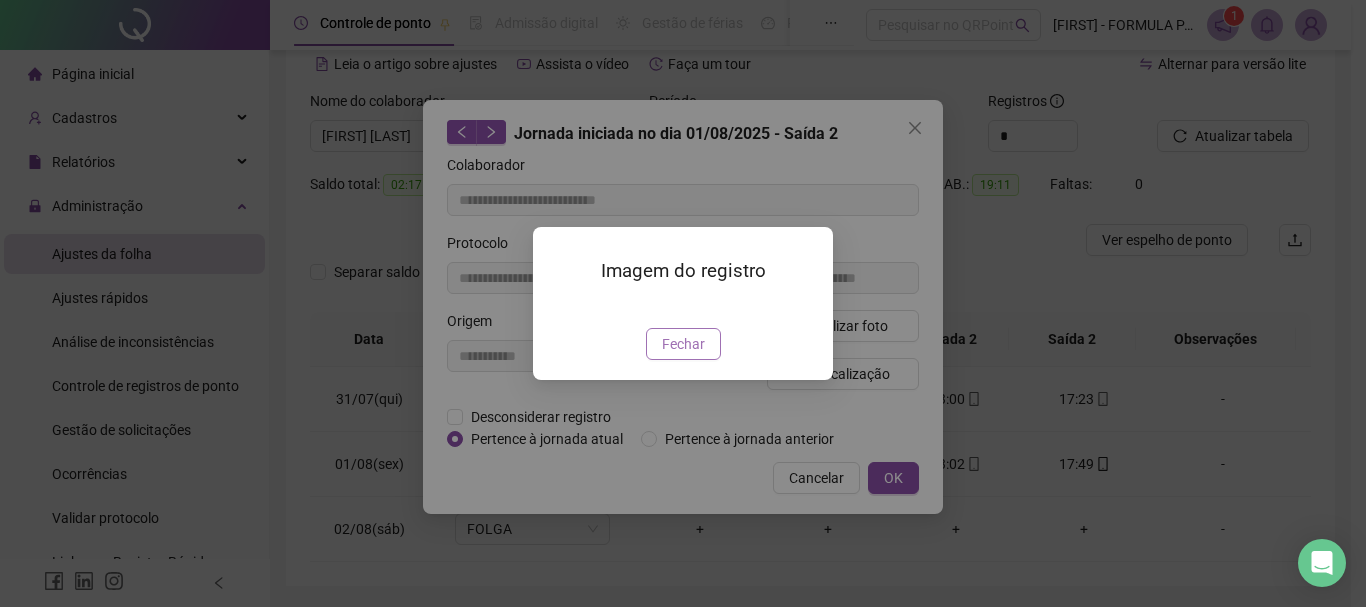 click on "Fechar" at bounding box center (683, 344) 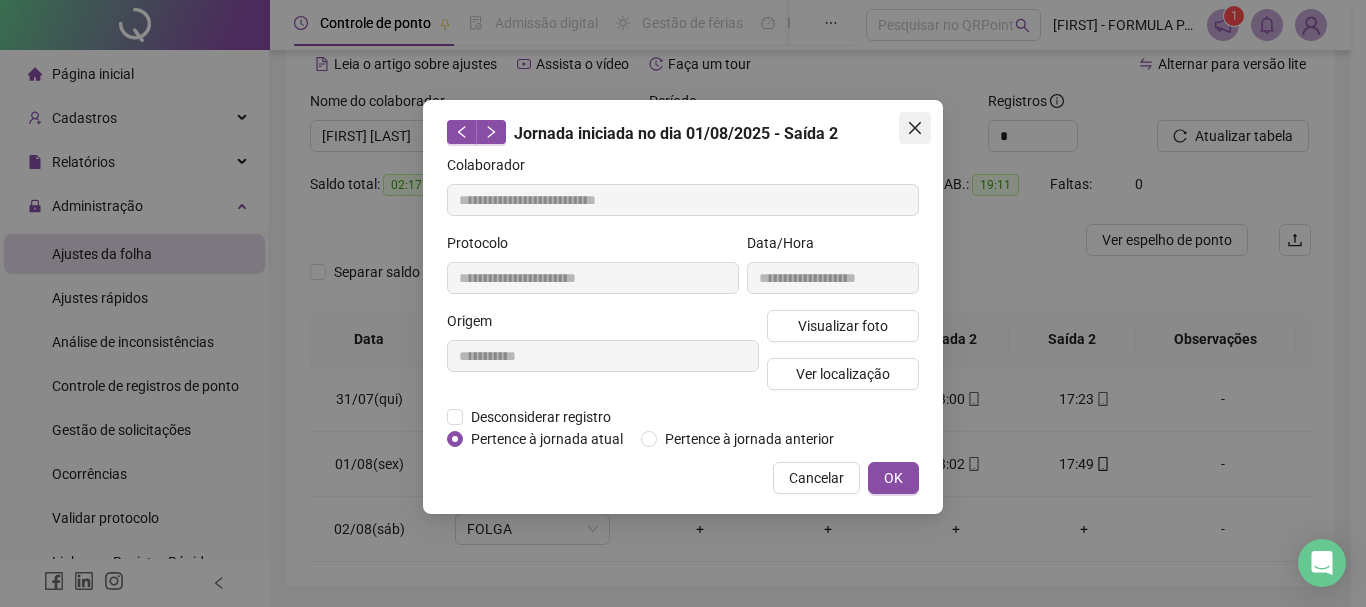 click 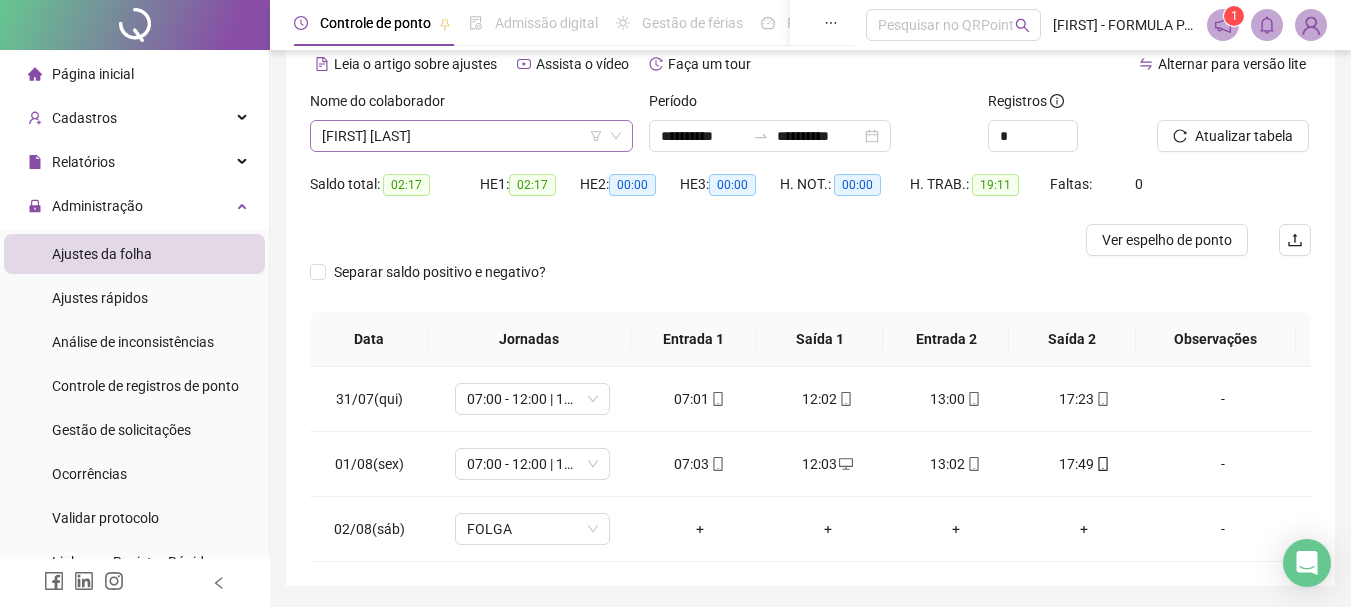 click on "[FIRST] [LAST]" at bounding box center [471, 136] 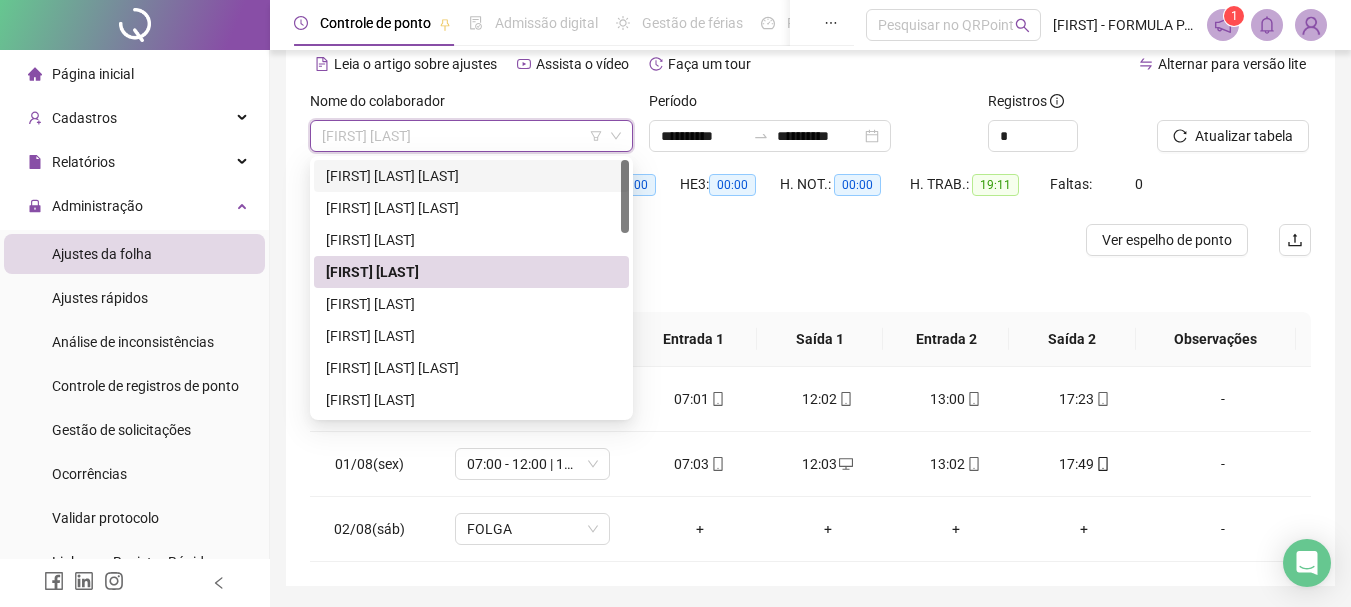 click on "[FIRST] [LAST] [LAST]" at bounding box center (471, 176) 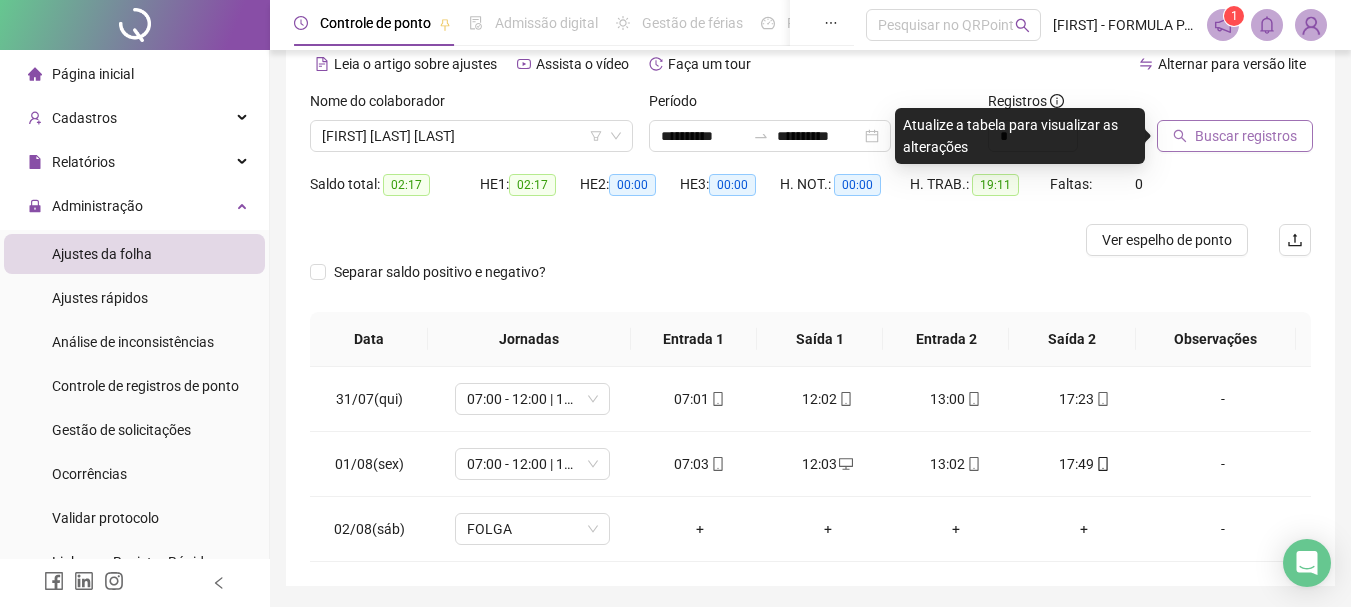 click on "Buscar registros" at bounding box center (1246, 136) 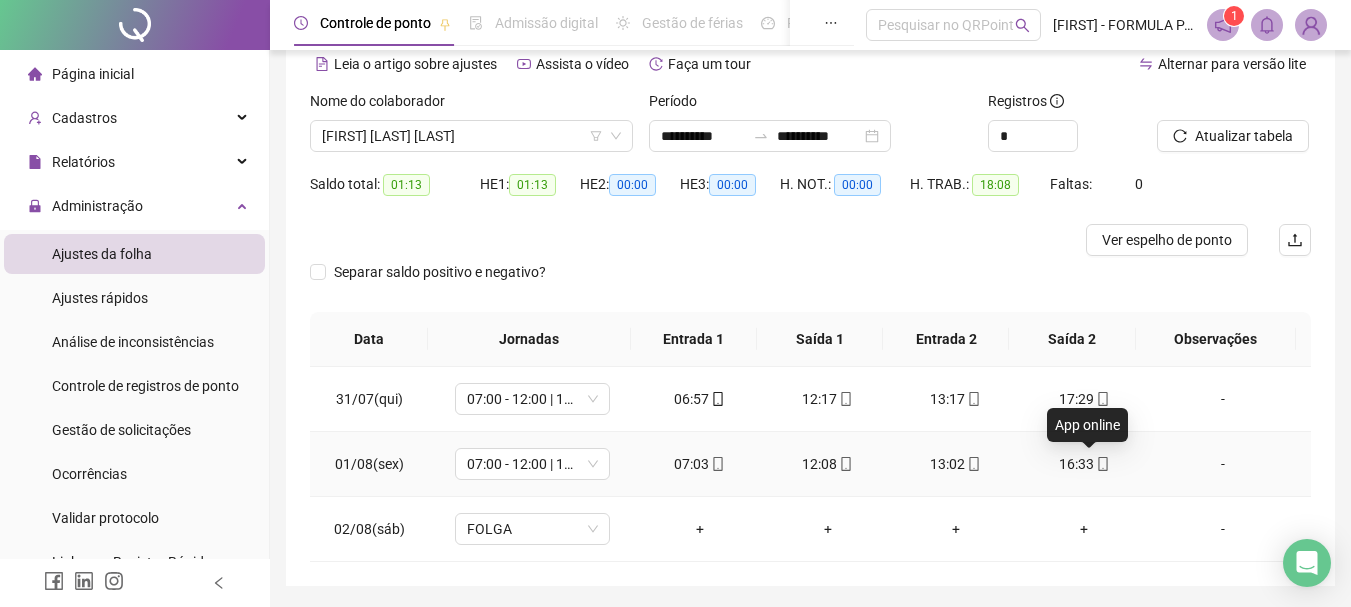 click 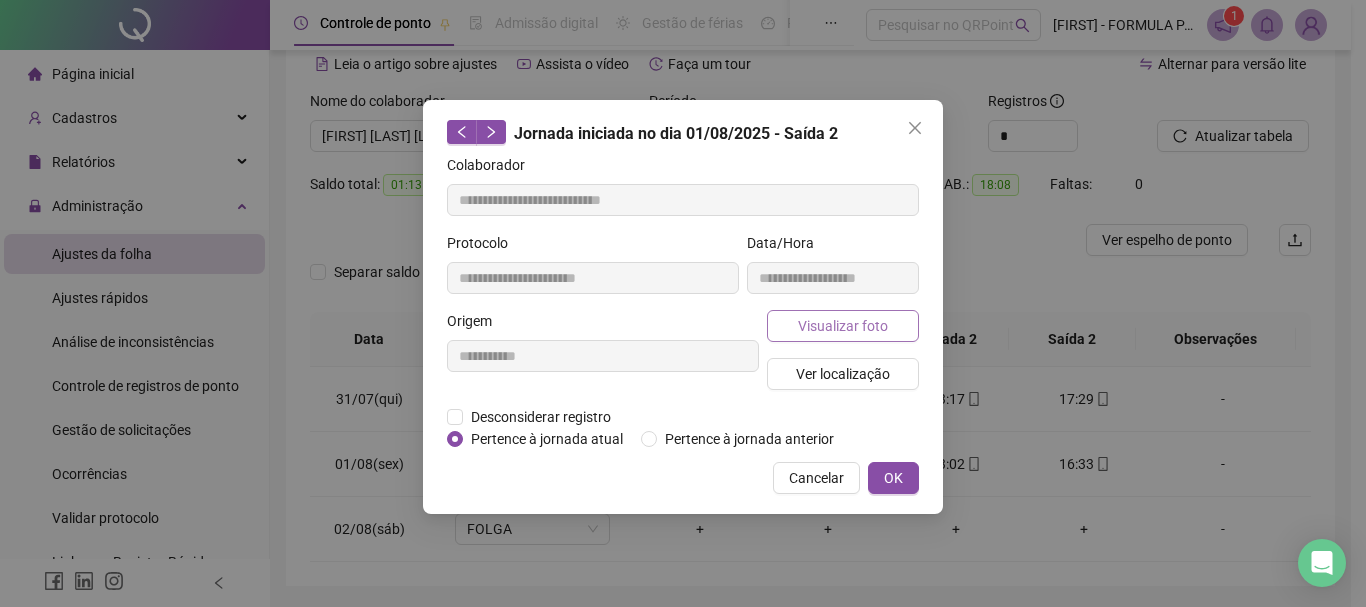 click on "Visualizar foto" at bounding box center (843, 326) 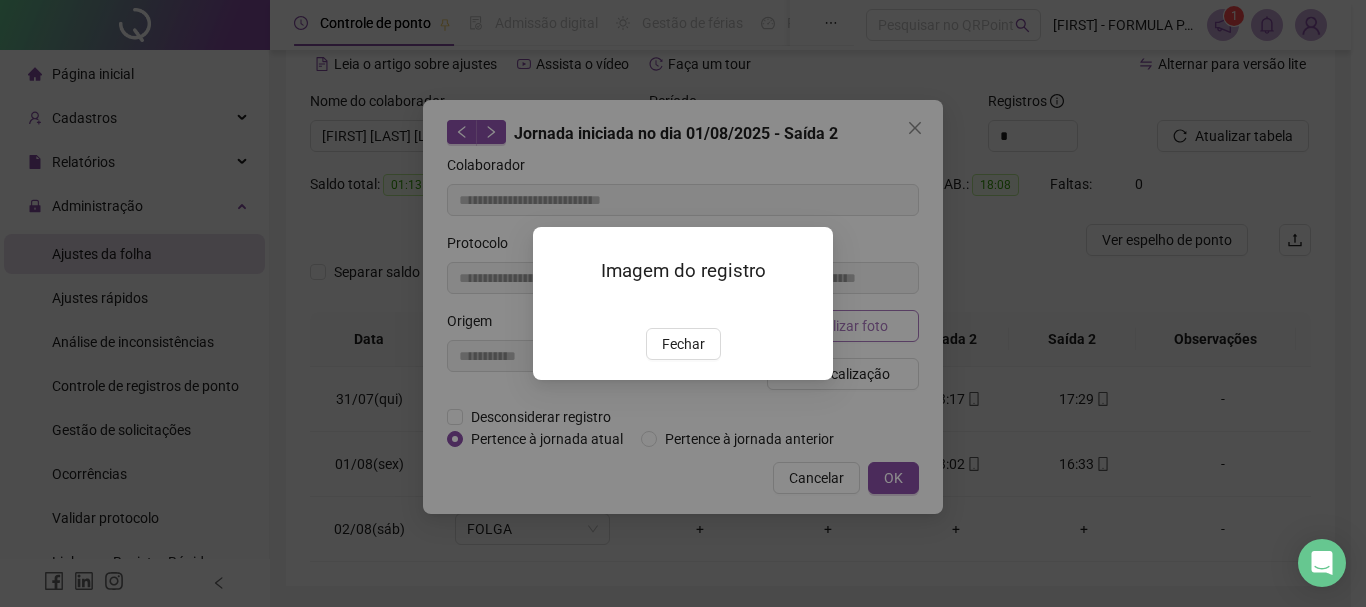 type on "**********" 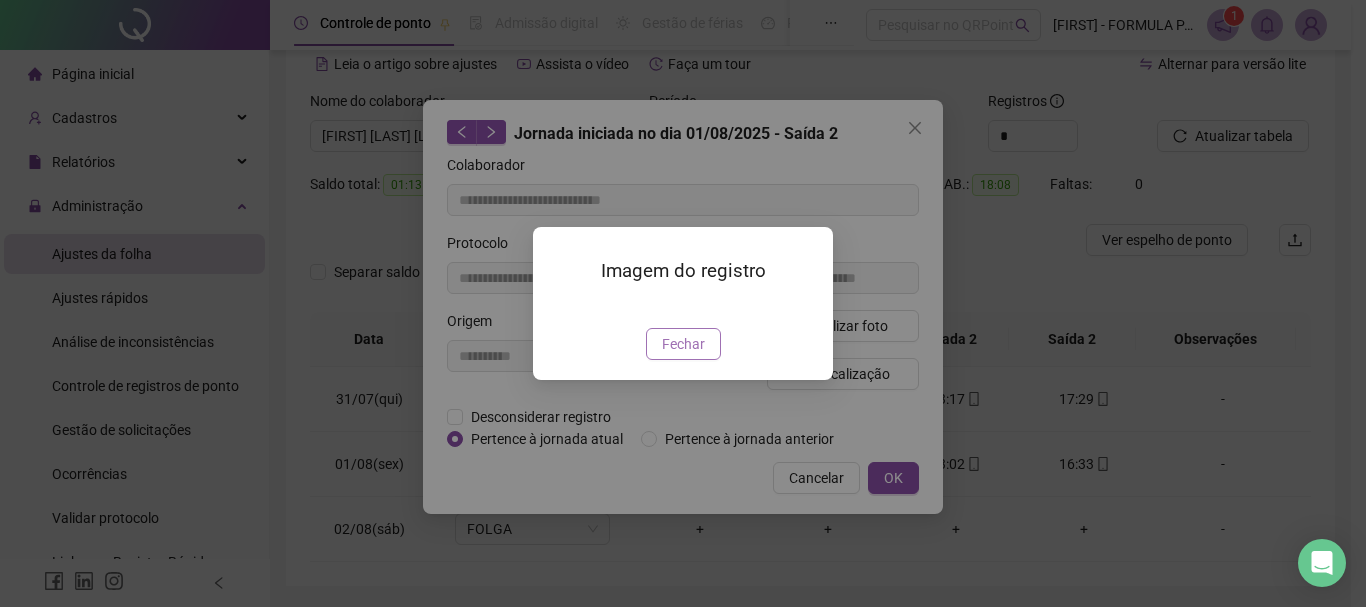 click on "Fechar" at bounding box center [683, 344] 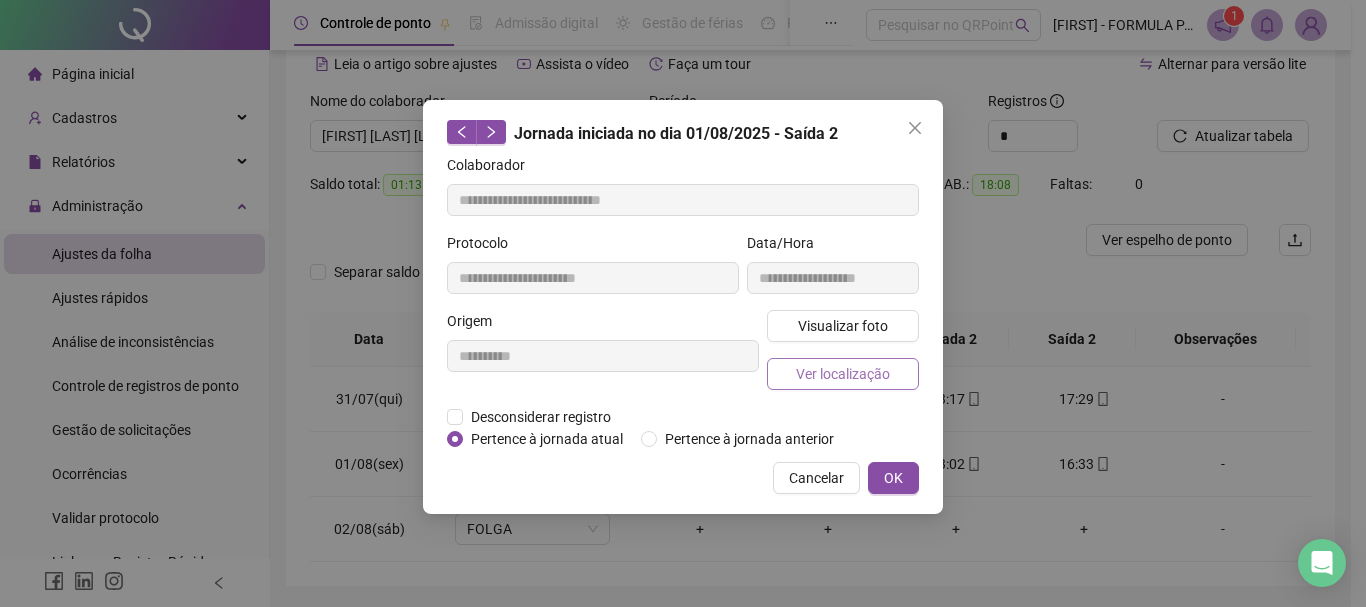 click on "Ver localização" at bounding box center (843, 374) 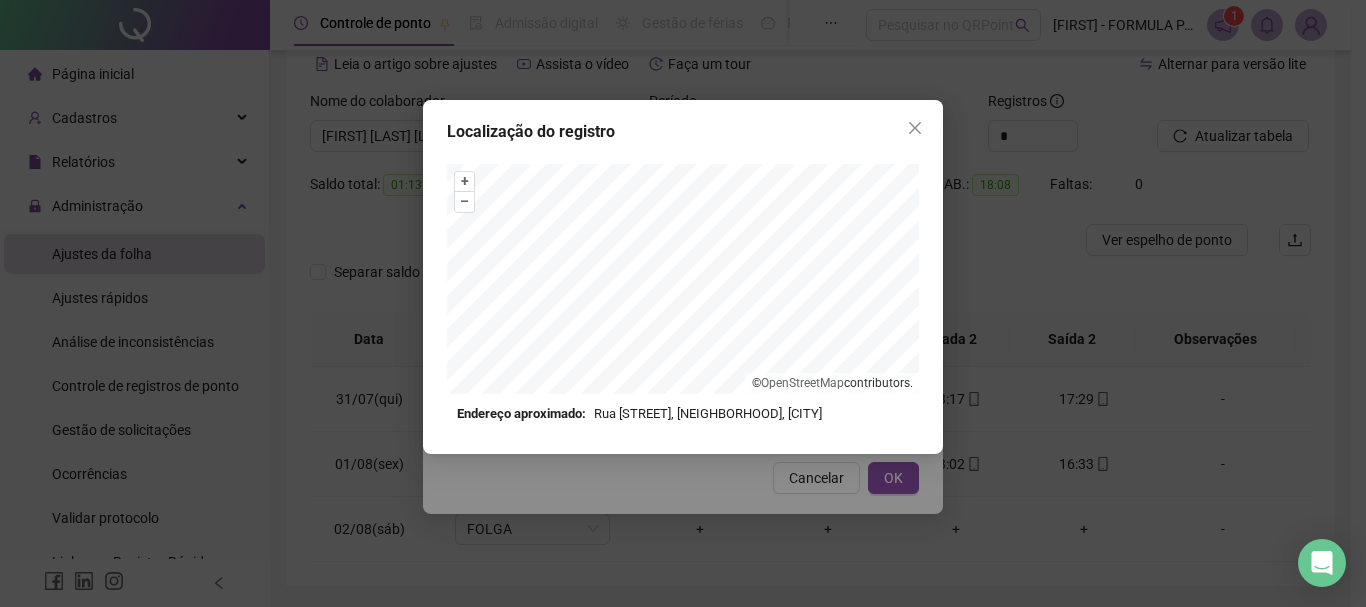click 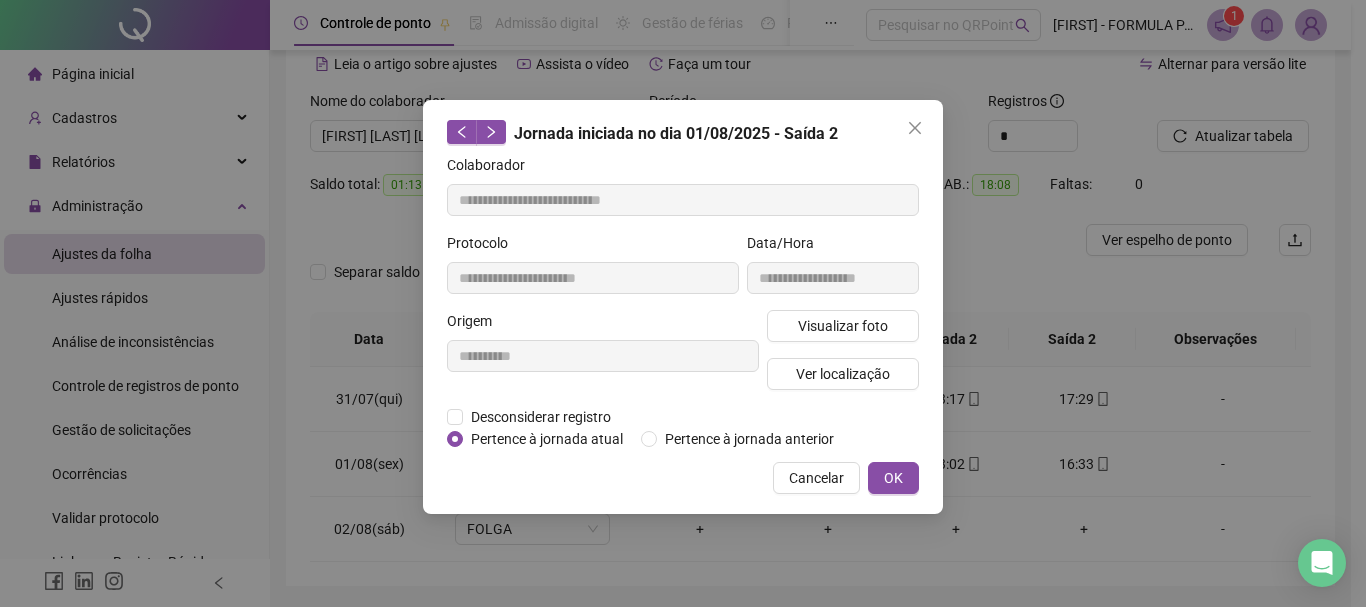 click 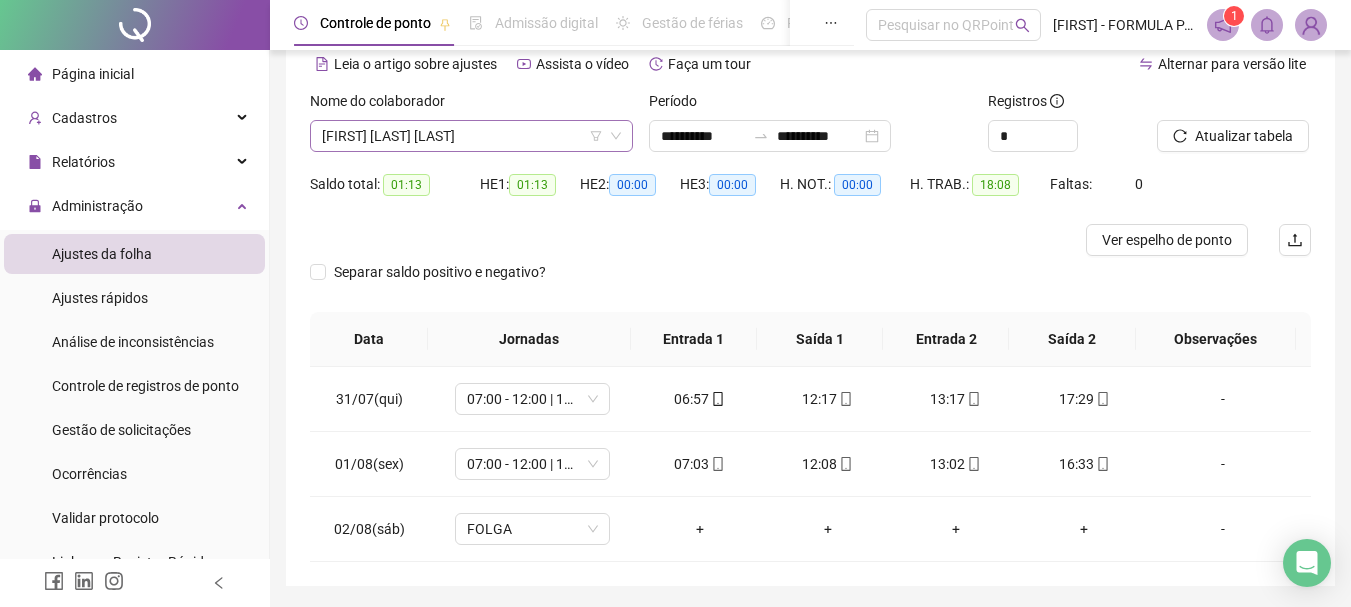 click on "[FIRST] [LAST] [LAST]" at bounding box center (471, 136) 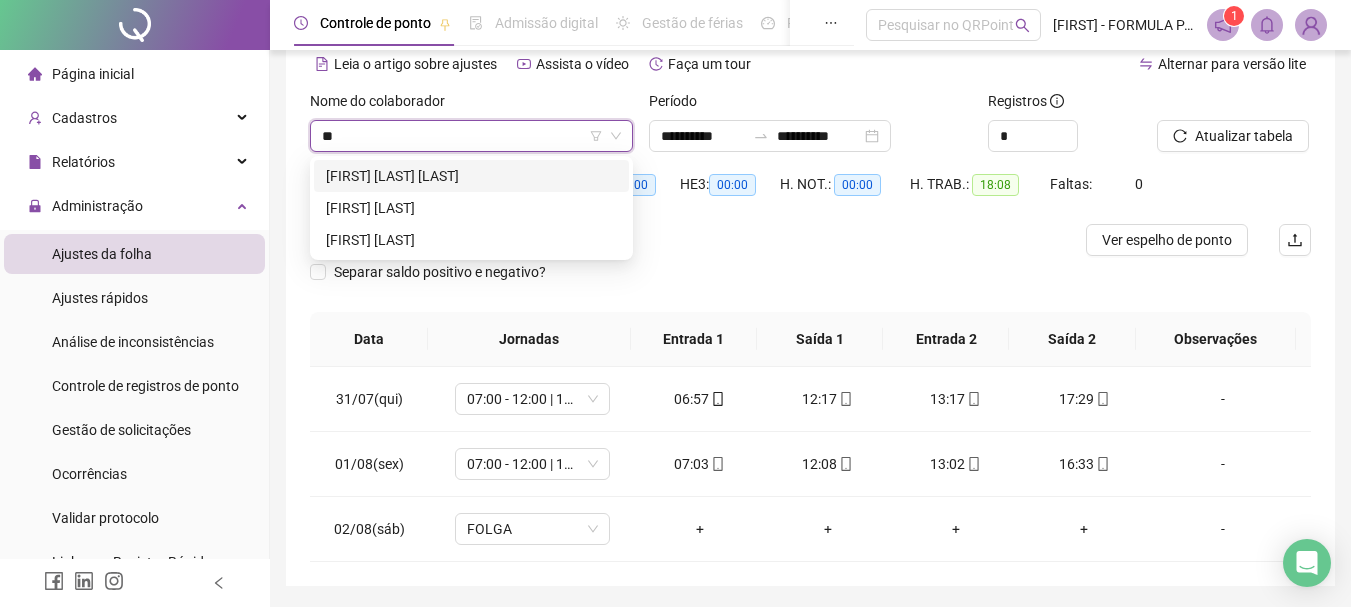 type on "***" 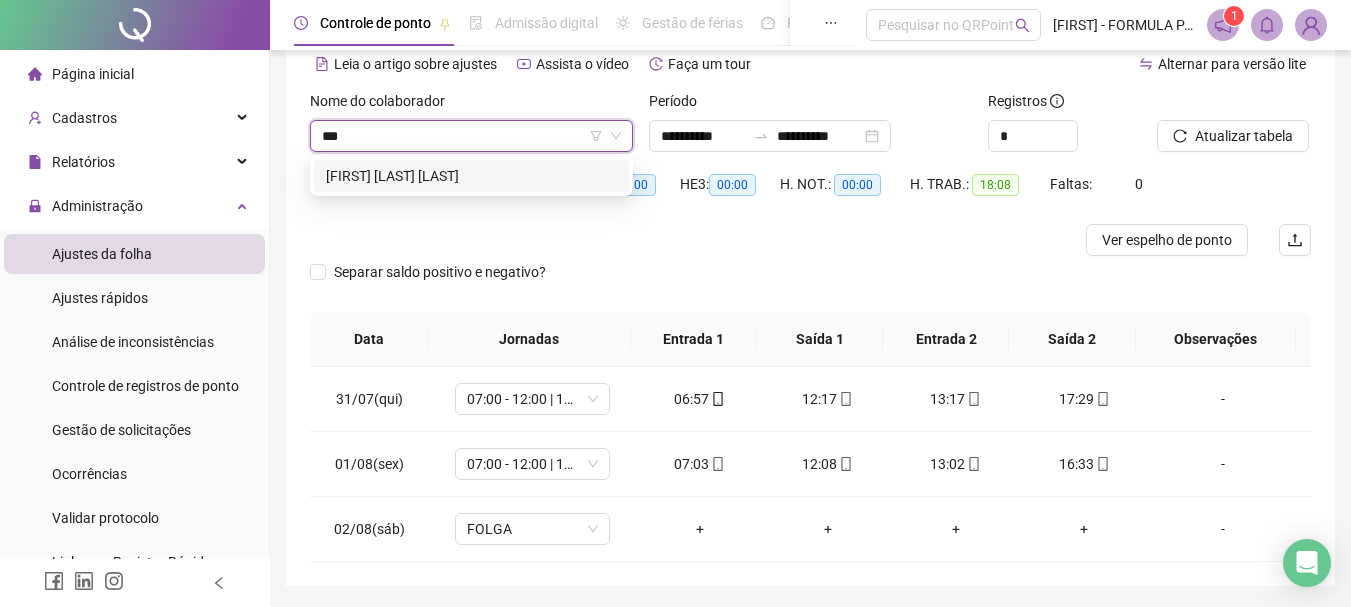 click on "[FIRST] [LAST] [LAST]" at bounding box center [471, 176] 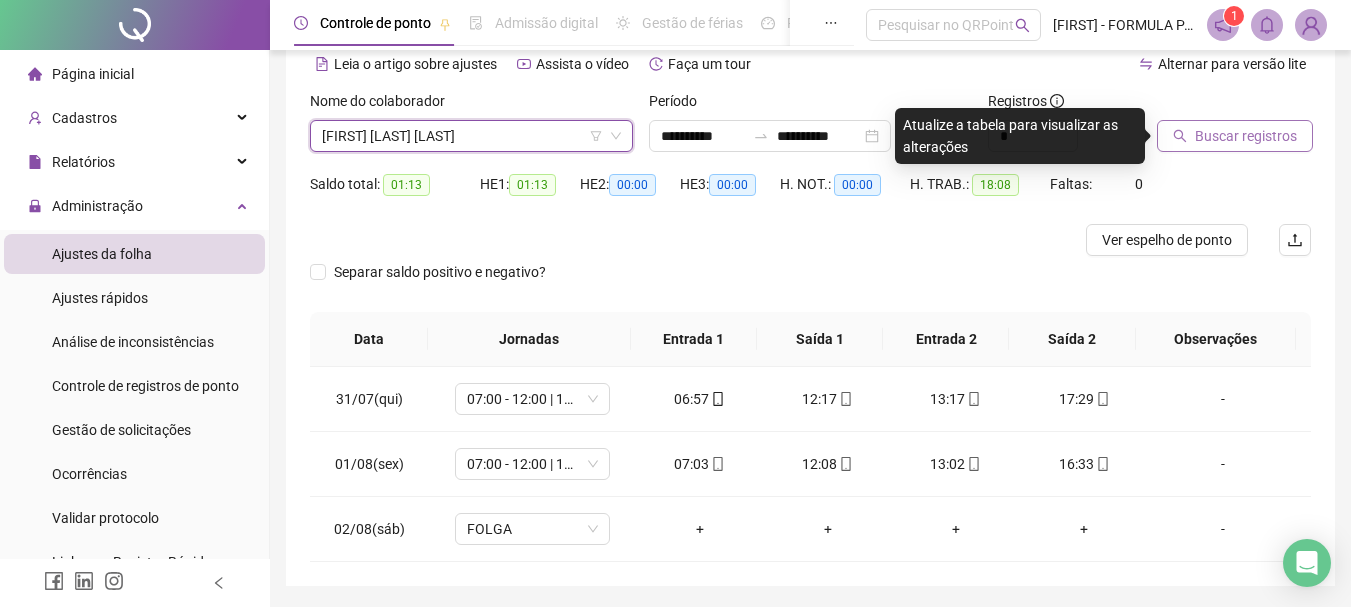 click on "Buscar registros" at bounding box center [1246, 136] 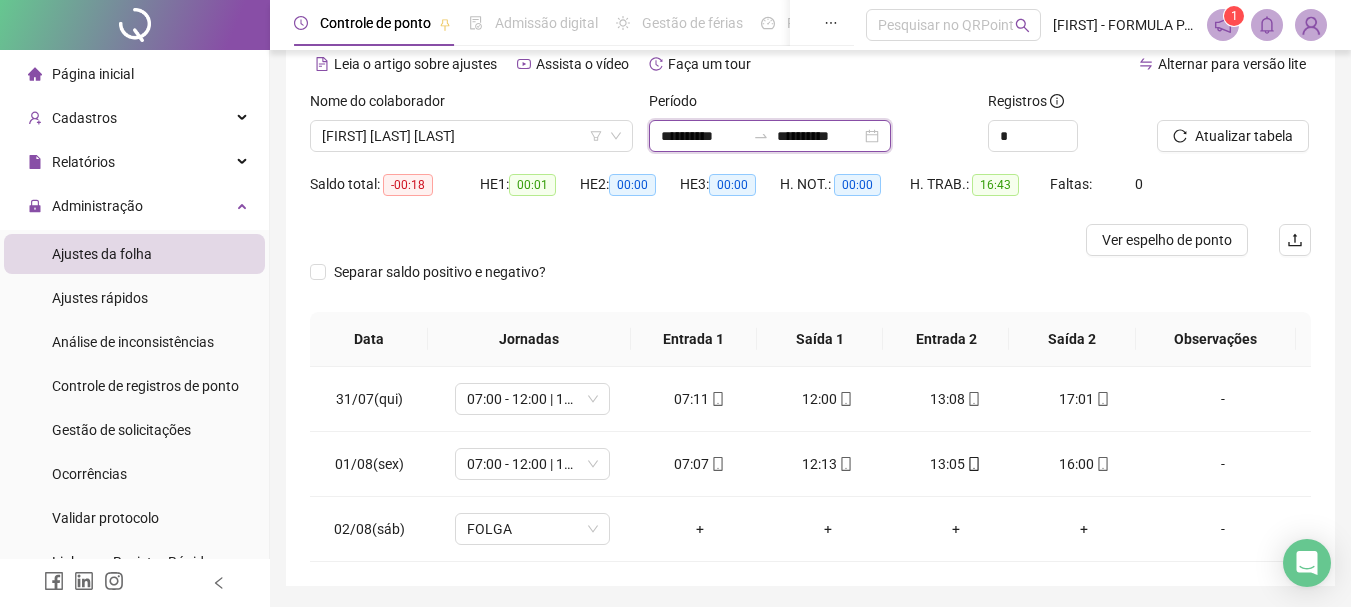 click on "**********" at bounding box center (819, 136) 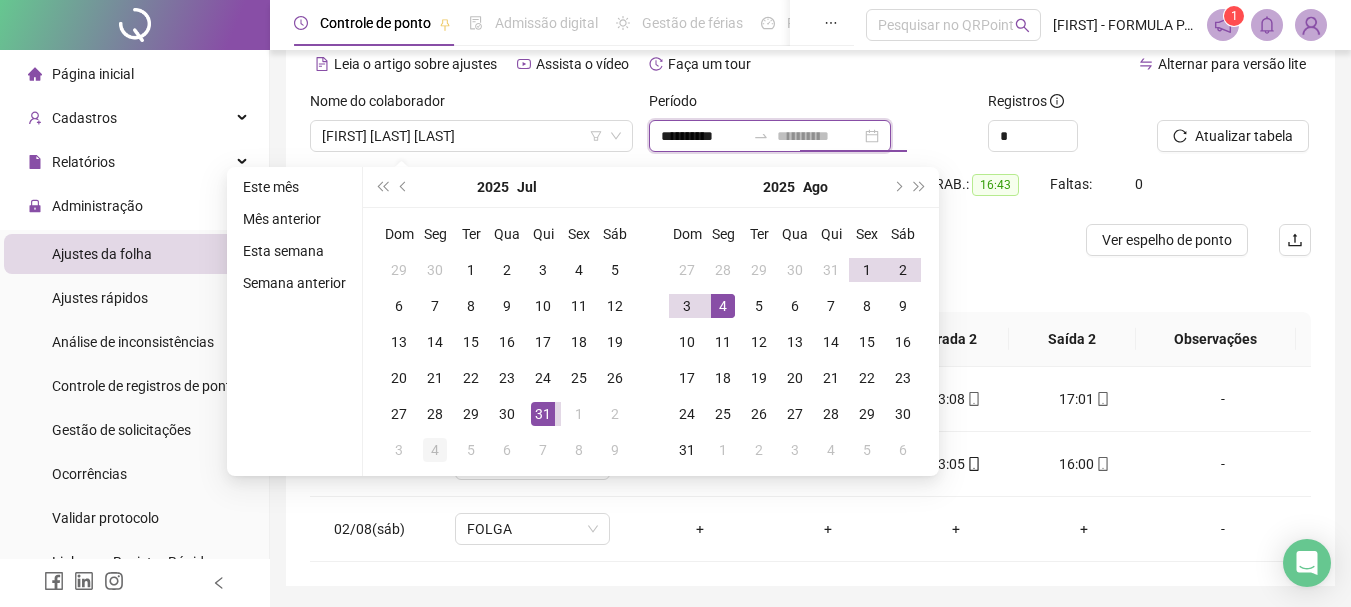 type on "**********" 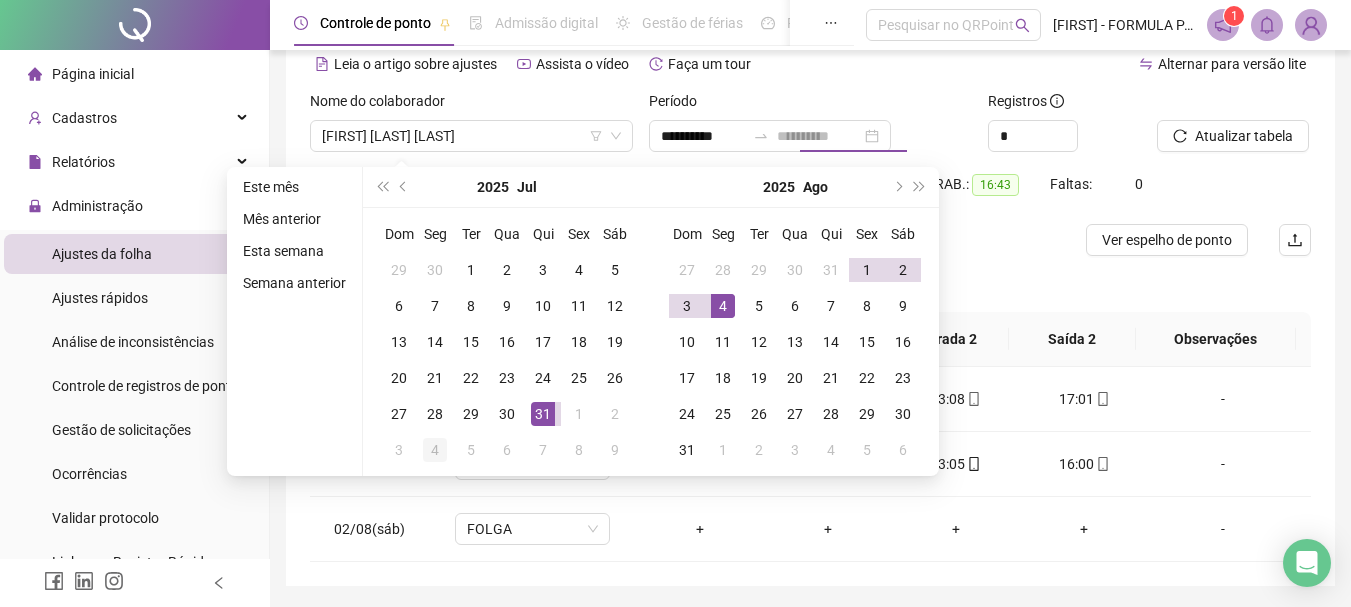 click on "4" at bounding box center (435, 450) 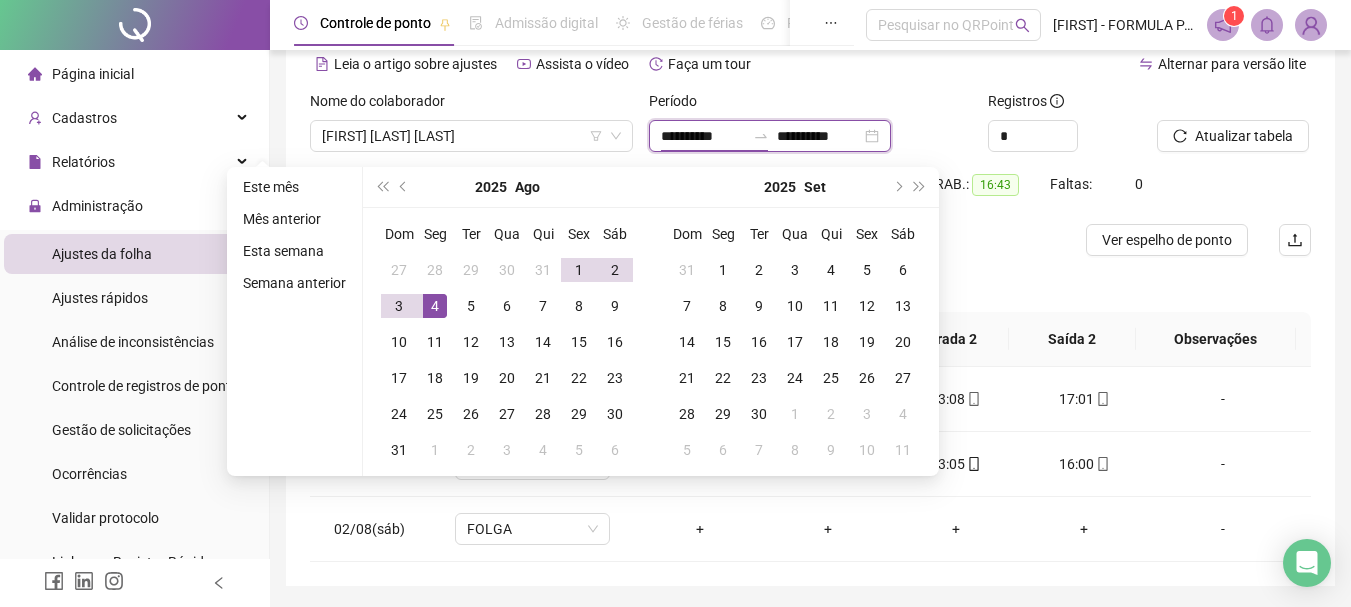 type on "**********" 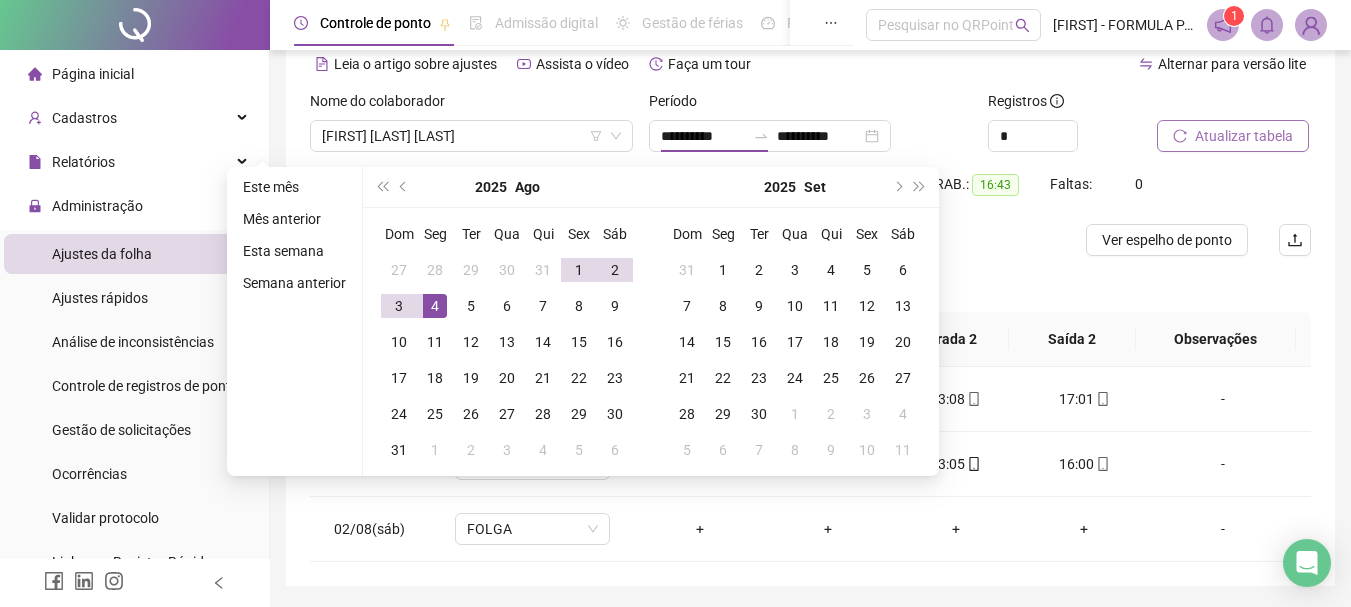 click on "Atualizar tabela" at bounding box center [1233, 136] 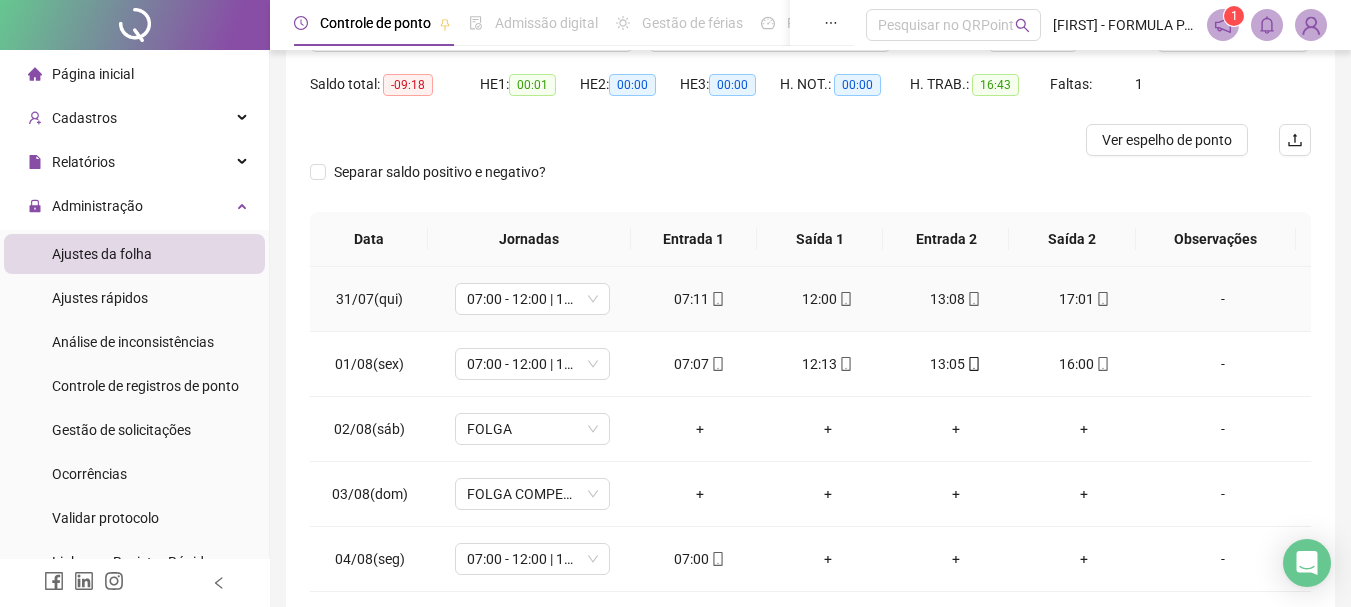 scroll, scrollTop: 289, scrollLeft: 0, axis: vertical 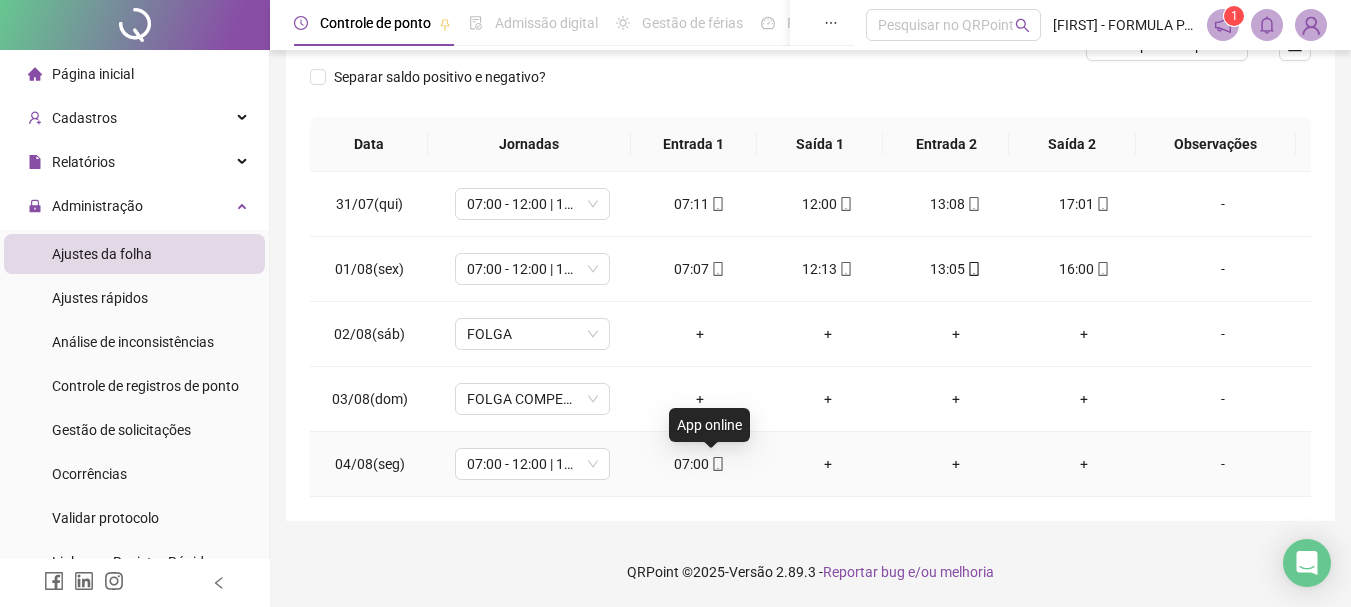 click 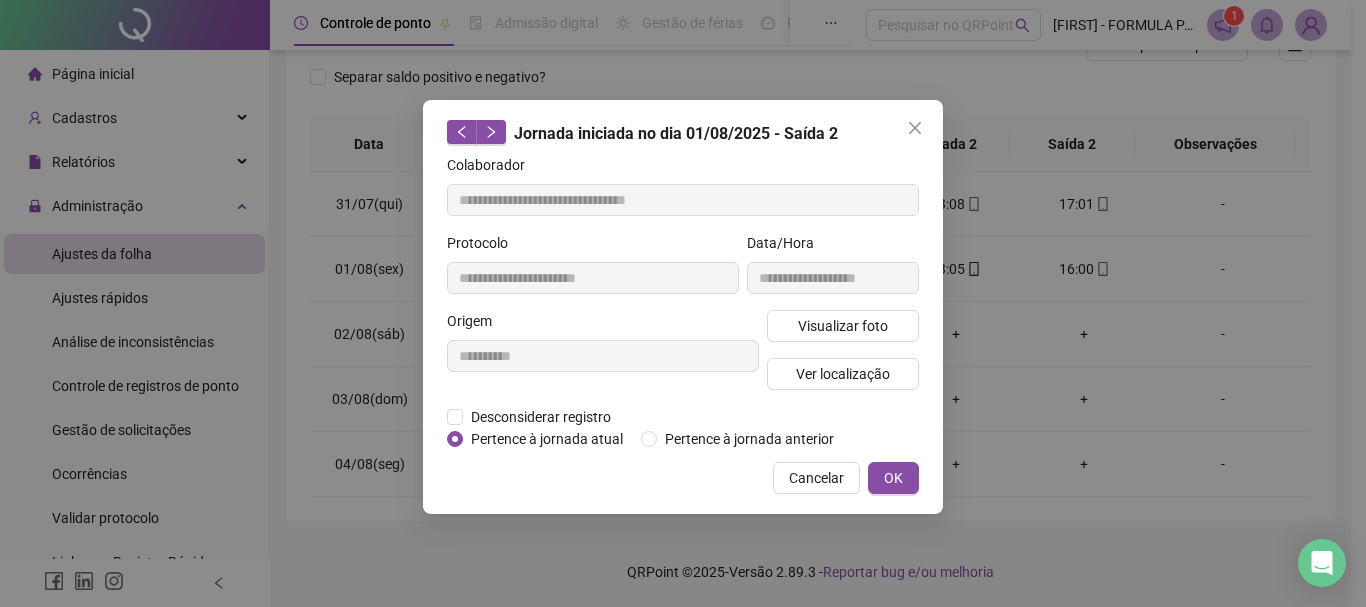 type on "**********" 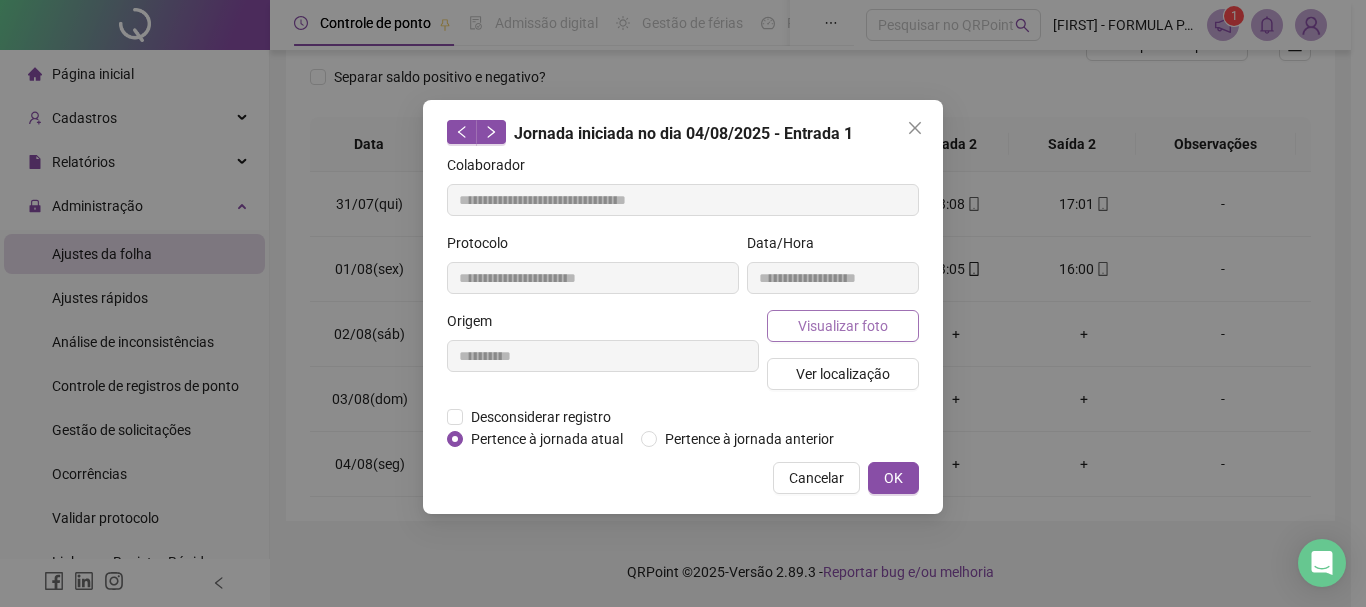 click on "Visualizar foto" at bounding box center [843, 326] 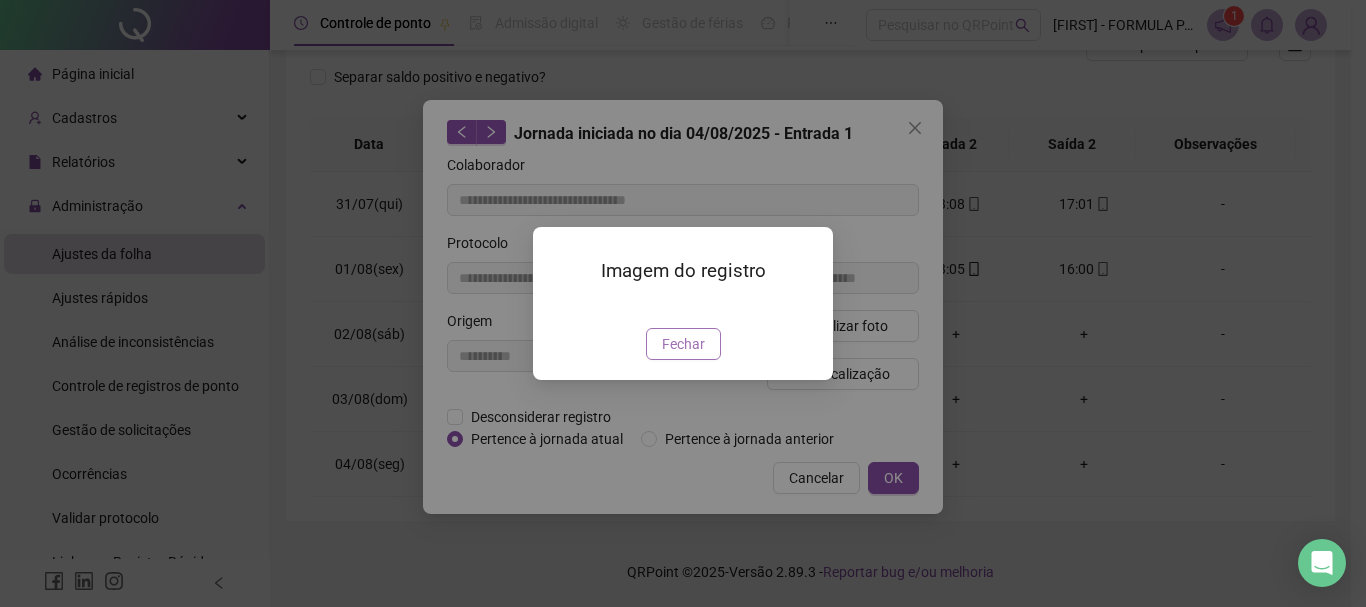 click on "Fechar" at bounding box center [683, 344] 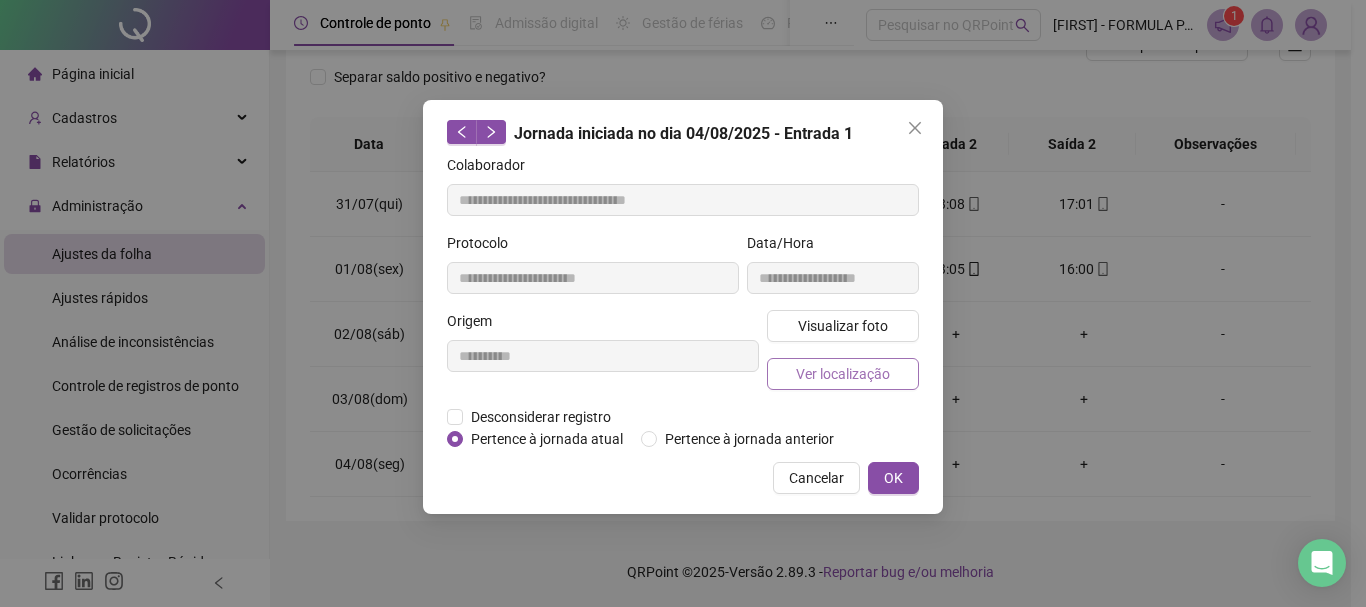 click on "Ver localização" at bounding box center [843, 374] 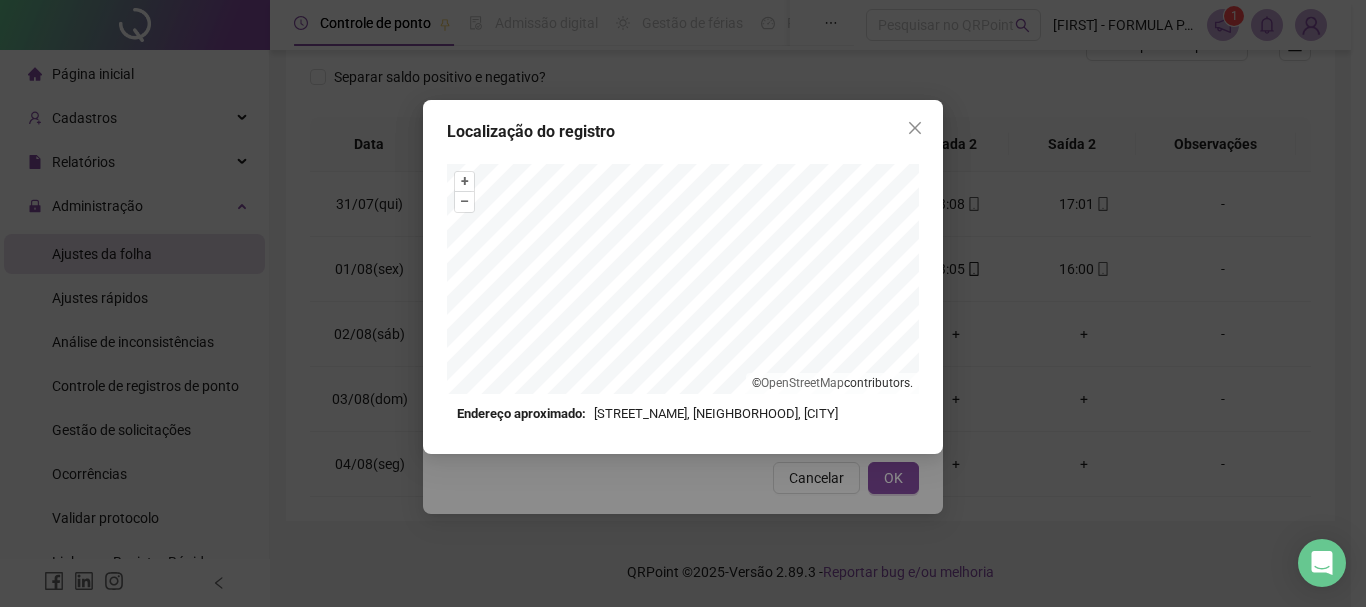 click 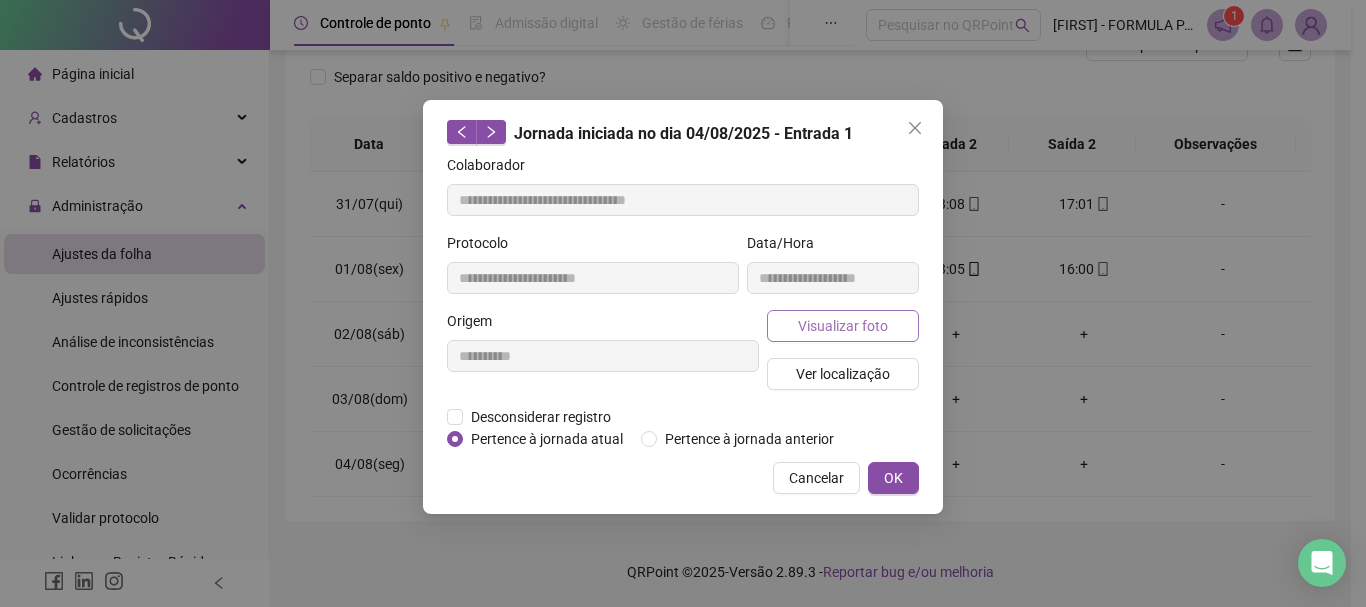click on "Visualizar foto" at bounding box center [843, 326] 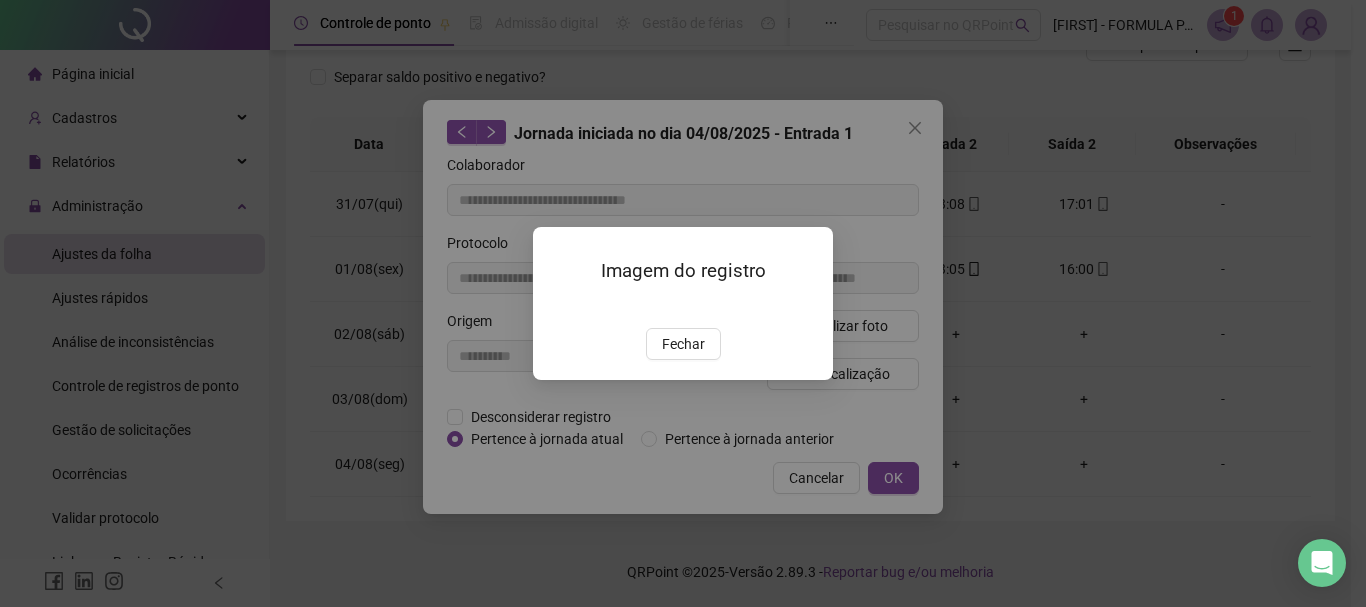 click at bounding box center [557, 307] 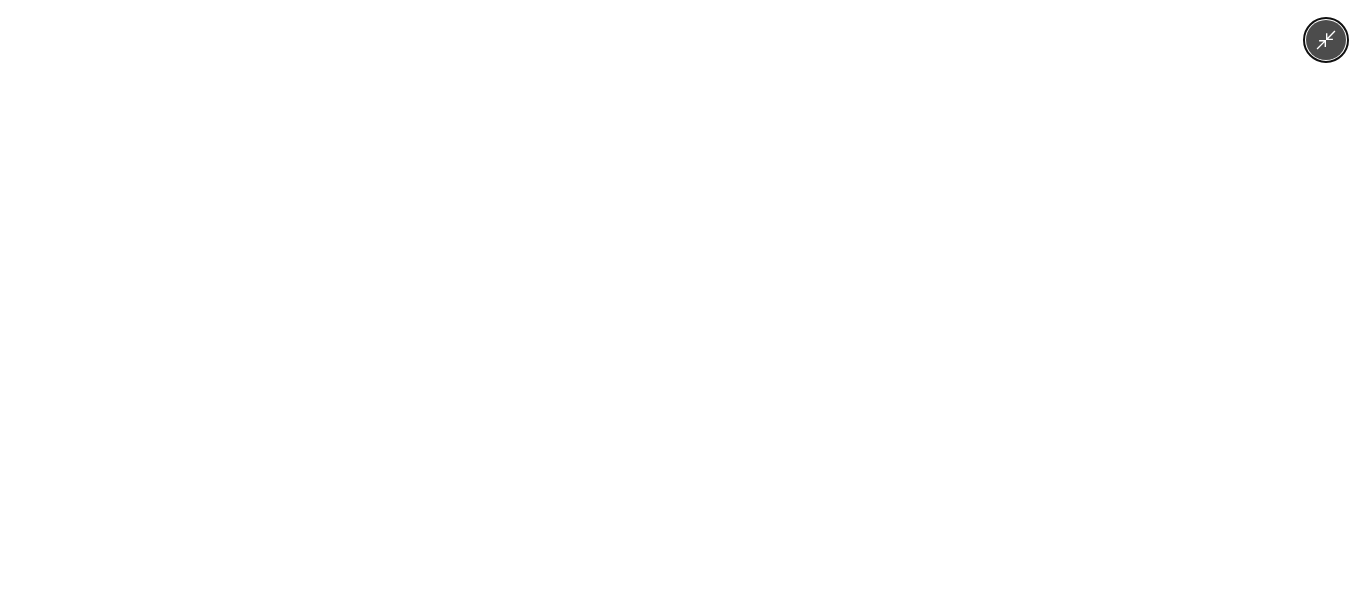 click at bounding box center (683, 303) 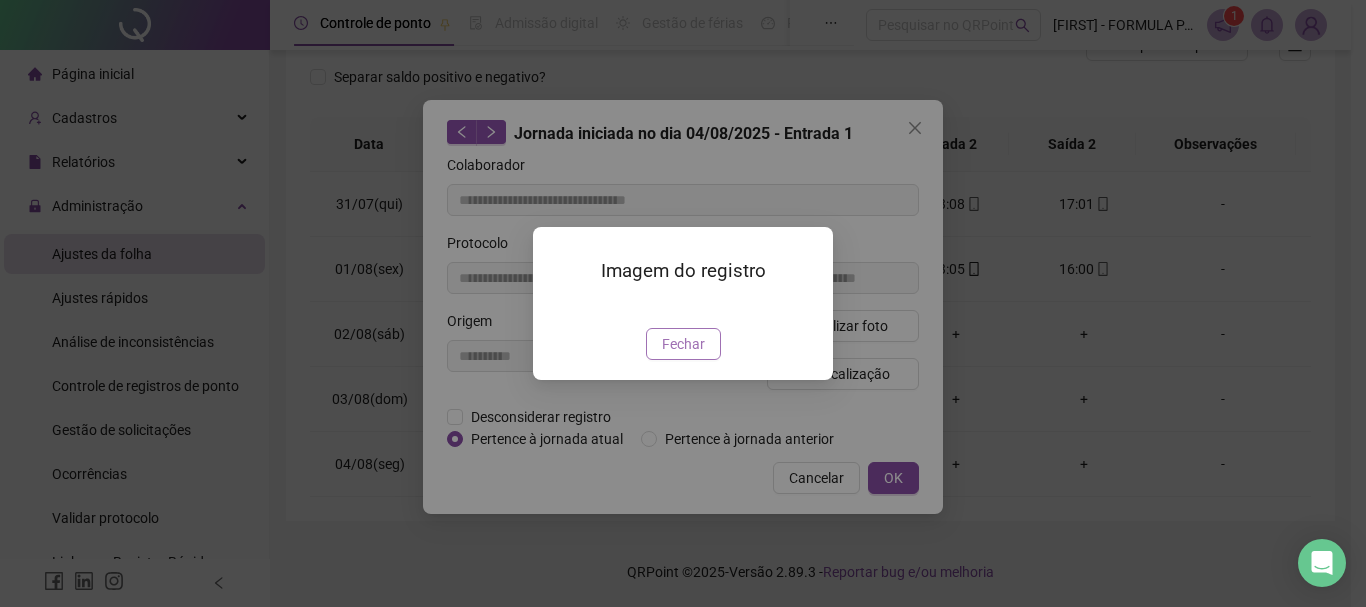 click on "Fechar" at bounding box center (683, 344) 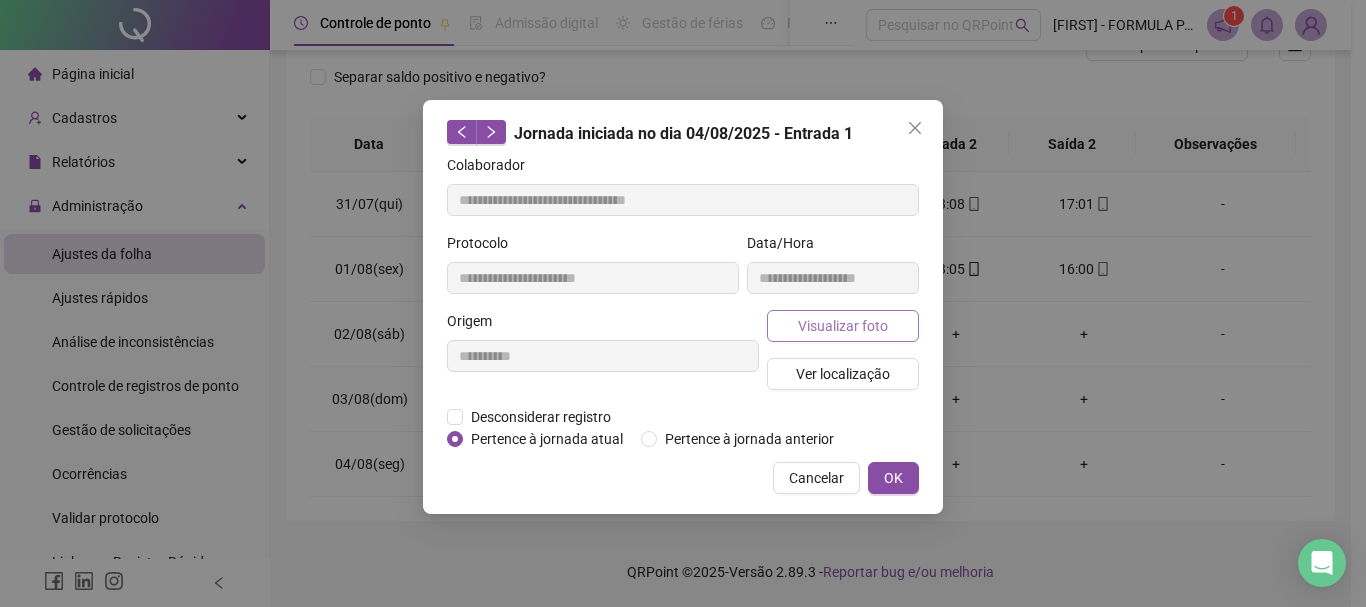 click on "Visualizar foto" at bounding box center (843, 326) 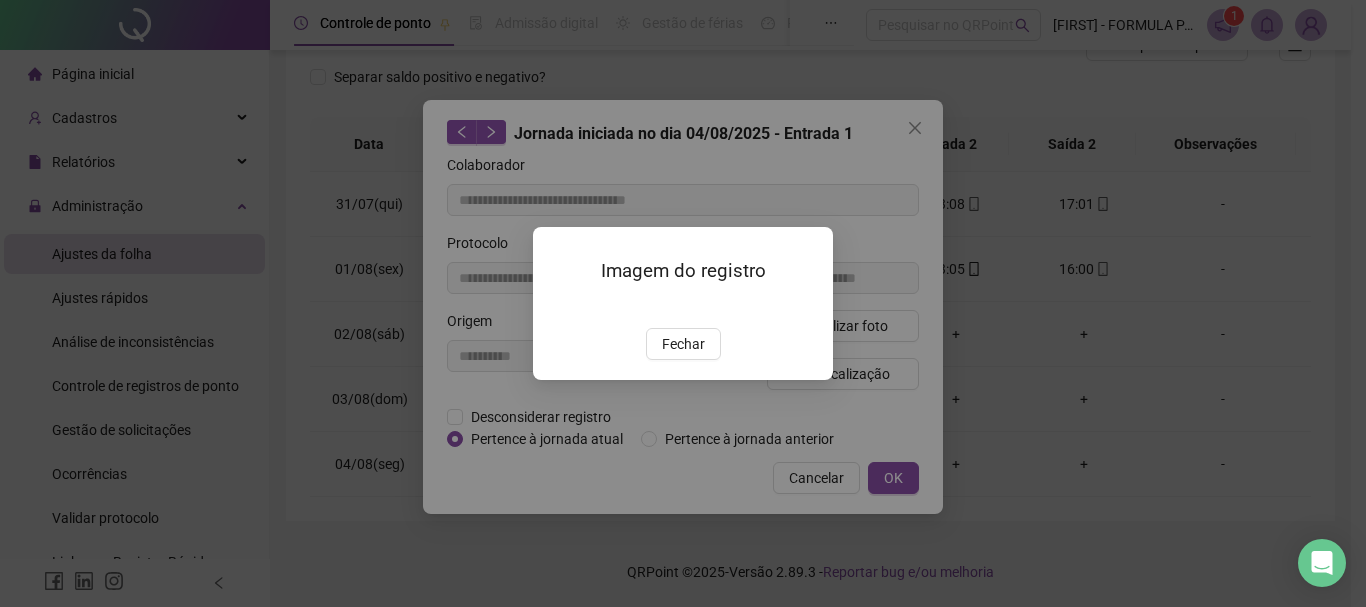 drag, startPoint x: 680, startPoint y: 458, endPoint x: 752, endPoint y: 440, distance: 74.215904 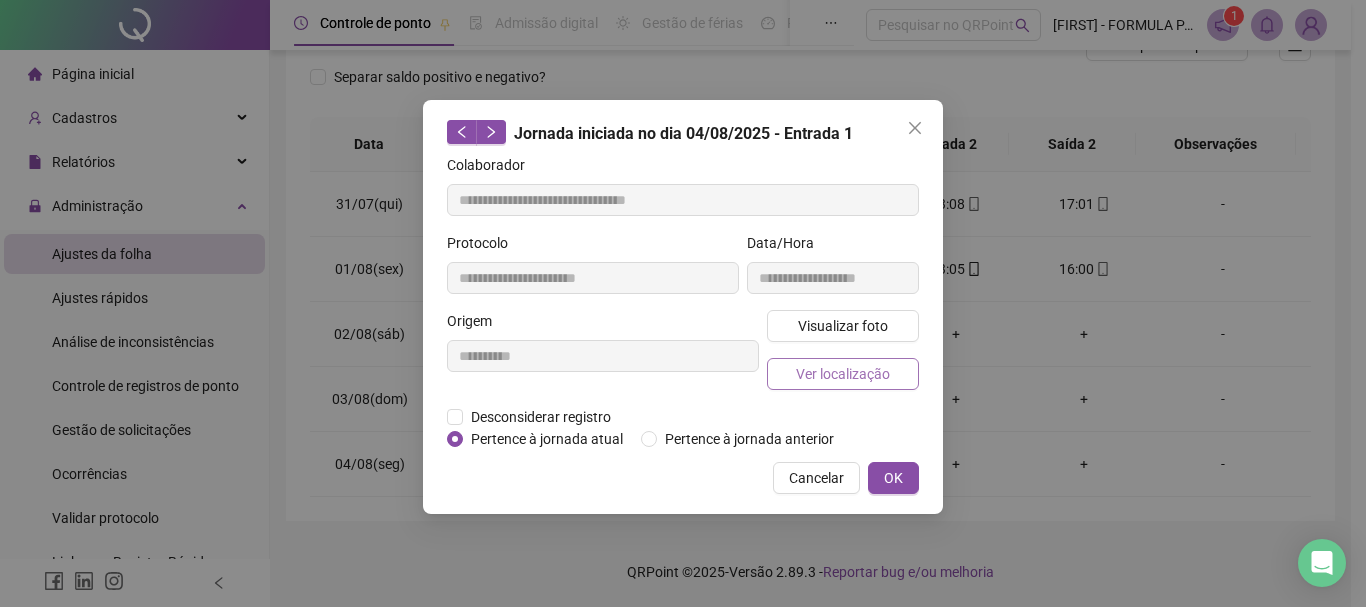 click on "Ver localização" at bounding box center [843, 374] 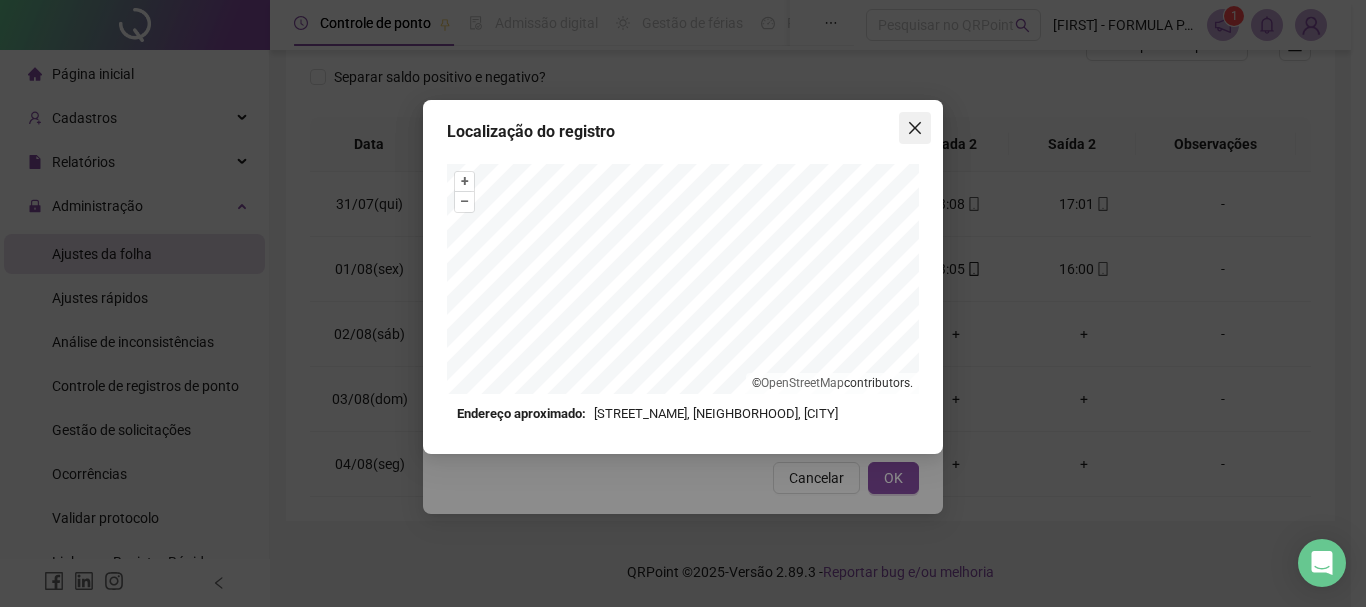 click 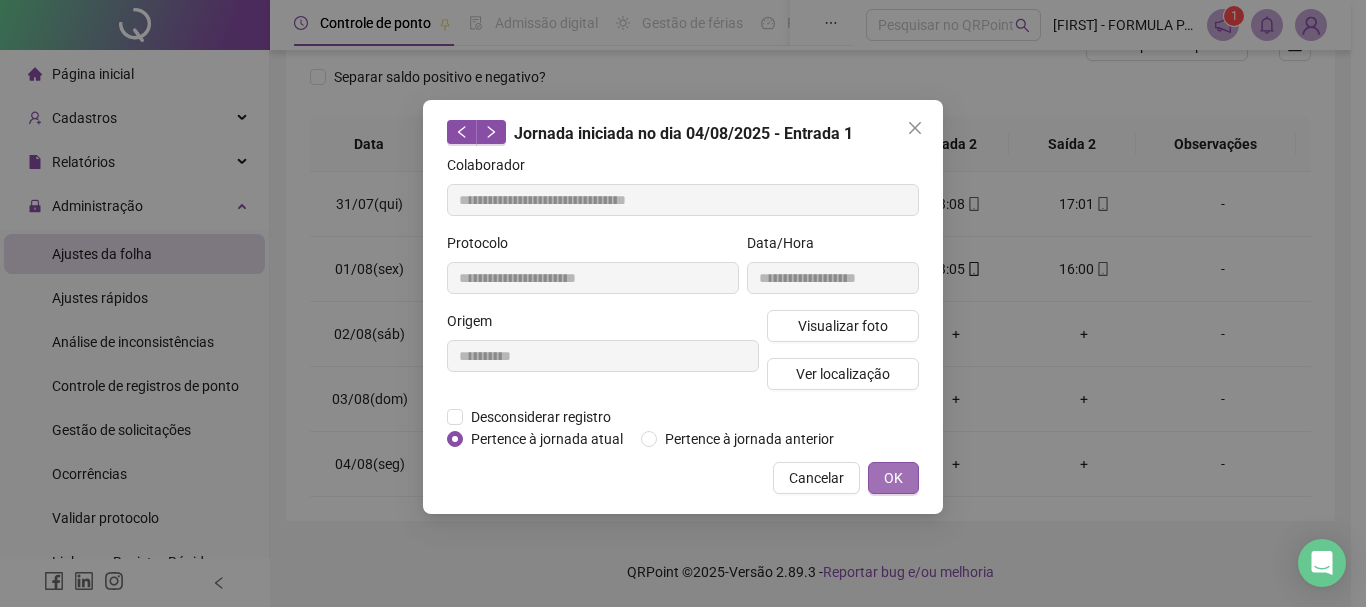 click on "OK" at bounding box center (893, 478) 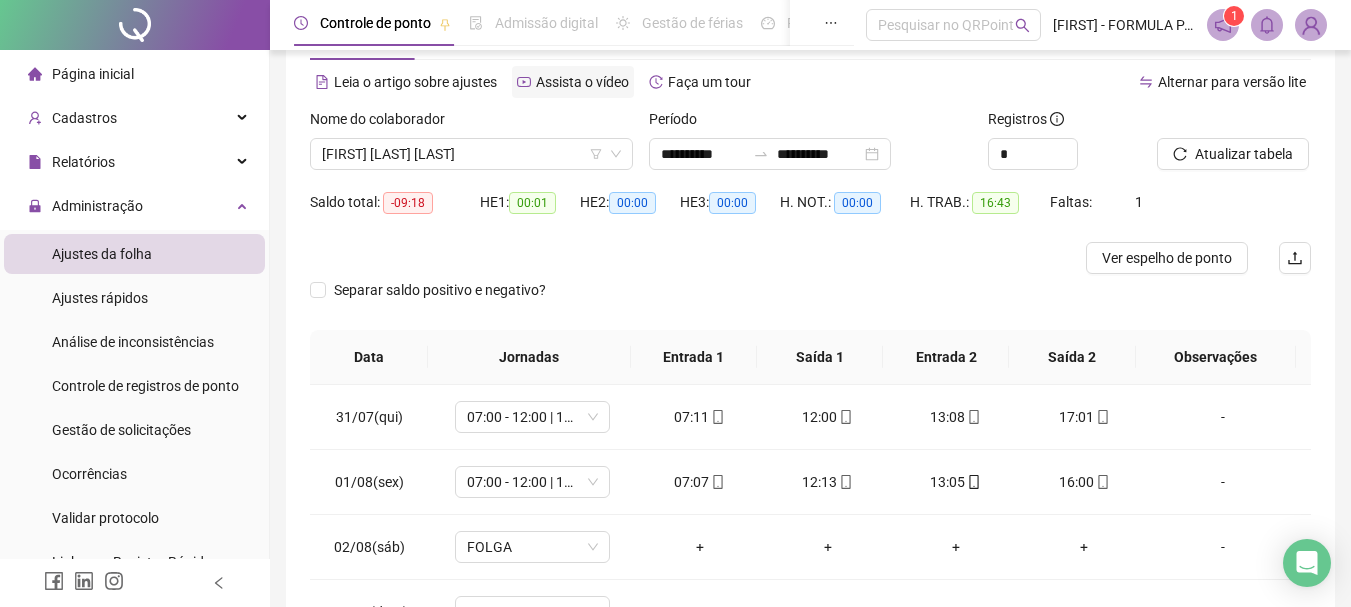 scroll, scrollTop: 0, scrollLeft: 0, axis: both 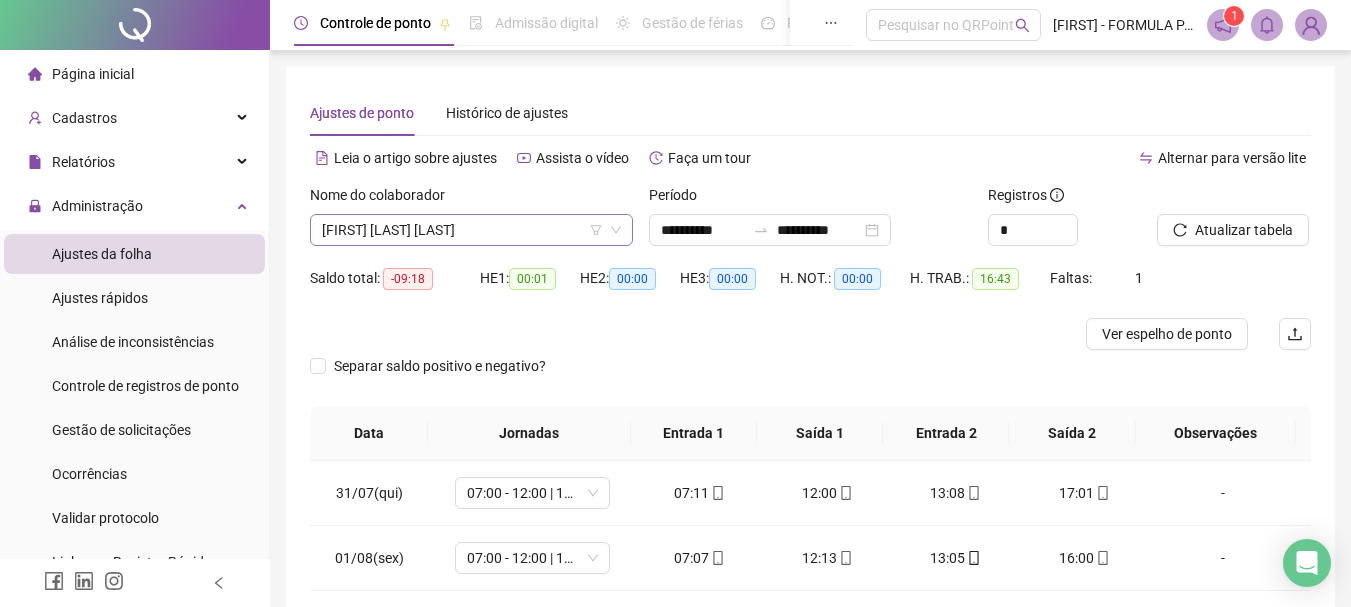 click on "[FIRST] [LAST] [LAST]" at bounding box center (471, 230) 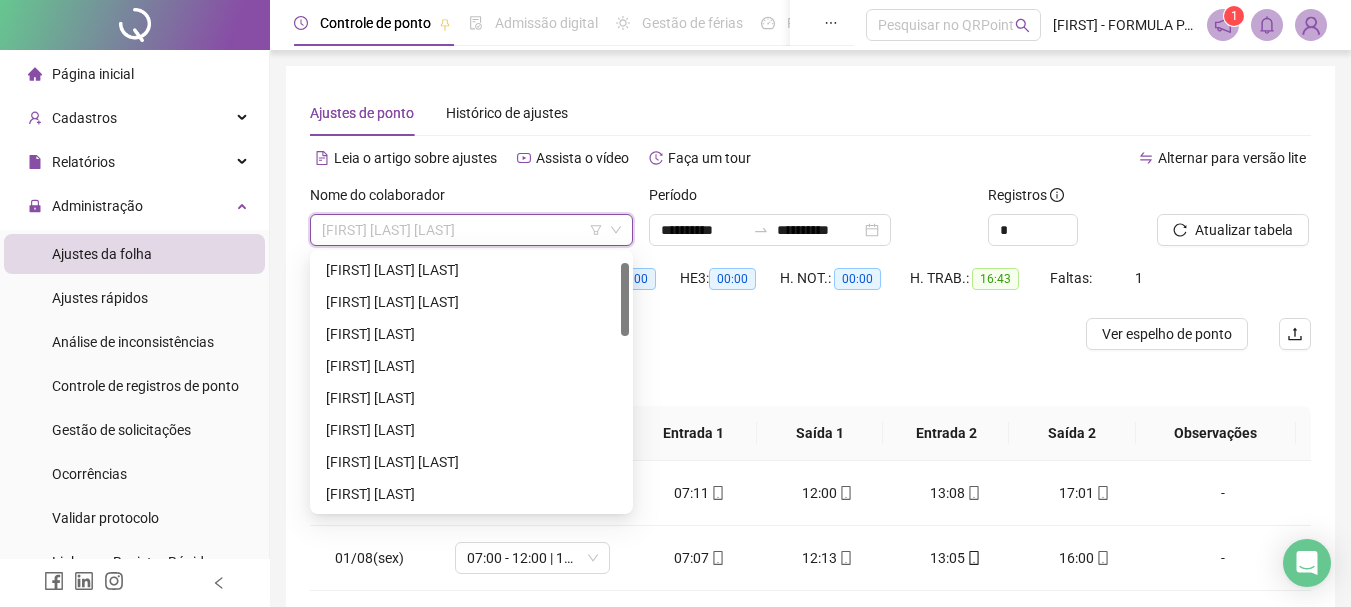 scroll, scrollTop: 32, scrollLeft: 0, axis: vertical 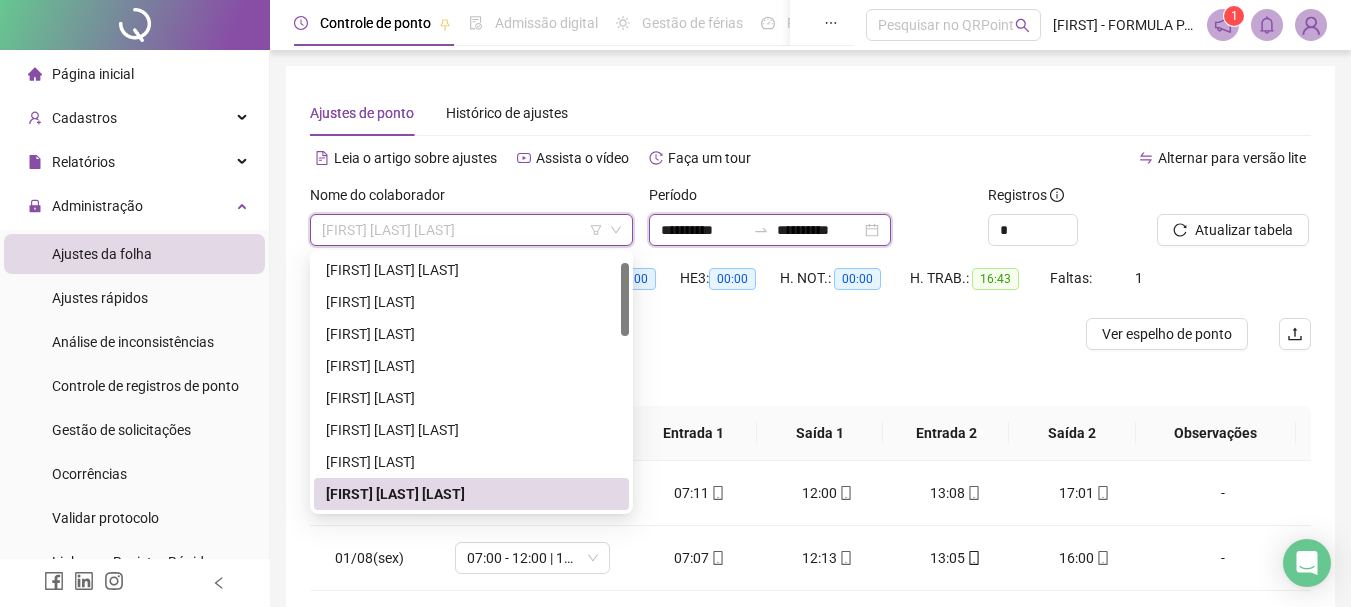 click on "**********" at bounding box center [703, 230] 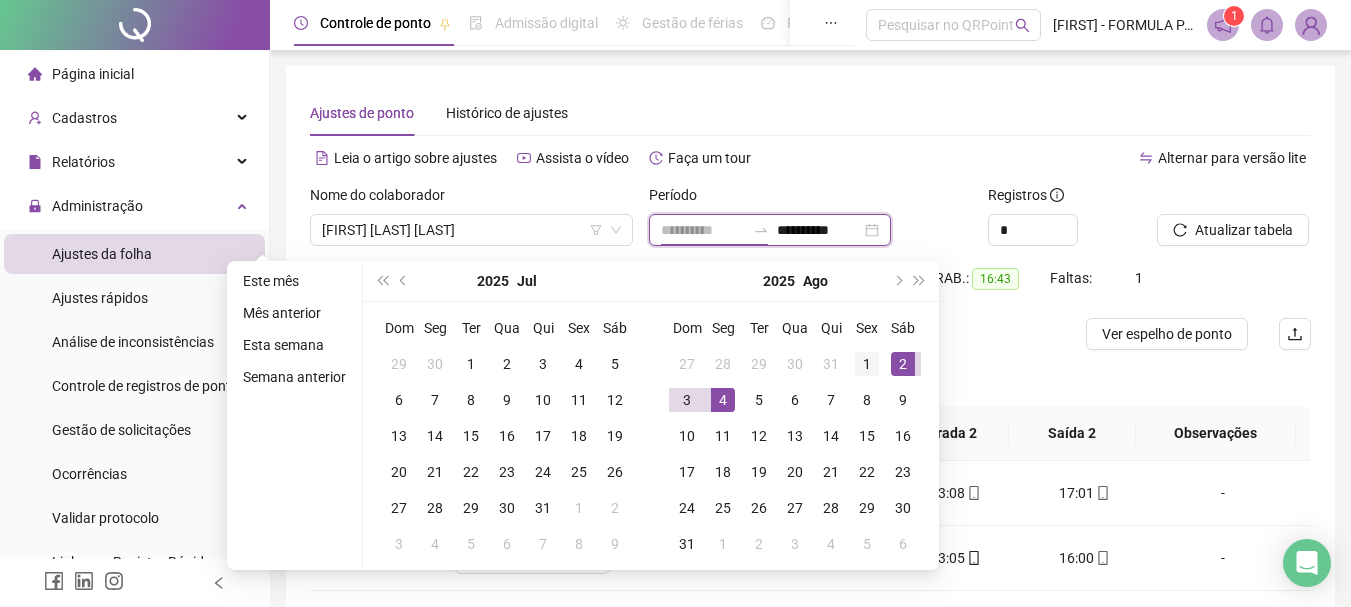 type on "**********" 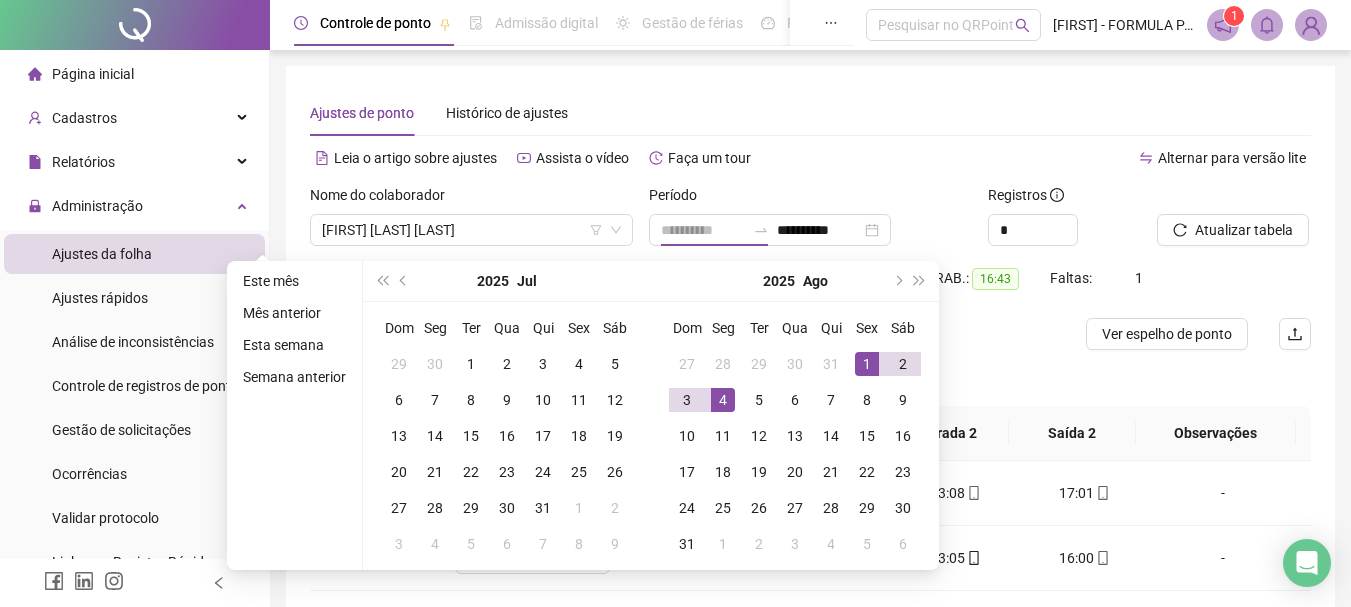 click on "1" at bounding box center [867, 364] 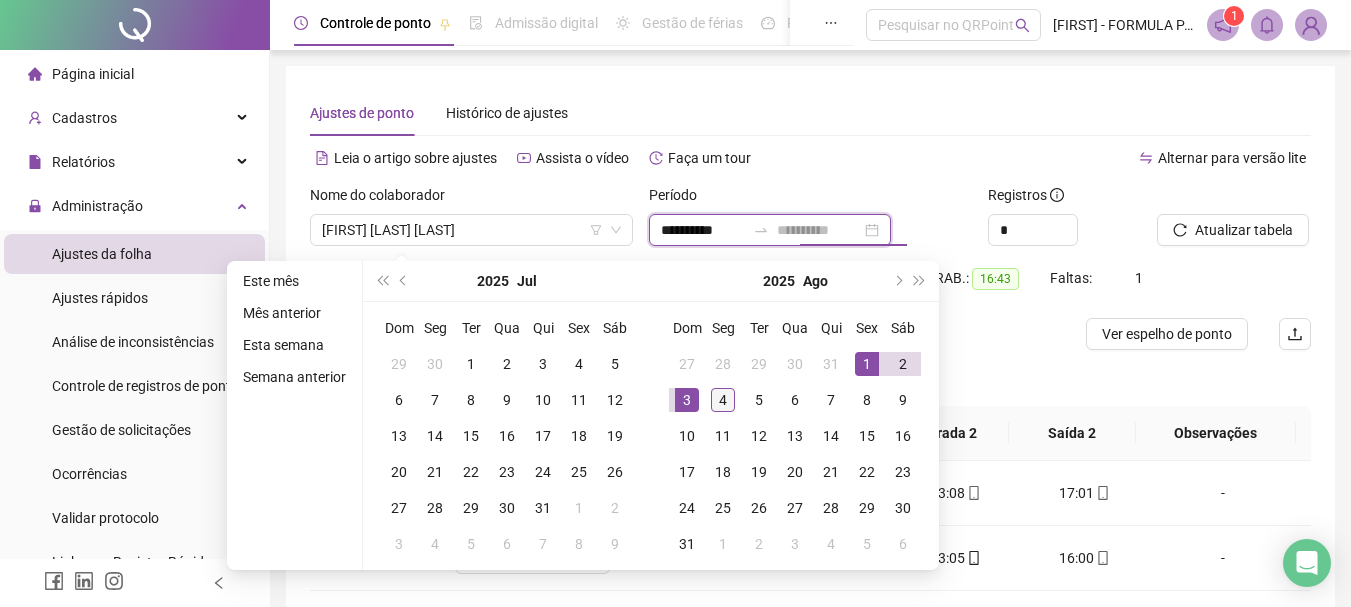 type on "**********" 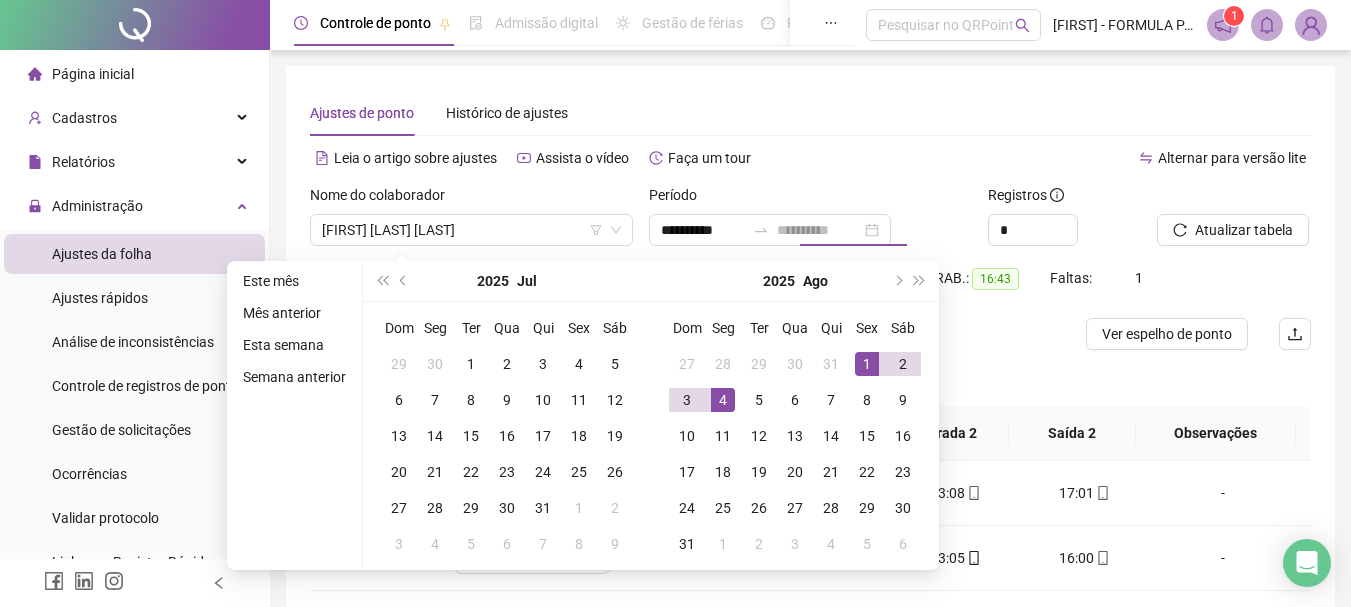 click on "4" at bounding box center (723, 400) 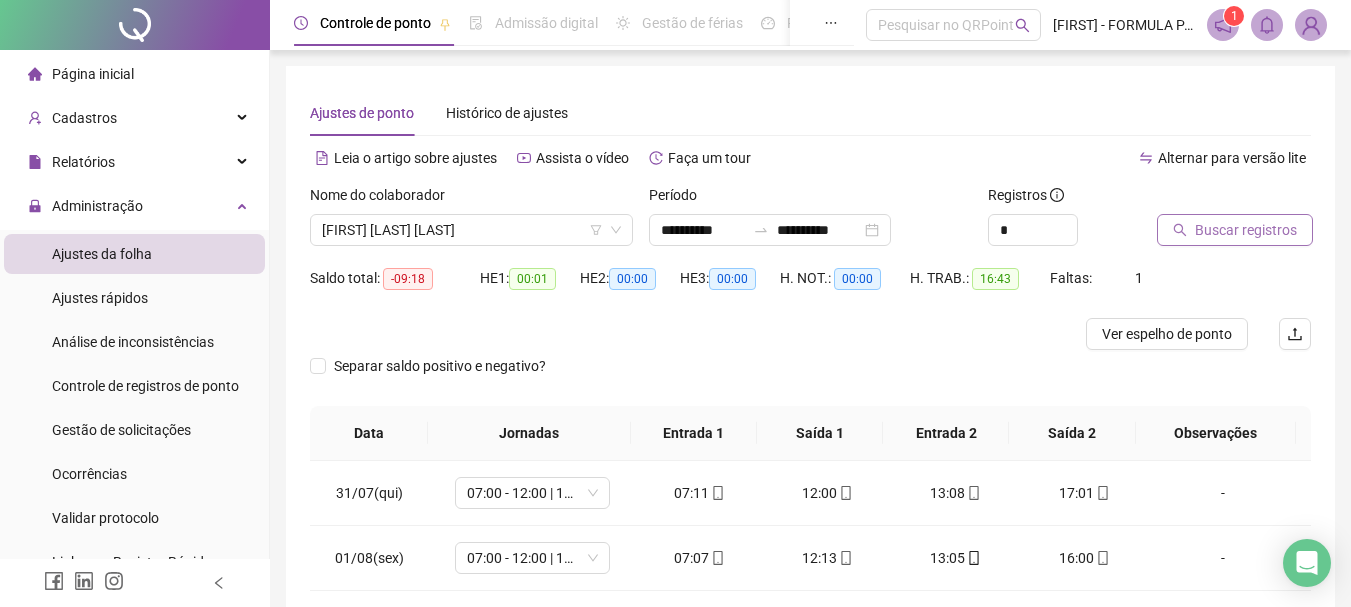 click on "Buscar registros" at bounding box center (1246, 230) 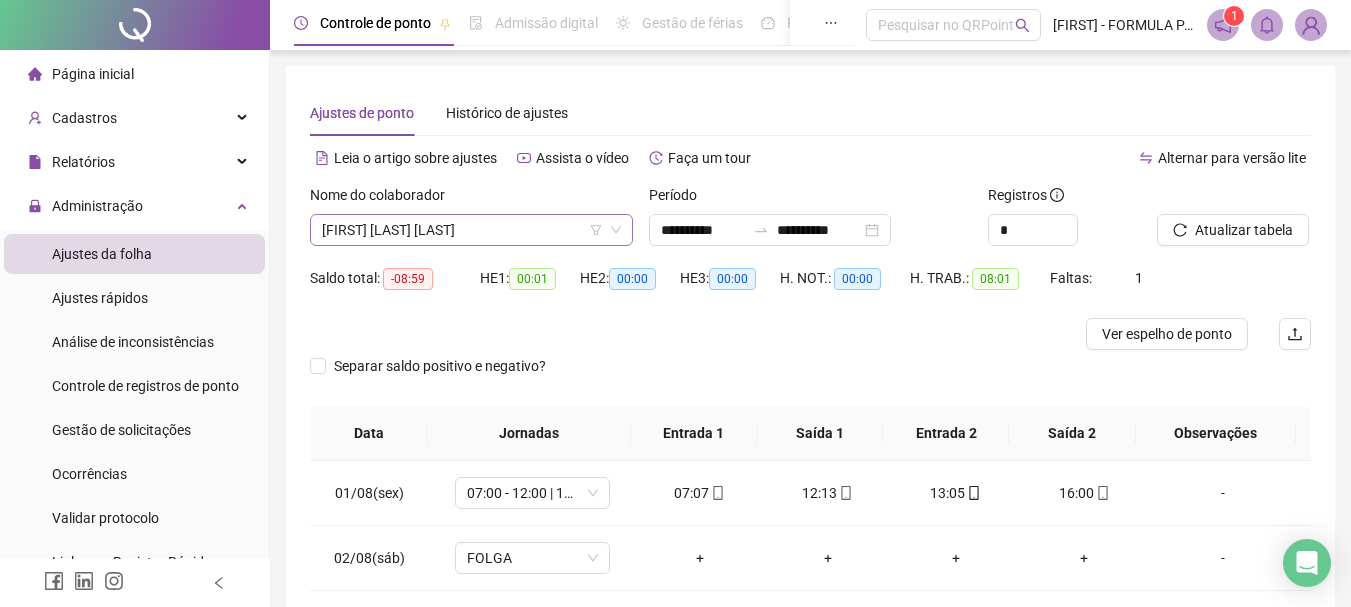 click on "[FIRST] [LAST] [LAST]" at bounding box center (471, 230) 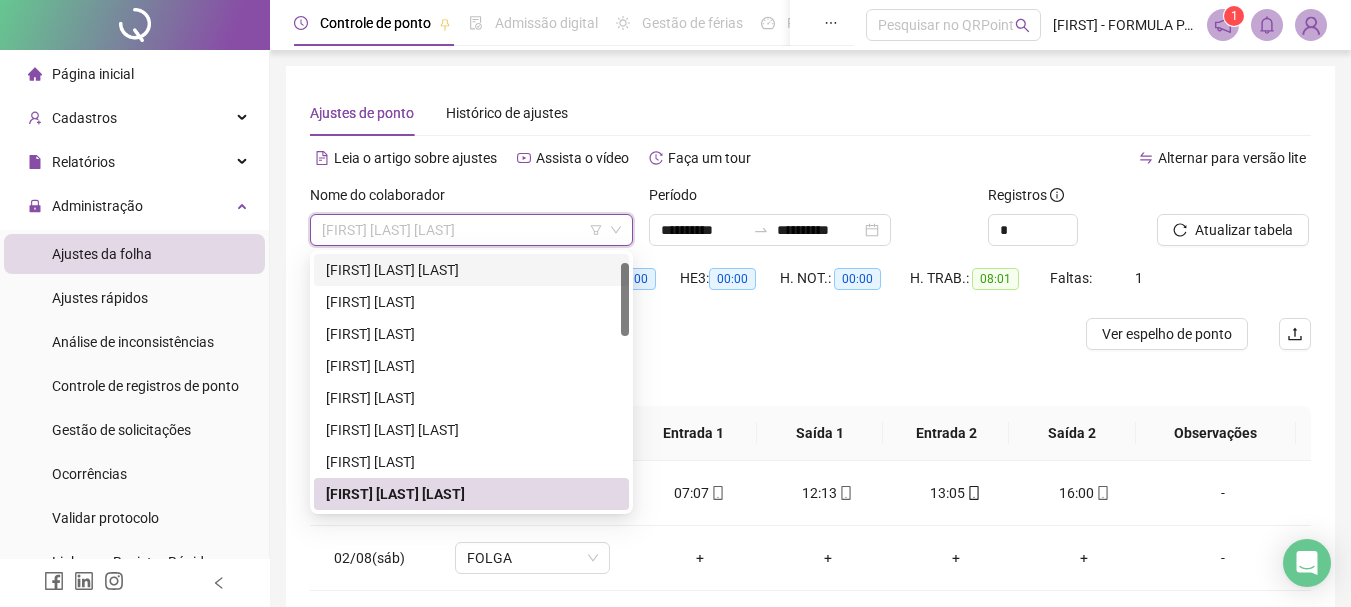 click on "[FIRST] [LAST] [LAST]" at bounding box center (471, 270) 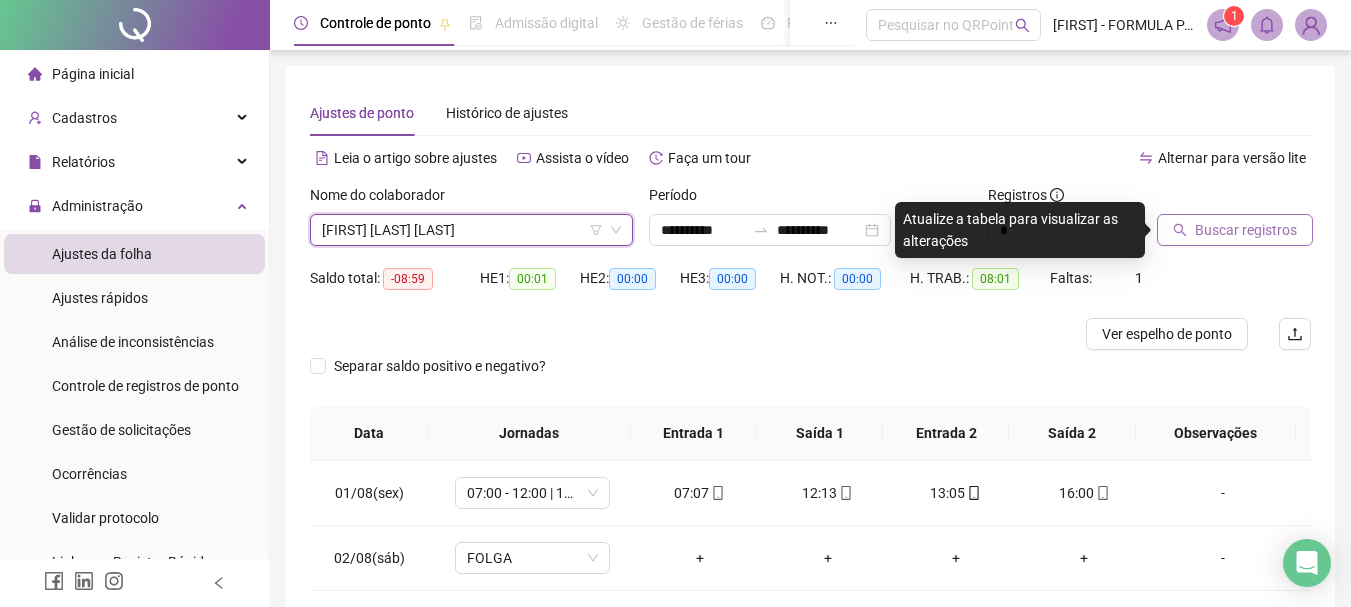 click on "Buscar registros" at bounding box center (1246, 230) 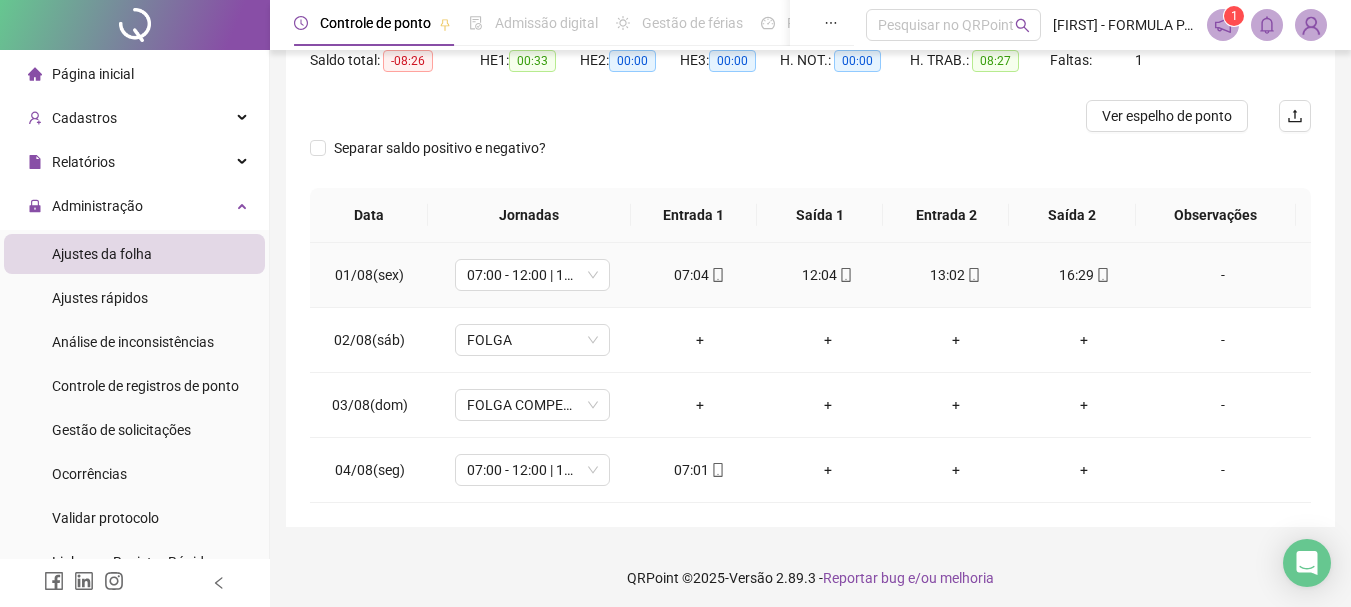 scroll, scrollTop: 224, scrollLeft: 0, axis: vertical 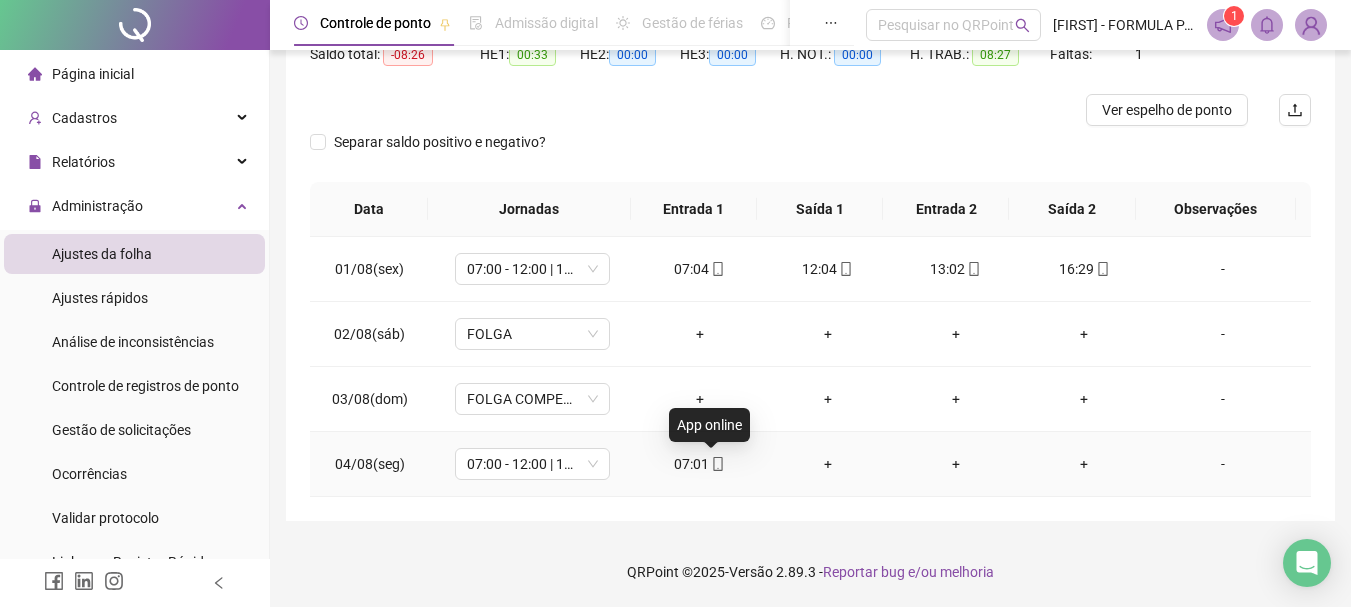 click 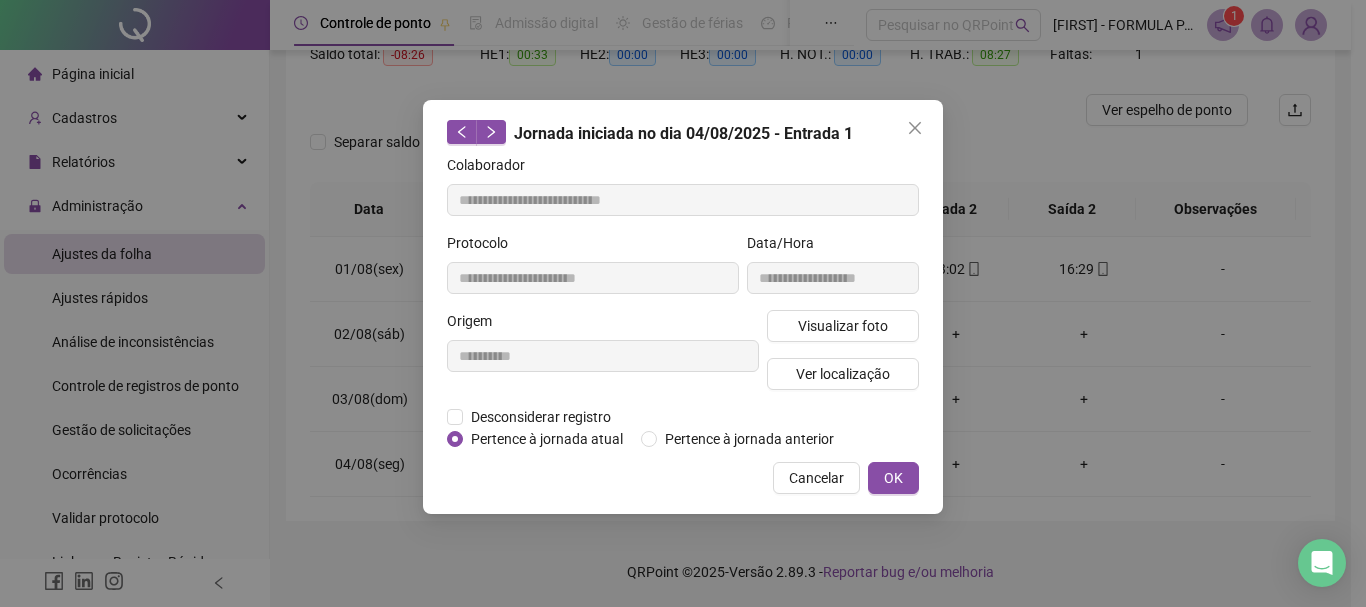type on "**********" 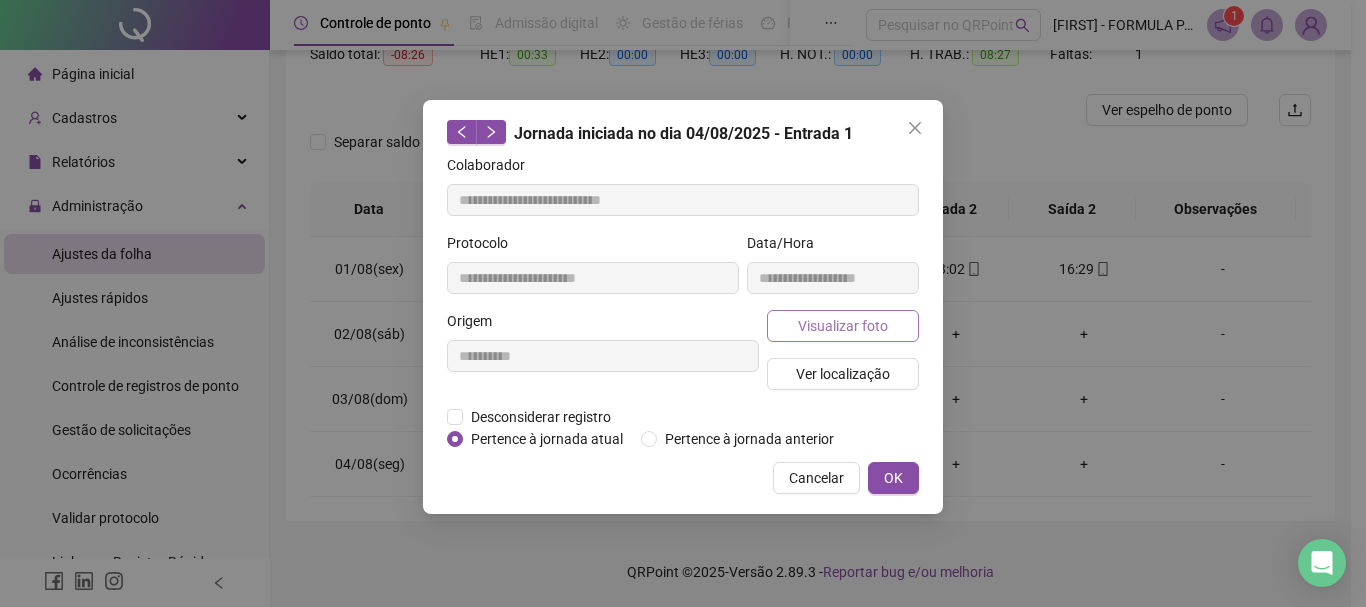 click on "Visualizar foto" at bounding box center (843, 326) 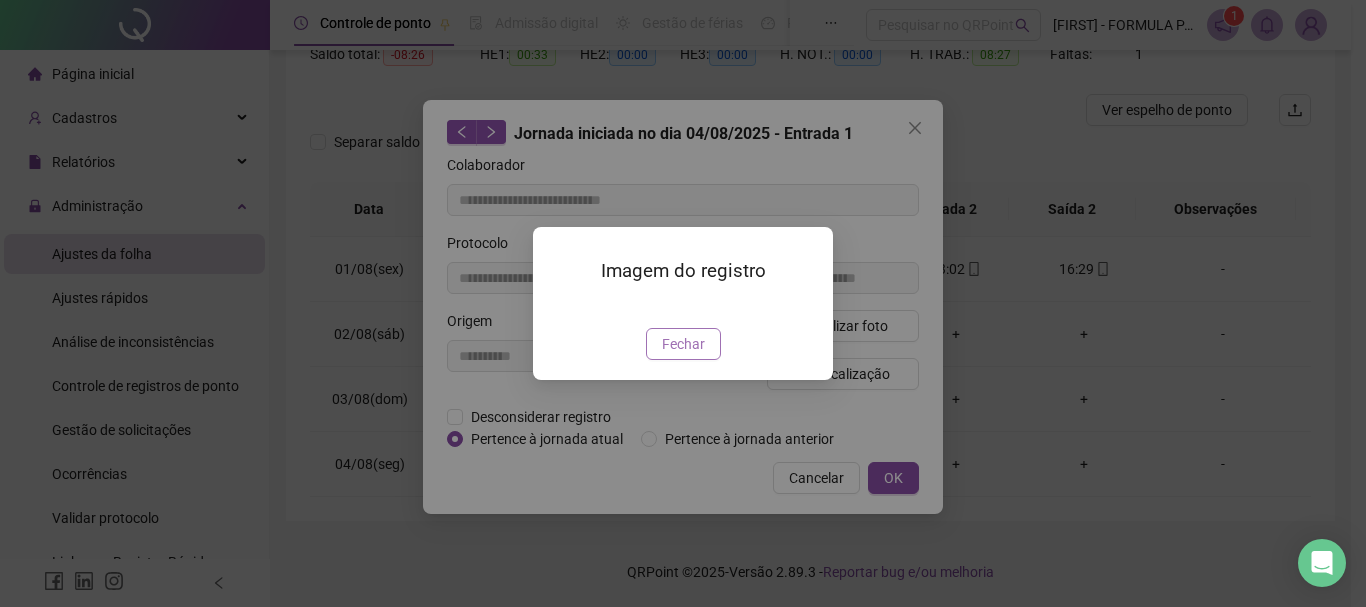 click on "Fechar" at bounding box center [683, 344] 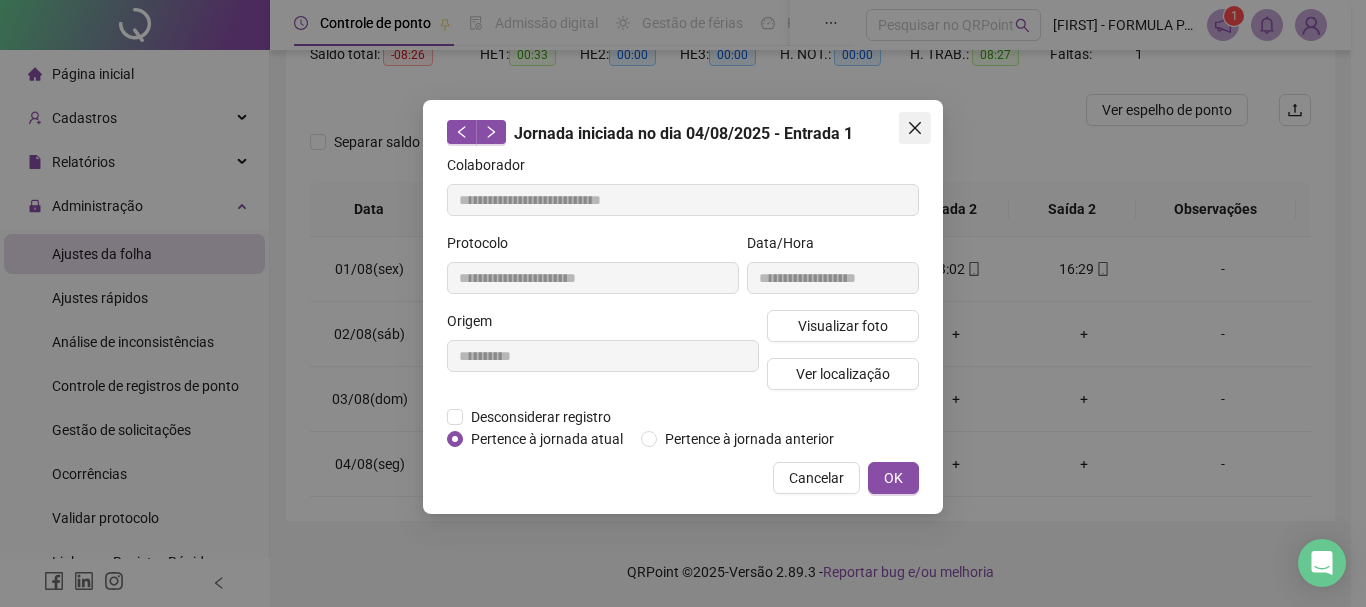 click 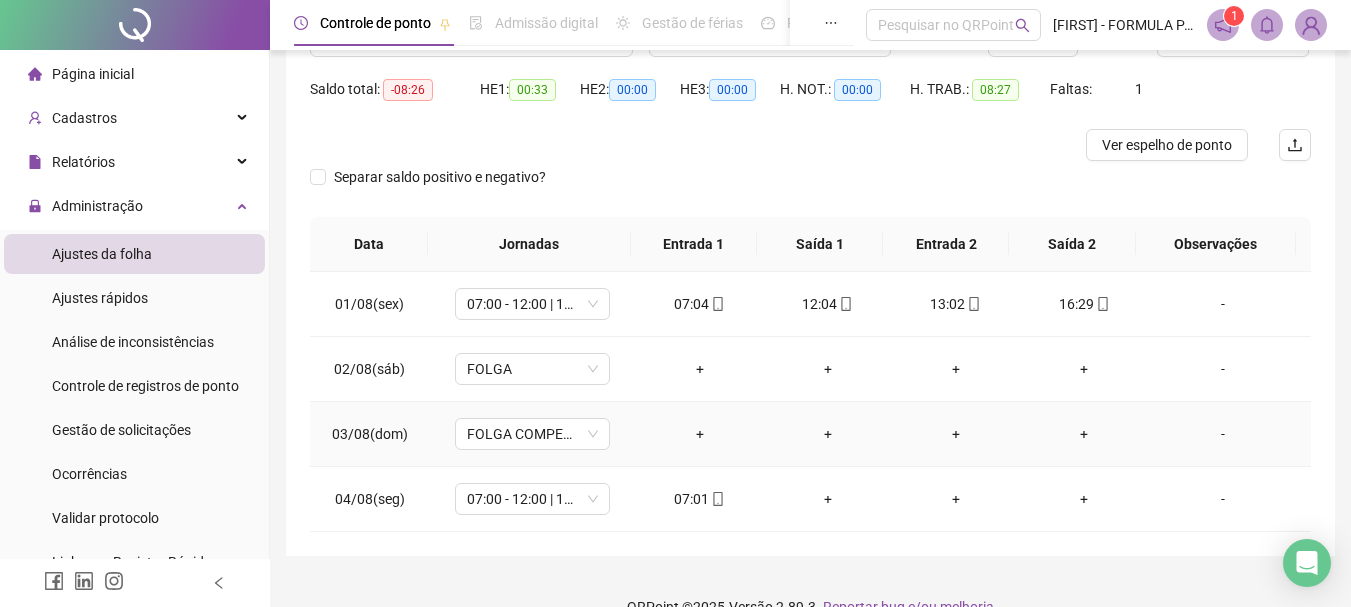 scroll, scrollTop: 224, scrollLeft: 0, axis: vertical 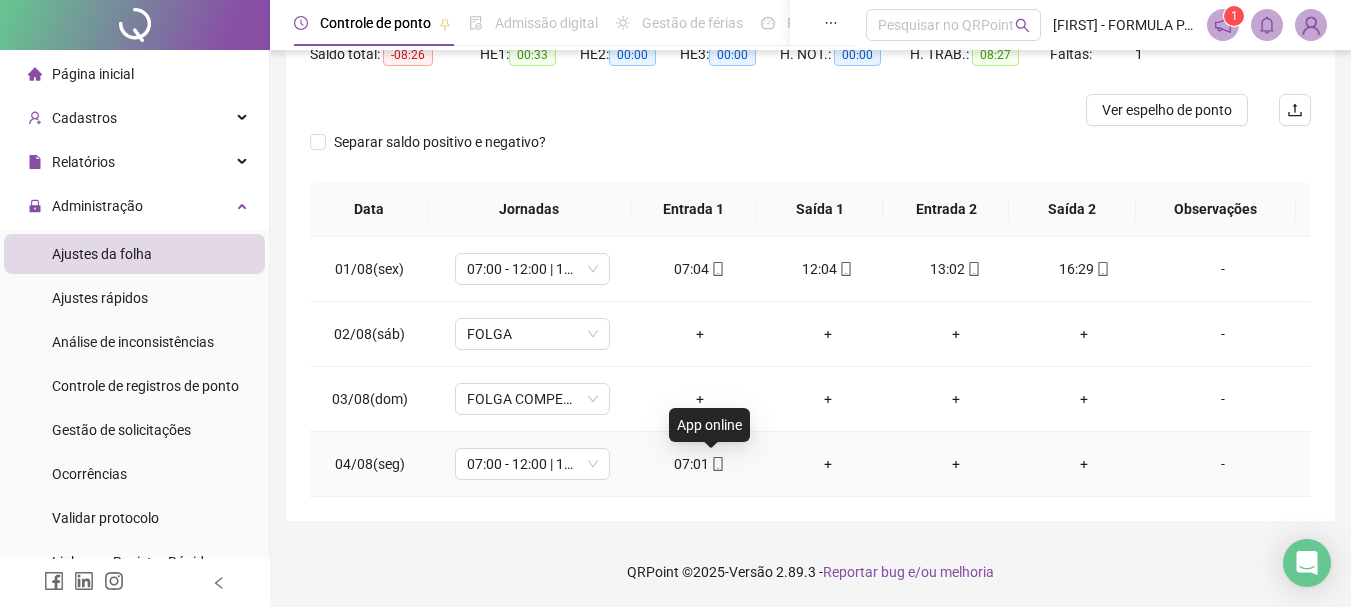 click 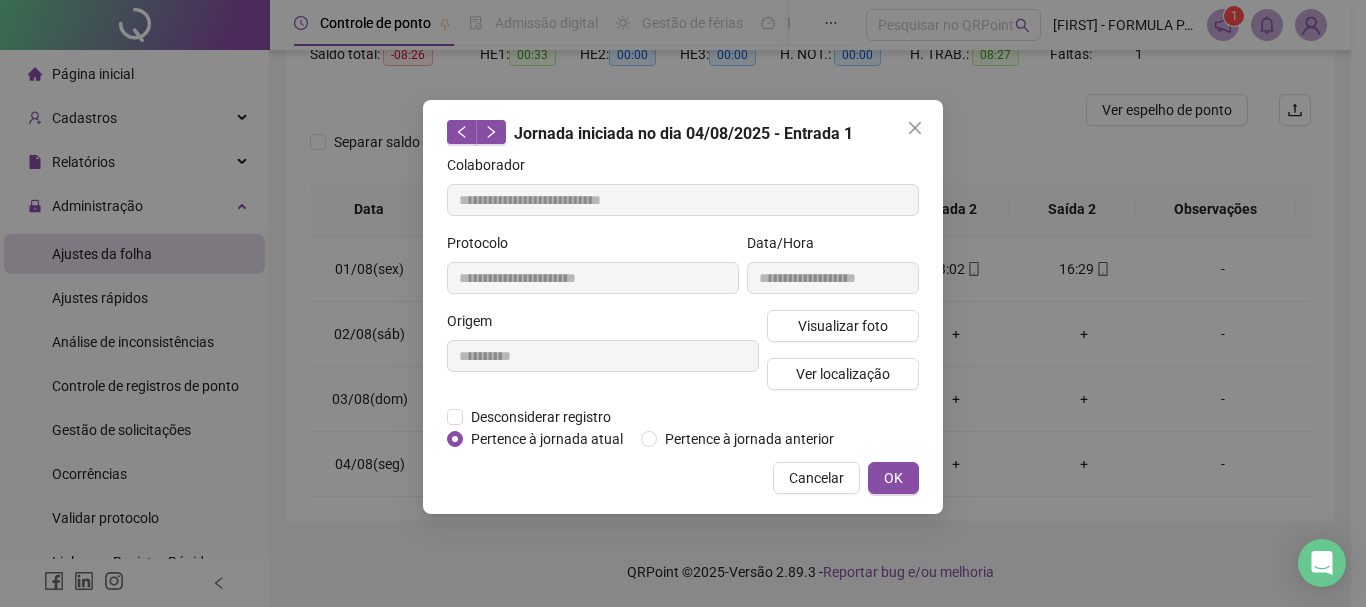 click on "Visualizar foto Ver localização" at bounding box center [843, 358] 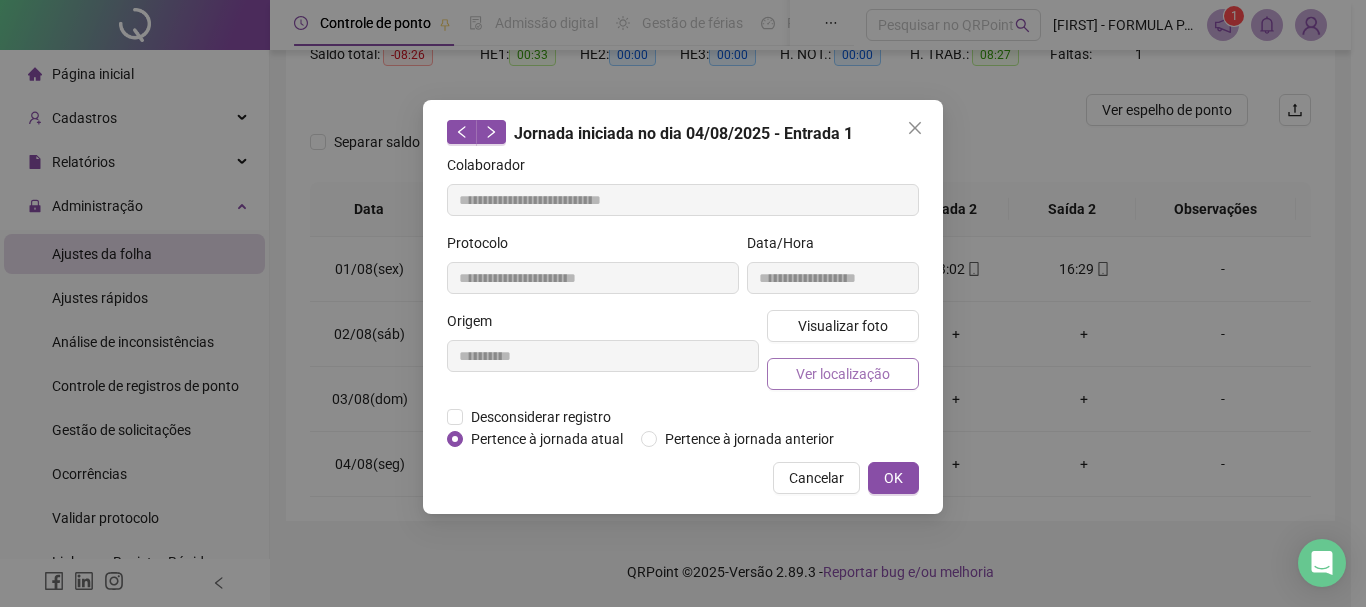 click on "Ver localização" at bounding box center (843, 374) 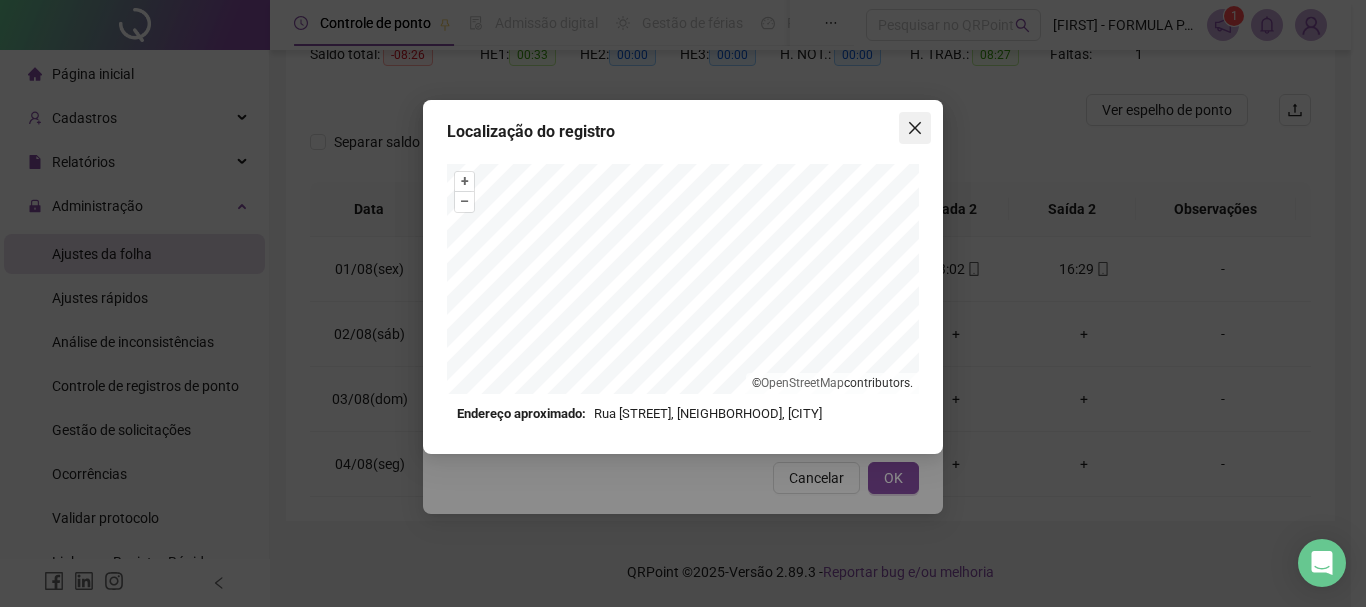 click 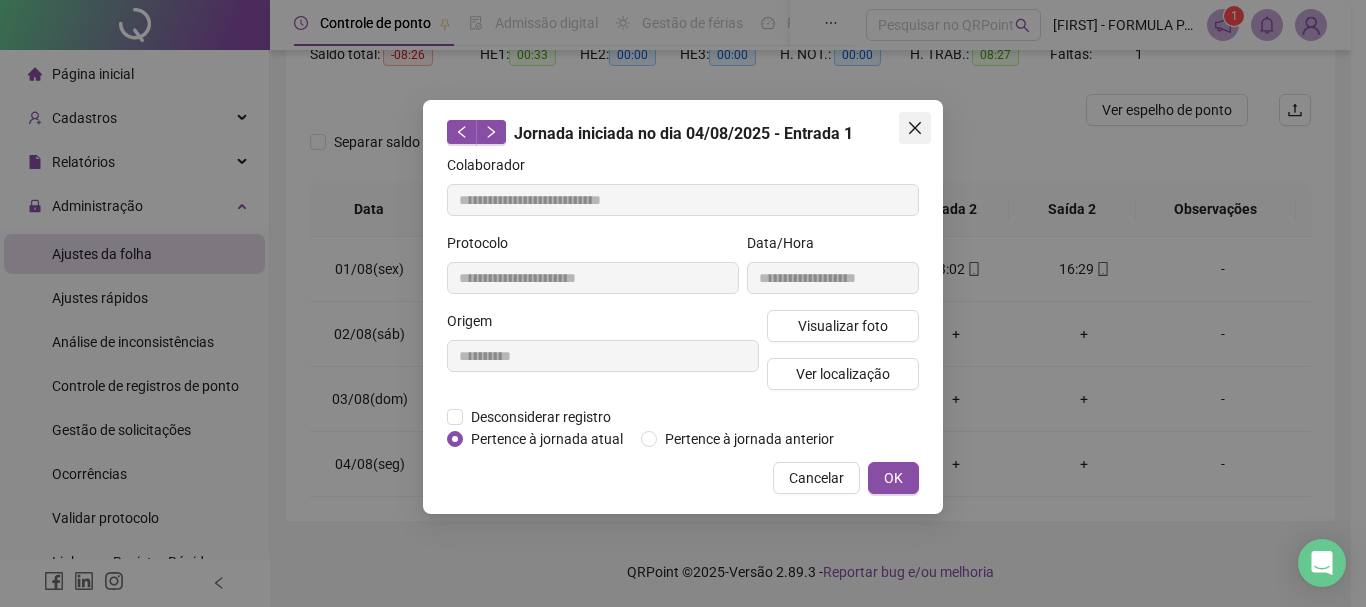 click 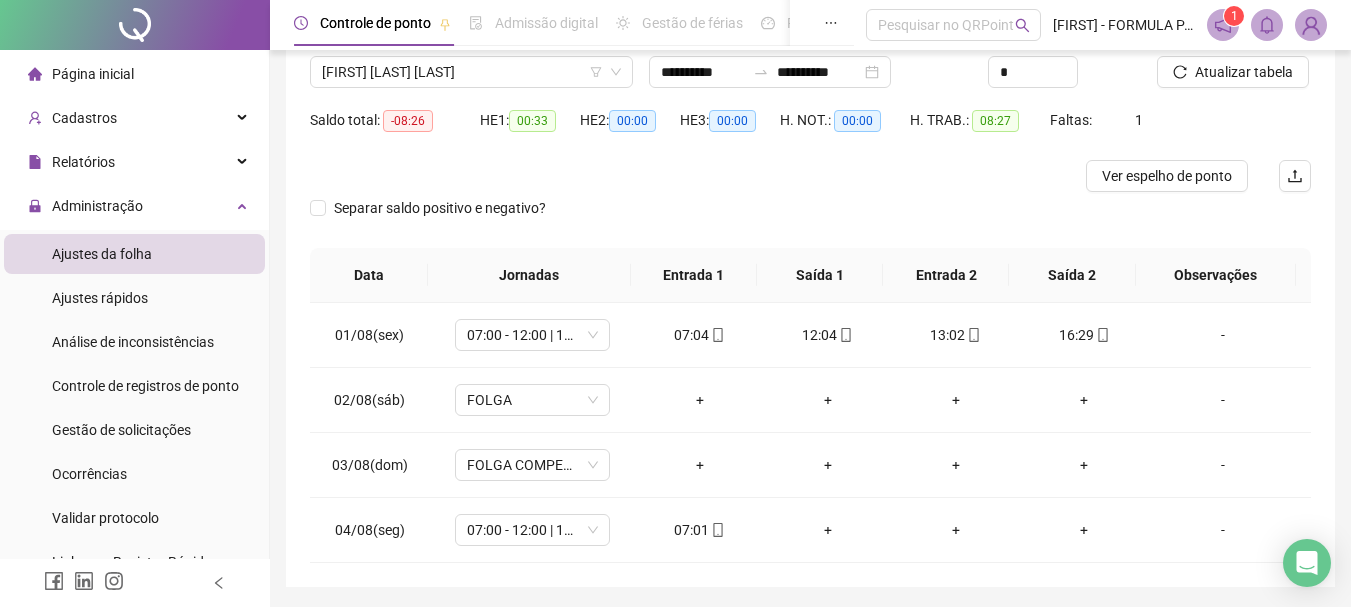 scroll, scrollTop: 124, scrollLeft: 0, axis: vertical 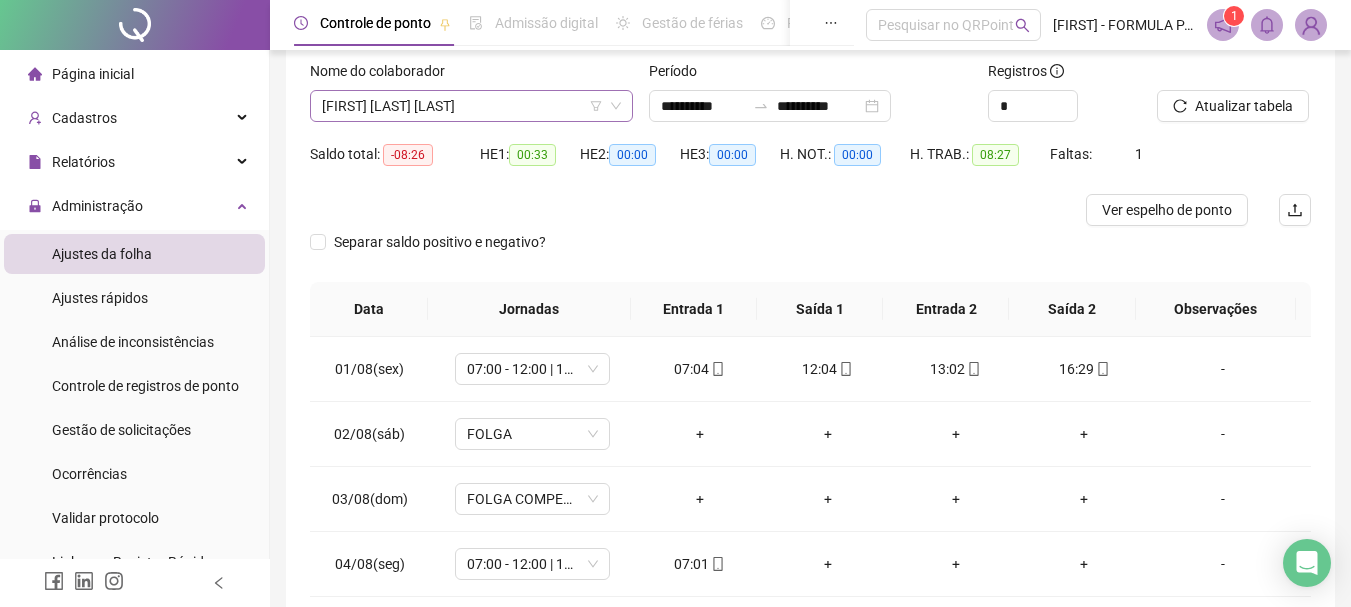 click on "[FIRST] [LAST] [LAST]" at bounding box center (471, 106) 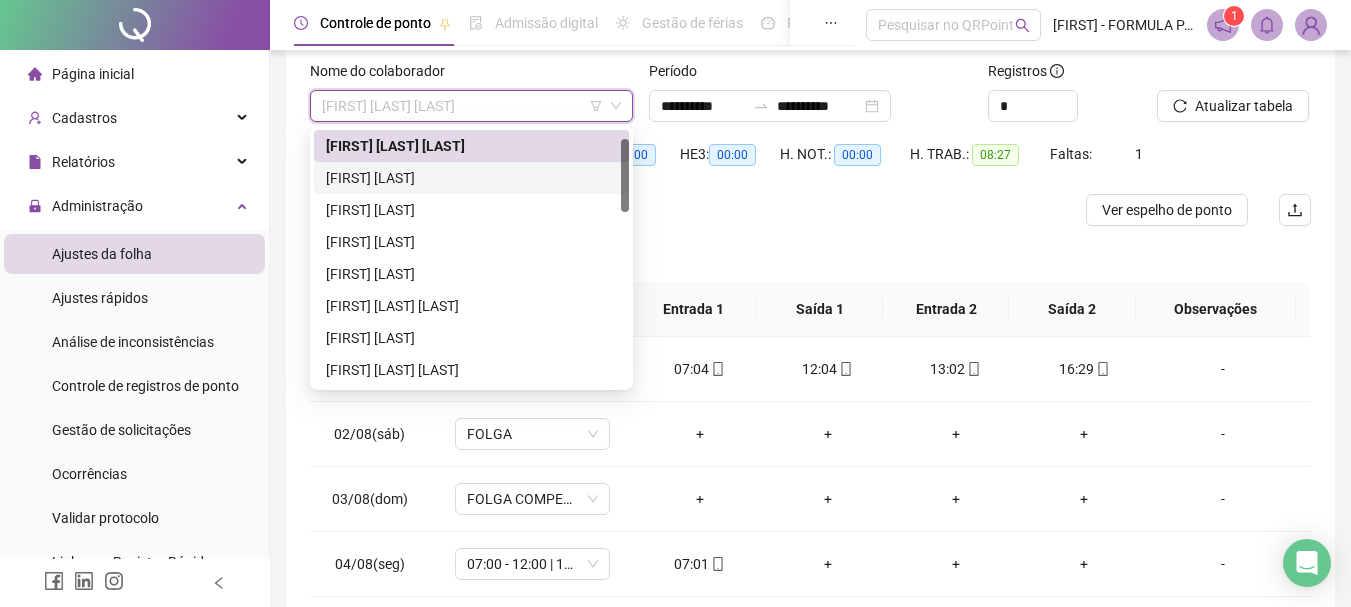 click on "[FIRST] [LAST]" at bounding box center (471, 178) 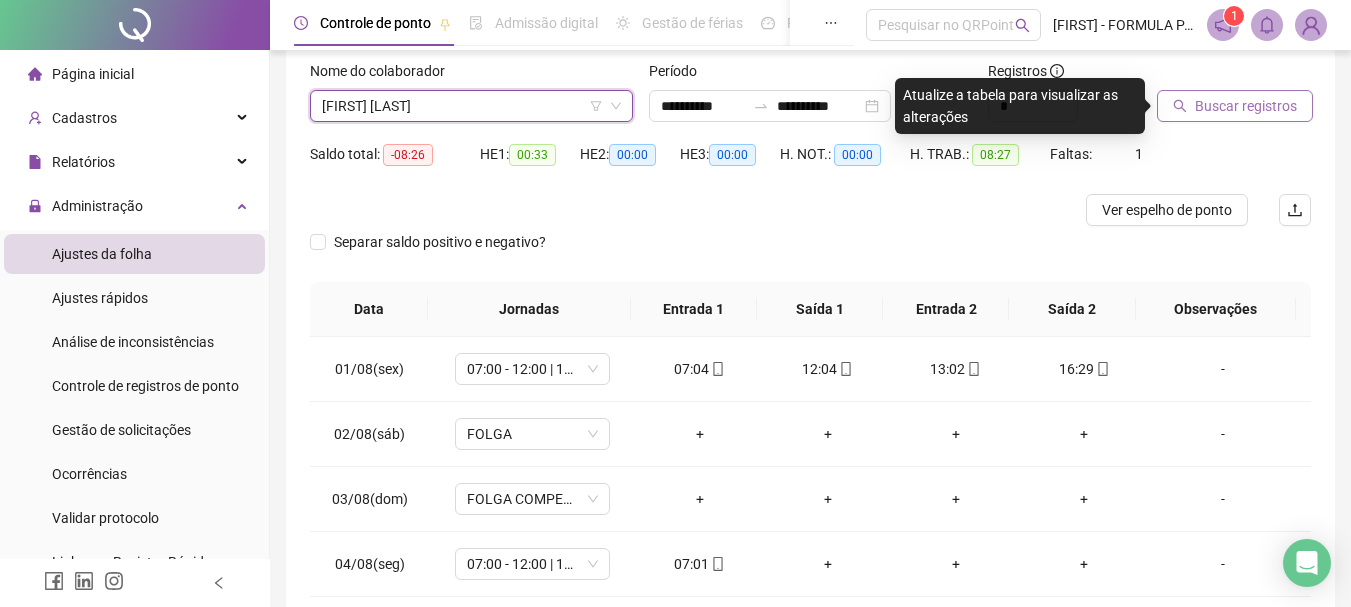 click on "Buscar registros" at bounding box center (1246, 106) 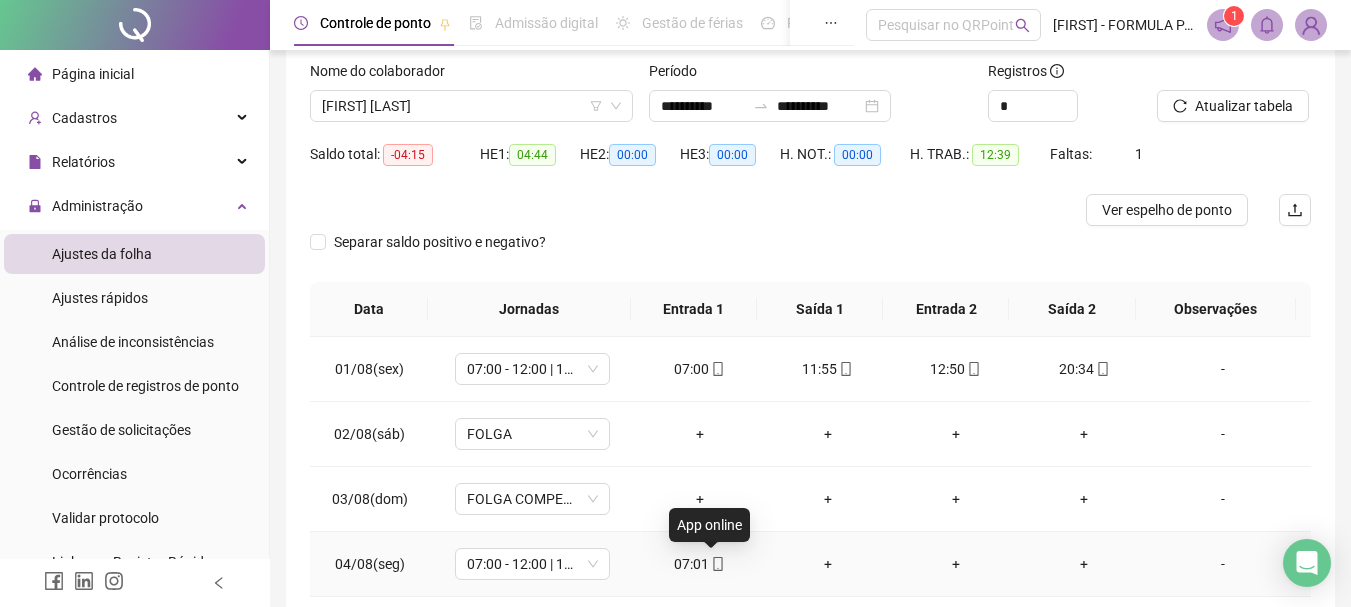 click 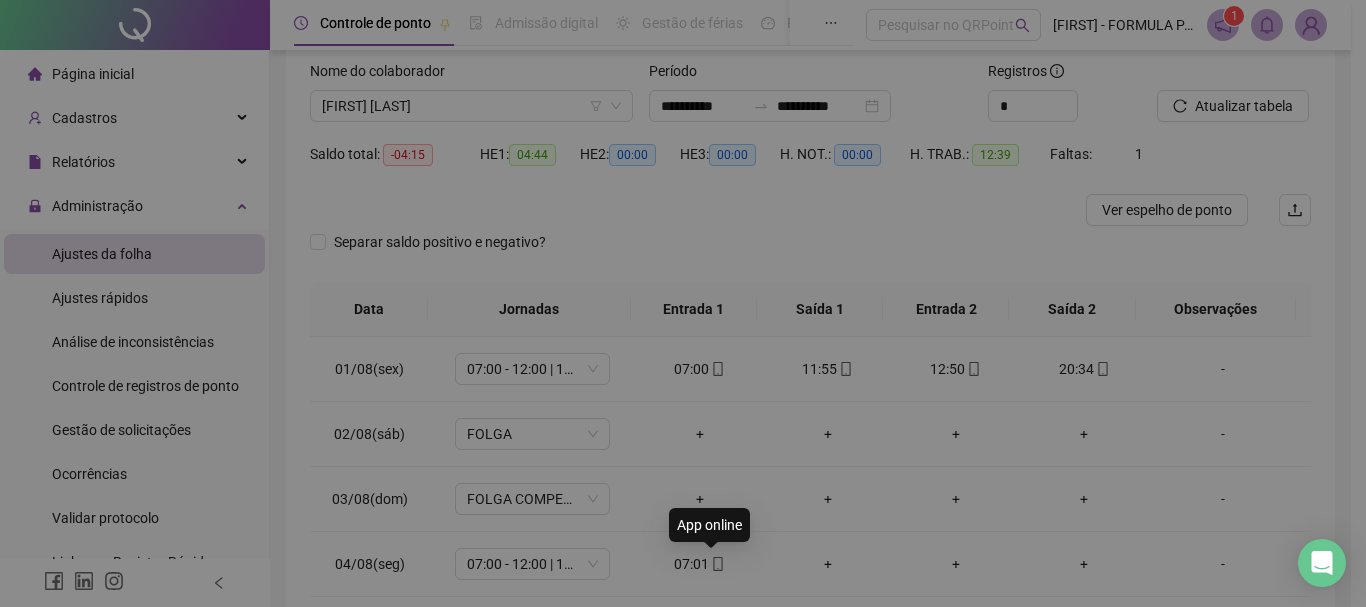 type on "**********" 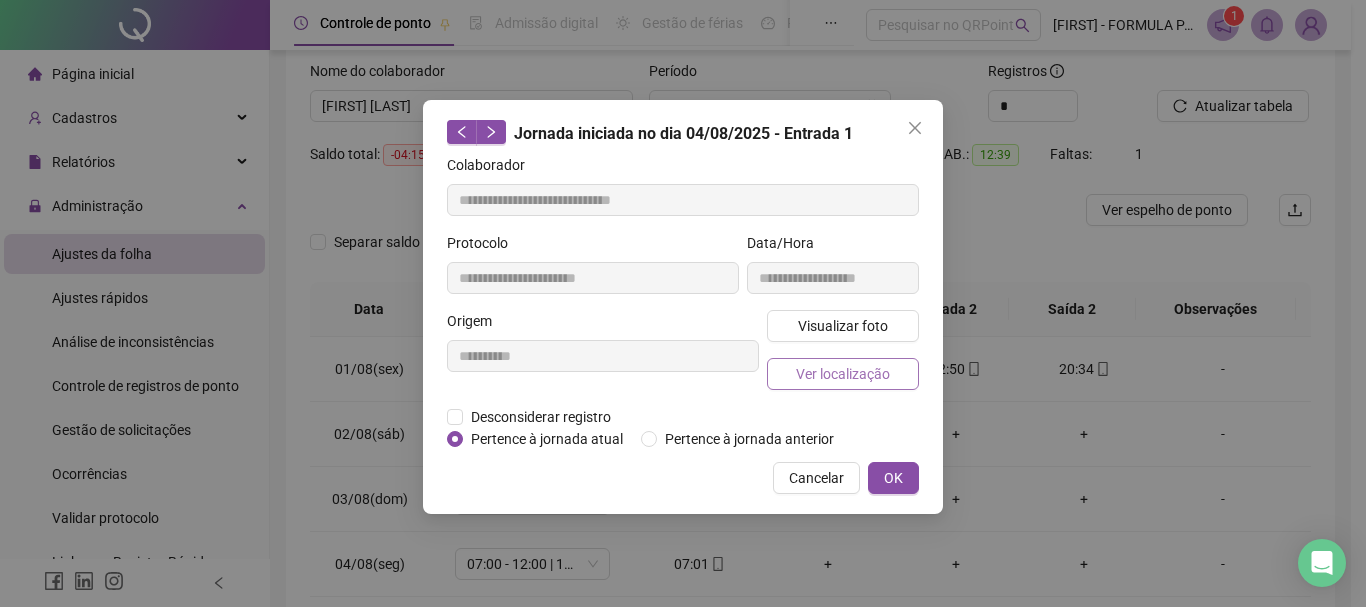 click on "Ver localização" at bounding box center (843, 374) 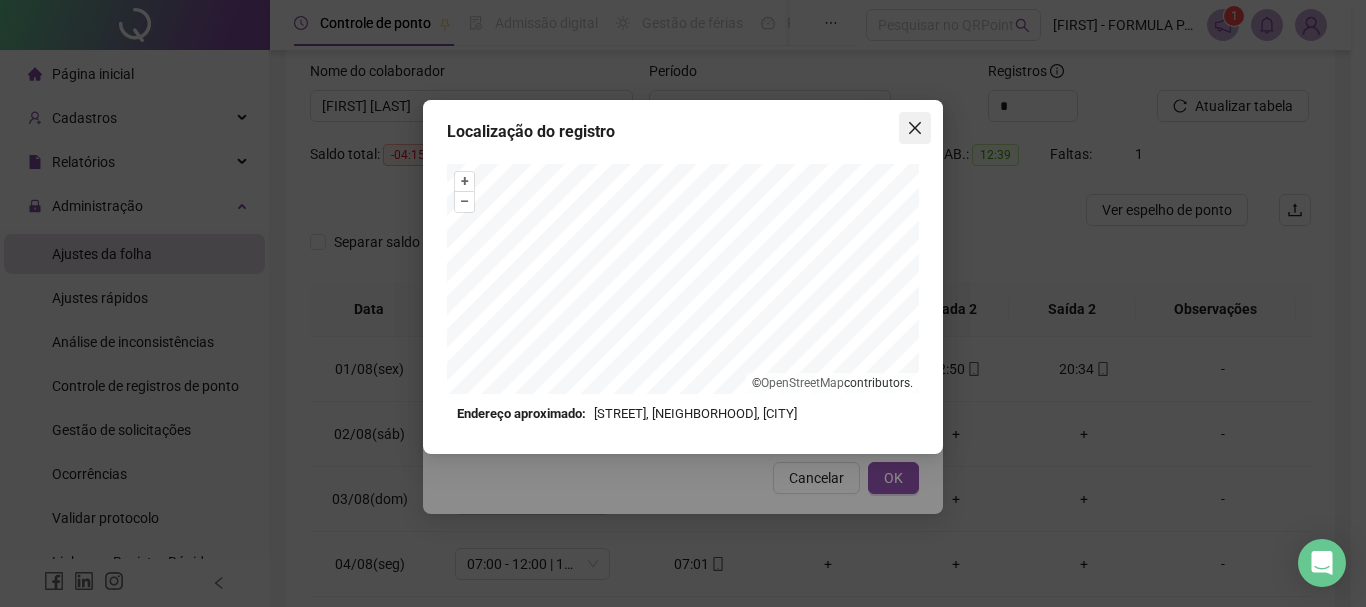 click 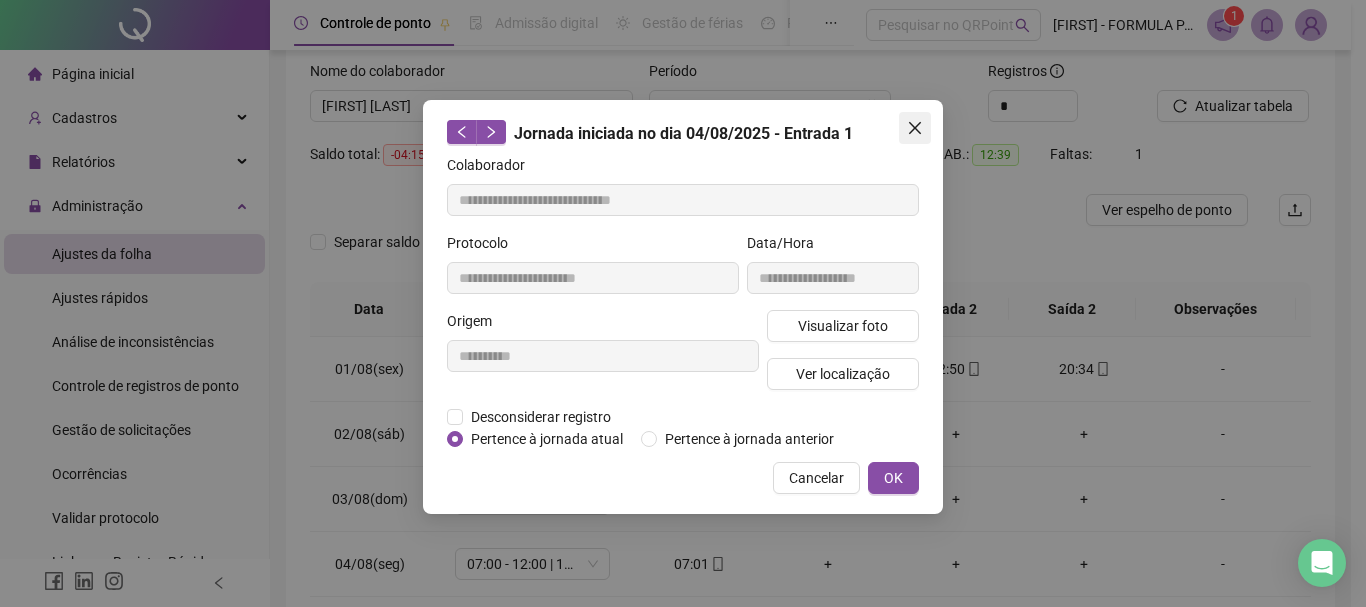 click 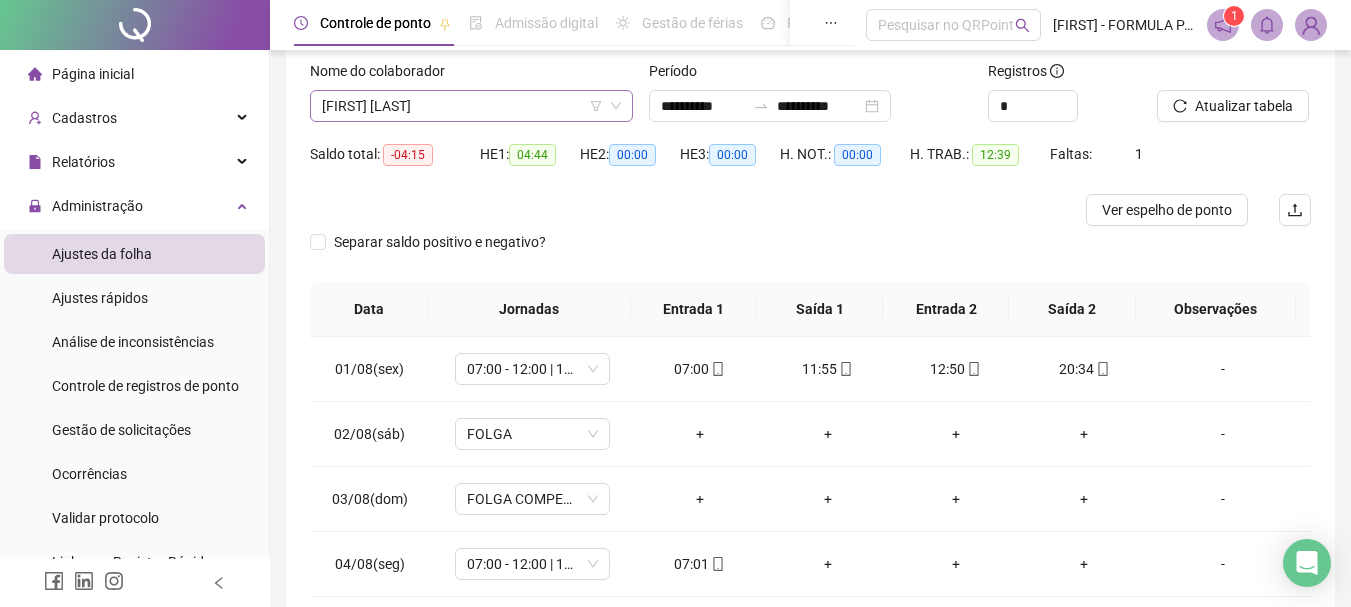 click on "[FIRST] [LAST]" at bounding box center [471, 106] 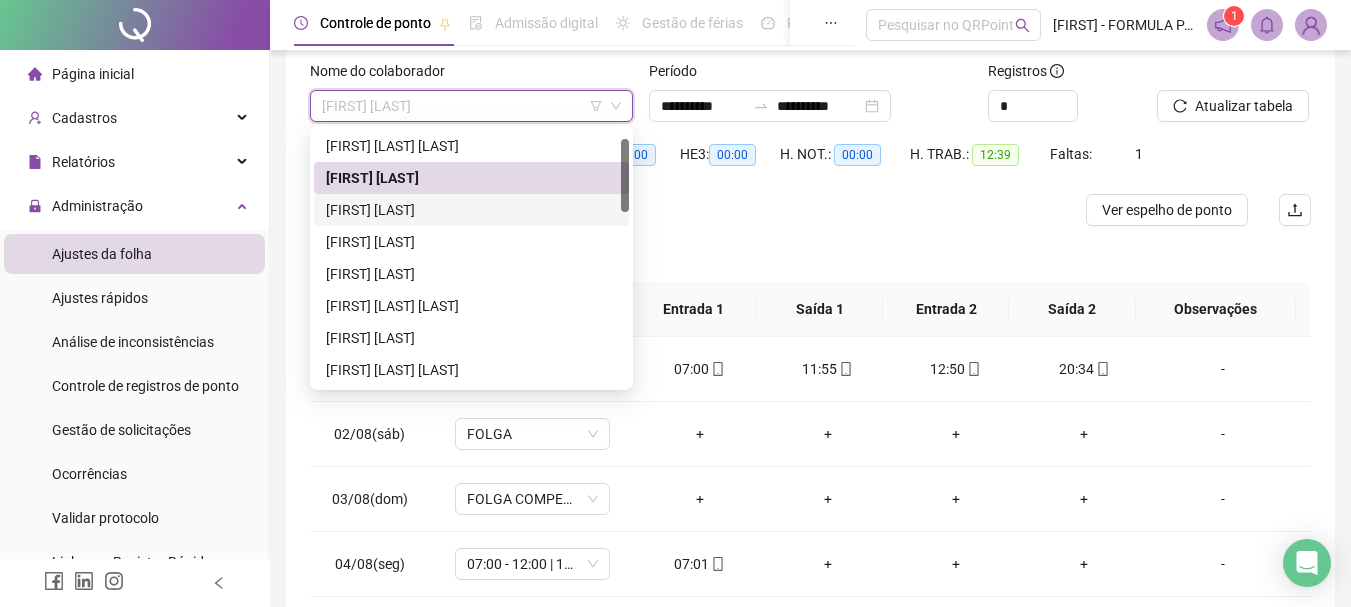 click on "[FIRST] [LAST]" at bounding box center (471, 210) 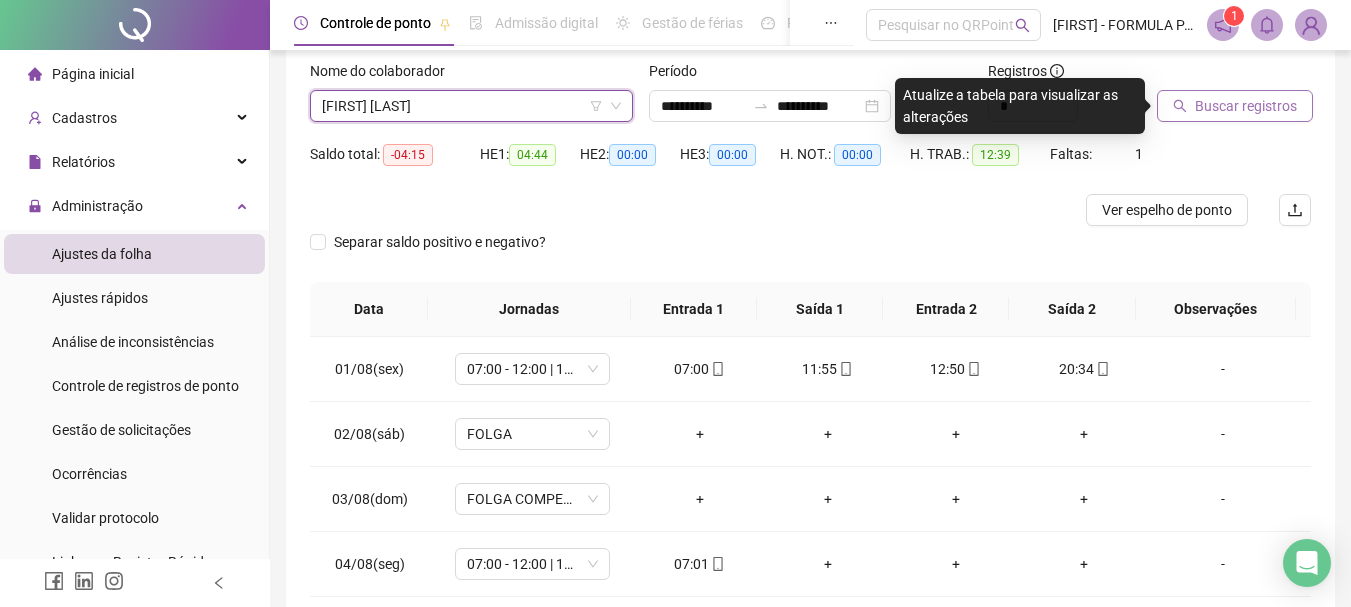 click on "Buscar registros" at bounding box center [1246, 106] 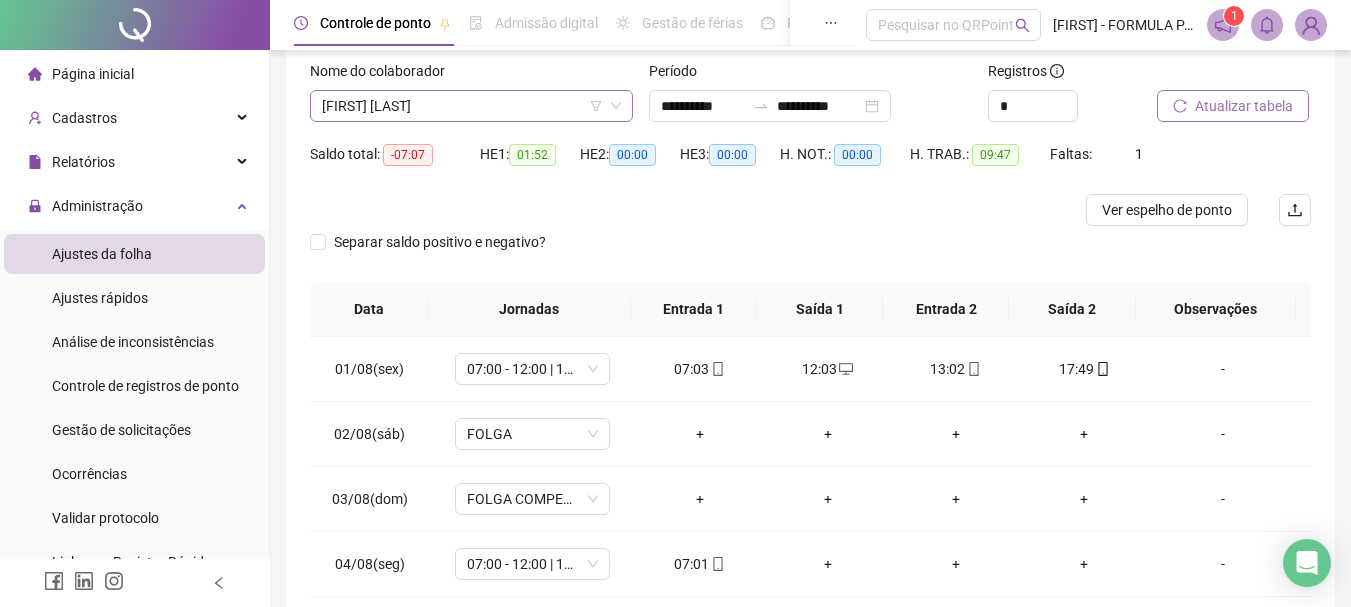 click on "[FIRST] [LAST]" at bounding box center [471, 106] 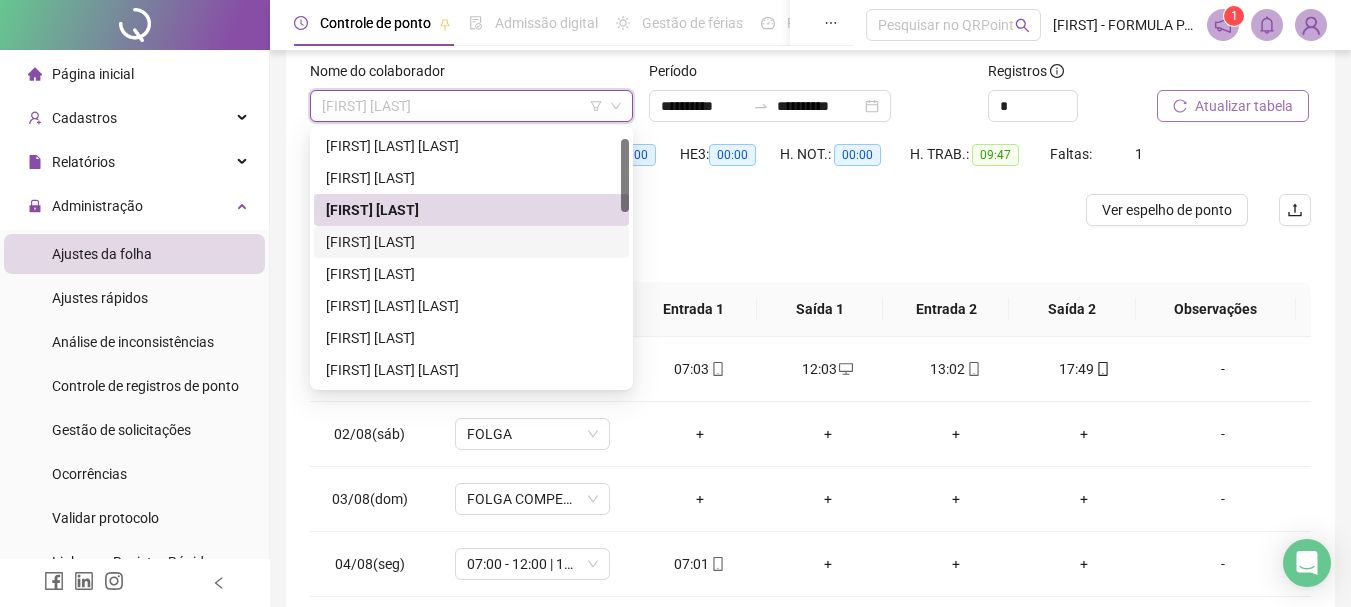 click on "[FIRST] [LAST]" at bounding box center [471, 242] 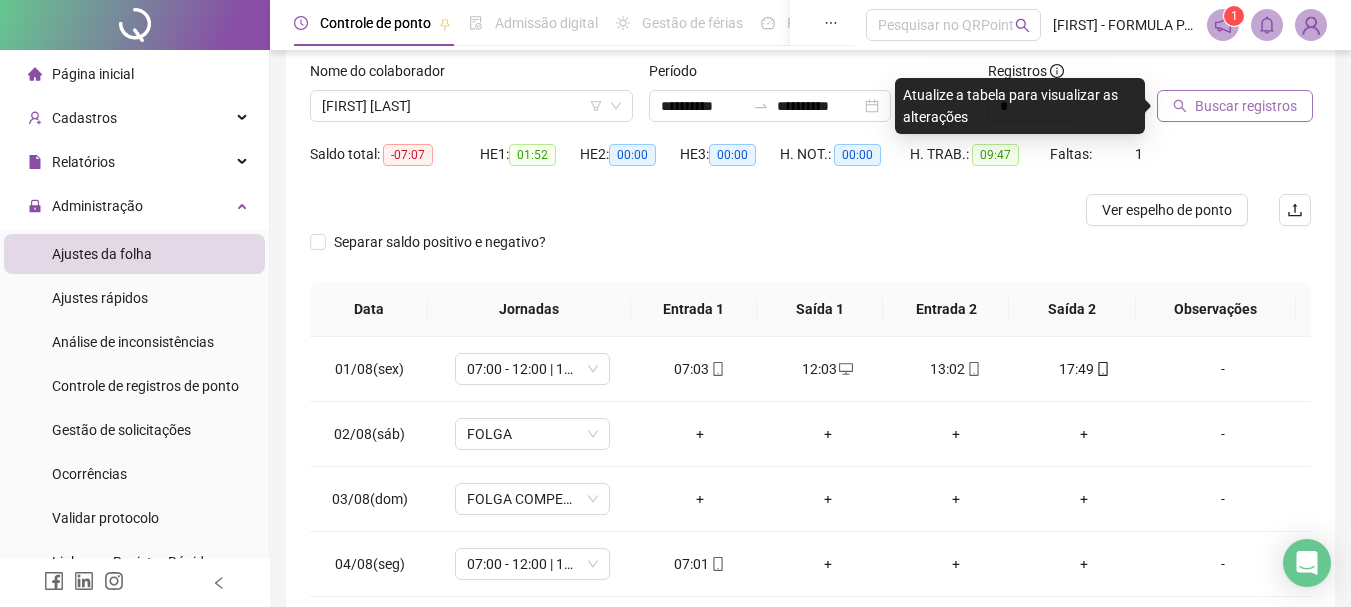 click on "Buscar registros" at bounding box center (1246, 106) 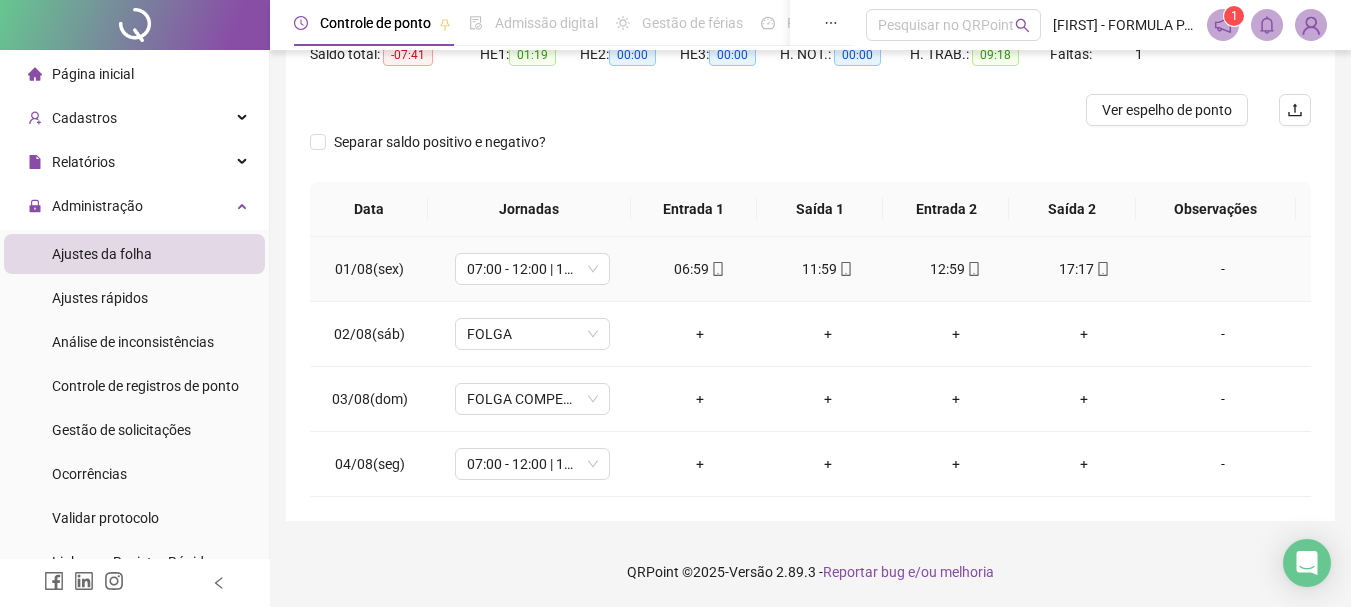 scroll, scrollTop: 124, scrollLeft: 0, axis: vertical 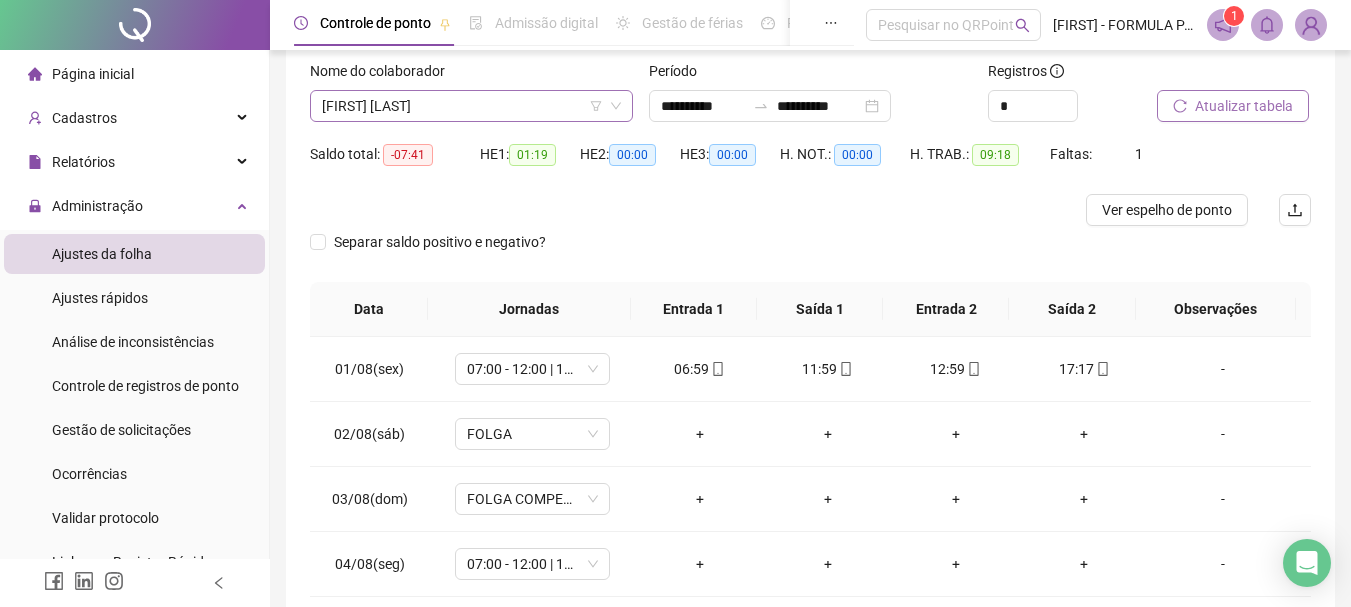 click on "[FIRST] [LAST]" at bounding box center [471, 106] 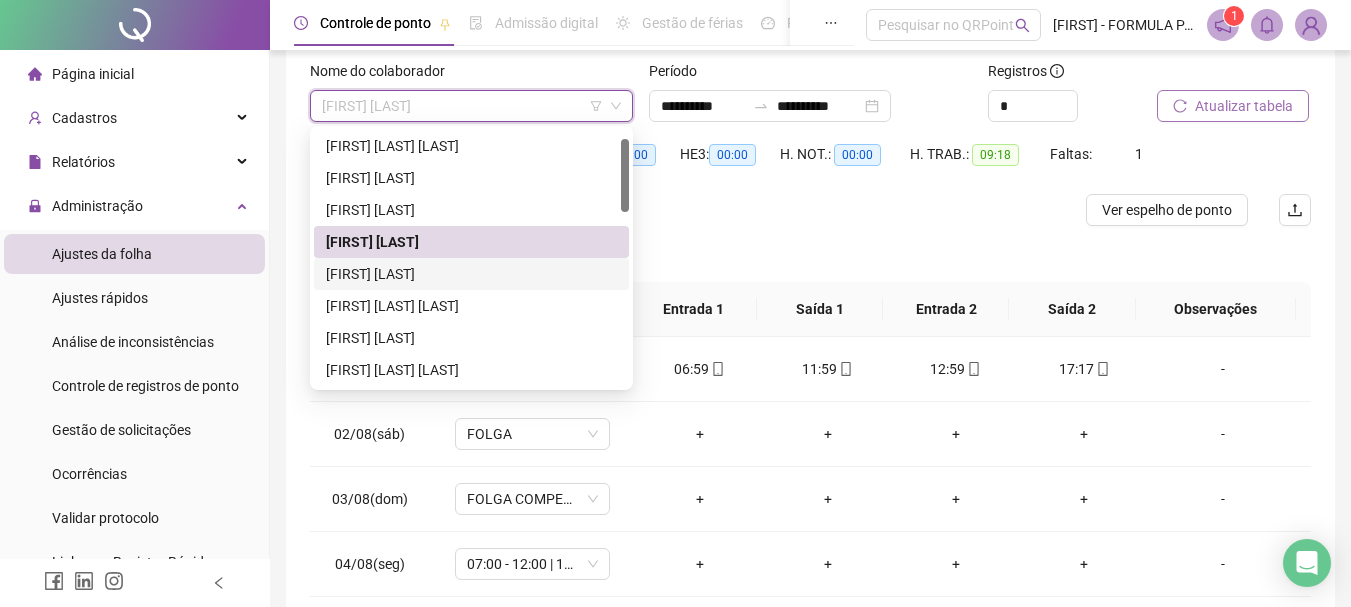 click on "[FIRST] [LAST]" at bounding box center [471, 274] 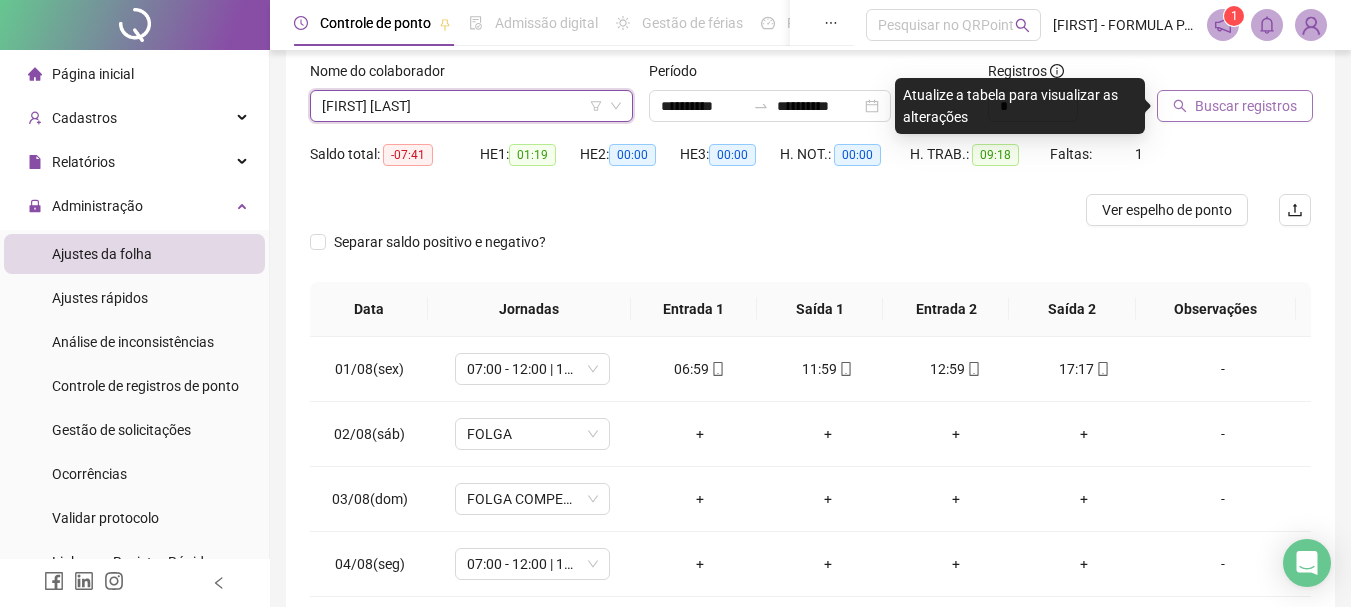 click on "Buscar registros" at bounding box center [1246, 106] 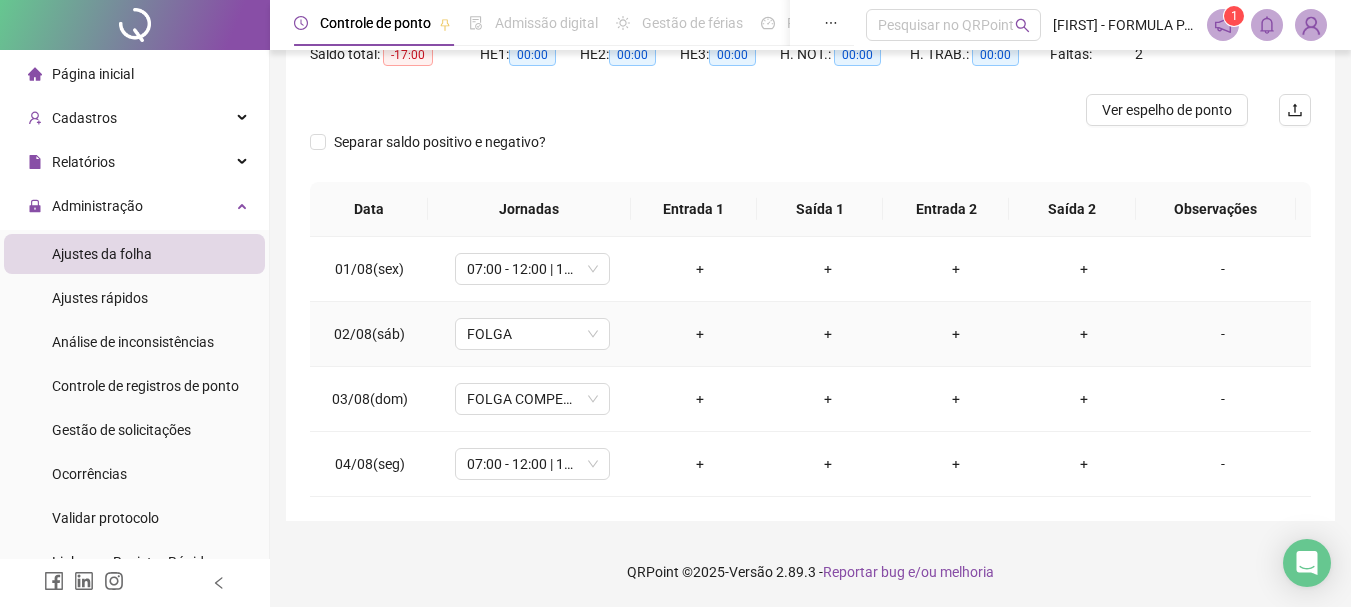 scroll, scrollTop: 124, scrollLeft: 0, axis: vertical 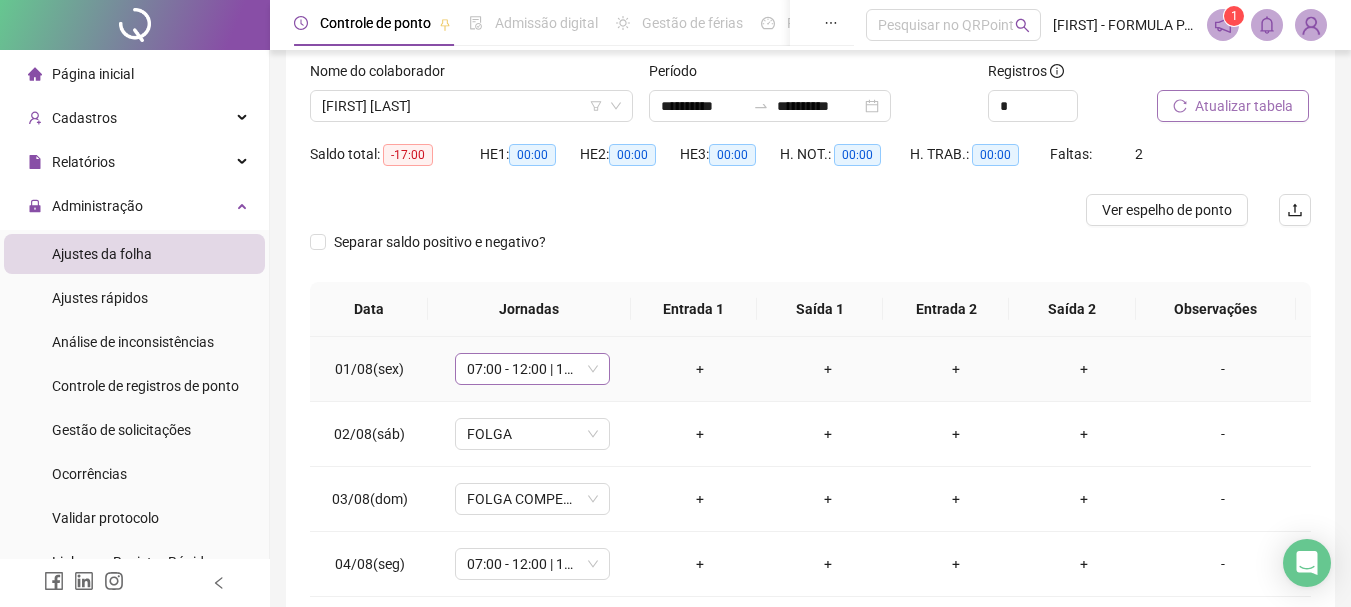 click on "07:00 - 12:00 | 13:00 - 16:00" at bounding box center (532, 369) 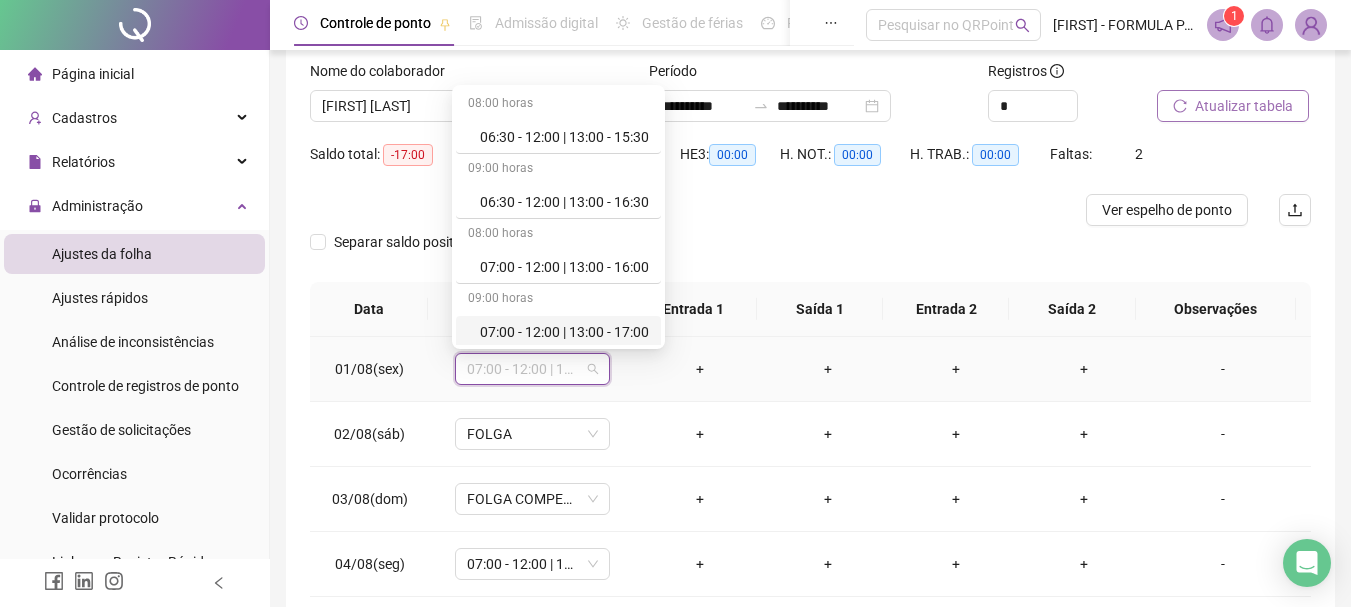 scroll, scrollTop: 589, scrollLeft: 0, axis: vertical 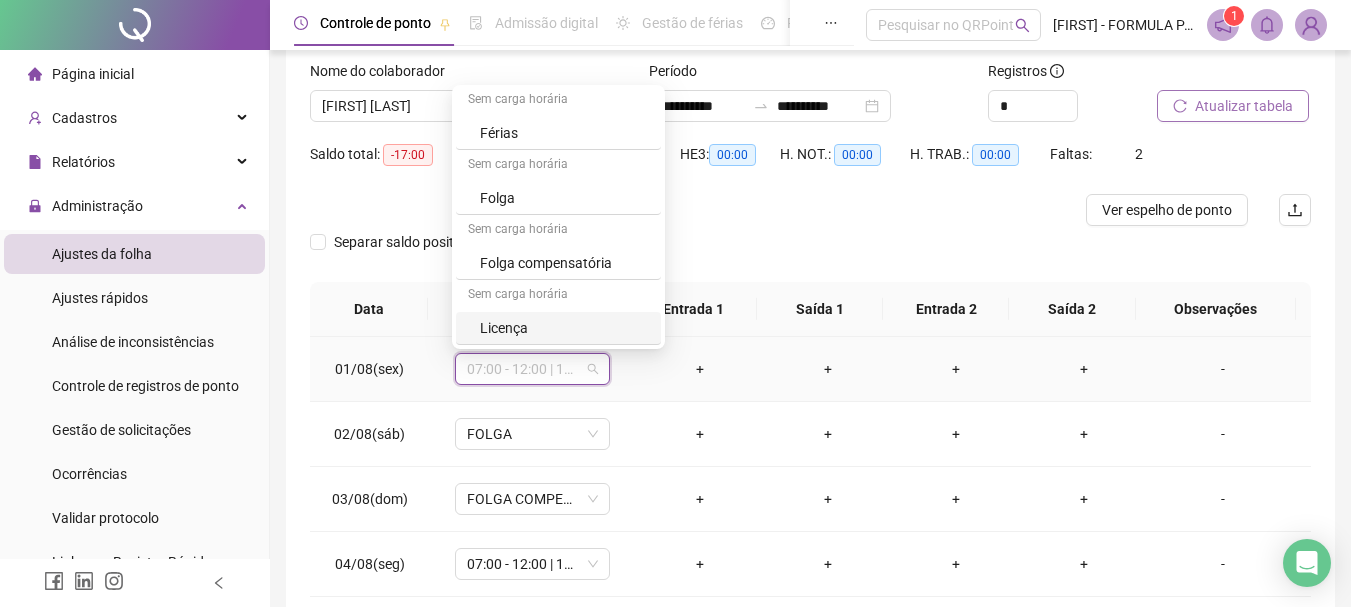 click on "Licença" at bounding box center [564, 328] 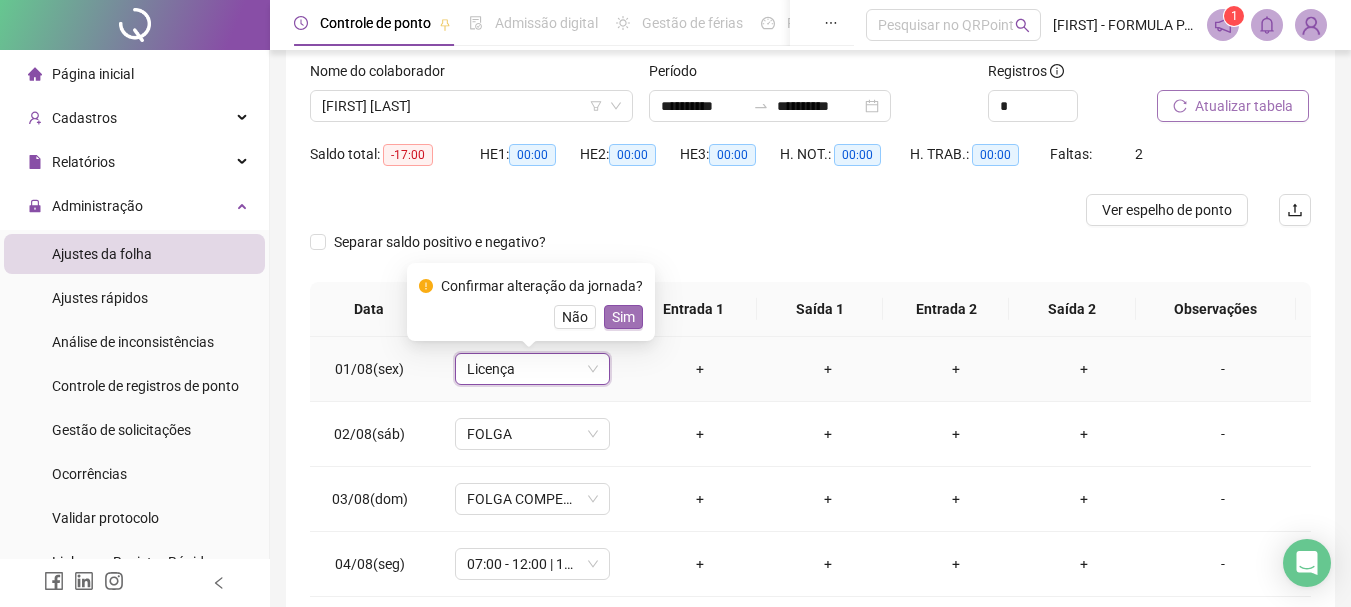 click on "Sim" at bounding box center [623, 317] 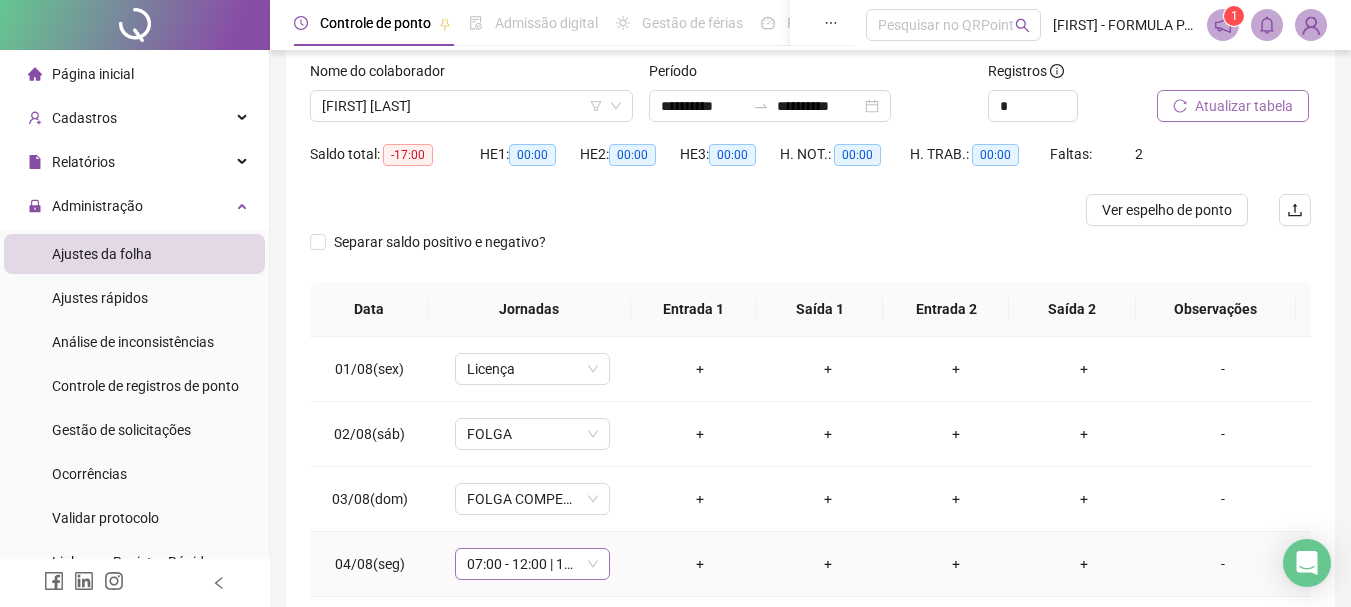 click on "07:00 - 12:00 | 13:00 - 17:00" at bounding box center [532, 564] 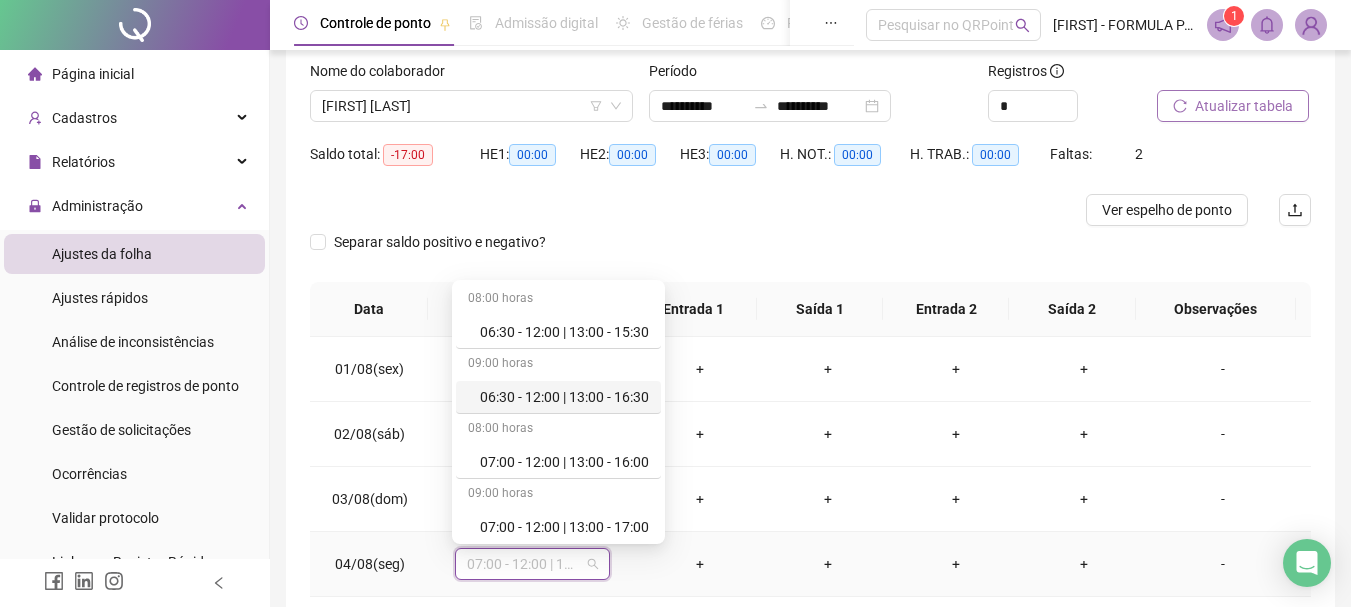 scroll, scrollTop: 589, scrollLeft: 0, axis: vertical 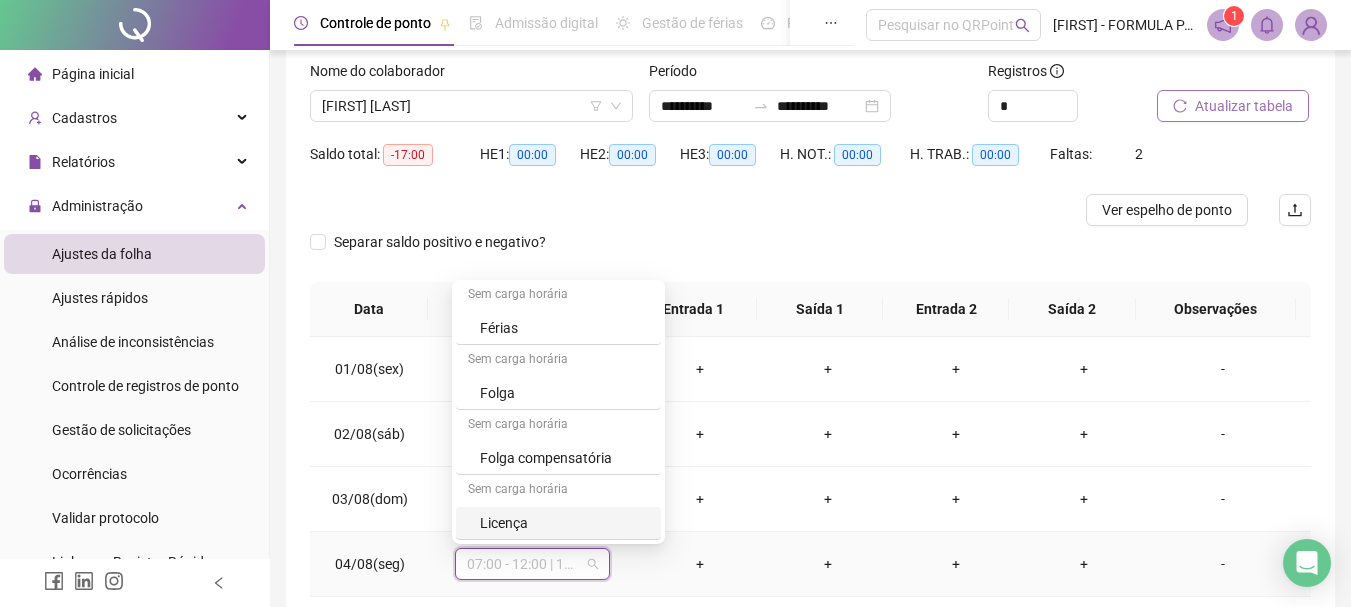 click on "Licença" at bounding box center (564, 523) 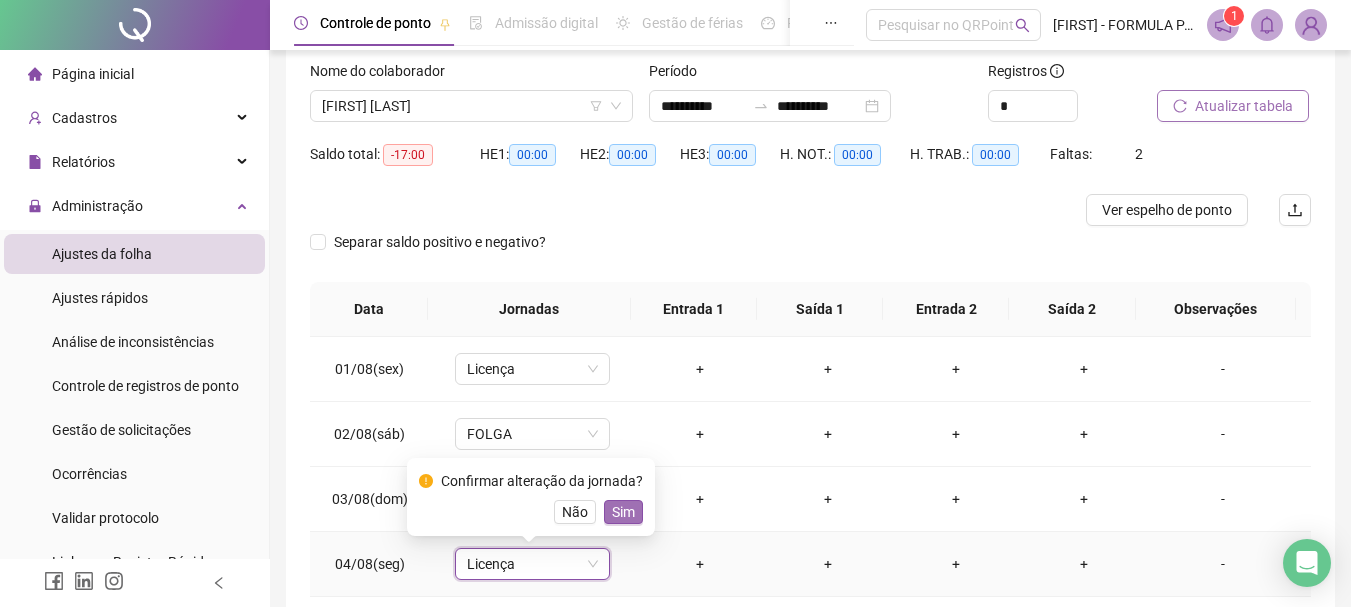 click on "Sim" at bounding box center [623, 512] 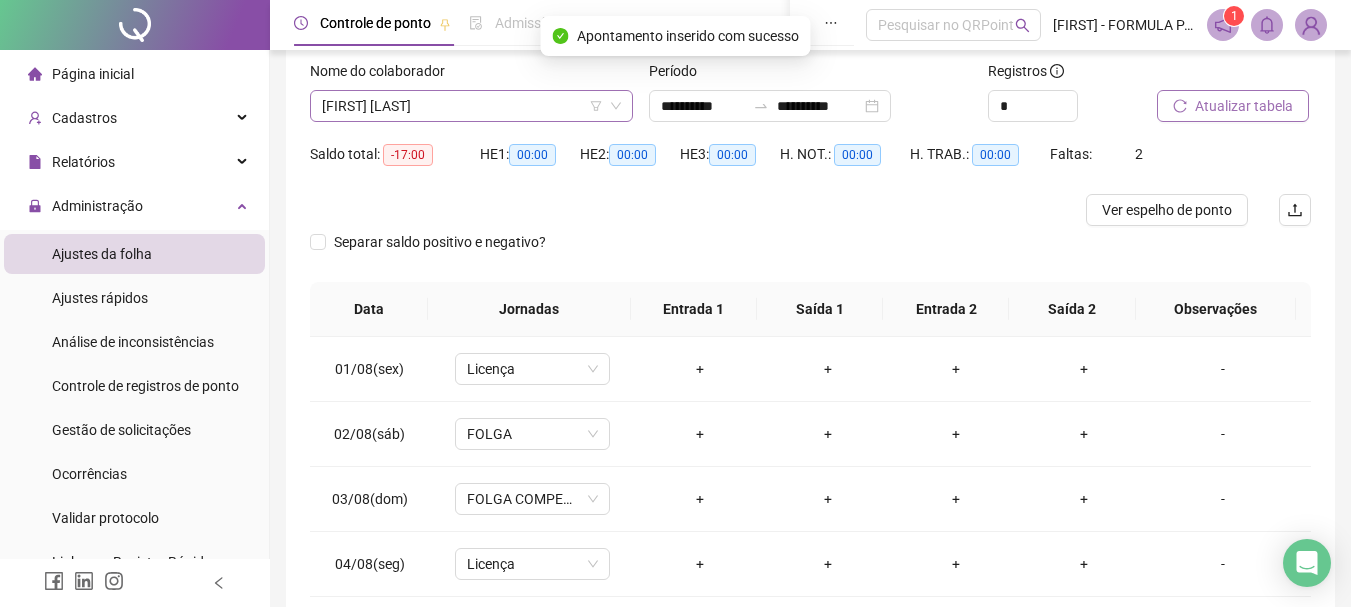 click on "[FIRST] [LAST]" at bounding box center (471, 106) 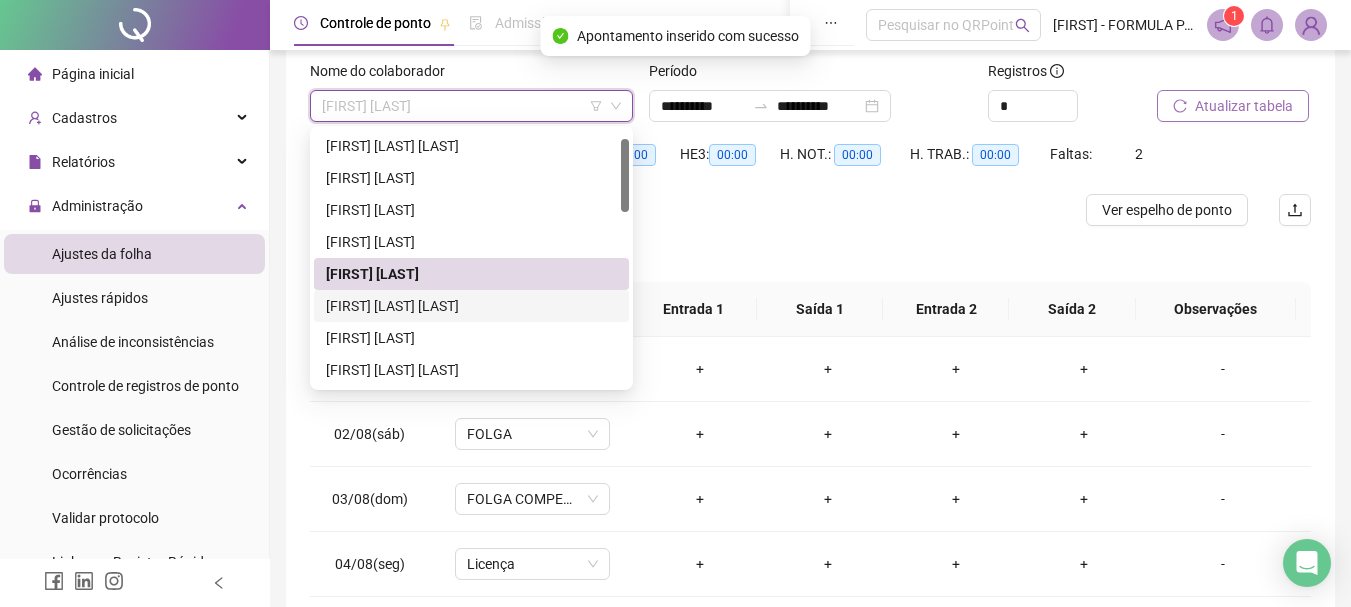 click on "[FIRST] [LAST] [LAST]" at bounding box center (471, 306) 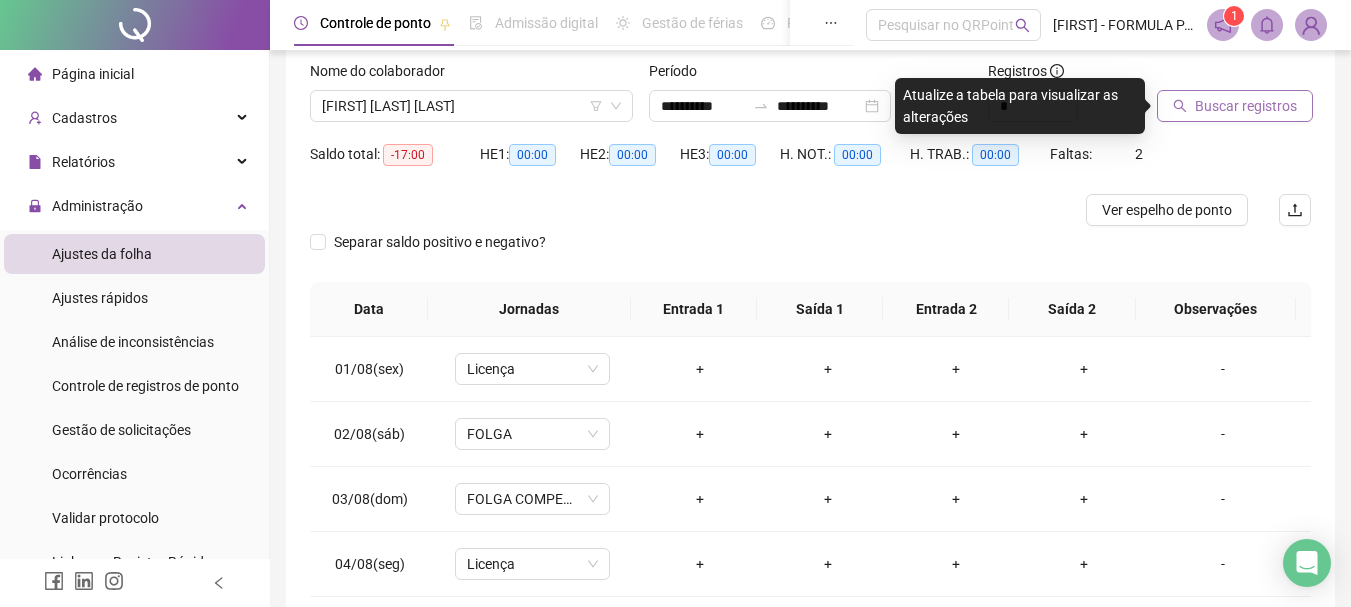 click on "Buscar registros" at bounding box center (1246, 106) 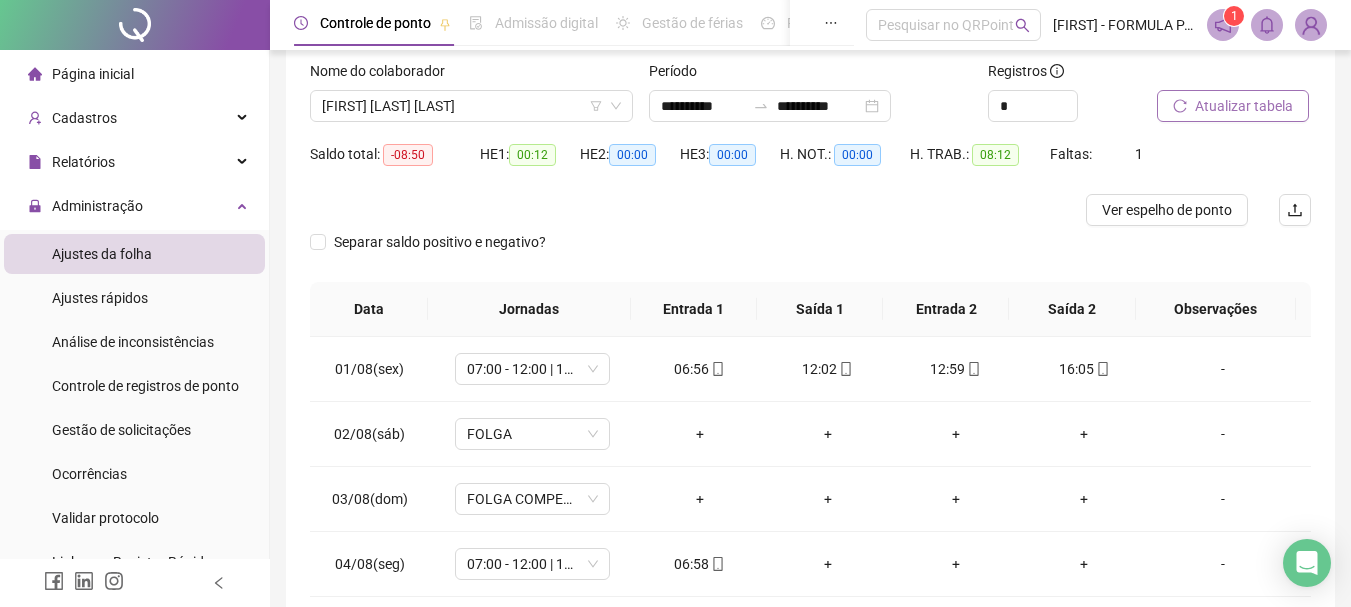 click on "Nome do colaborador" at bounding box center (471, 75) 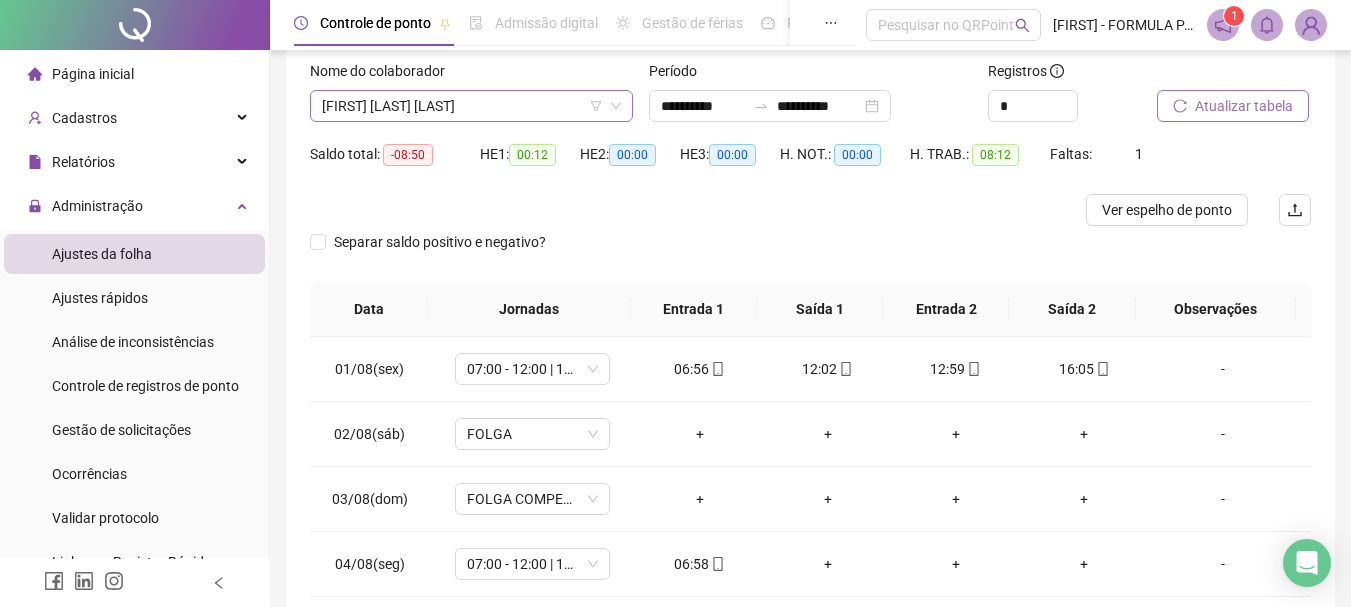 click on "[FIRST] [LAST] [LAST]" at bounding box center [471, 106] 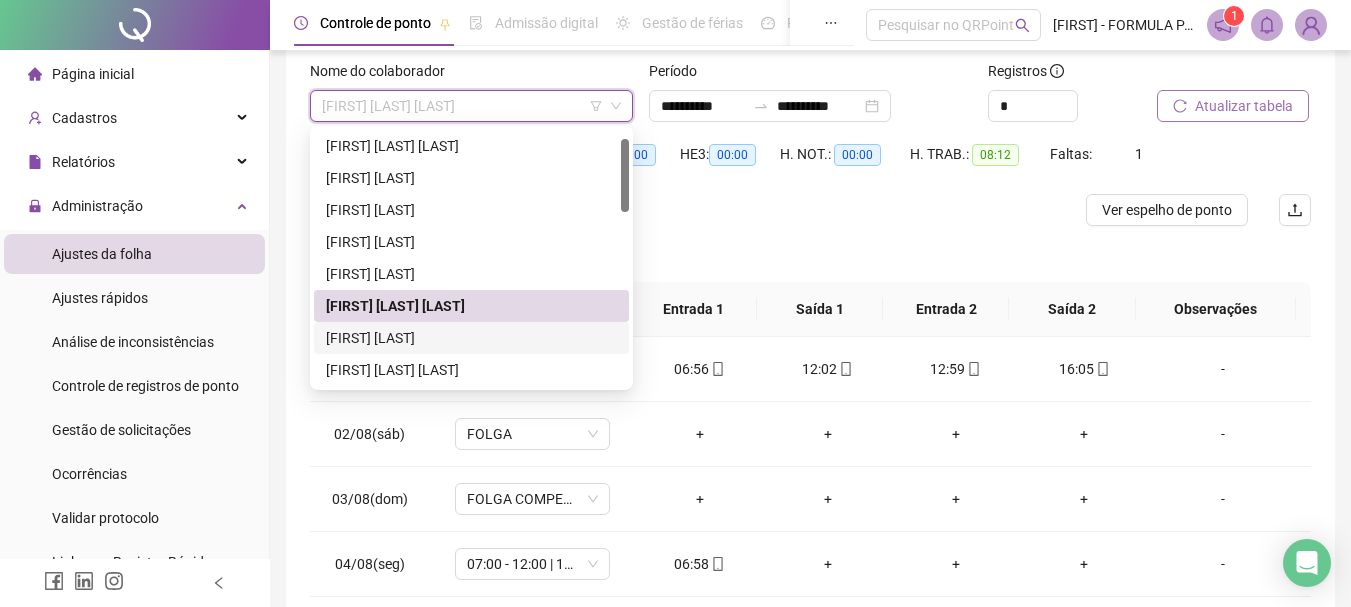 click on "[FIRST] [LAST]" at bounding box center [471, 338] 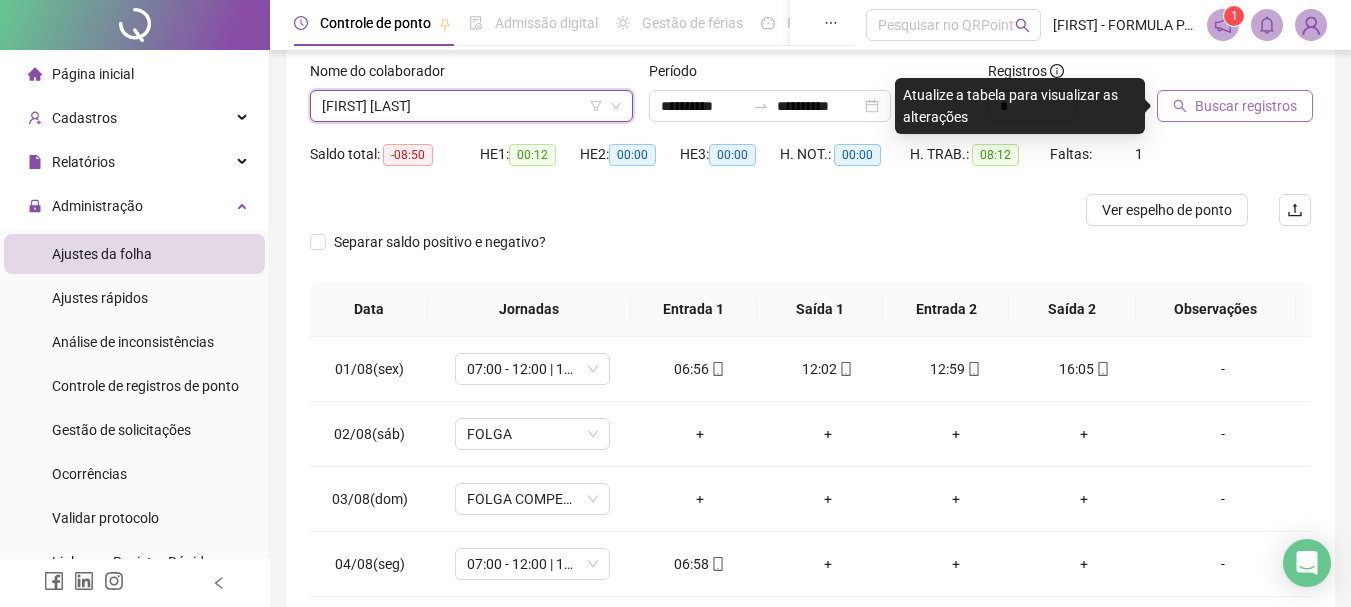 click on "Buscar registros" at bounding box center (1246, 106) 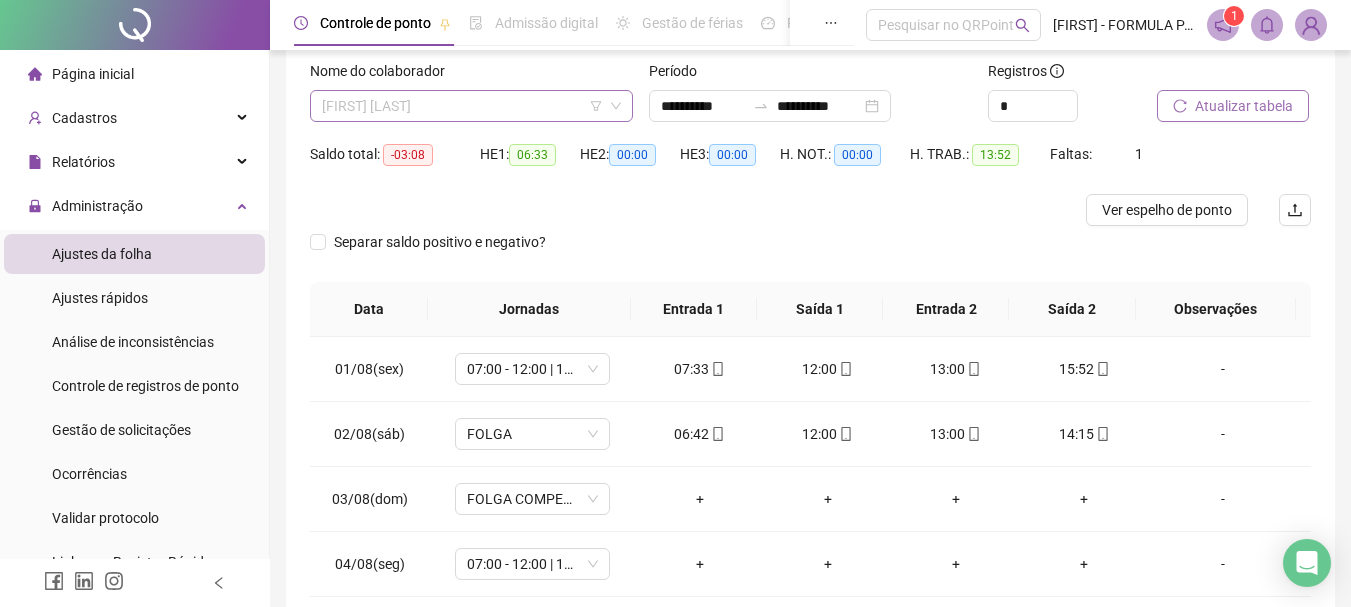 click on "[FIRST] [LAST]" at bounding box center [471, 106] 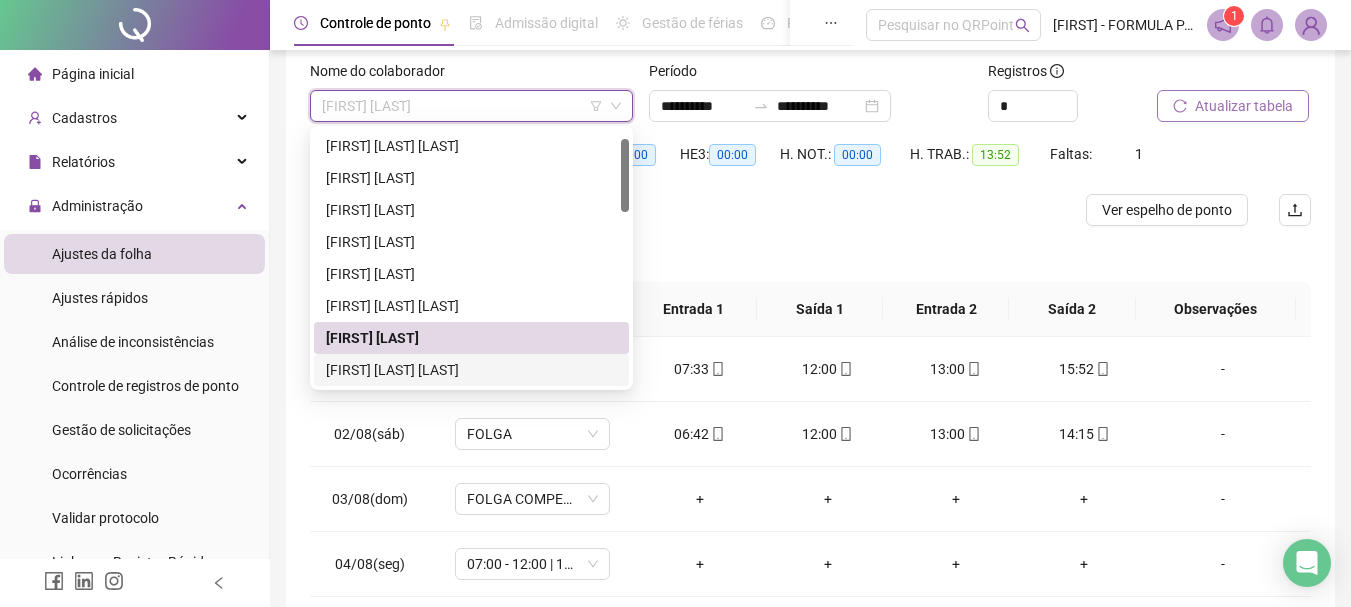 click on "[FIRST] [LAST] [LAST]" at bounding box center [471, 370] 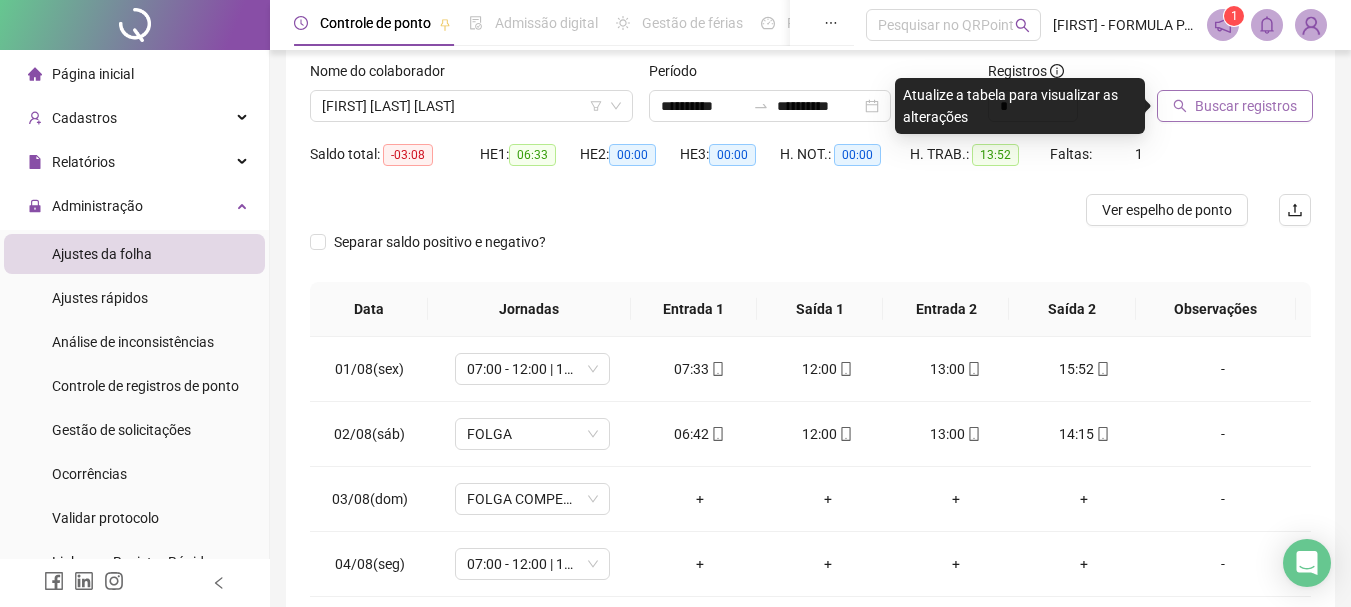 click on "Buscar registros" at bounding box center [1246, 106] 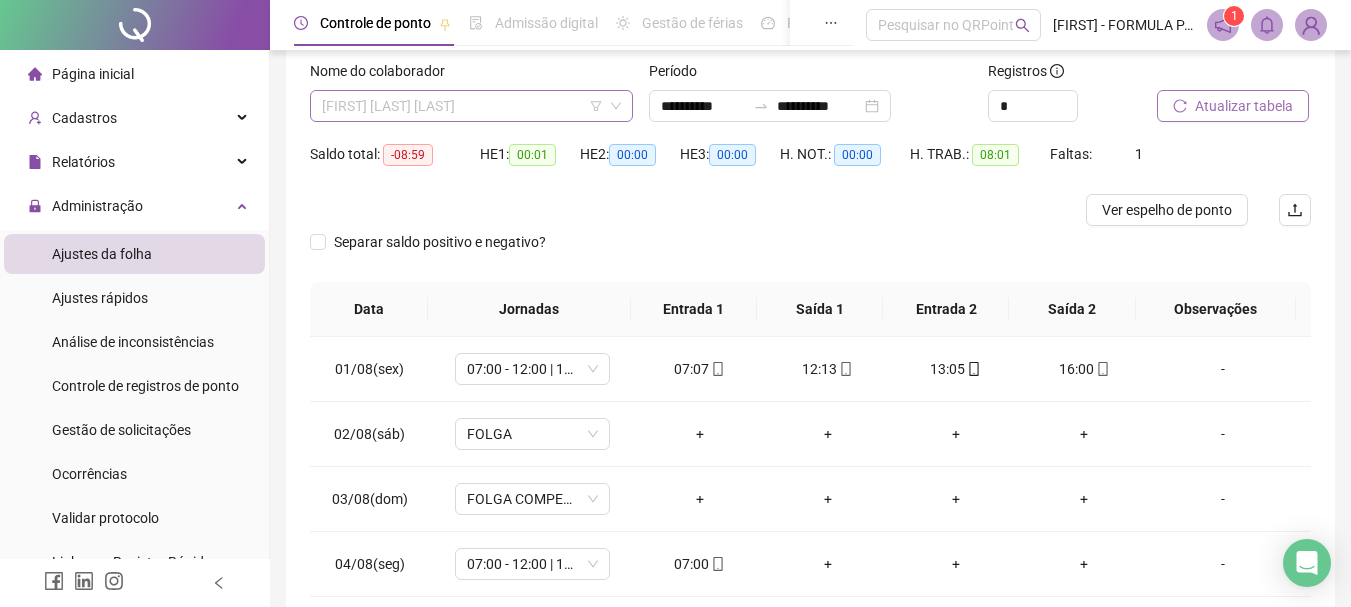 click on "[FIRST] [LAST] [LAST]" at bounding box center [471, 106] 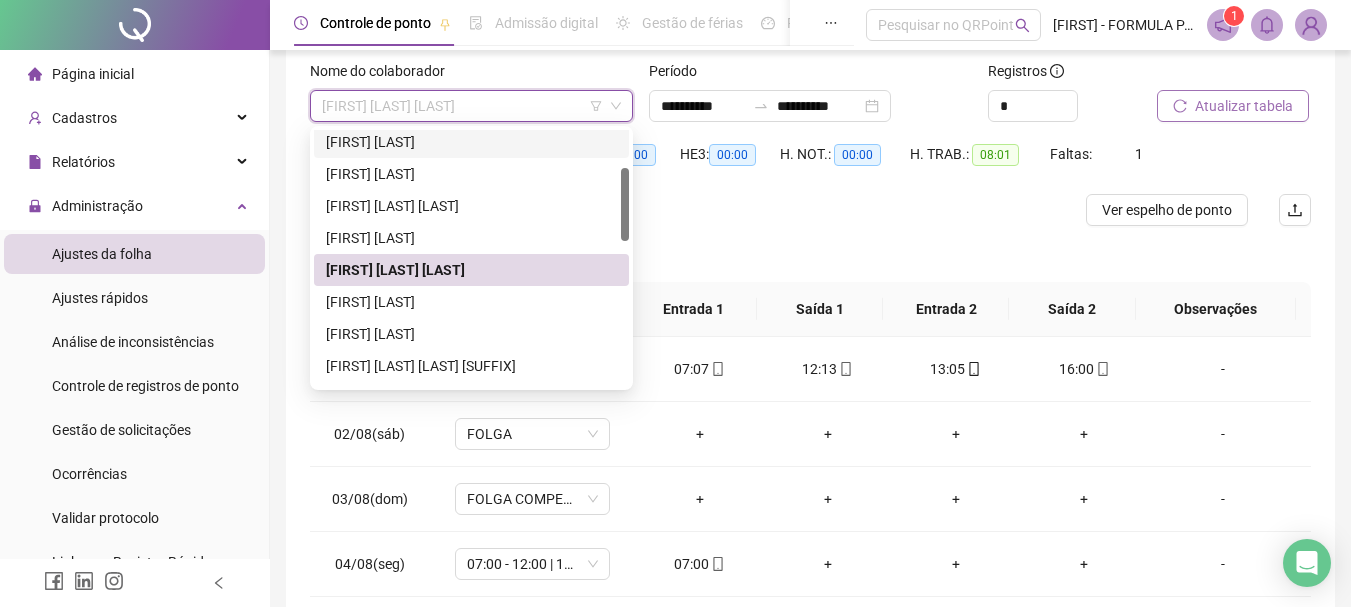 scroll, scrollTop: 232, scrollLeft: 0, axis: vertical 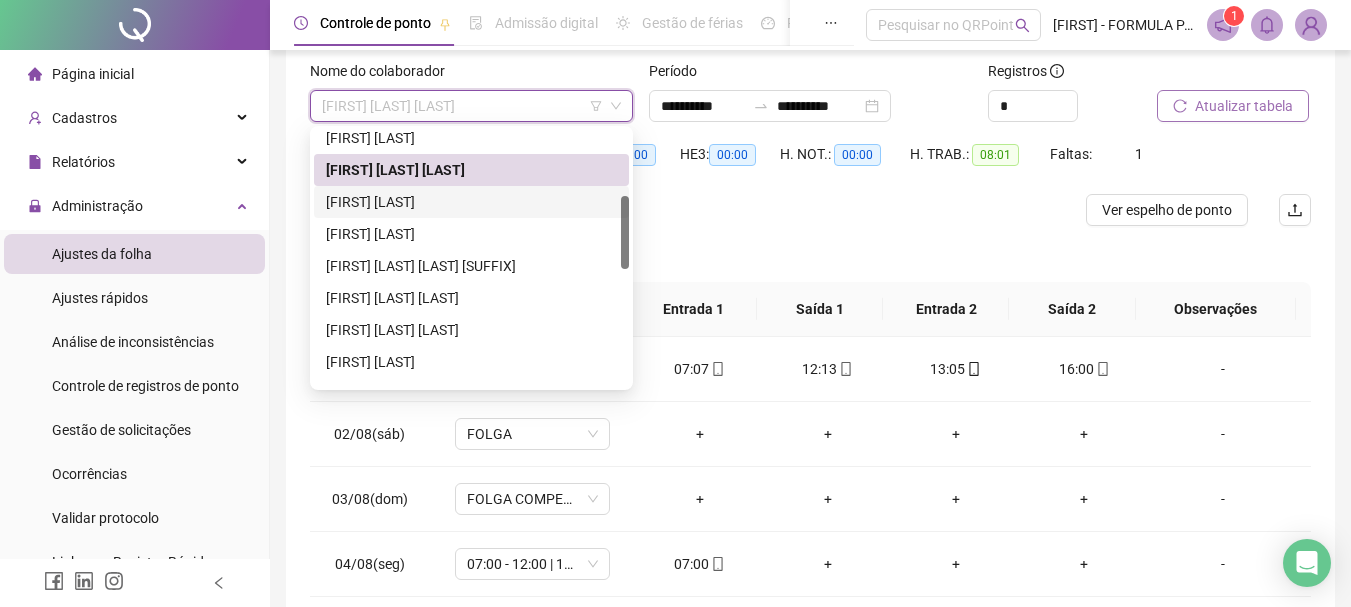 click on "[FIRST] [LAST]" at bounding box center [471, 202] 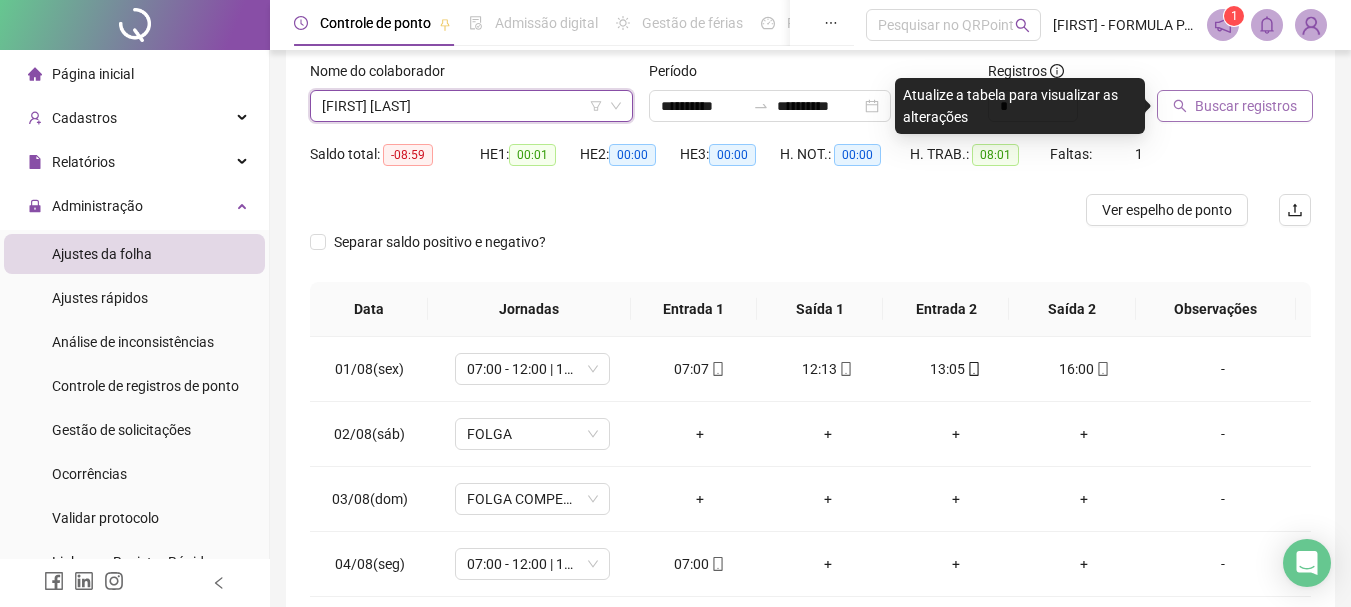 click on "Buscar registros" at bounding box center [1246, 106] 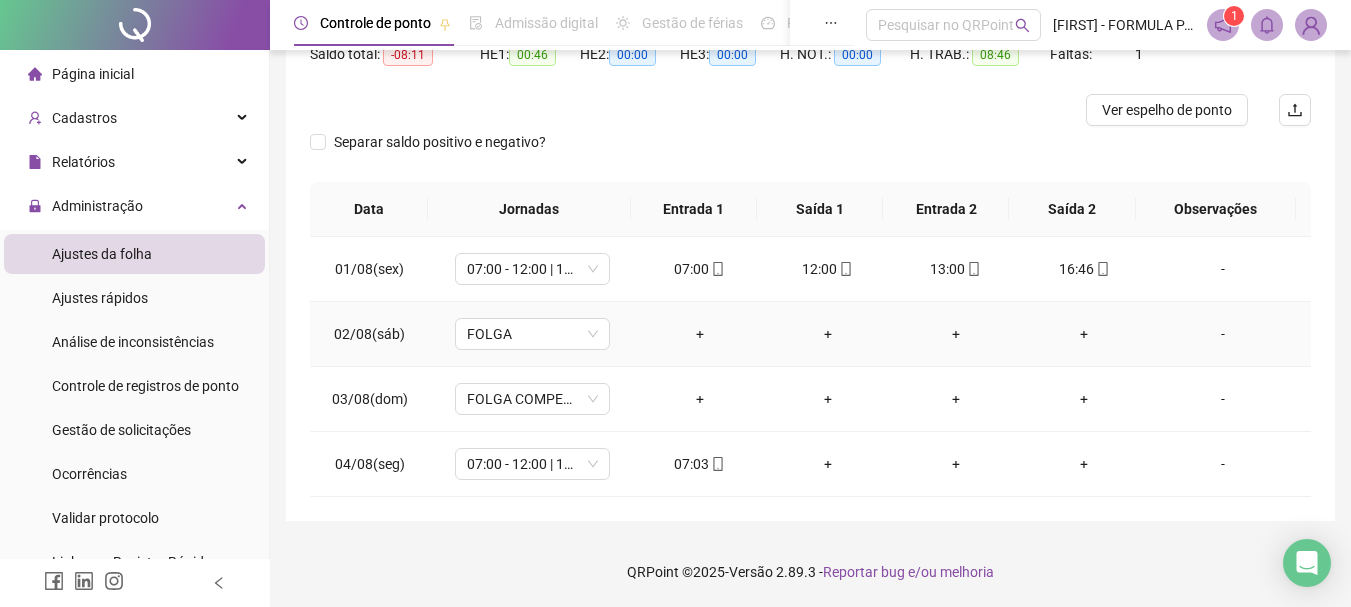 scroll, scrollTop: 124, scrollLeft: 0, axis: vertical 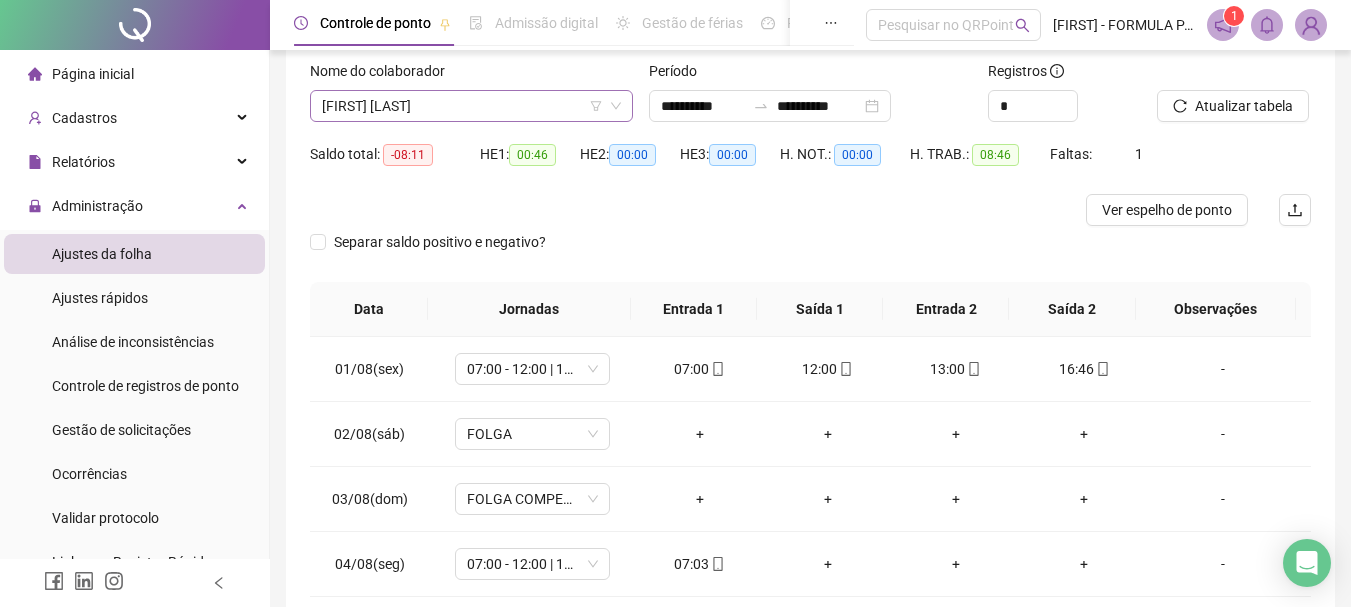 click on "[FIRST] [LAST]" at bounding box center (471, 106) 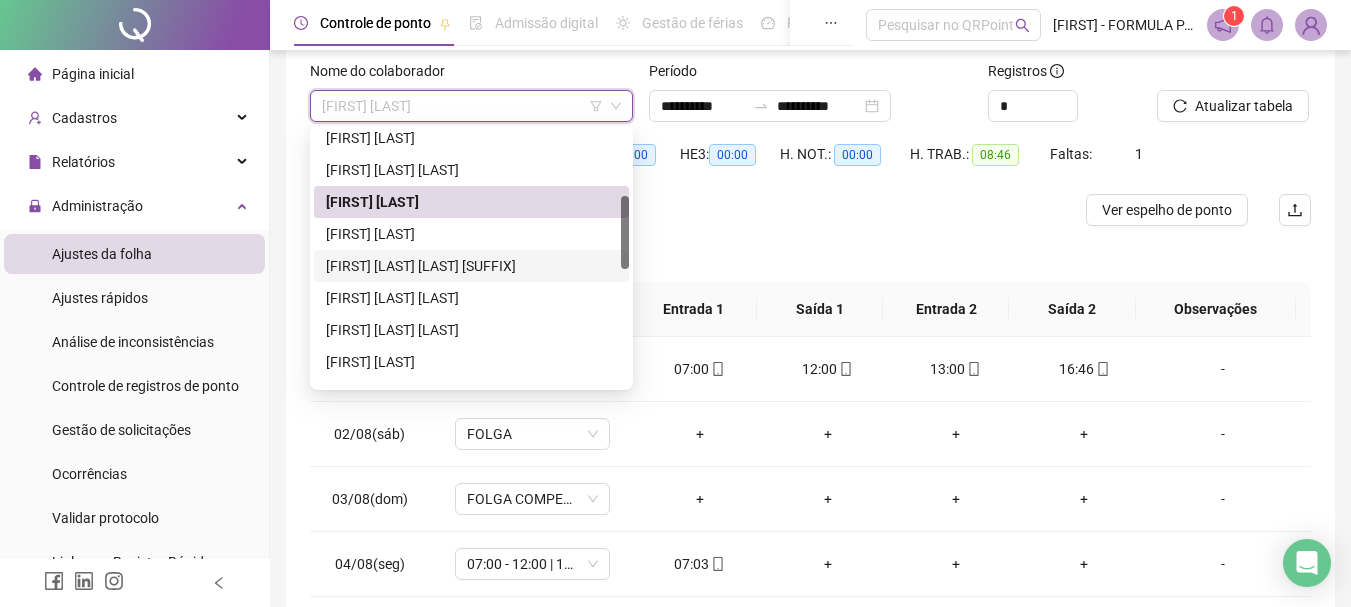 click on "[FIRST] [LAST] [LAST] [SUFFIX]" at bounding box center (471, 266) 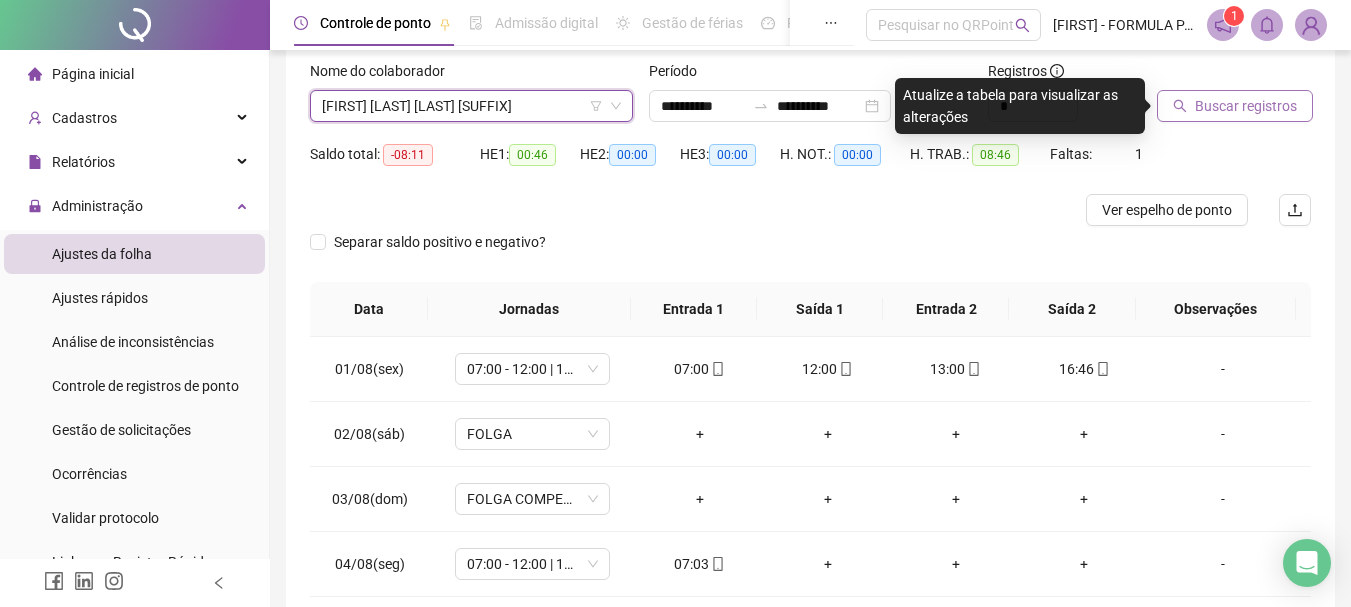 click on "Buscar registros" at bounding box center (1246, 106) 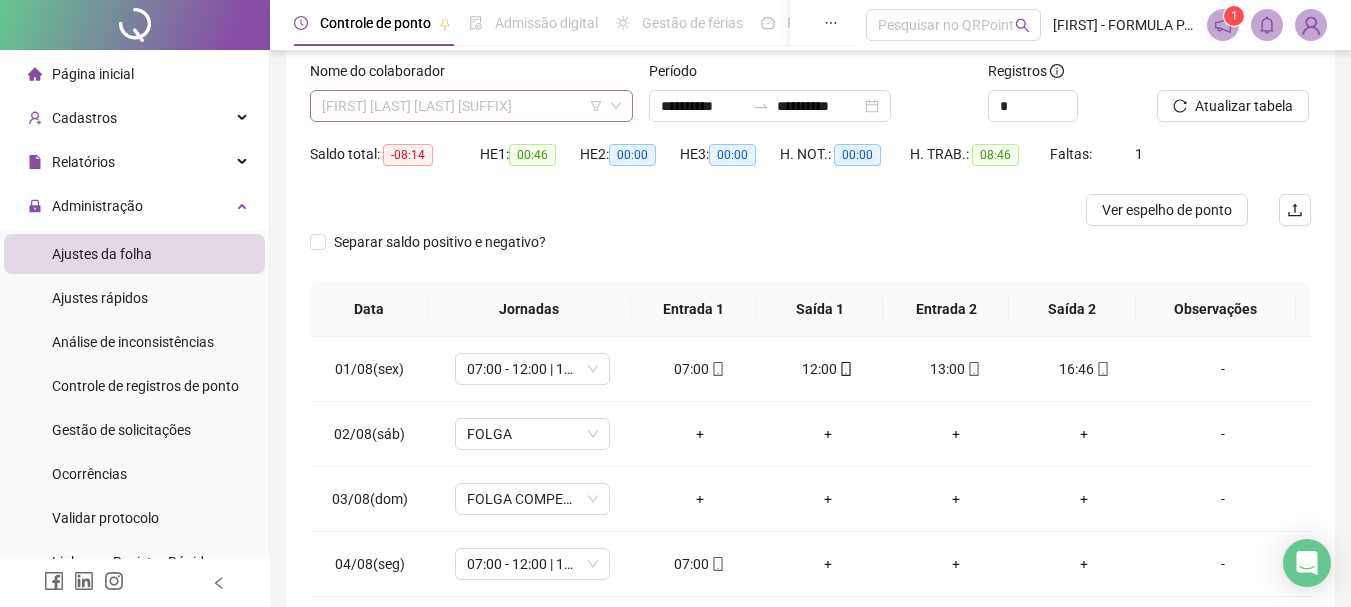 click on "[FIRST] [LAST] [LAST] [SUFFIX]" at bounding box center [471, 106] 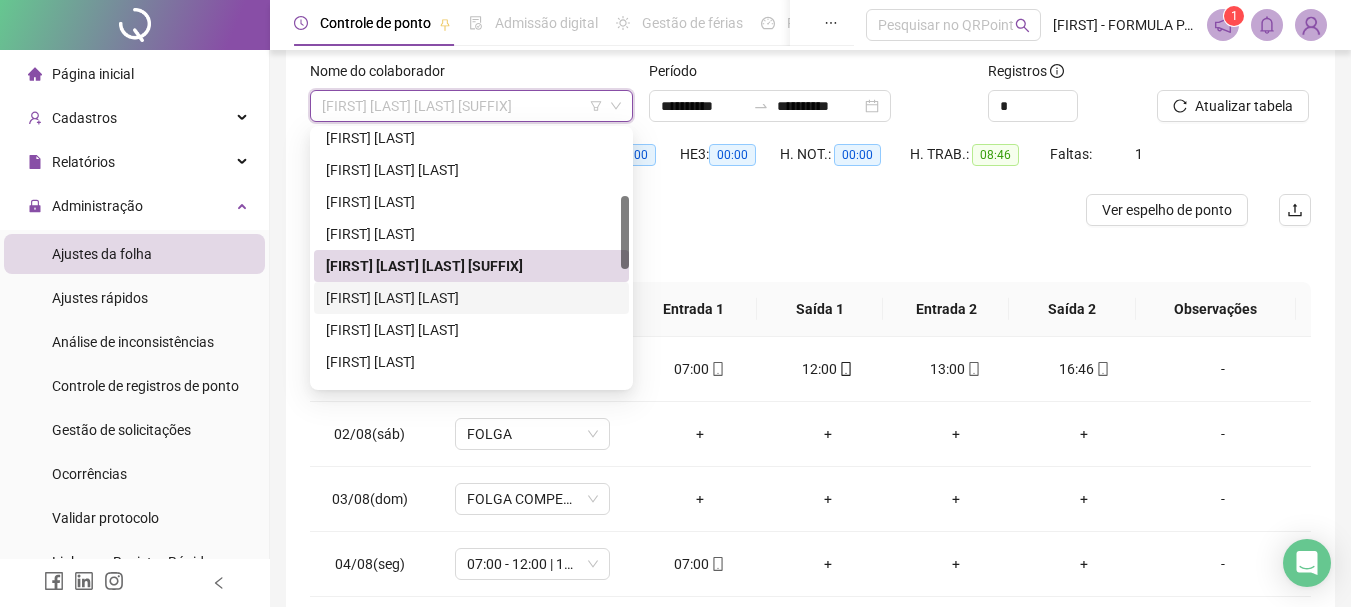 click on "[FIRST] [LAST] [LAST]" at bounding box center [471, 298] 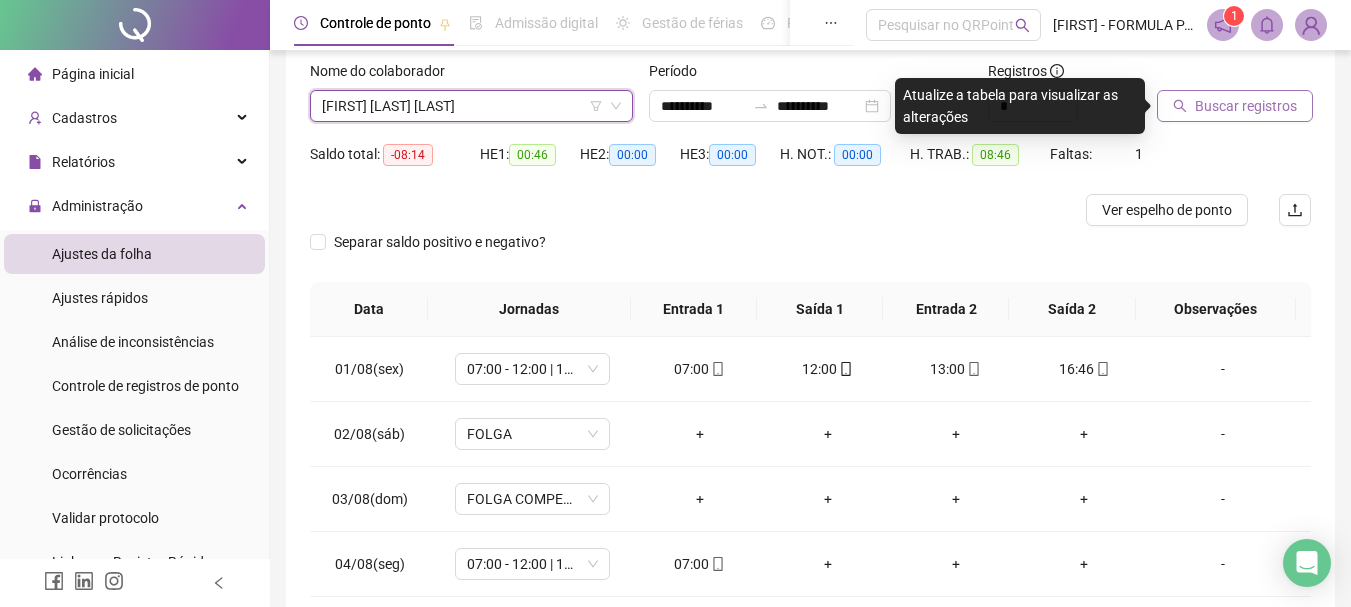 click on "Buscar registros" at bounding box center [1246, 106] 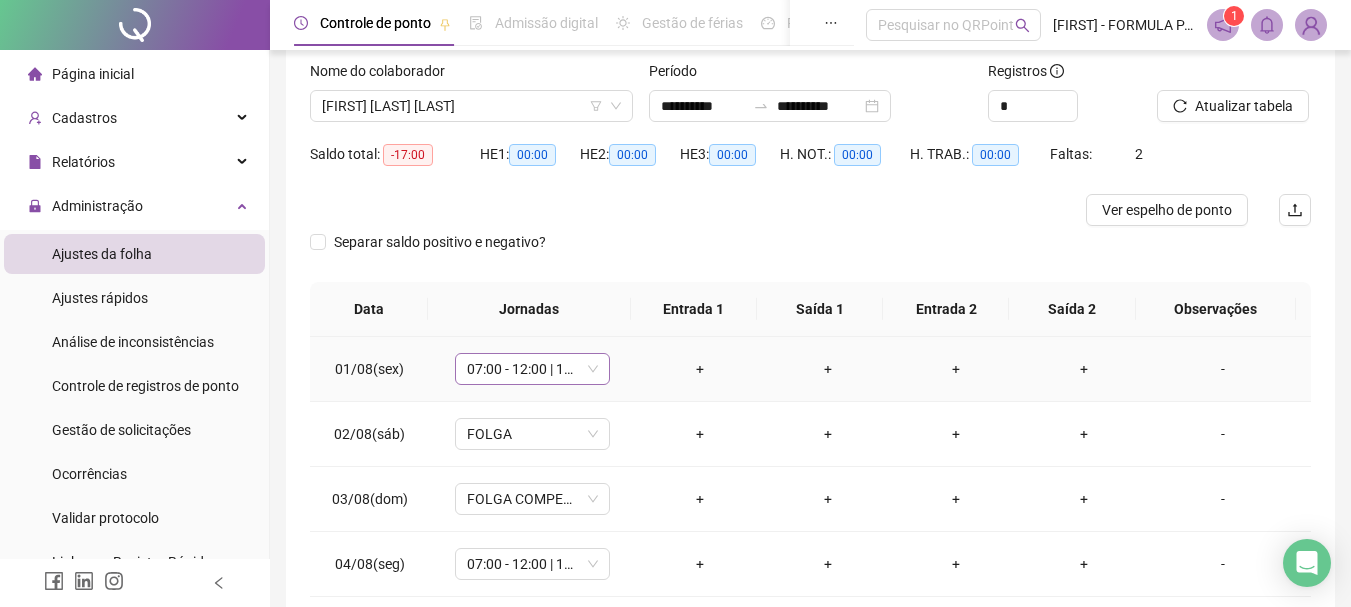 click on "07:00 - 12:00 | 13:00 - 16:00" at bounding box center [532, 369] 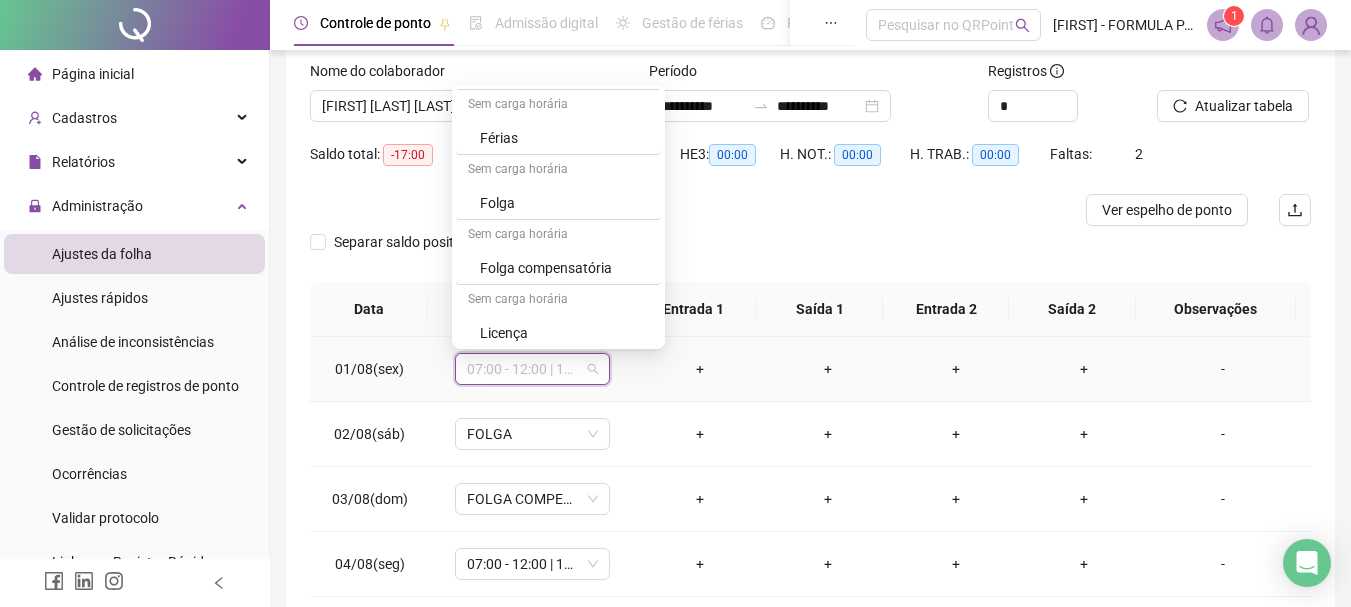 scroll, scrollTop: 589, scrollLeft: 0, axis: vertical 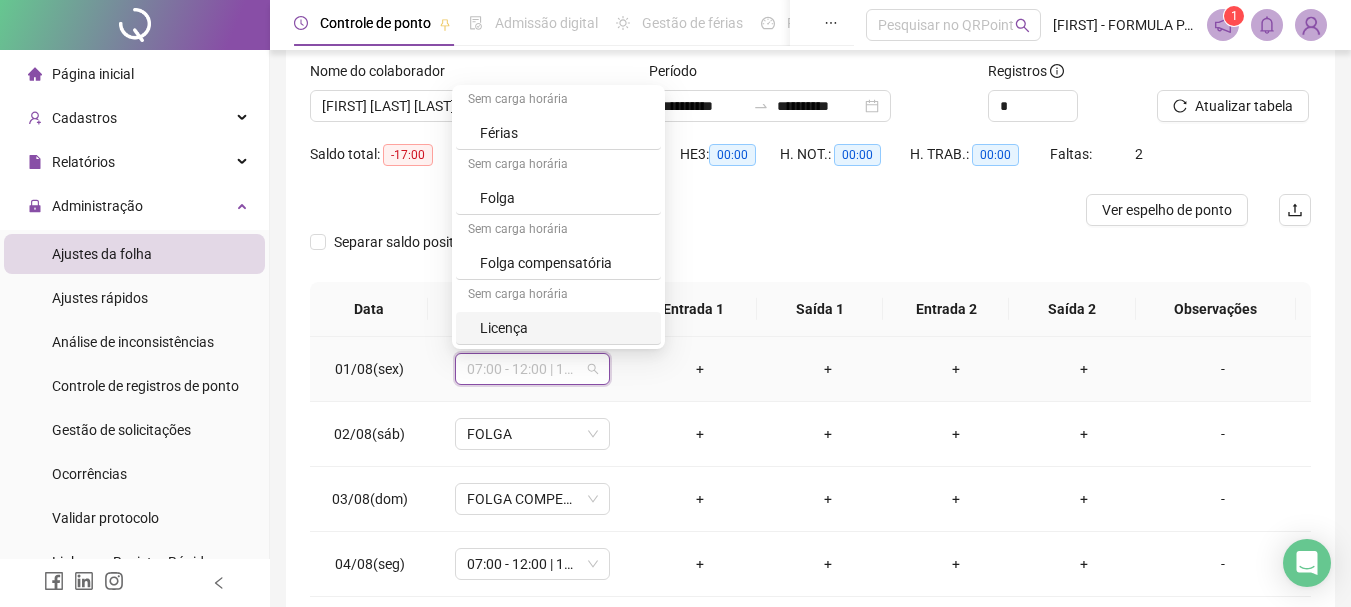 click on "Licença" at bounding box center [564, 328] 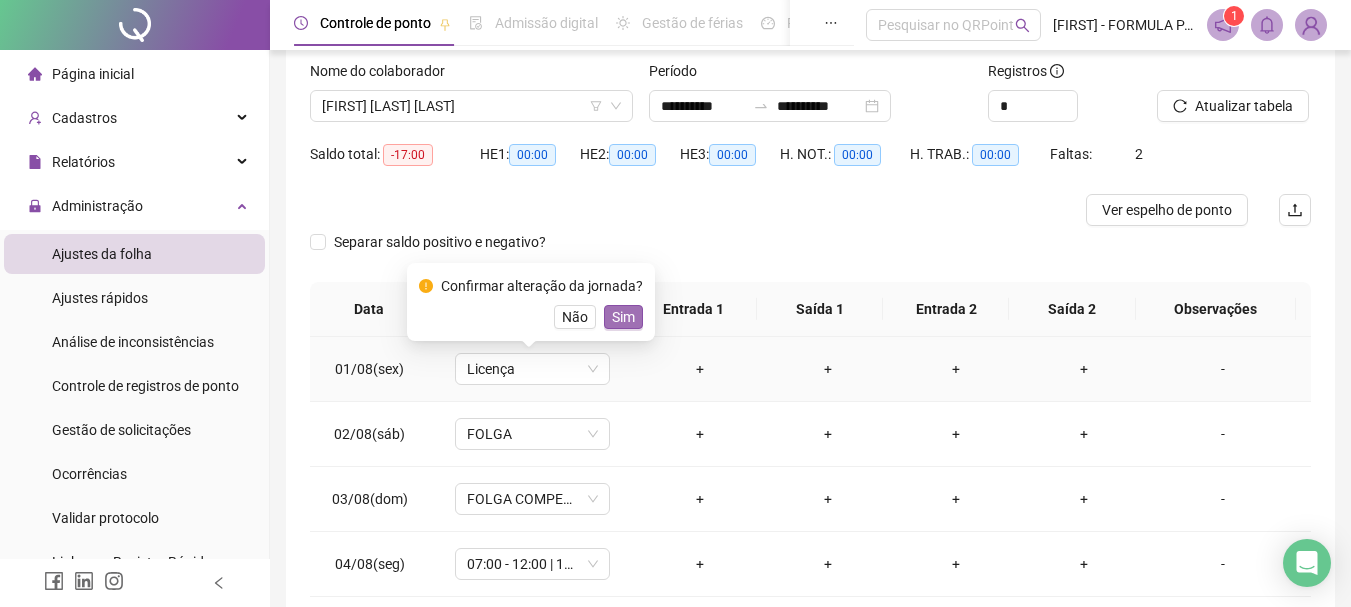 click on "Sim" at bounding box center (623, 317) 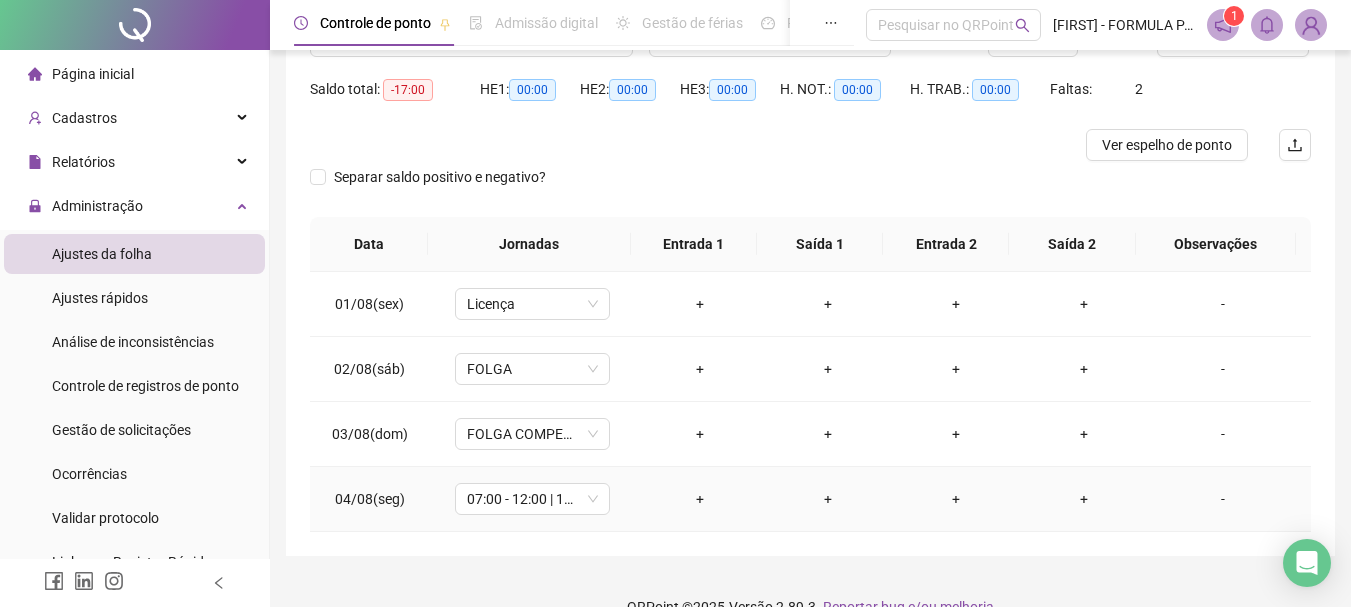 scroll, scrollTop: 224, scrollLeft: 0, axis: vertical 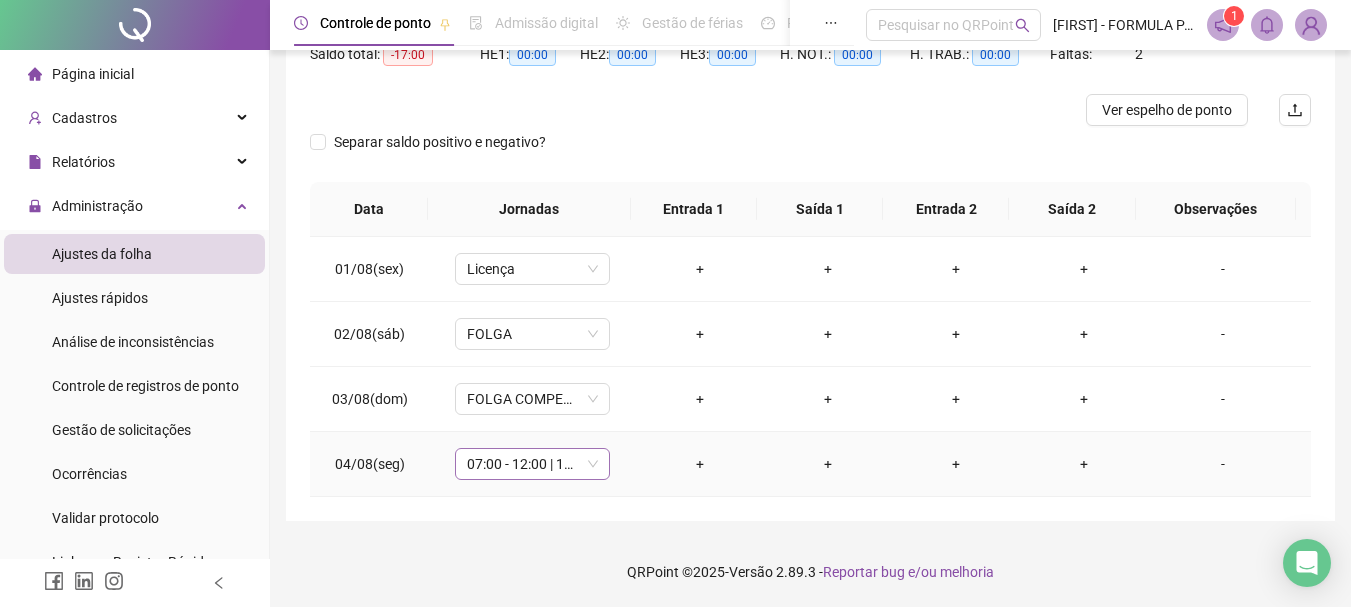 click on "07:00 - 12:00 | 13:00 - 17:00" at bounding box center [532, 464] 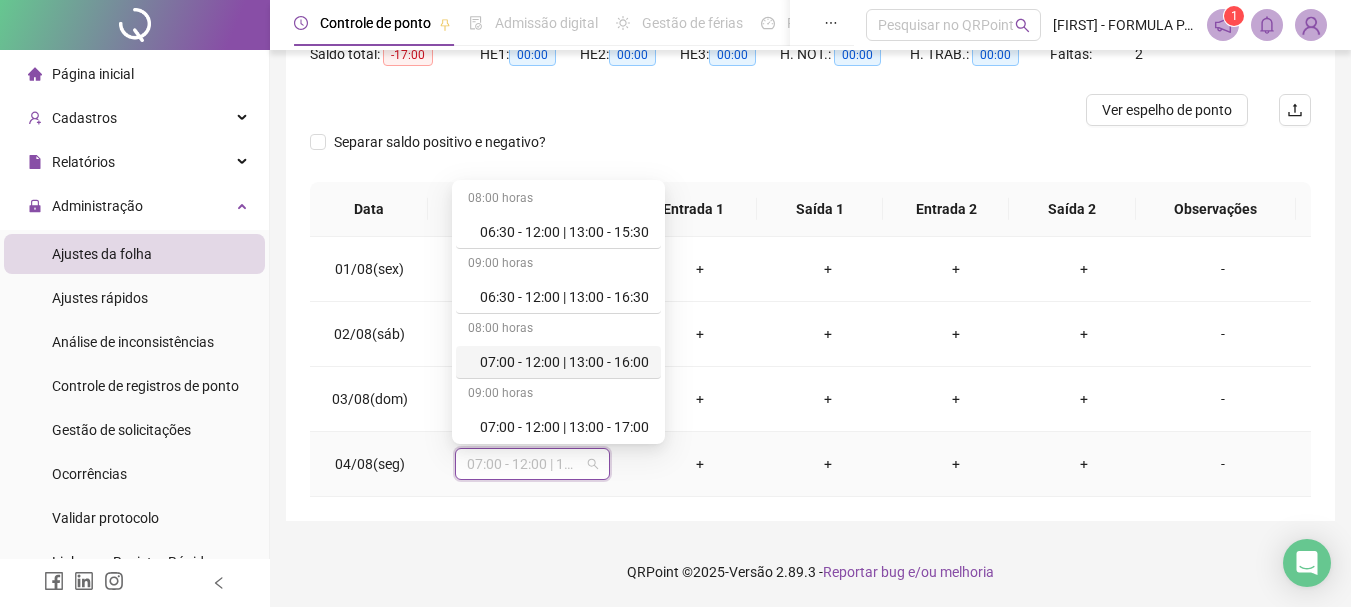 scroll, scrollTop: 589, scrollLeft: 0, axis: vertical 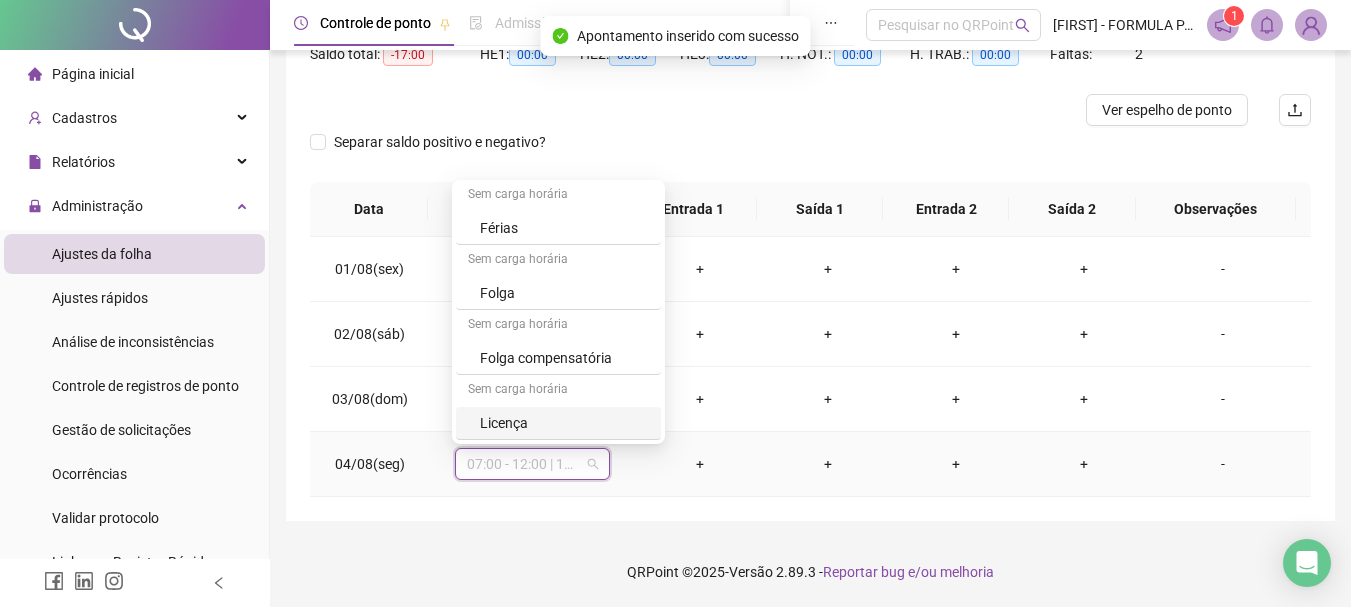 click on "Licença" at bounding box center [564, 423] 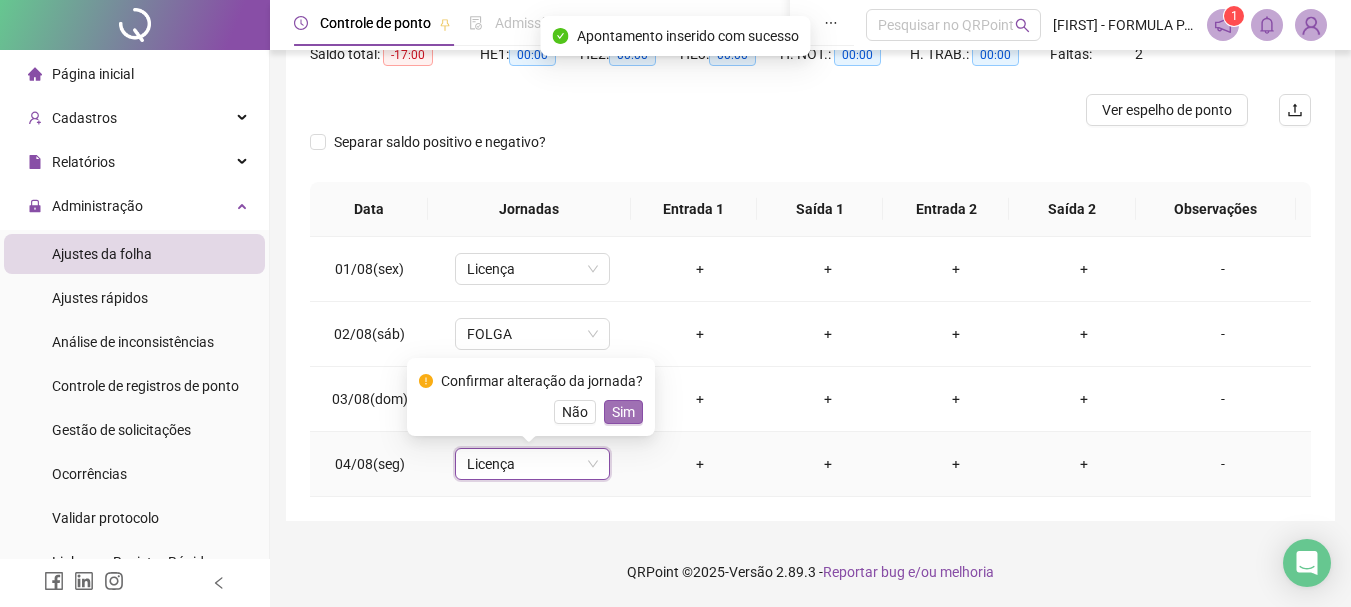 click on "Sim" at bounding box center [623, 412] 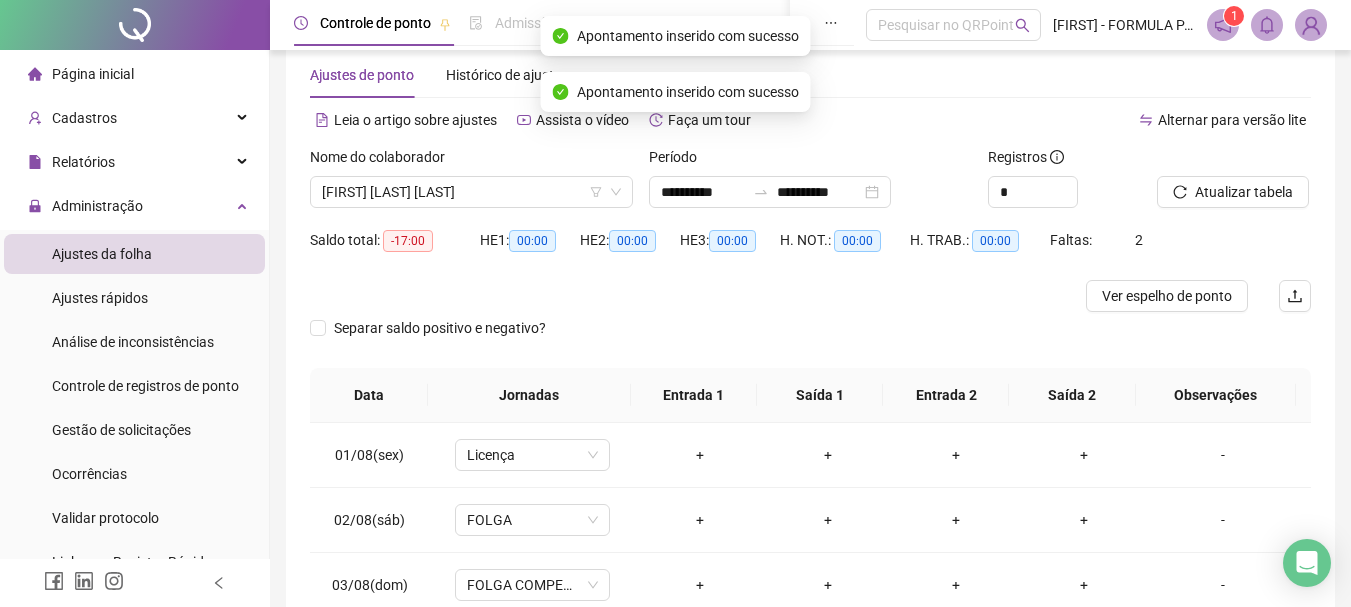 scroll, scrollTop: 24, scrollLeft: 0, axis: vertical 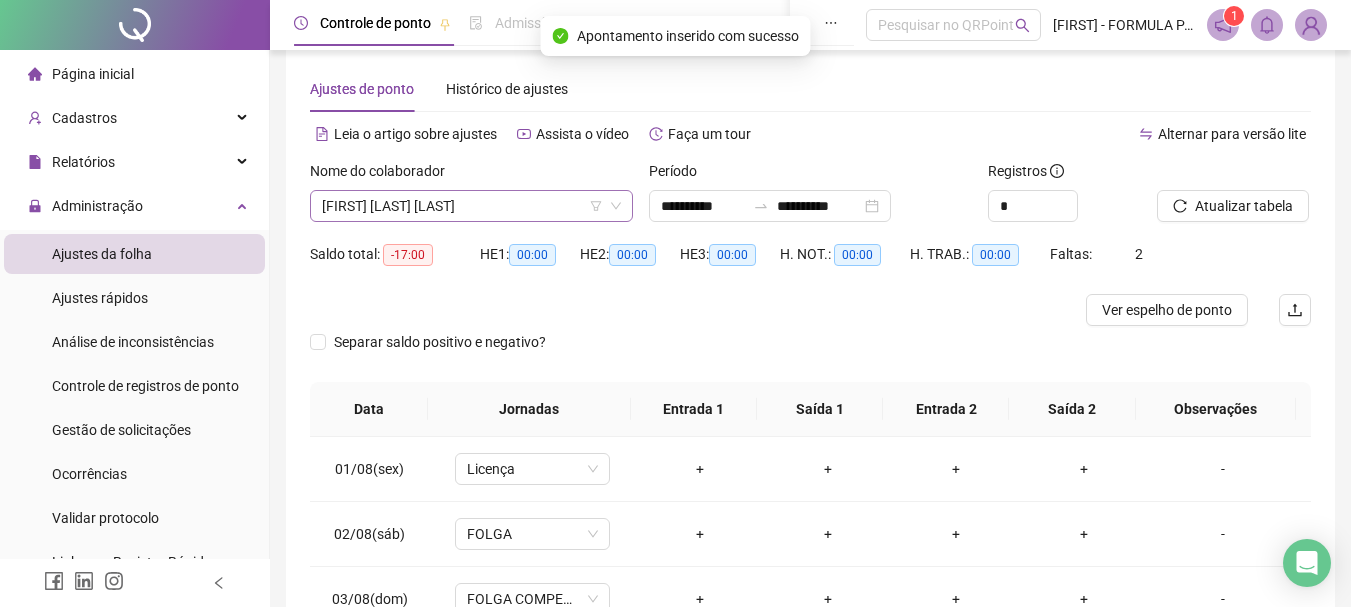 click on "[FIRST] [LAST] [LAST]" at bounding box center (471, 206) 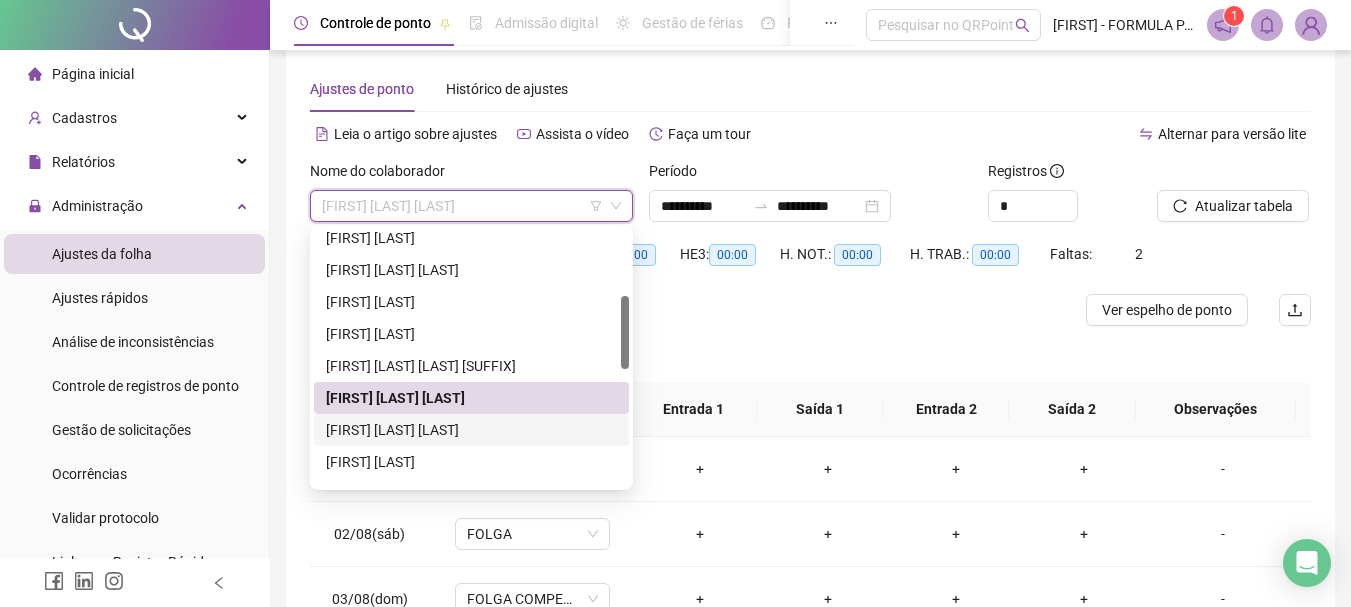 click on "[FIRST] [LAST] [LAST]" at bounding box center [471, 430] 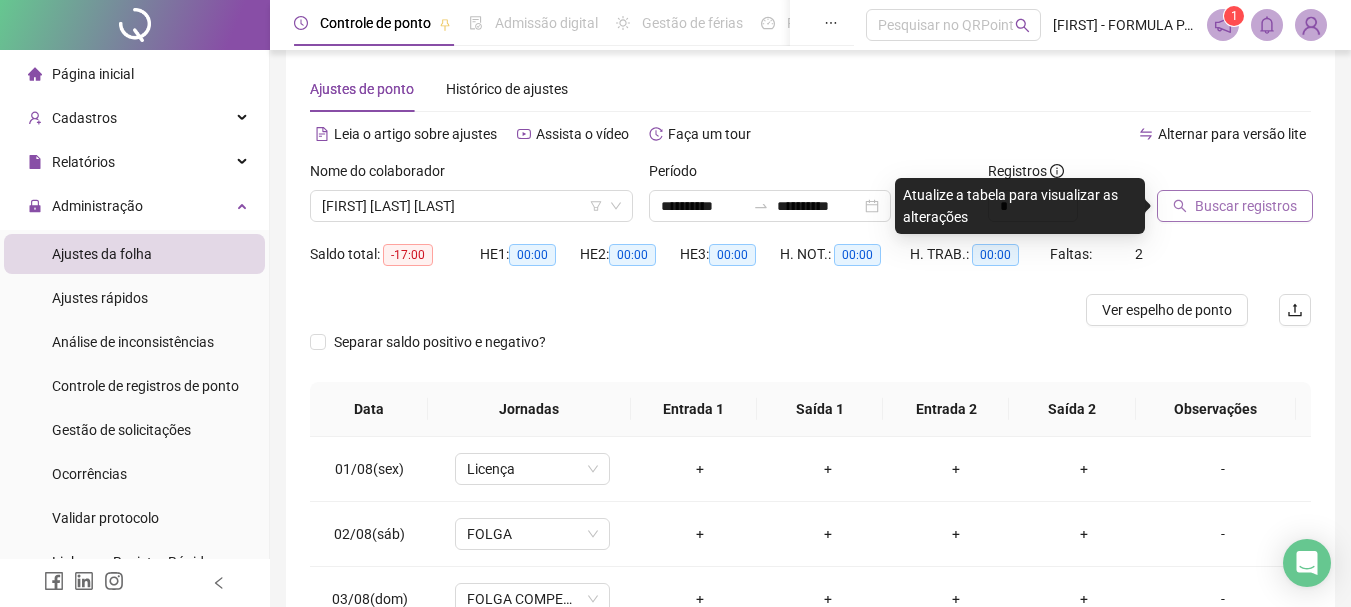 click on "Buscar registros" at bounding box center (1246, 206) 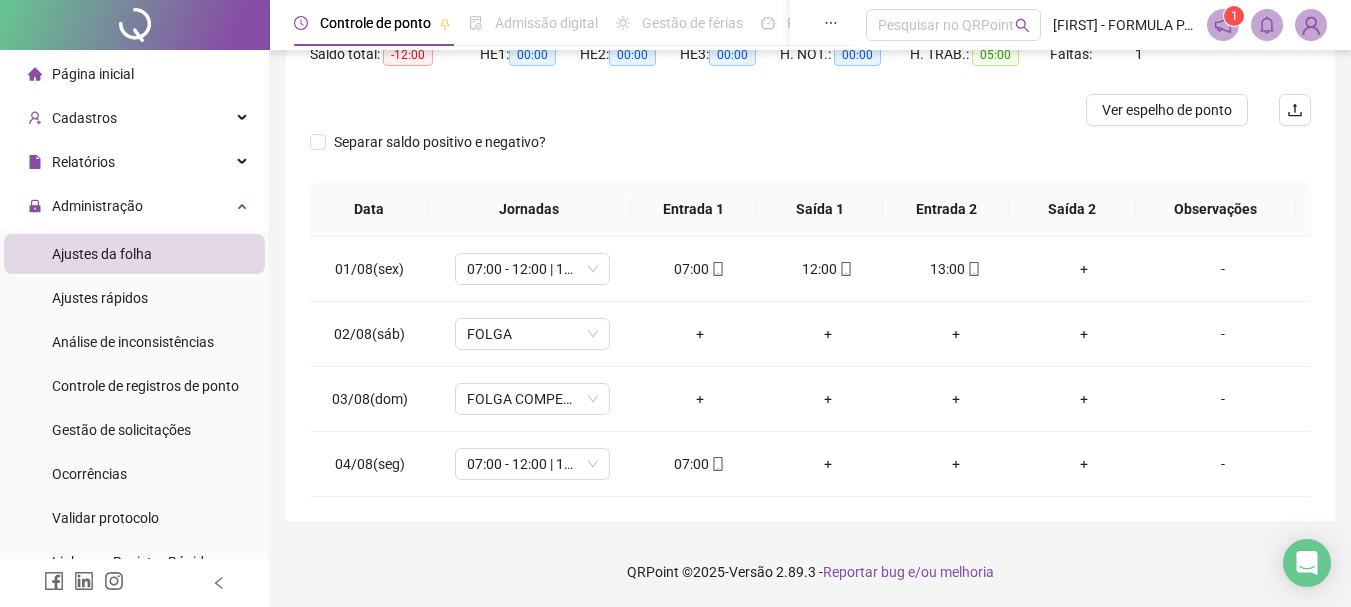 scroll, scrollTop: 24, scrollLeft: 0, axis: vertical 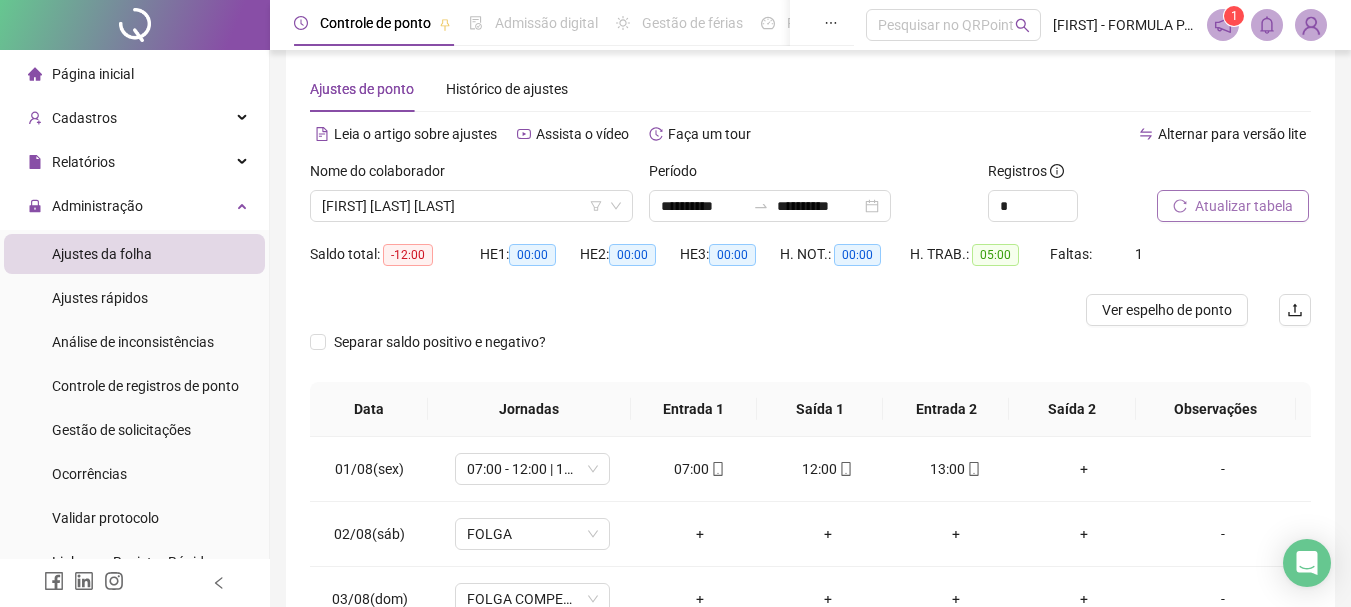 click on "Atualizar tabela" at bounding box center [1244, 206] 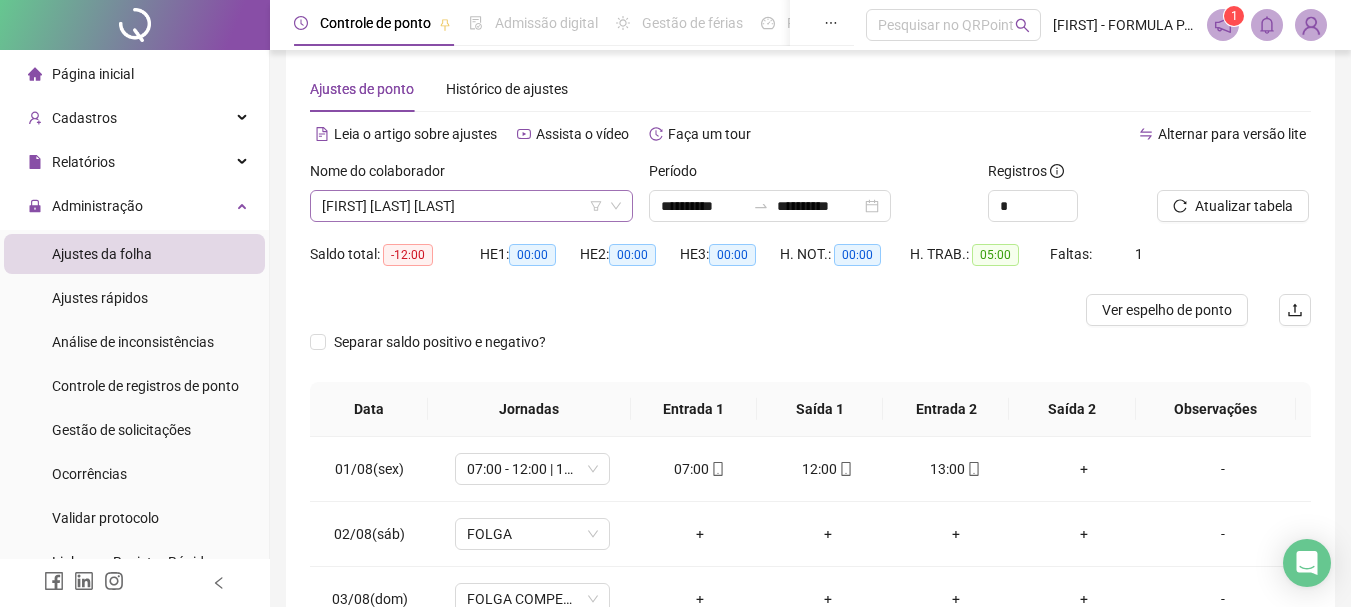 click on "[FIRST] [LAST] [LAST]" at bounding box center [471, 206] 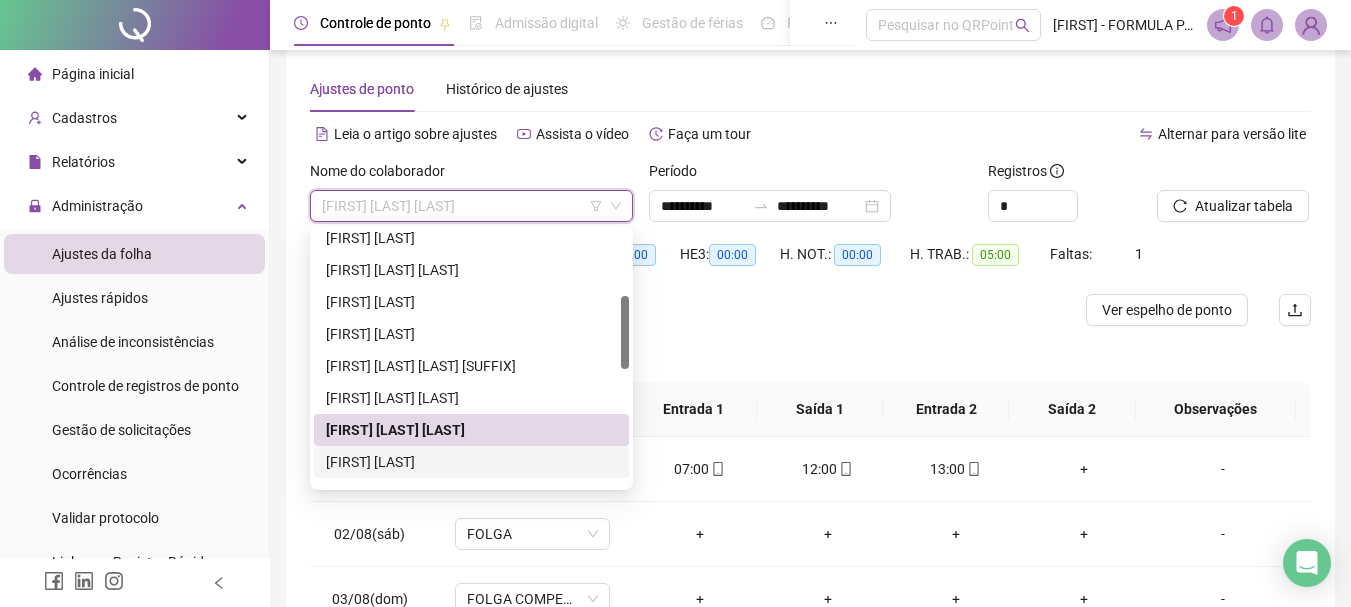 click on "[FIRST] [LAST]" at bounding box center [471, 462] 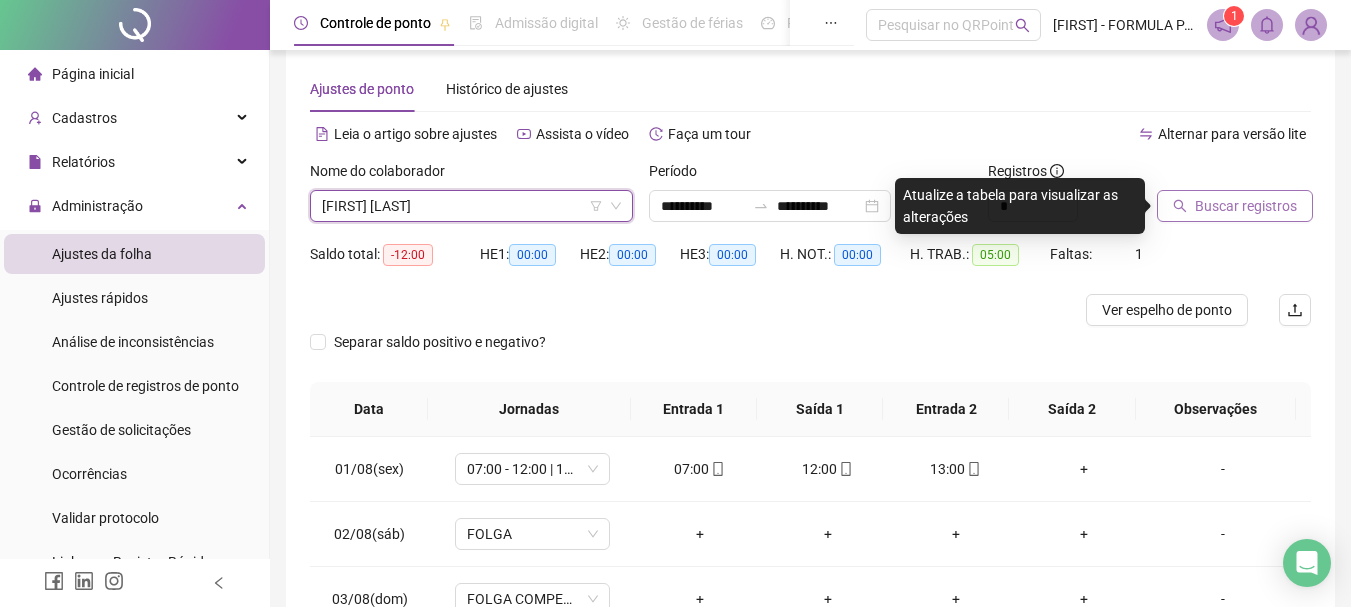 click on "Buscar registros" at bounding box center [1246, 206] 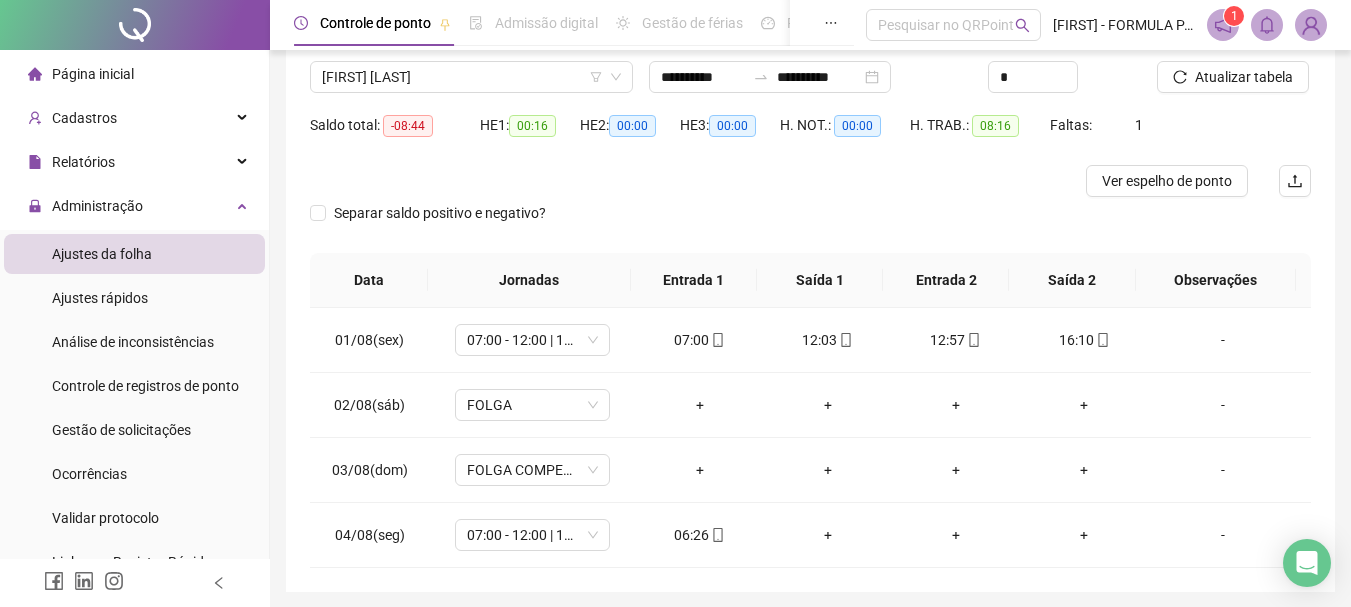 scroll, scrollTop: 152, scrollLeft: 0, axis: vertical 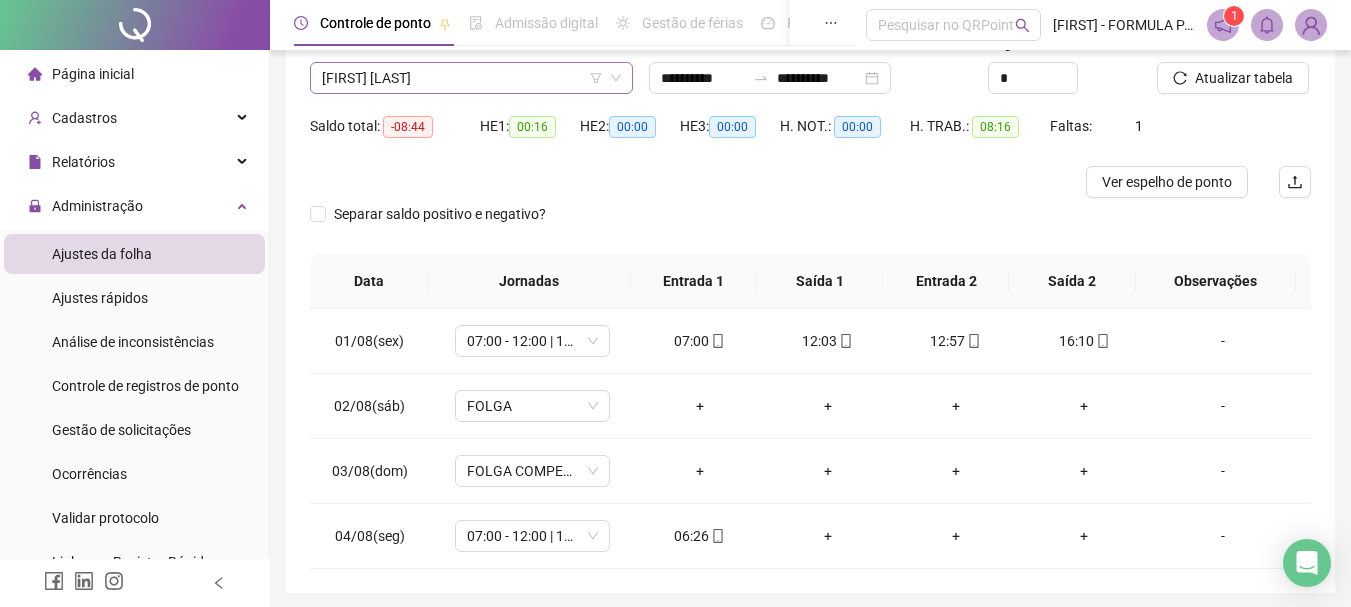 click on "[FIRST] [LAST]" at bounding box center [471, 78] 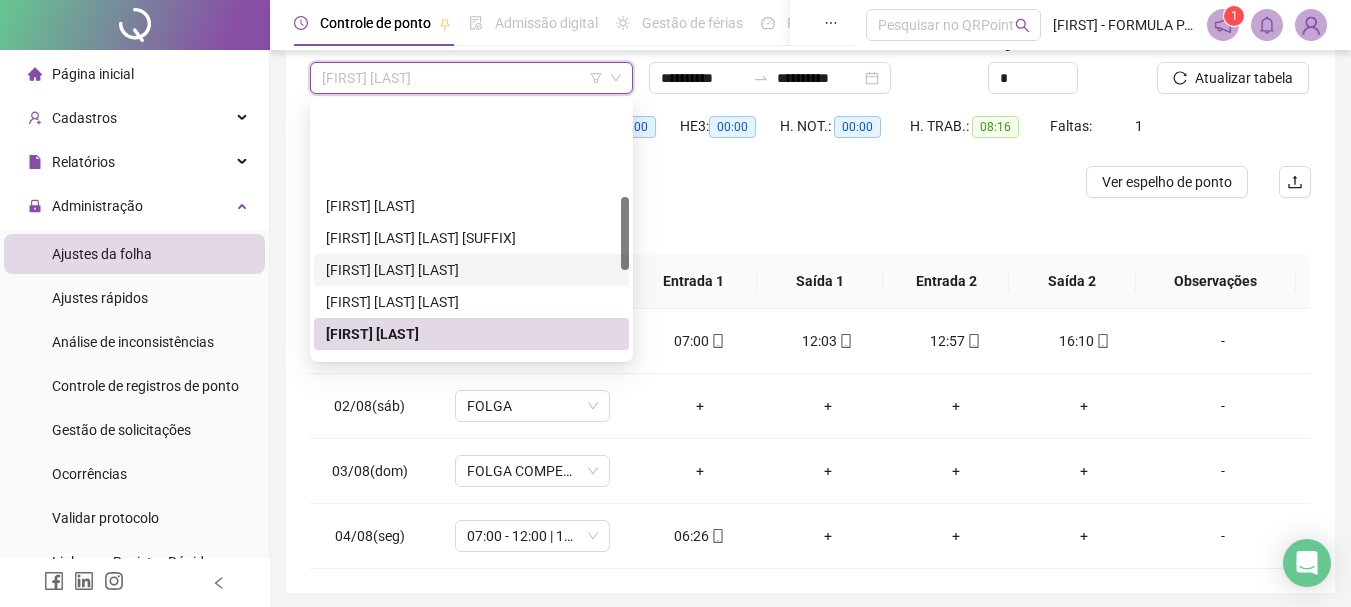 scroll, scrollTop: 332, scrollLeft: 0, axis: vertical 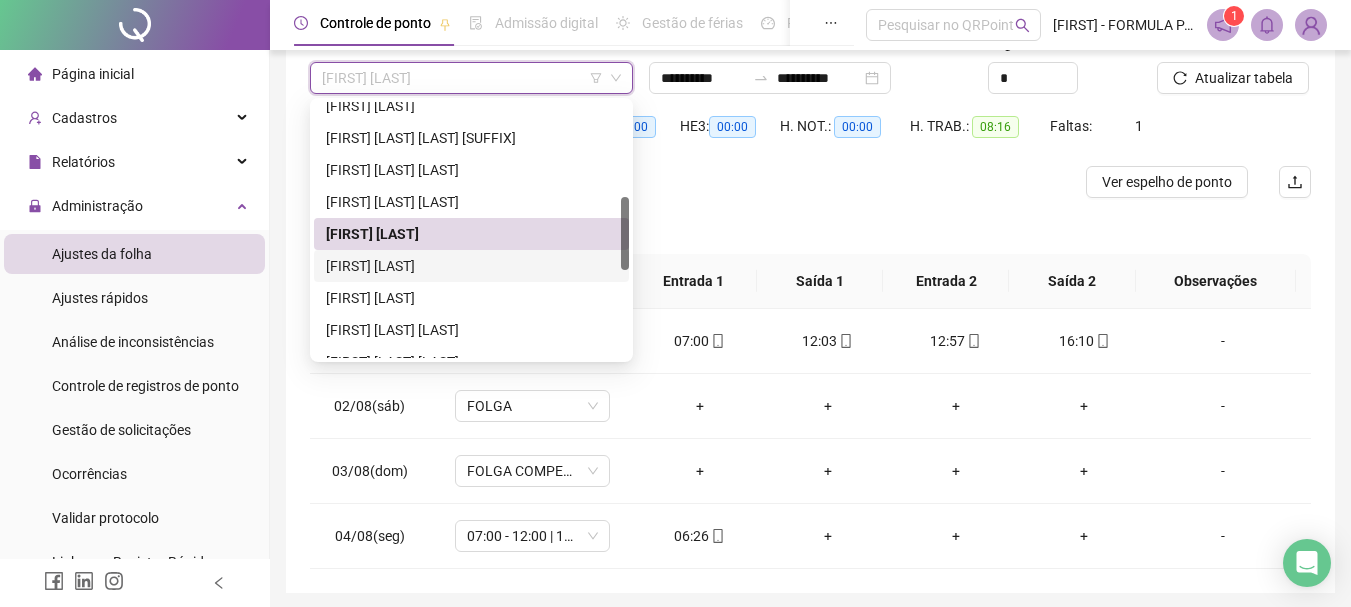 click on "[FIRST] [LAST]" at bounding box center [471, 266] 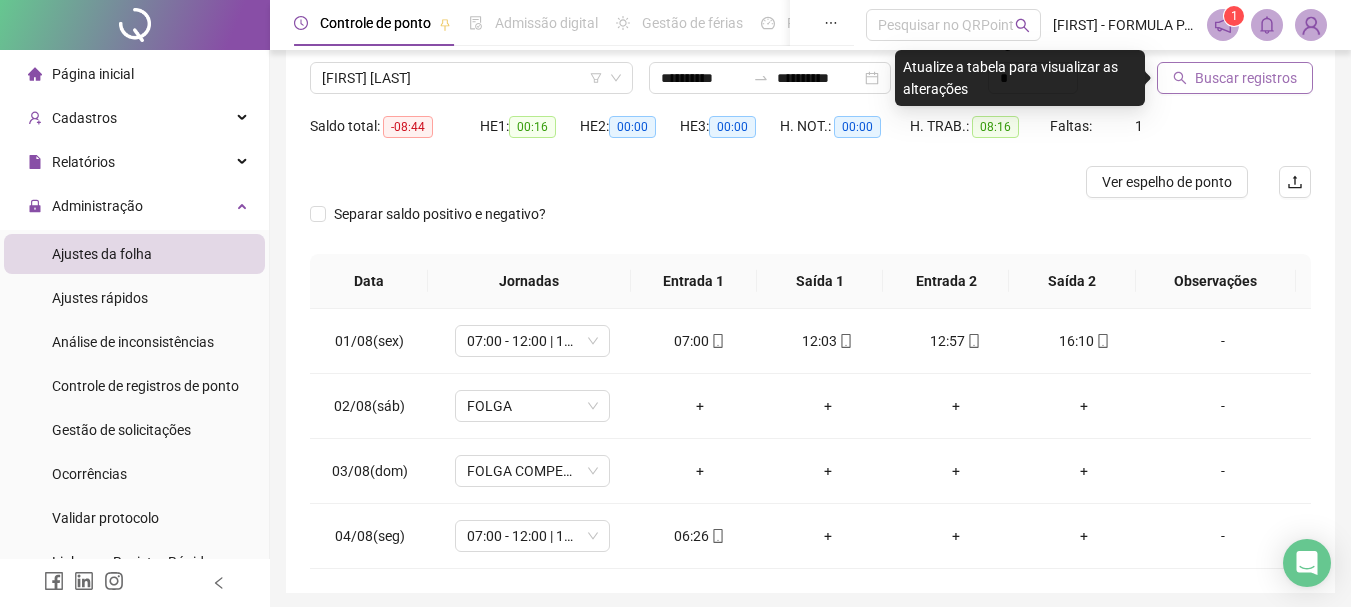 click on "Buscar registros" at bounding box center (1246, 78) 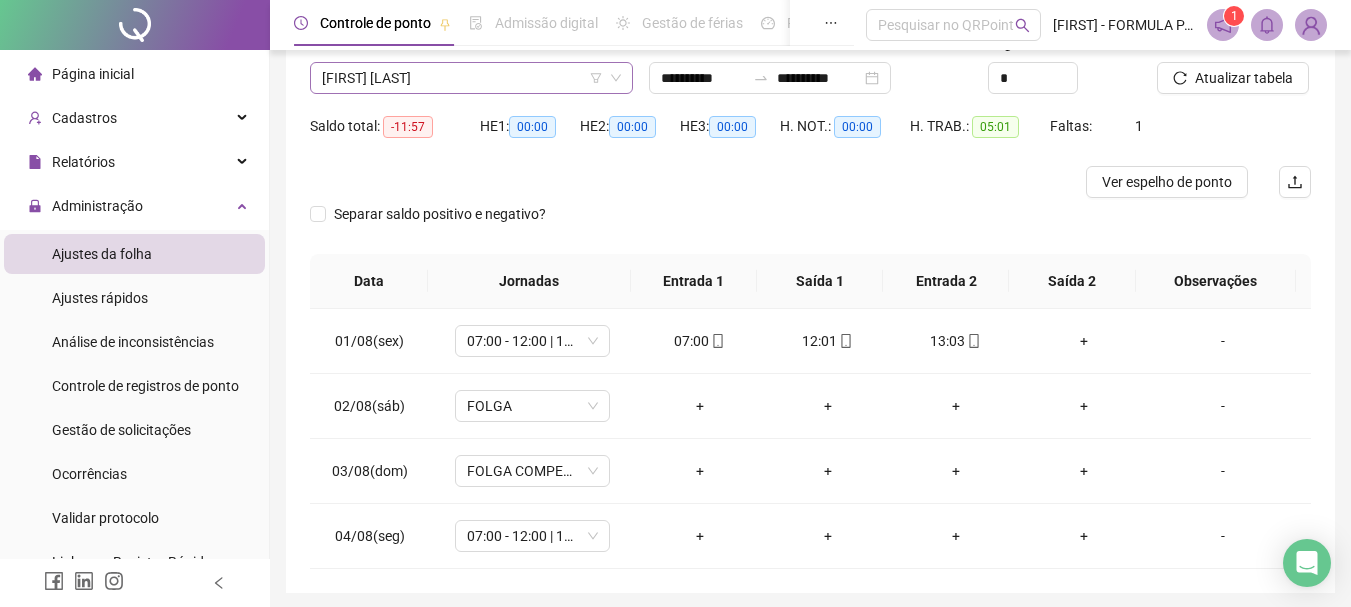 click on "[FIRST] [LAST]" at bounding box center [471, 78] 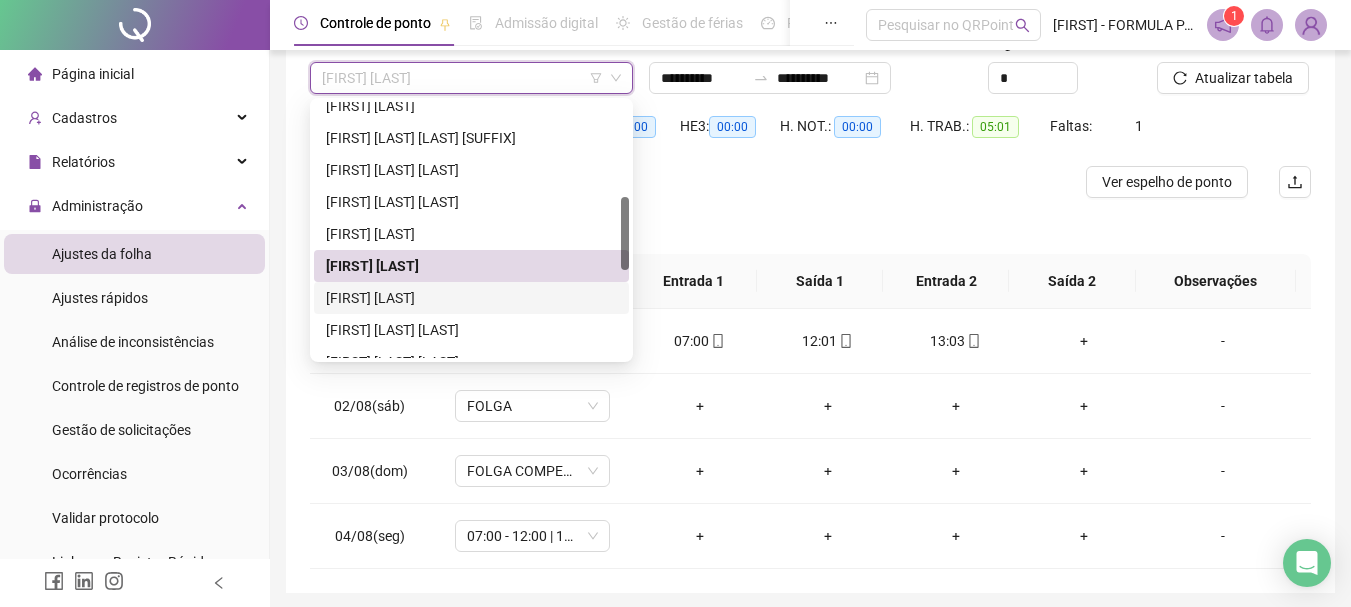 click on "[FIRST] [LAST]" at bounding box center (471, 298) 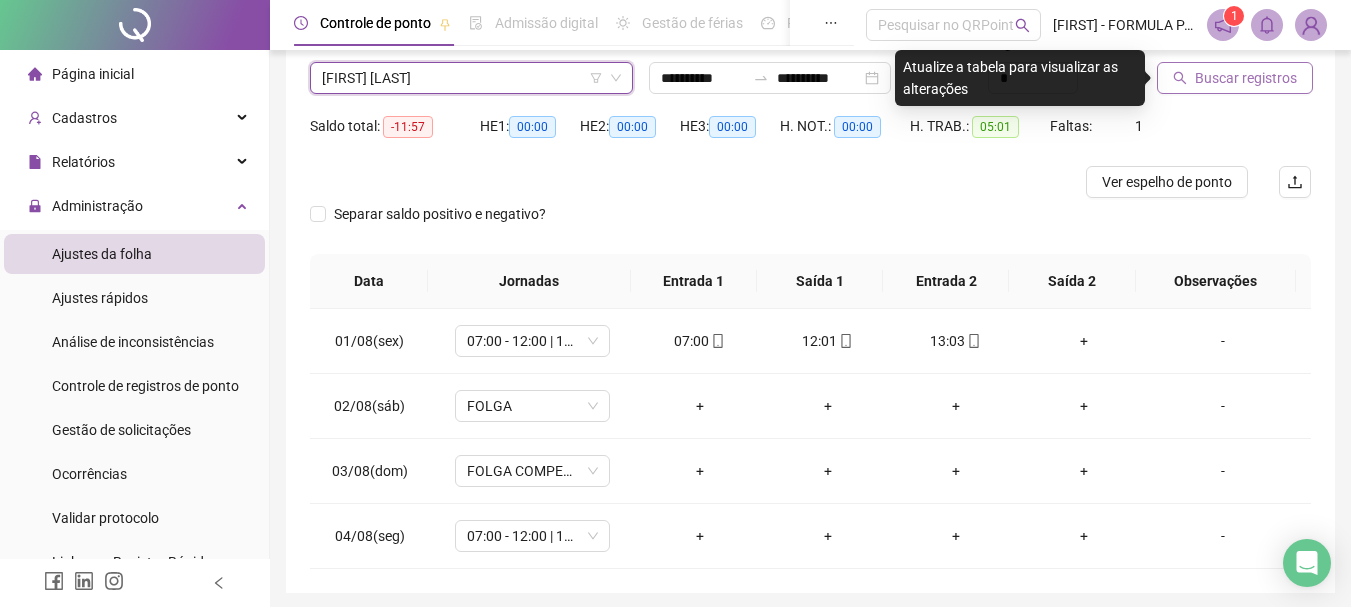 click on "Buscar registros" at bounding box center (1246, 78) 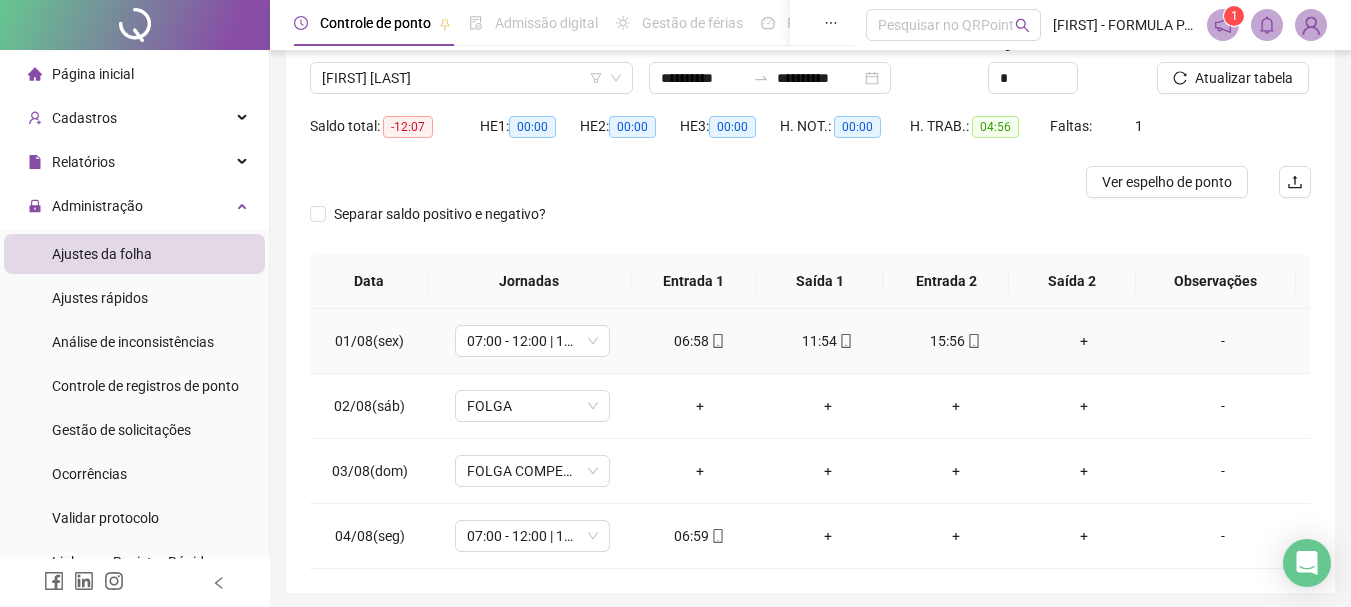 click on "+" at bounding box center [1084, 341] 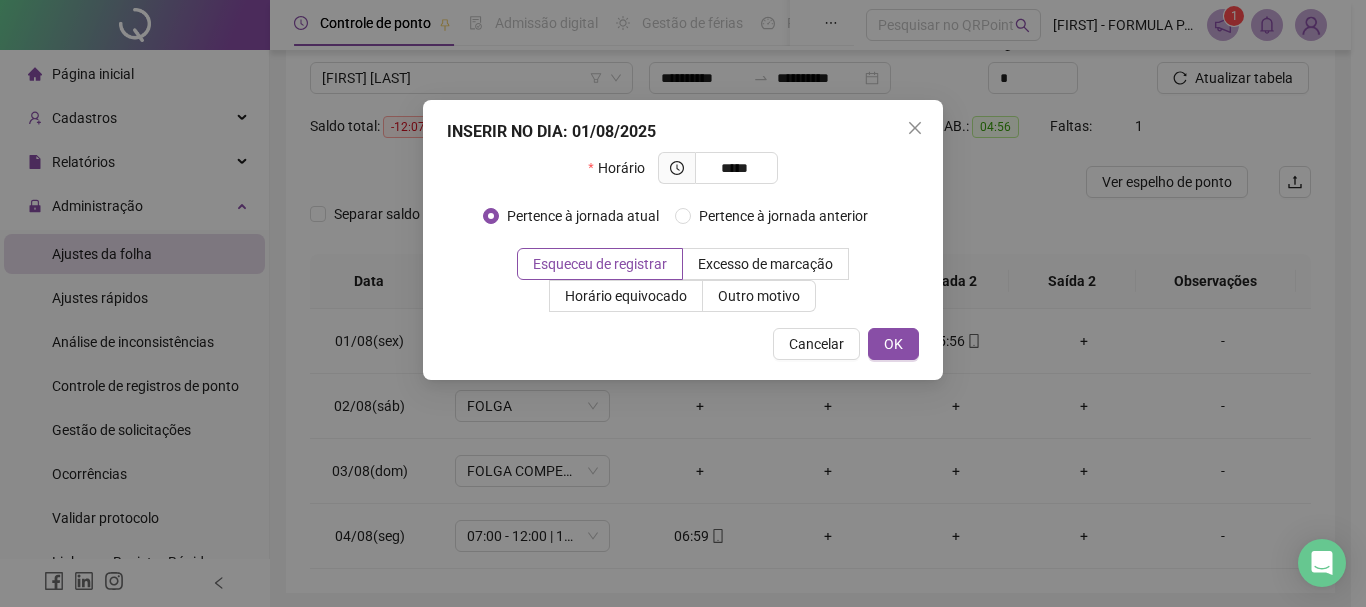 type on "*****" 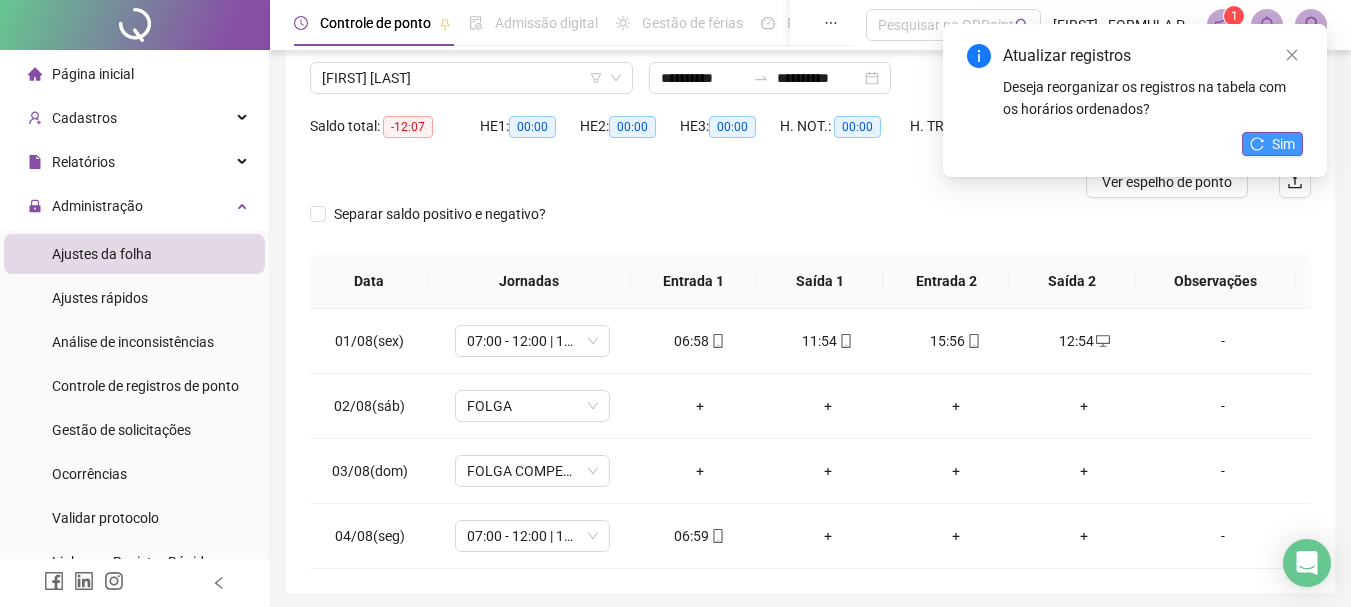 click on "Sim" at bounding box center [1272, 144] 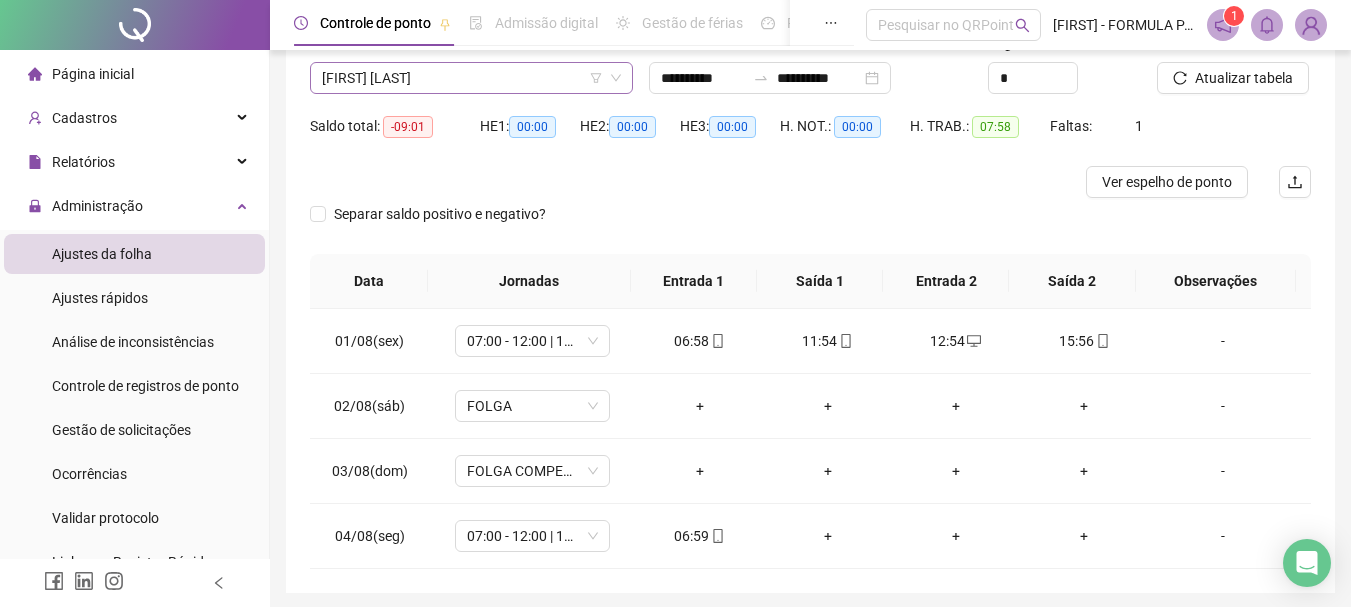 click on "[FIRST] [LAST]" at bounding box center (471, 78) 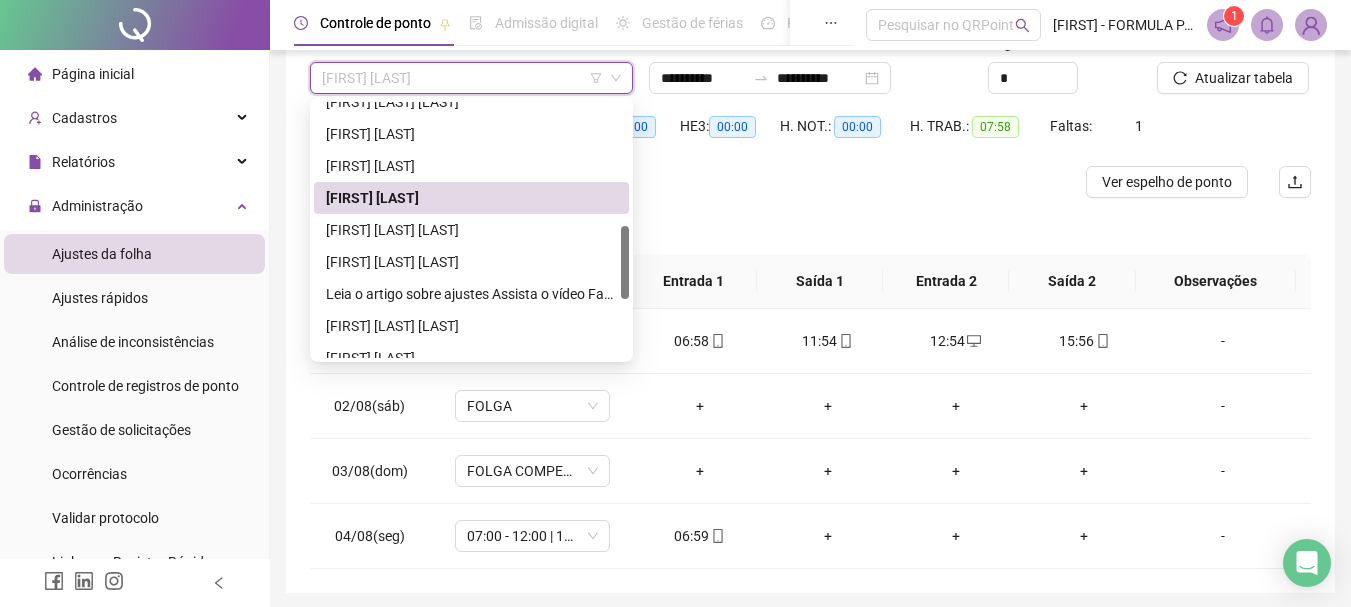 scroll, scrollTop: 532, scrollLeft: 0, axis: vertical 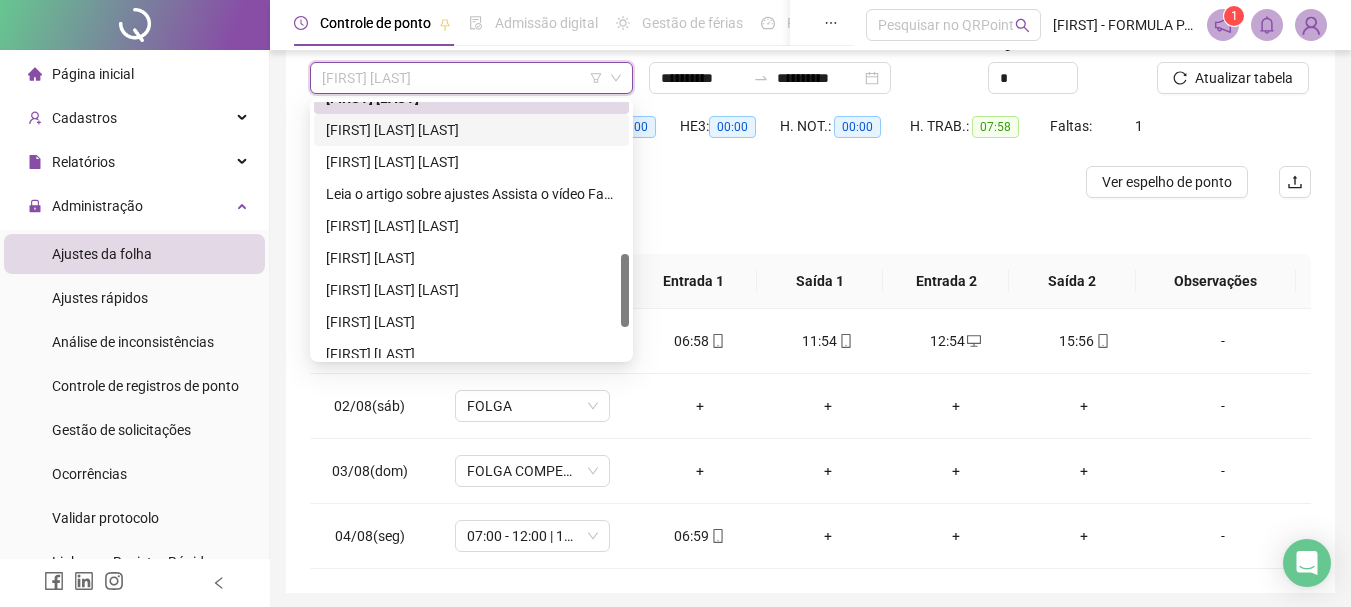 click on "[FIRST] [LAST] [LAST]" at bounding box center [471, 130] 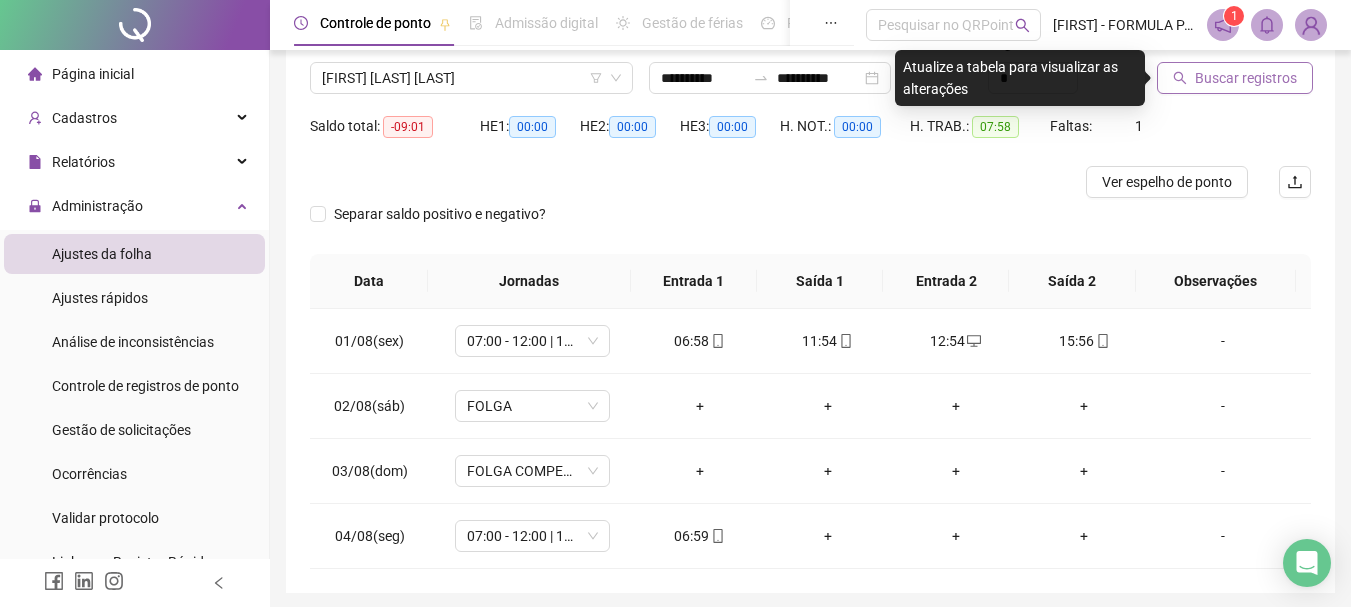 click on "Buscar registros" at bounding box center [1246, 78] 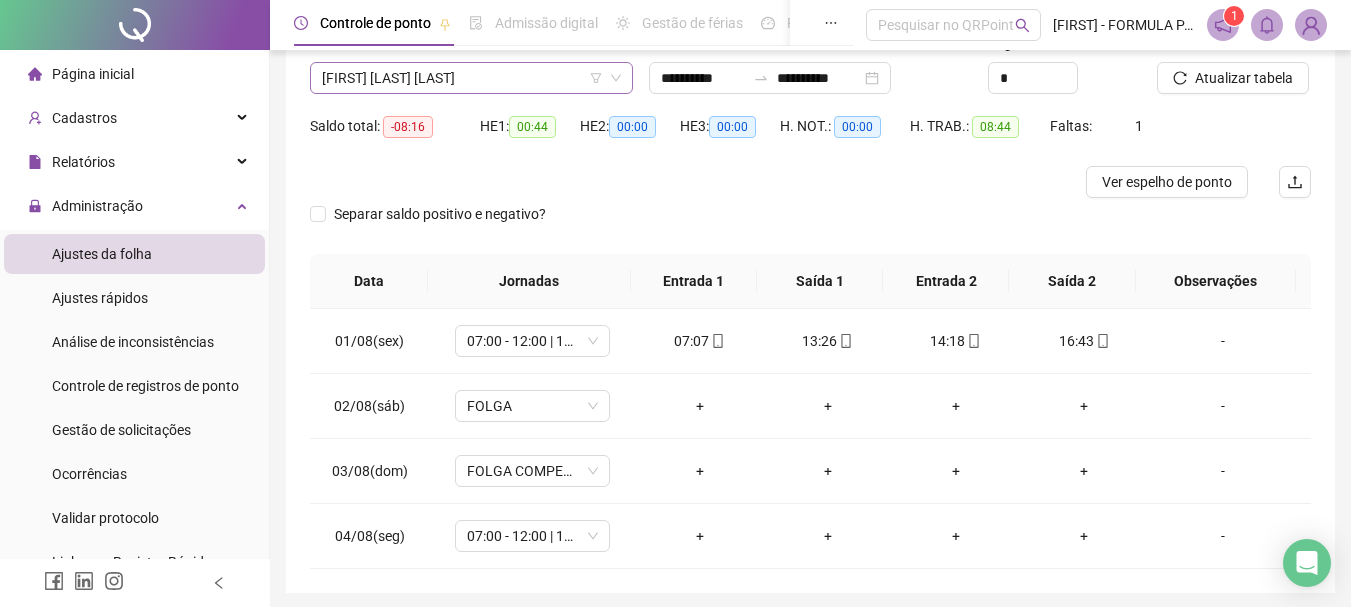 click on "[FIRST] [LAST] [LAST]" at bounding box center [471, 78] 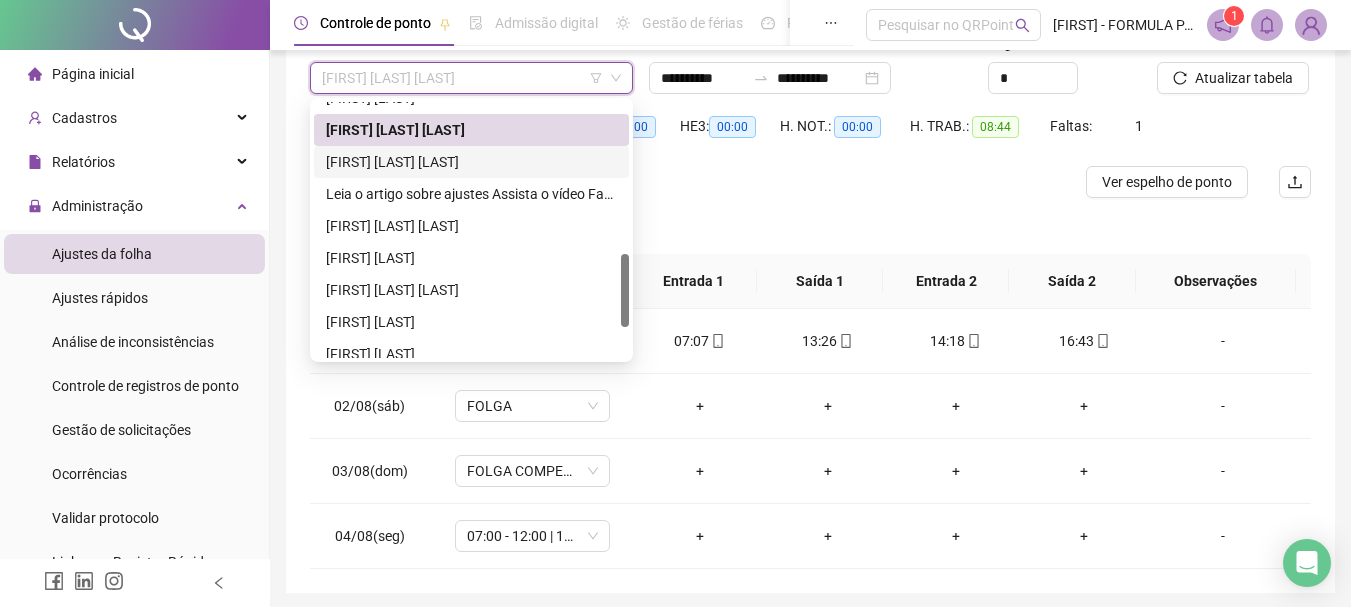 click on "[FIRST] [LAST] [LAST]" at bounding box center (471, 162) 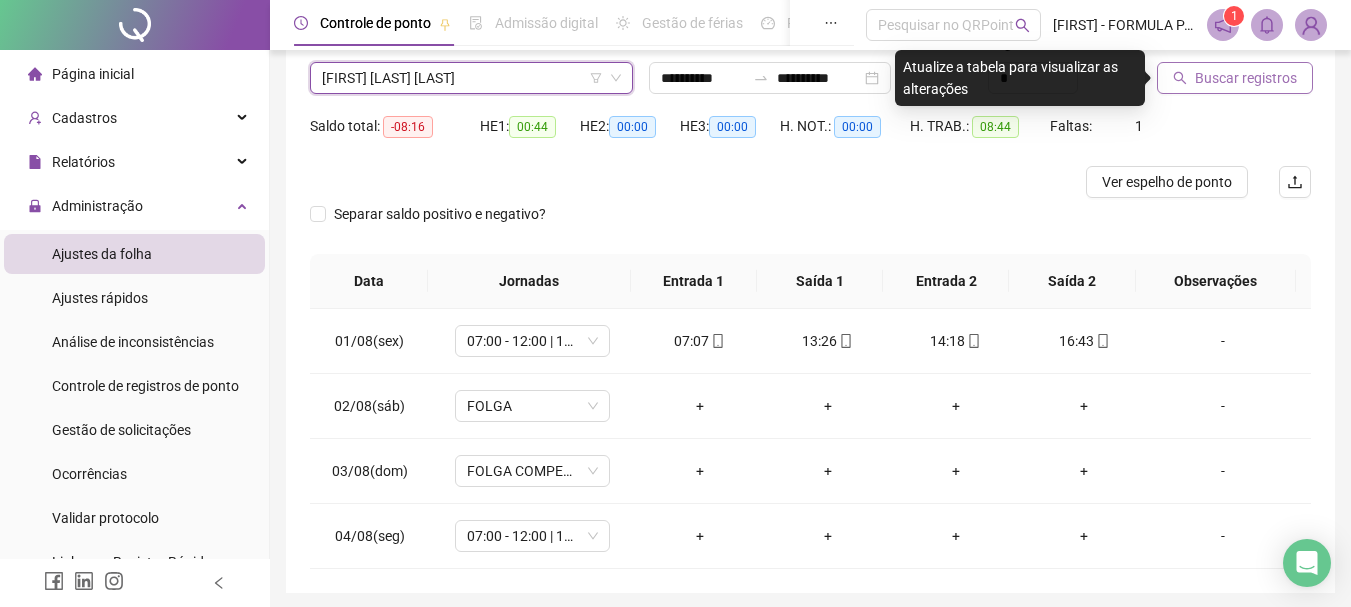 click on "Buscar registros" at bounding box center (1246, 78) 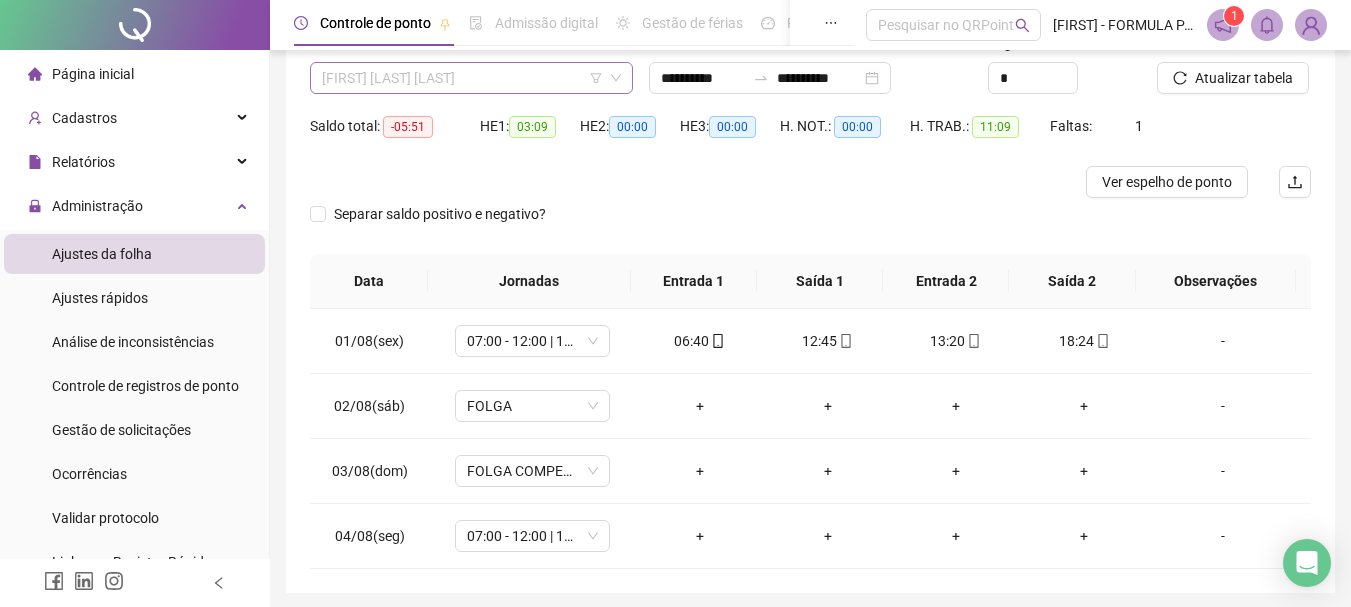 click on "[FIRST] [LAST] [LAST]" at bounding box center [471, 78] 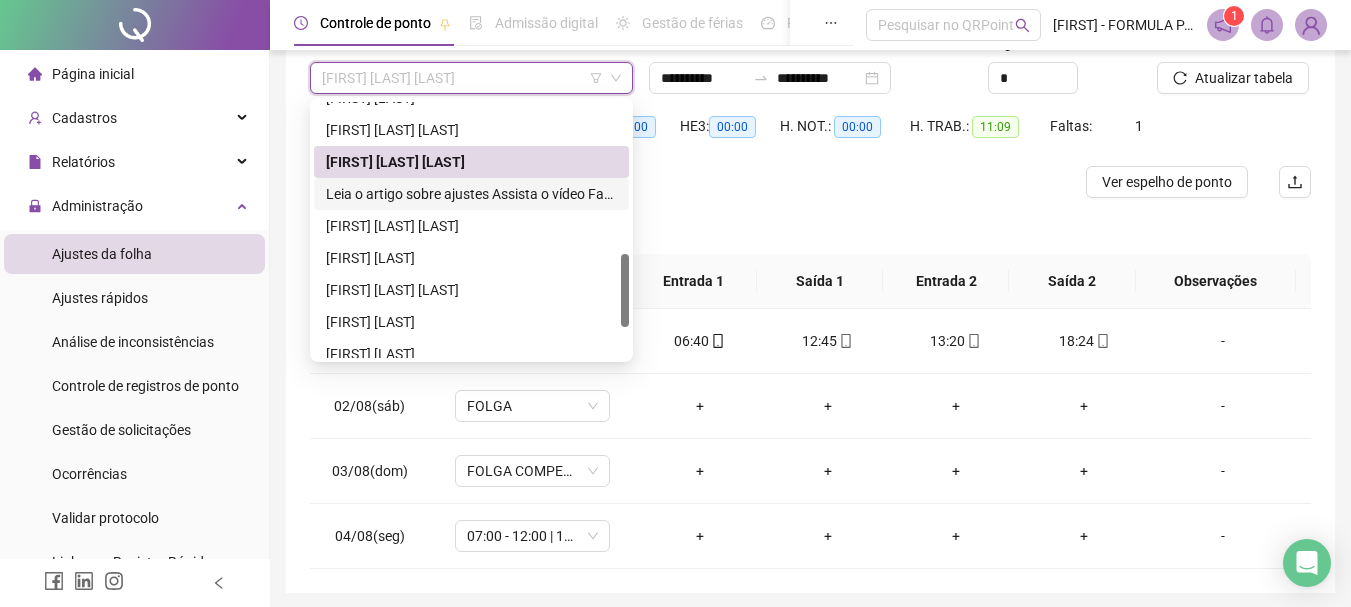 click on "**********" at bounding box center [471, 194] 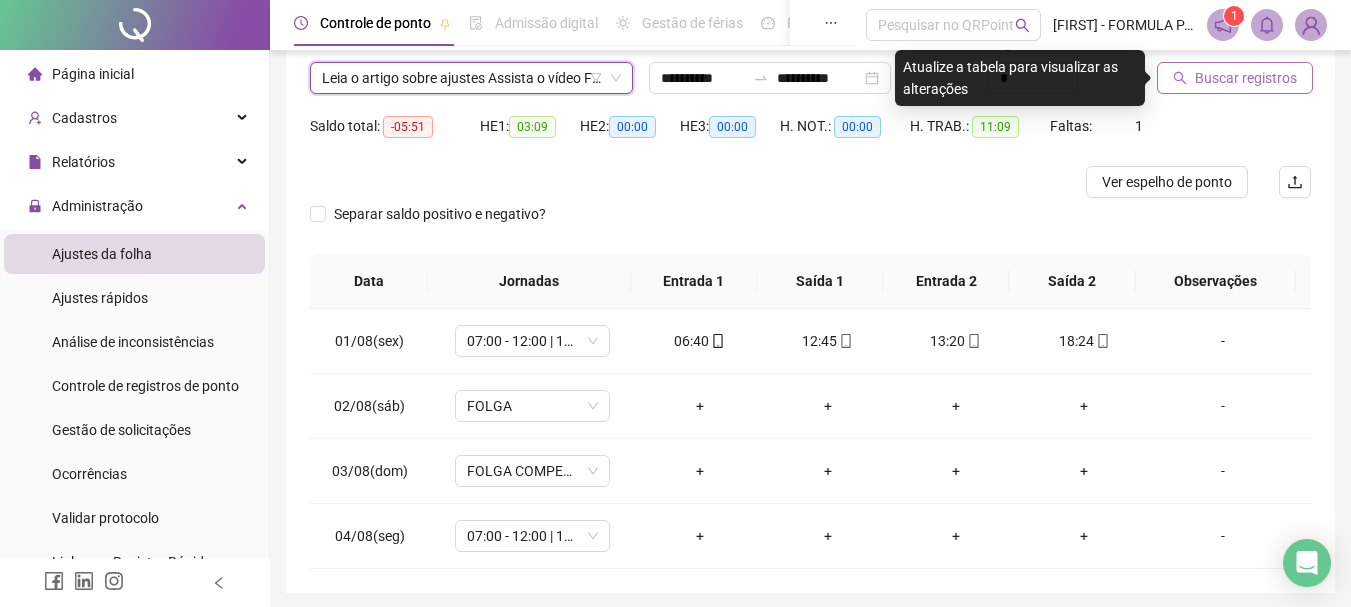click on "Buscar registros" at bounding box center [1235, 78] 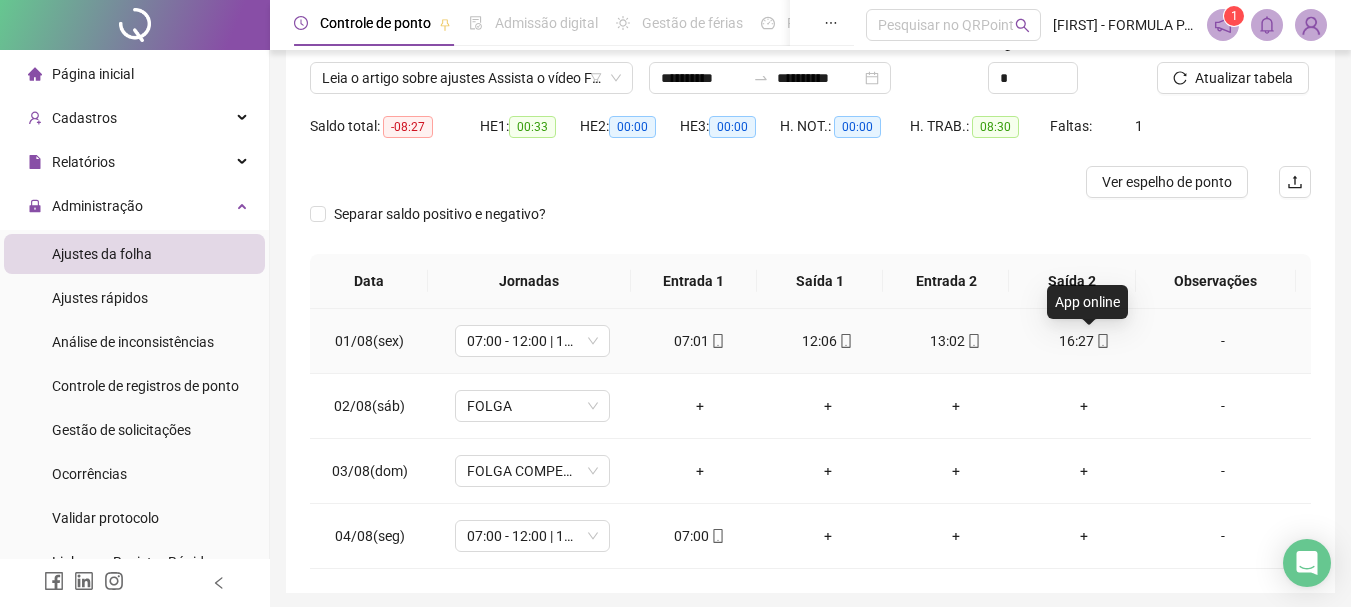 click 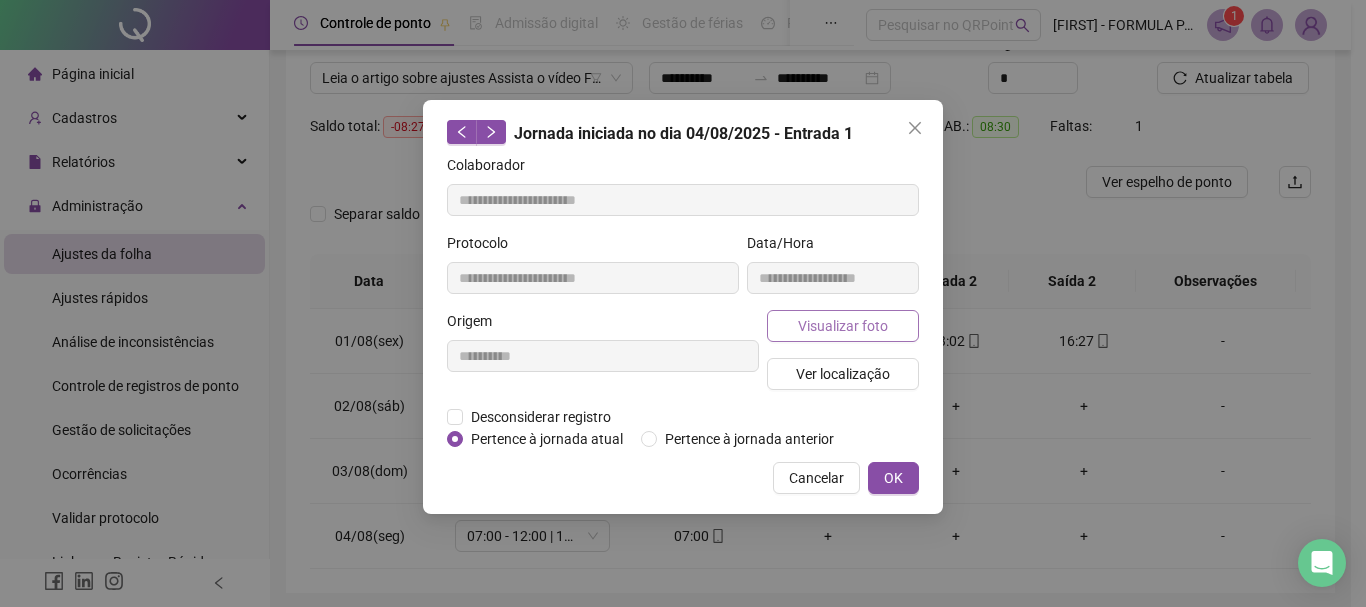 click on "Visualizar foto" at bounding box center (843, 326) 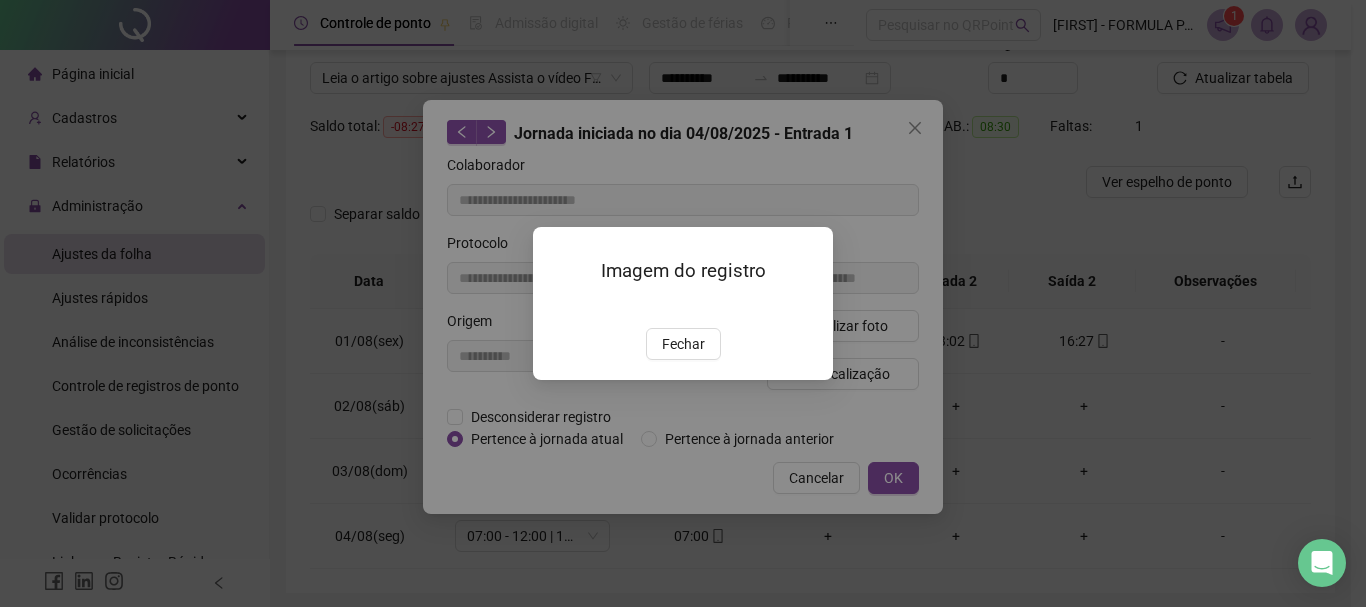 type on "**********" 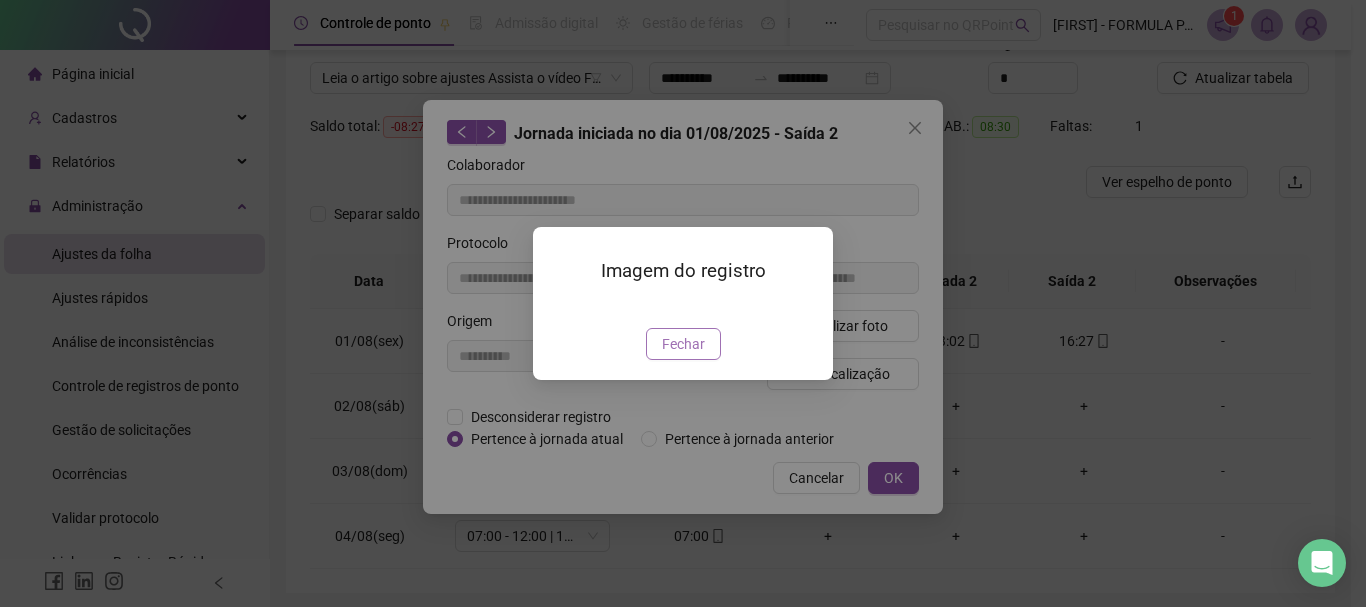 click on "Fechar" at bounding box center [683, 344] 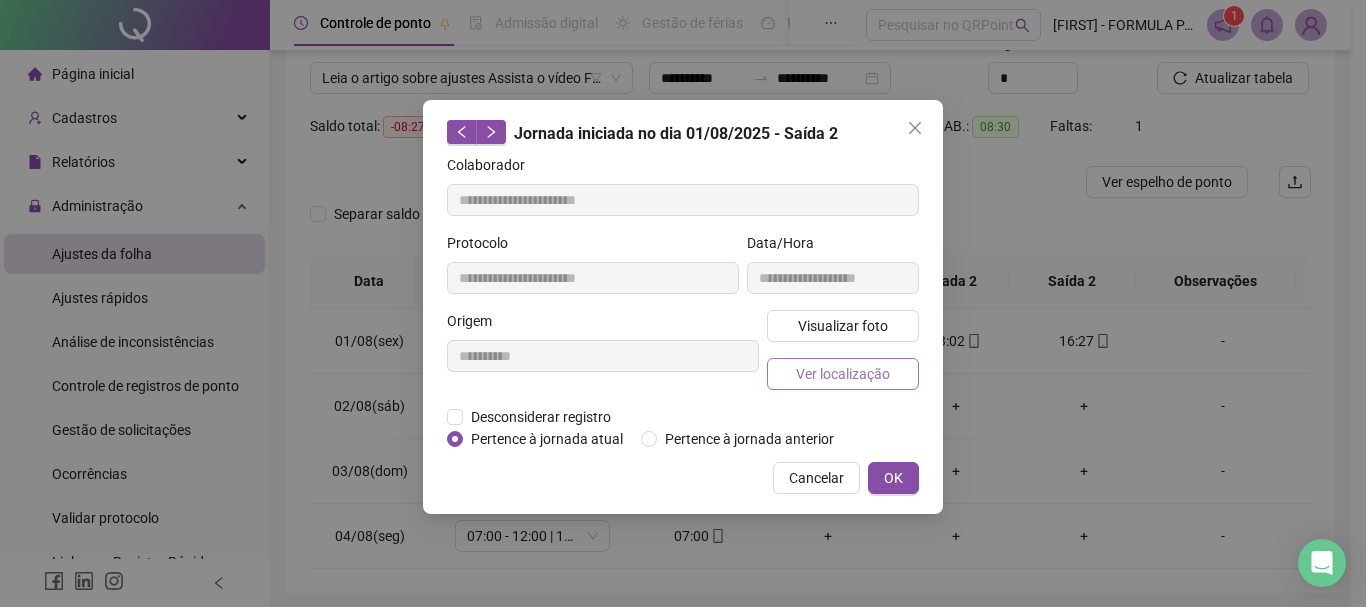 click on "Ver localização" at bounding box center (843, 374) 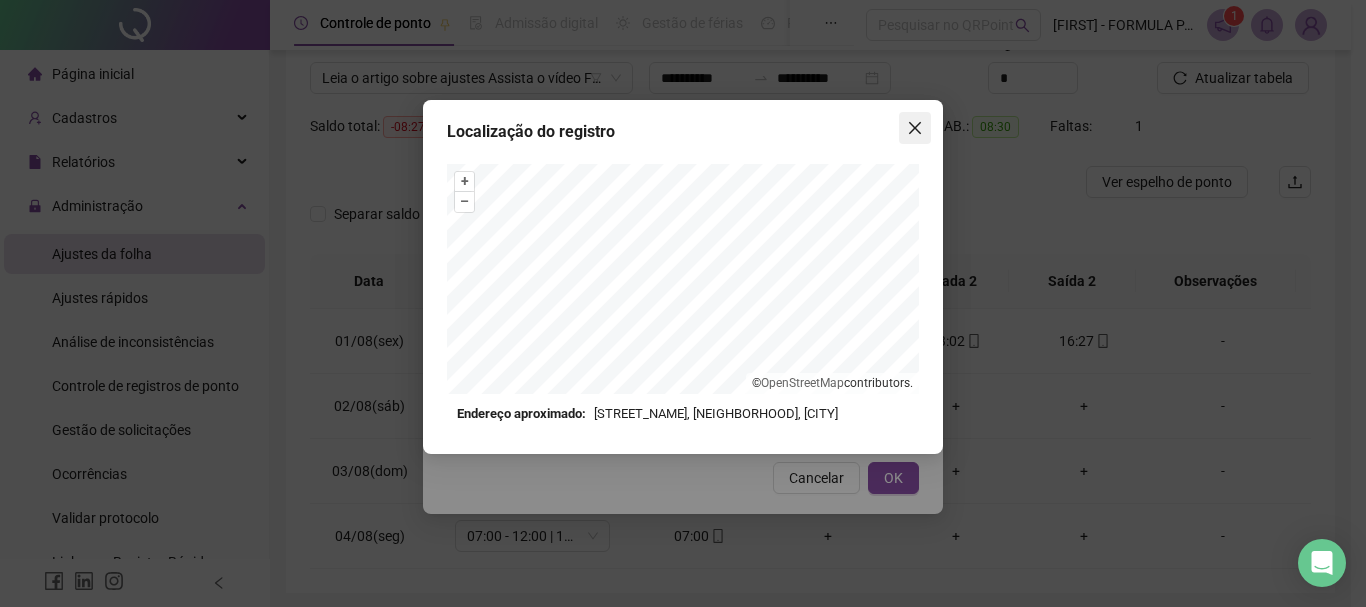 click 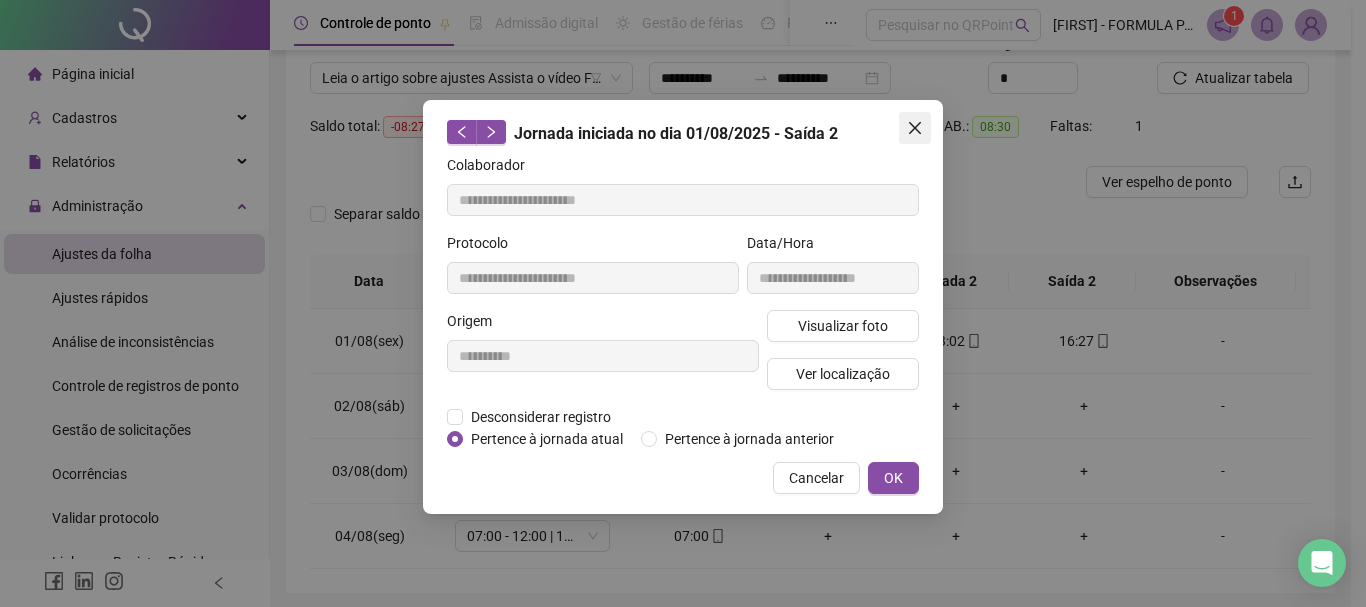 click 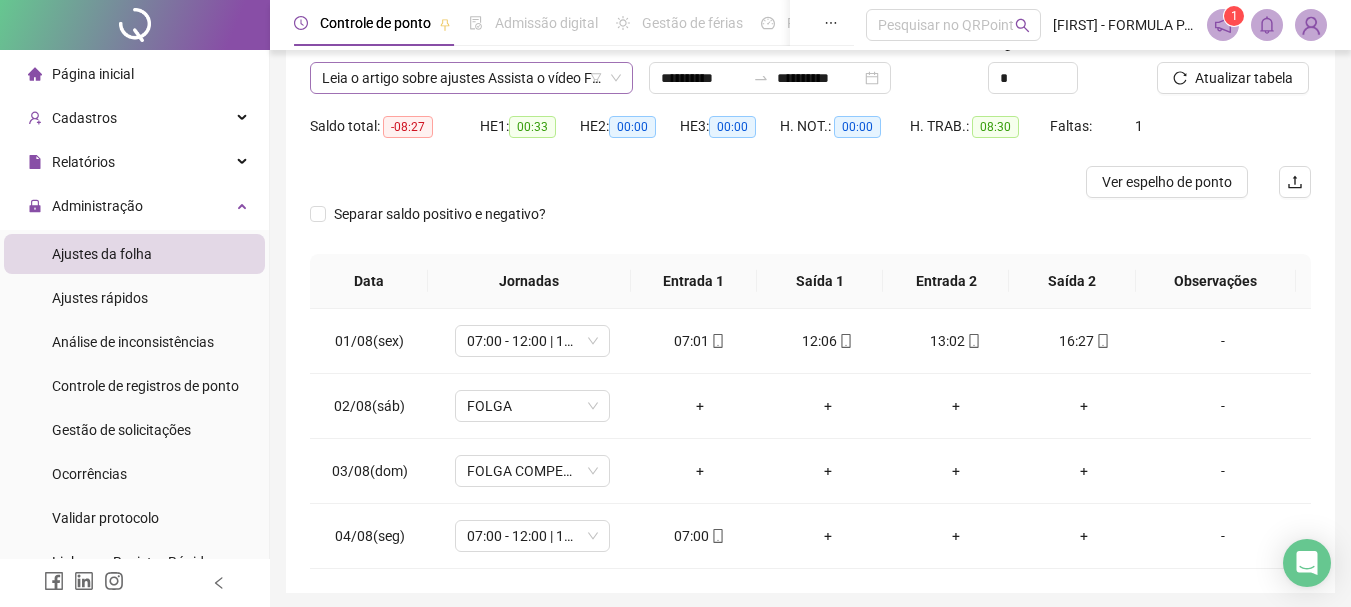 click on "**********" at bounding box center (471, 78) 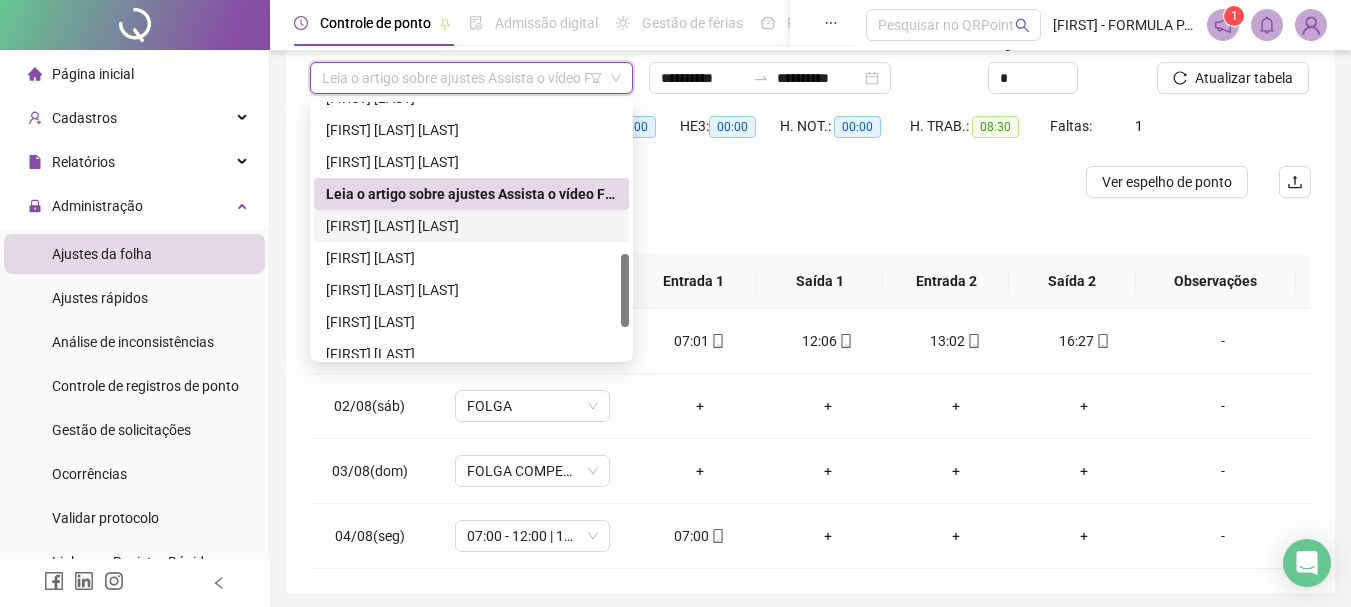 click on "[FIRST] [LAST] [LAST]" at bounding box center [471, 226] 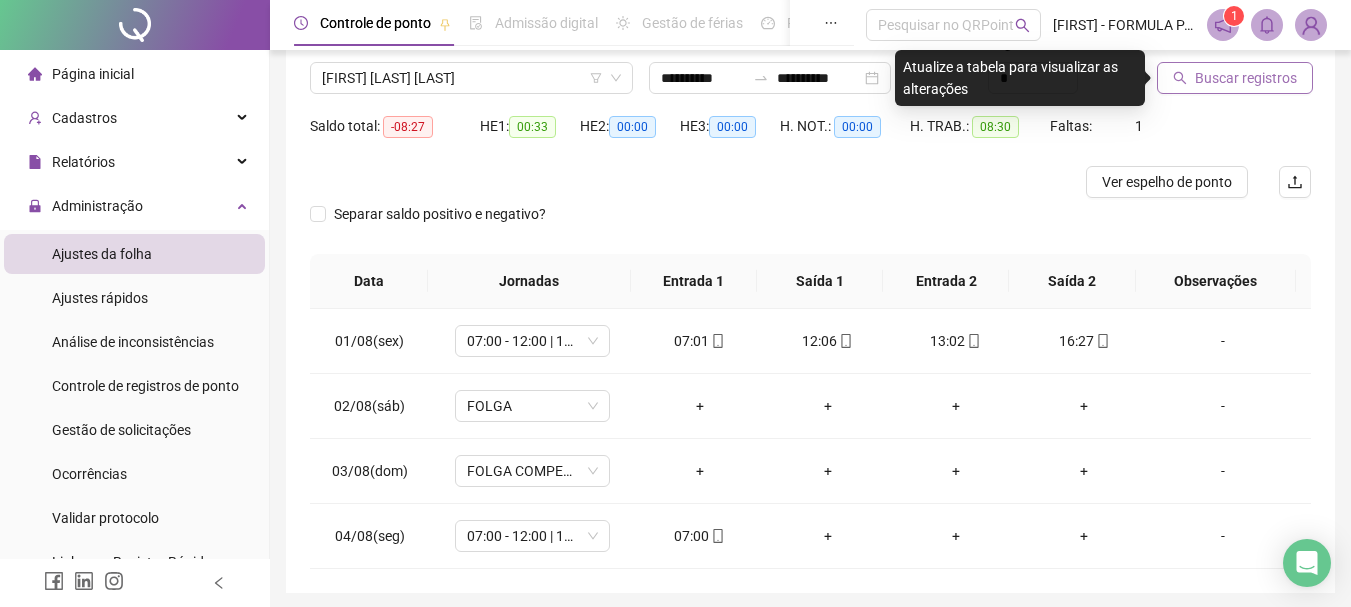 click on "Buscar registros" at bounding box center [1235, 78] 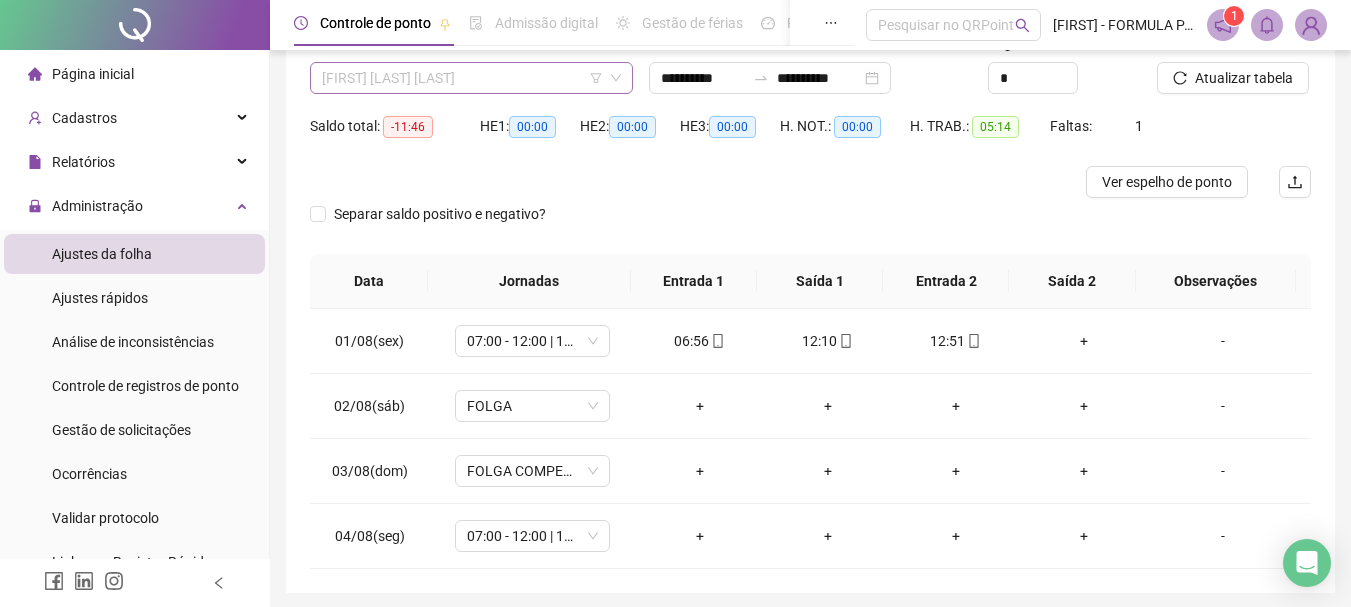 click on "[FIRST] [LAST] [LAST]" at bounding box center [471, 78] 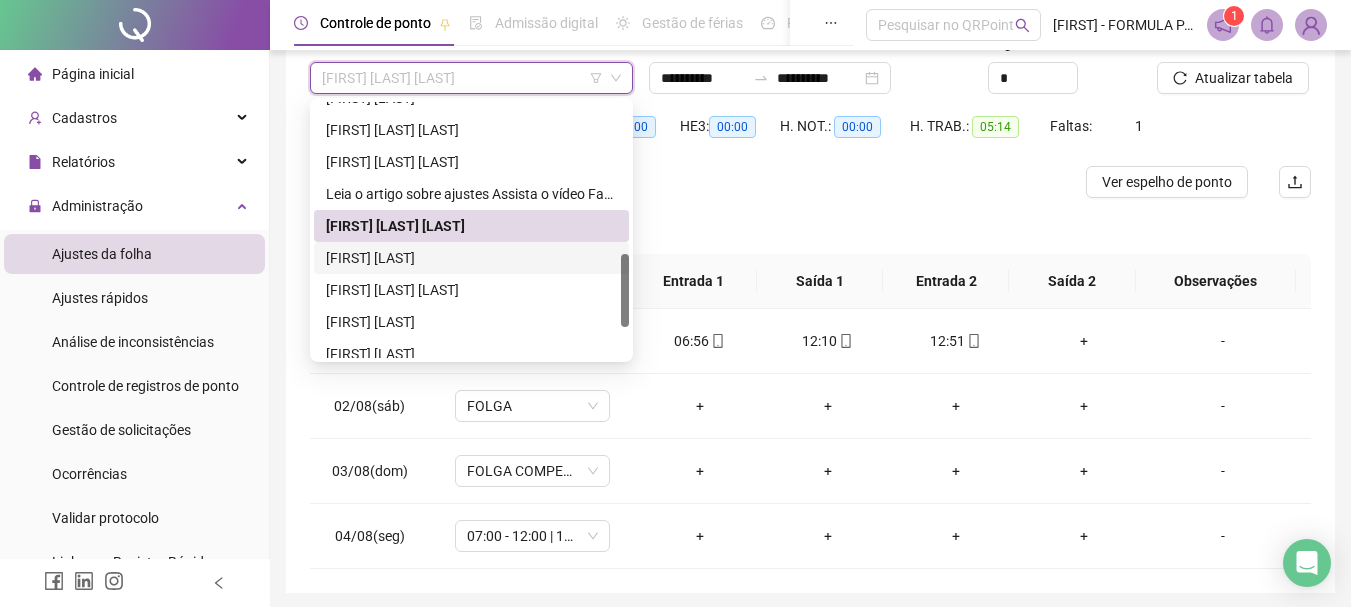 click on "[FIRST] [LAST]" at bounding box center [471, 258] 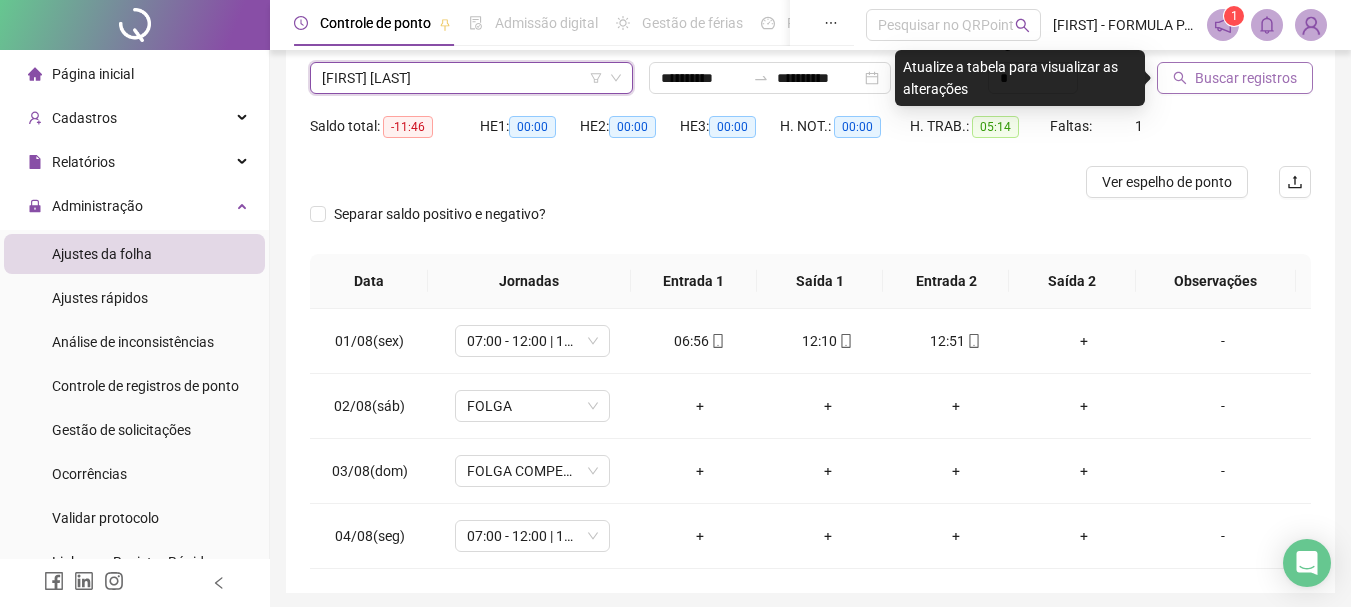 click on "Buscar registros" at bounding box center (1246, 78) 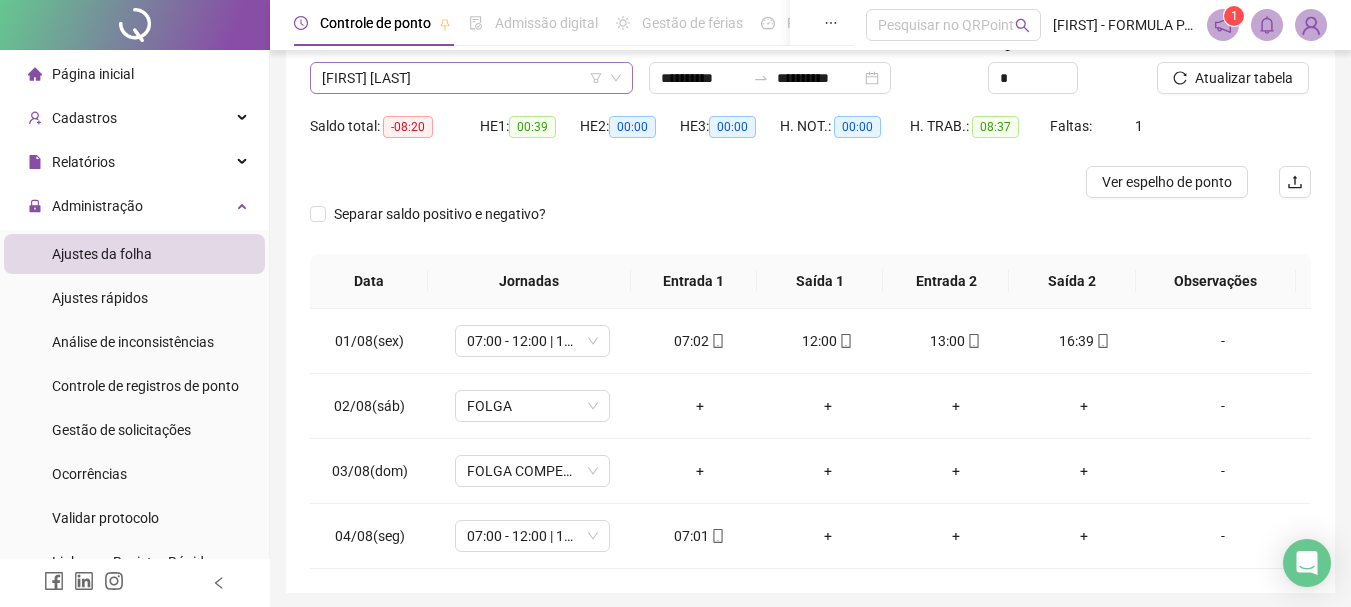 click on "[FIRST] [LAST]" at bounding box center (471, 78) 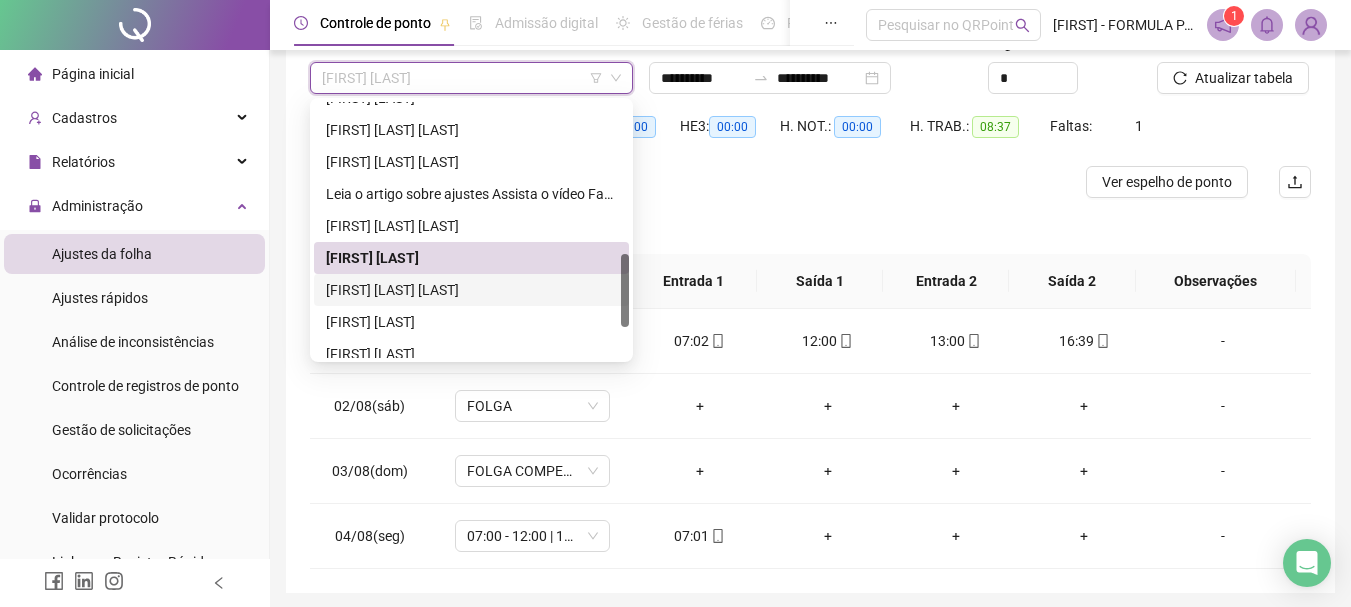click on "[FIRST] [LAST] [LAST]" at bounding box center [471, 290] 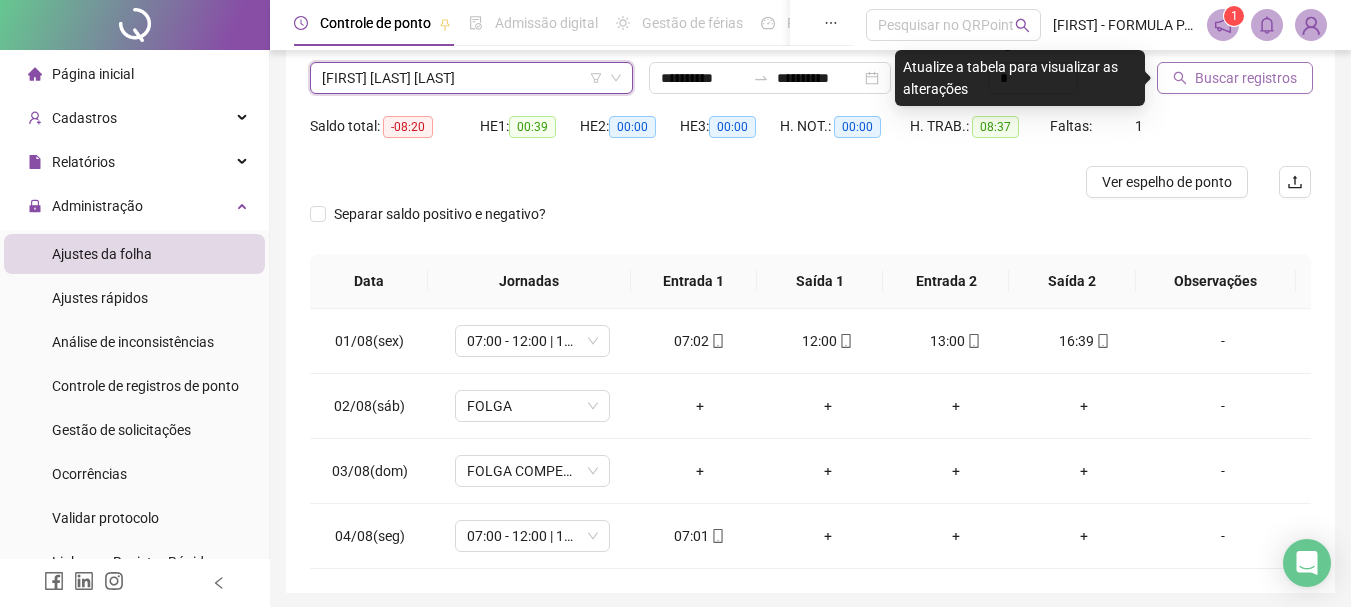 click on "Buscar registros" at bounding box center [1246, 78] 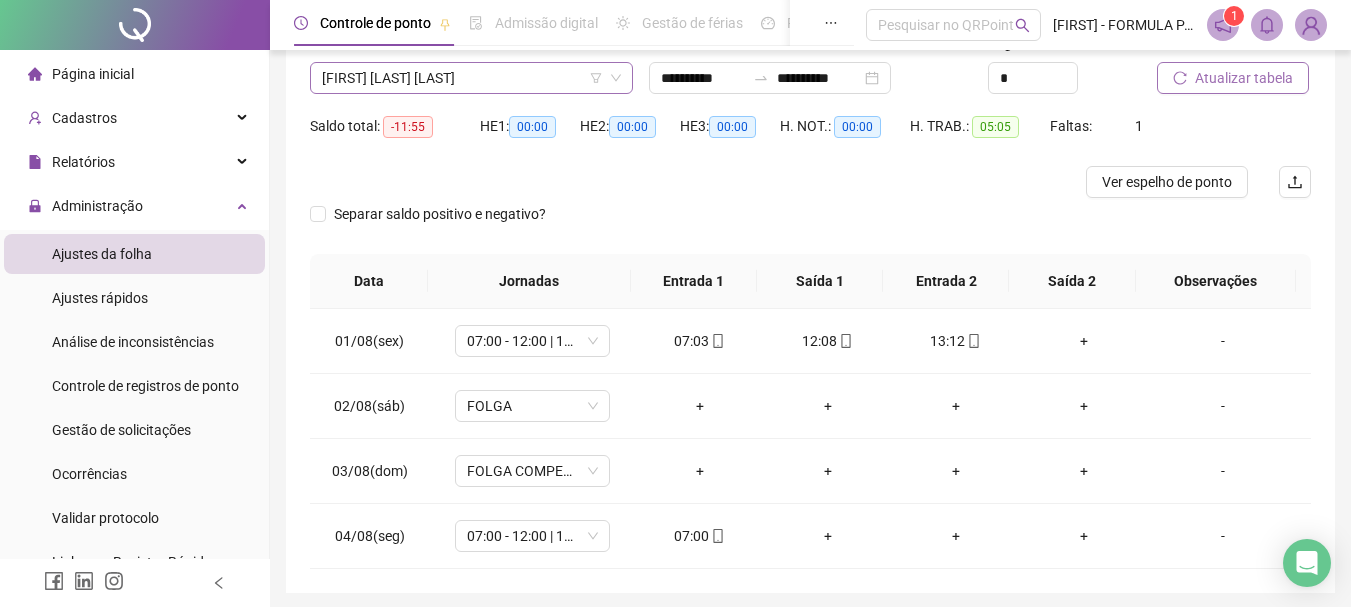 click on "[FIRST] [LAST] [LAST]" at bounding box center (471, 78) 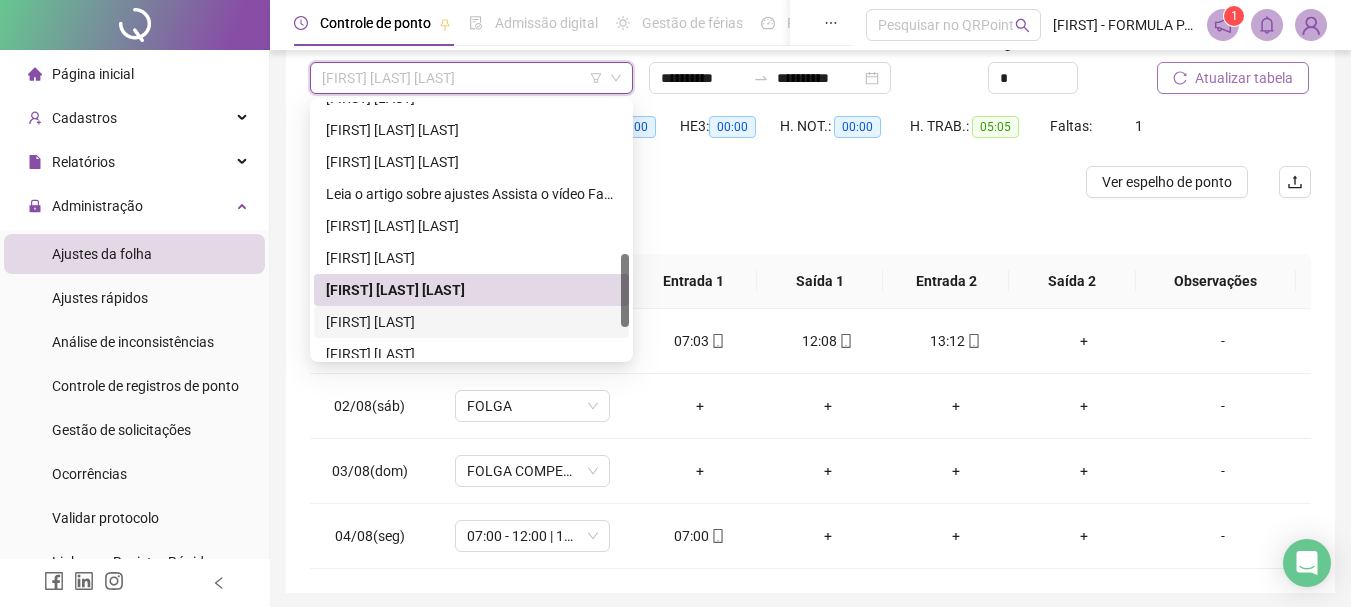 click on "[FIRST] [LAST]" at bounding box center (471, 322) 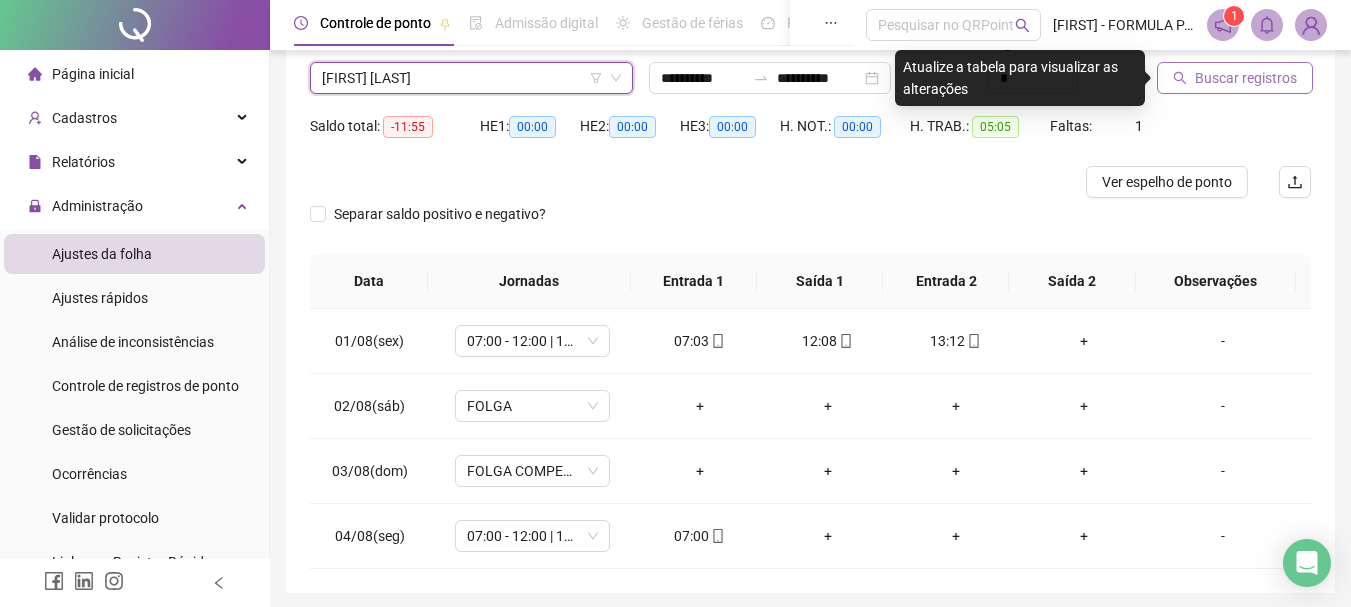 drag, startPoint x: 1203, startPoint y: 76, endPoint x: 1190, endPoint y: 79, distance: 13.341664 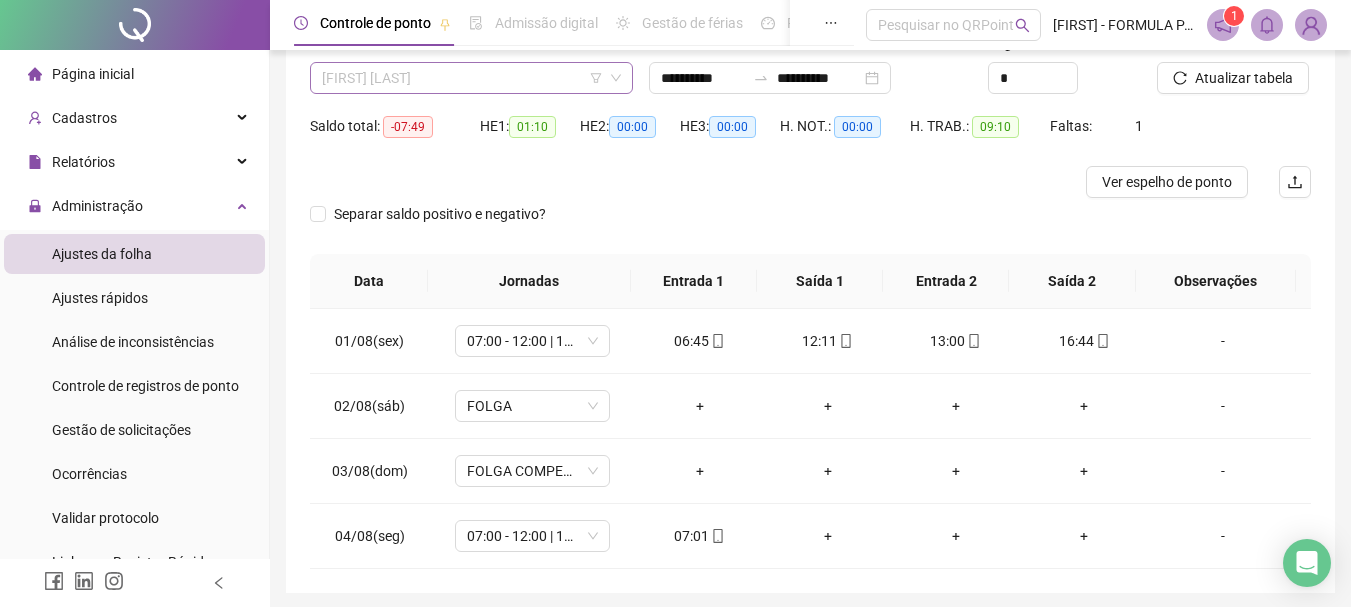 click on "[FIRST] [LAST]" at bounding box center (471, 78) 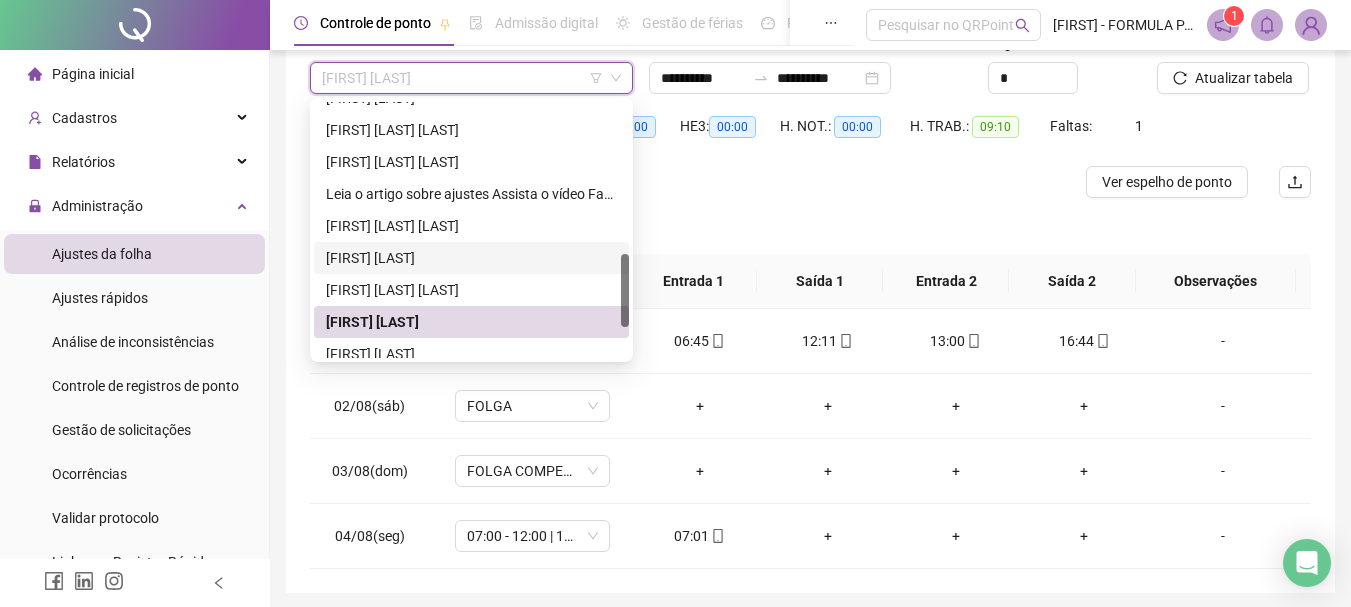 scroll, scrollTop: 632, scrollLeft: 0, axis: vertical 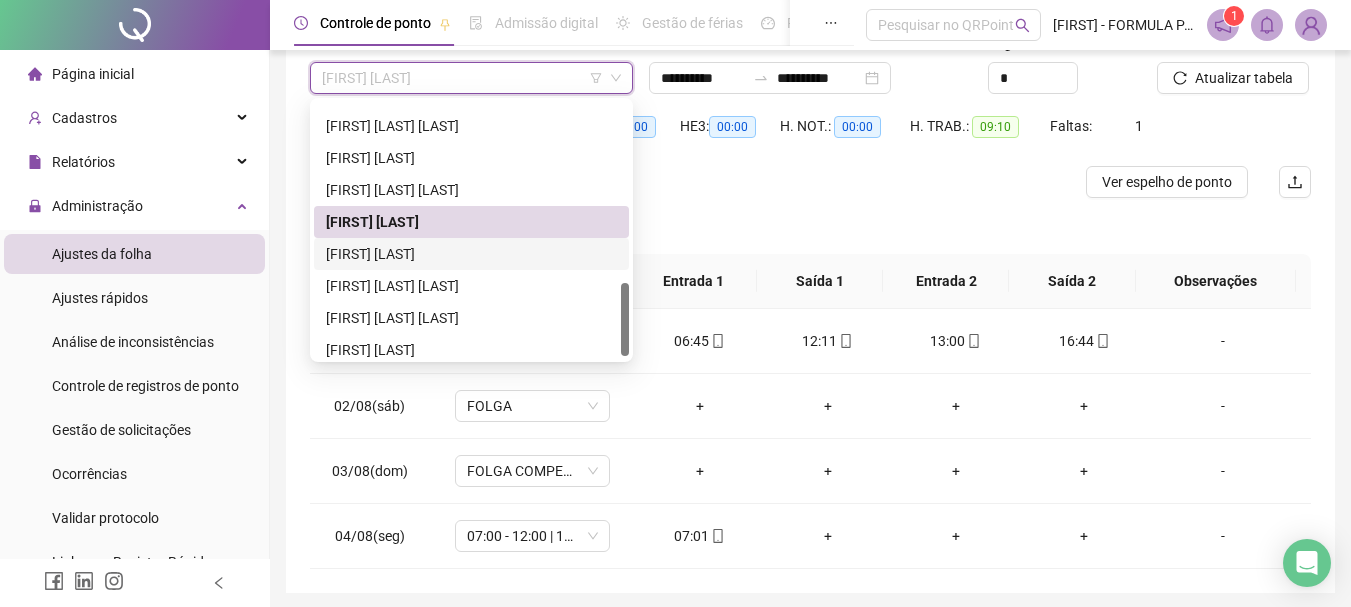 click on "[FIRST] [LAST]" at bounding box center (471, 254) 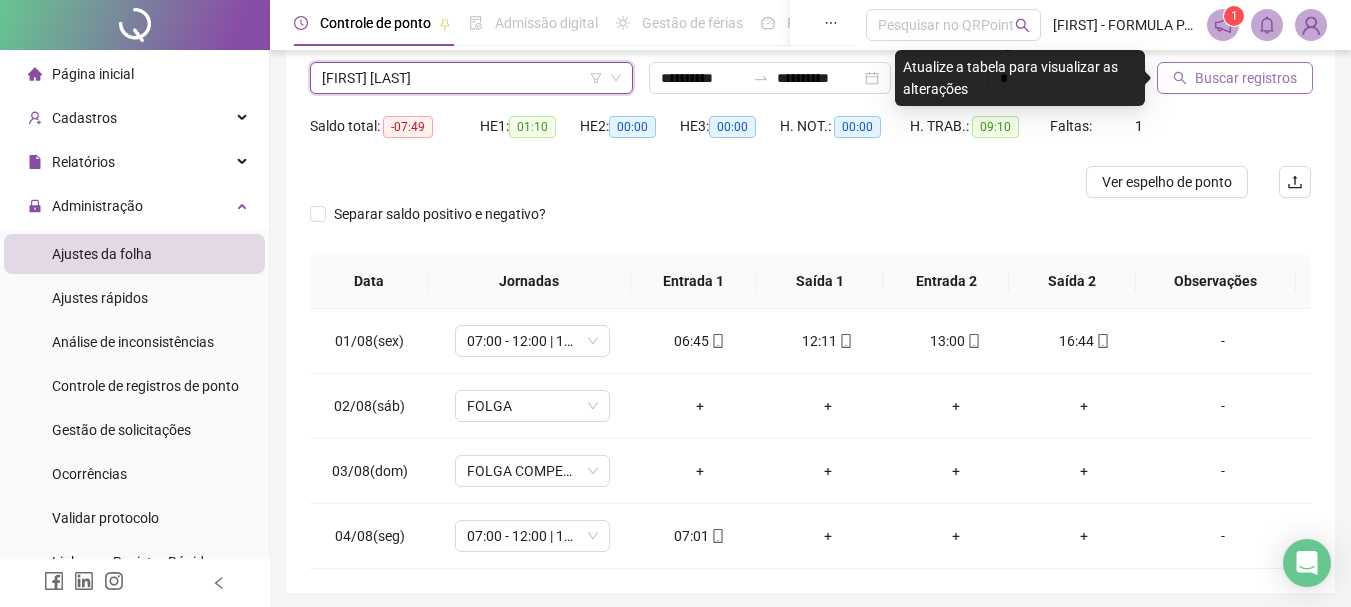 click on "Buscar registros" at bounding box center (1246, 78) 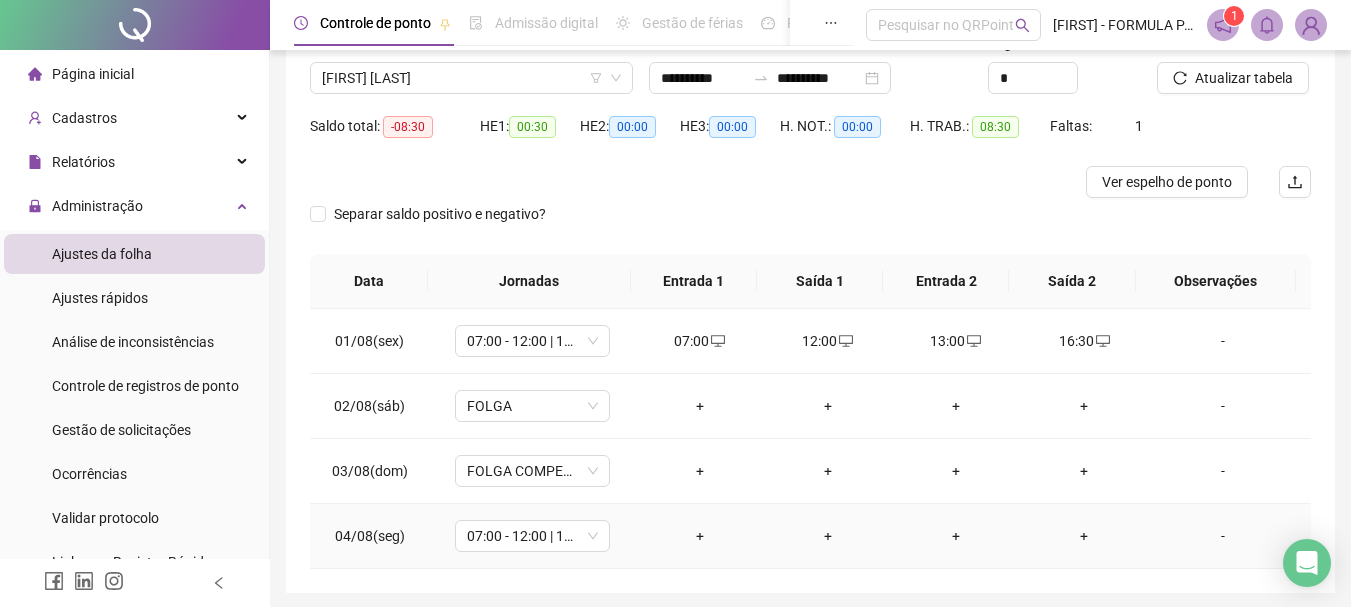 click on "+" at bounding box center [700, 536] 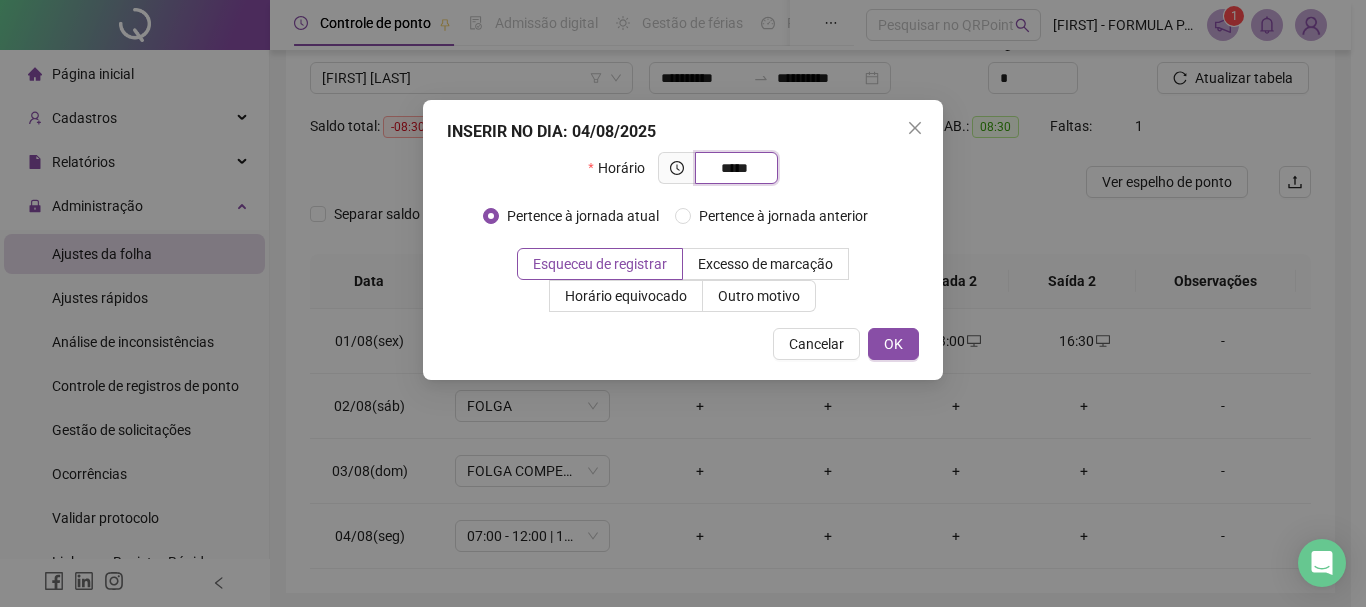 type on "*****" 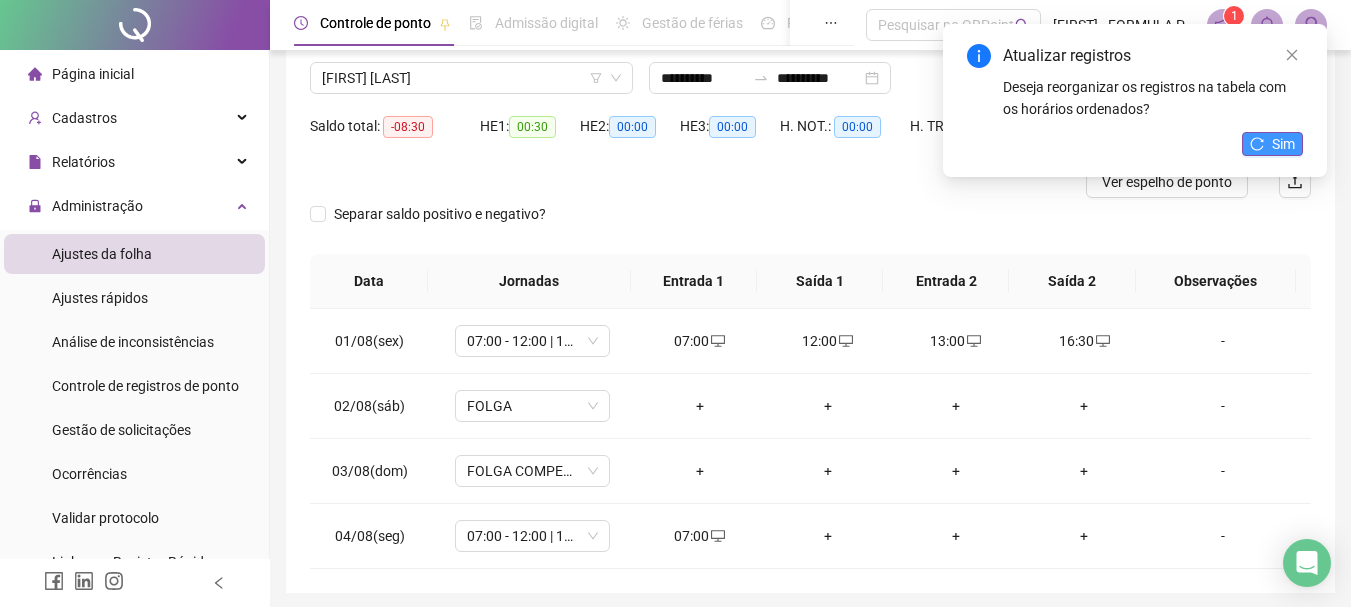 click 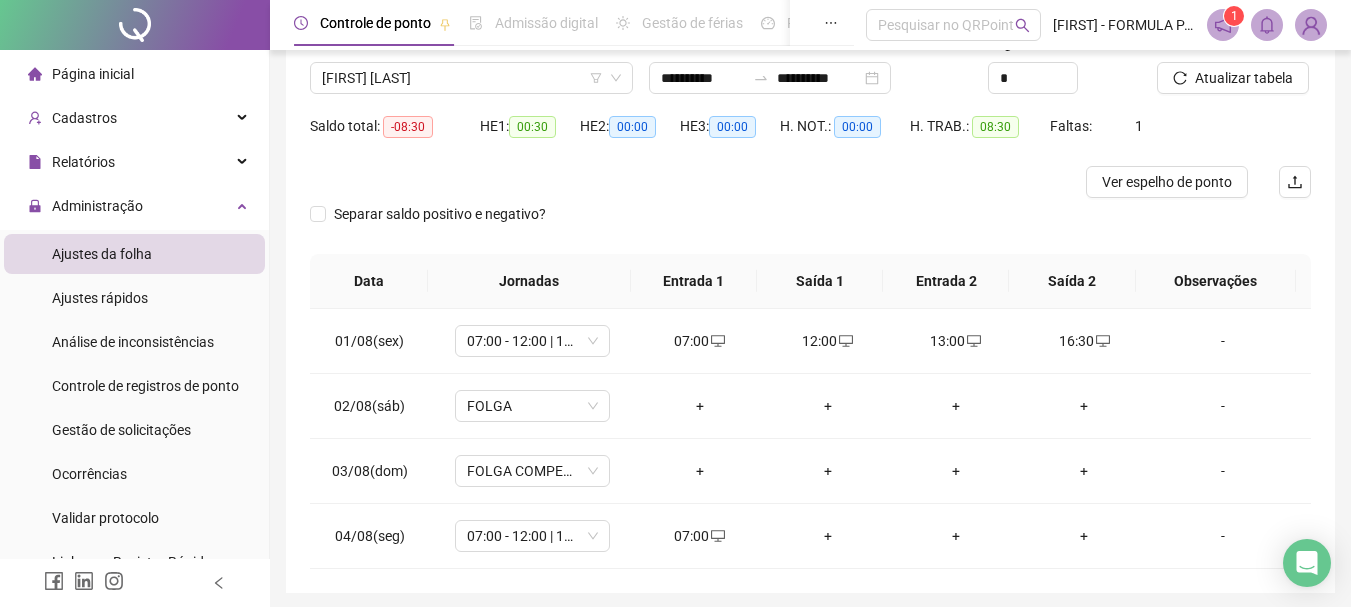 click on "[FIRST] [LAST]" at bounding box center (471, 78) 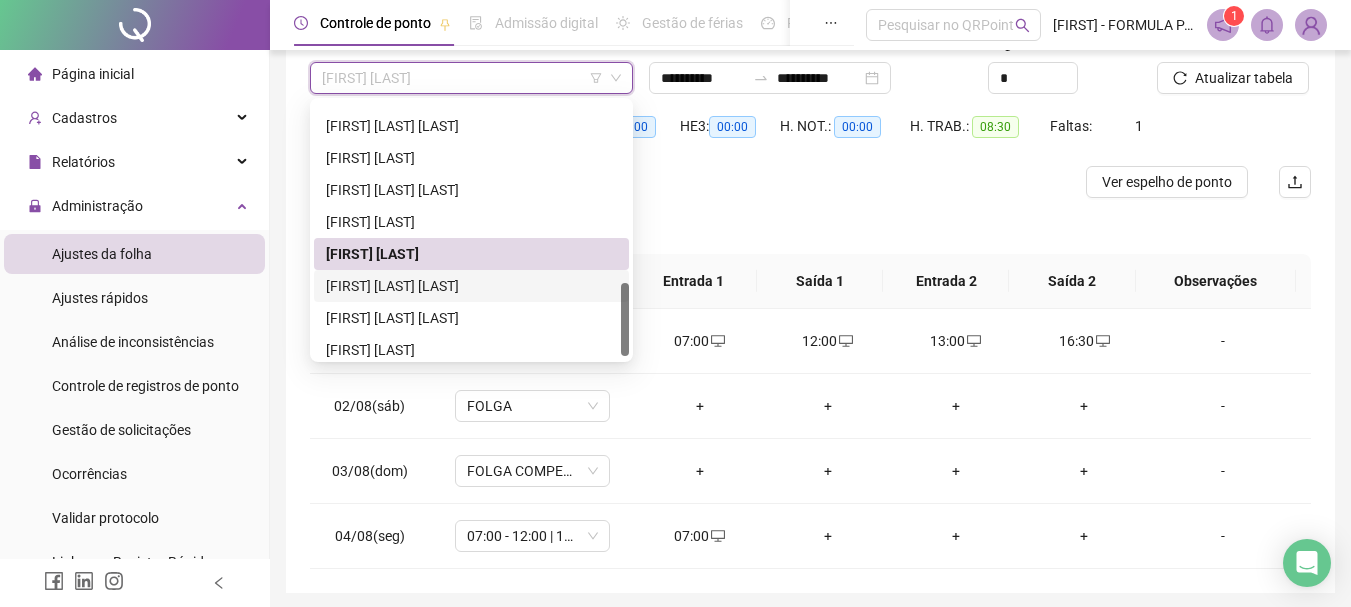 click on "[FIRST] [LAST] [LAST]" at bounding box center (471, 286) 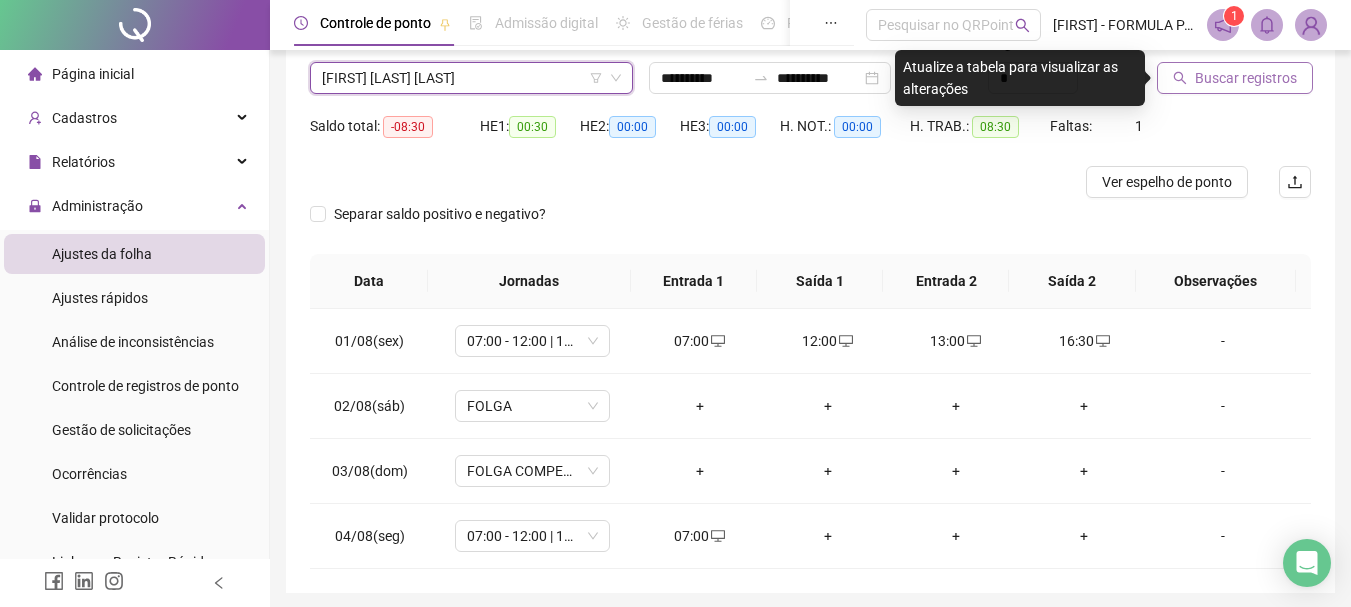 click on "Buscar registros" at bounding box center (1246, 78) 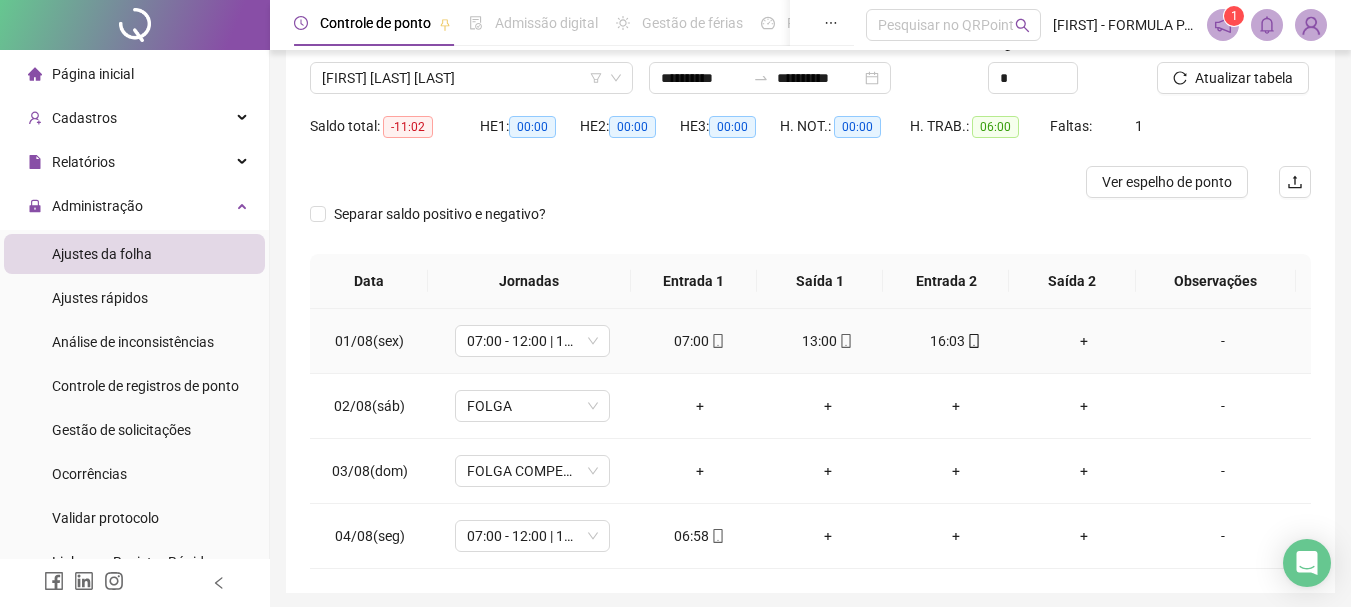 click on "+" at bounding box center [1084, 341] 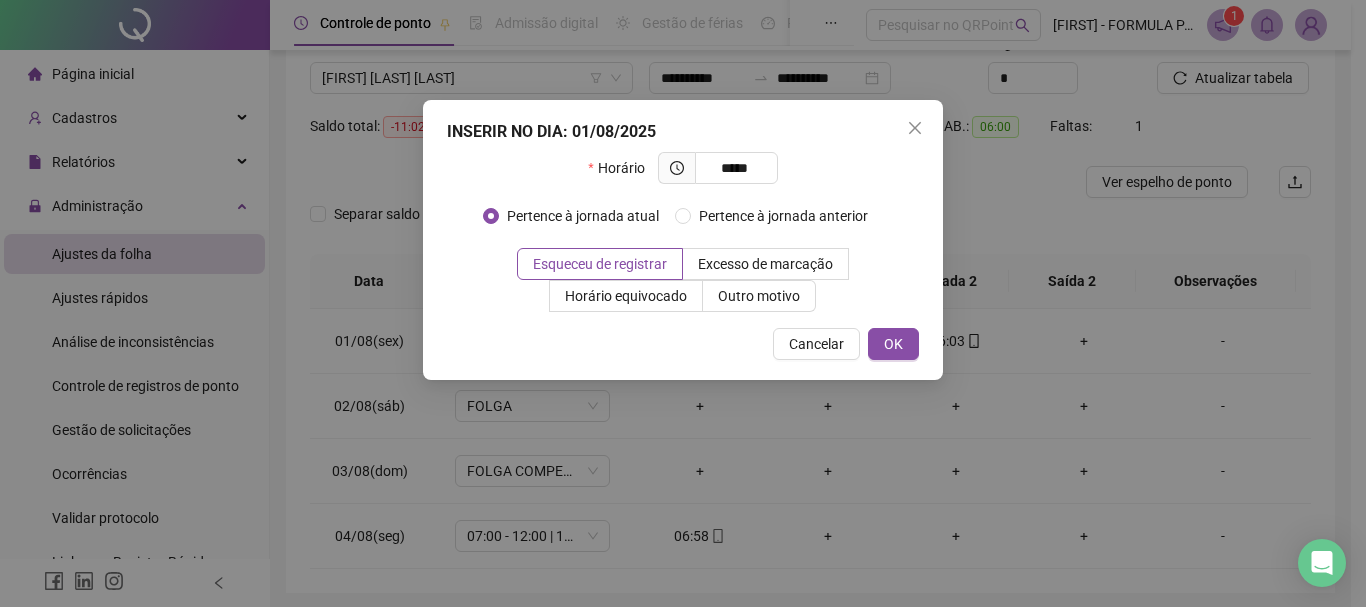 type on "*****" 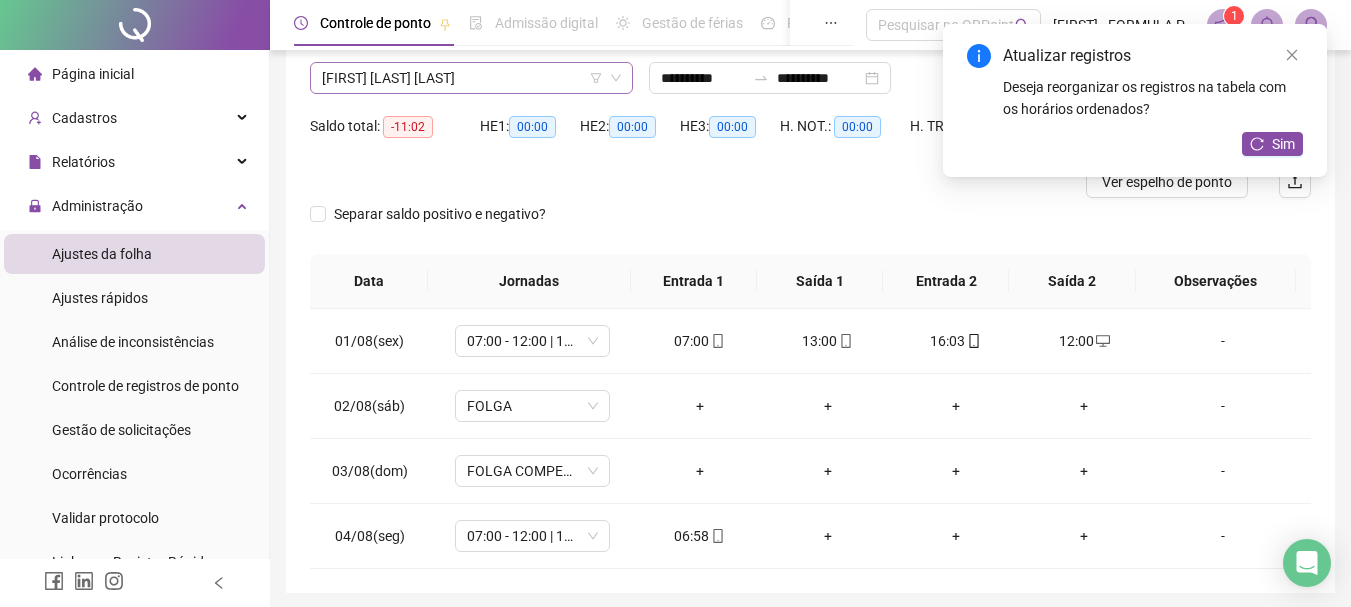 click on "[FIRST] [LAST] [LAST]" at bounding box center [471, 78] 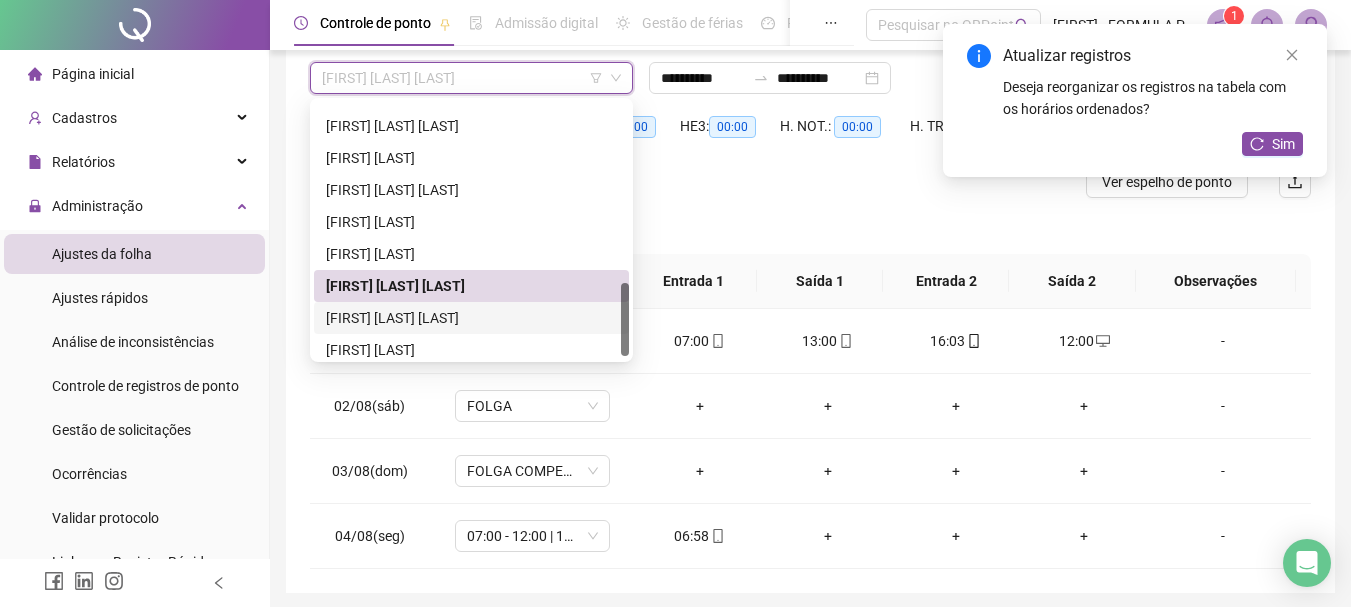 click on "[FIRST] [LAST] [LAST]" at bounding box center [471, 318] 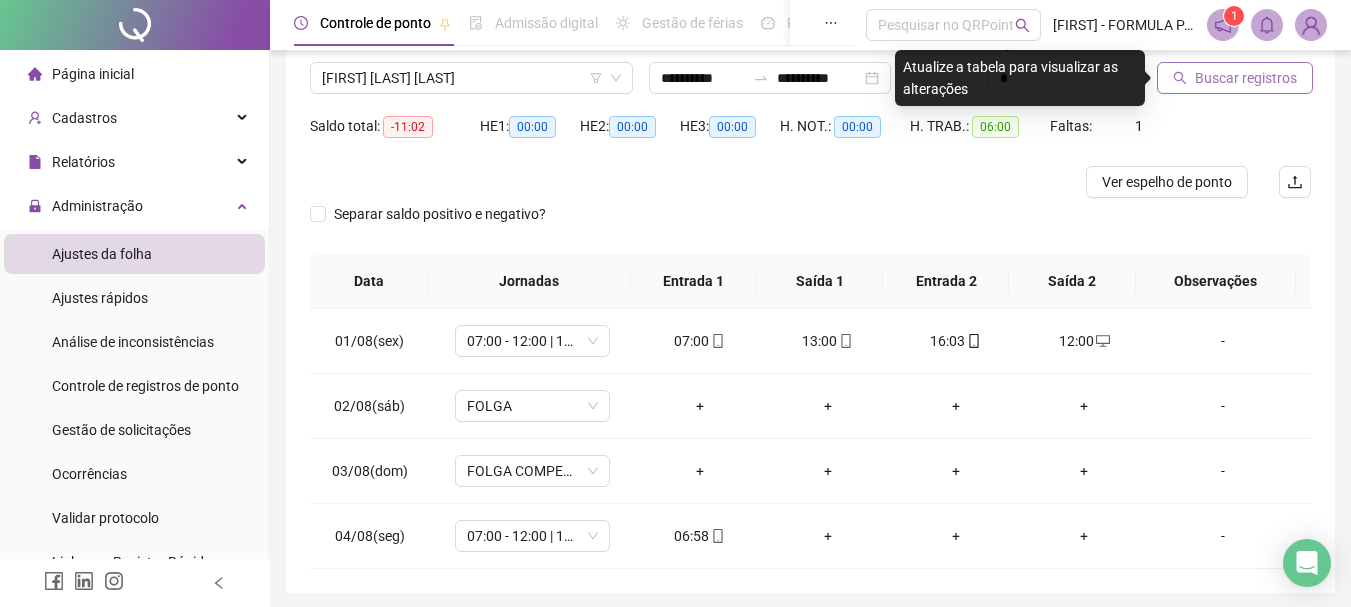 click on "Buscar registros" at bounding box center (1246, 78) 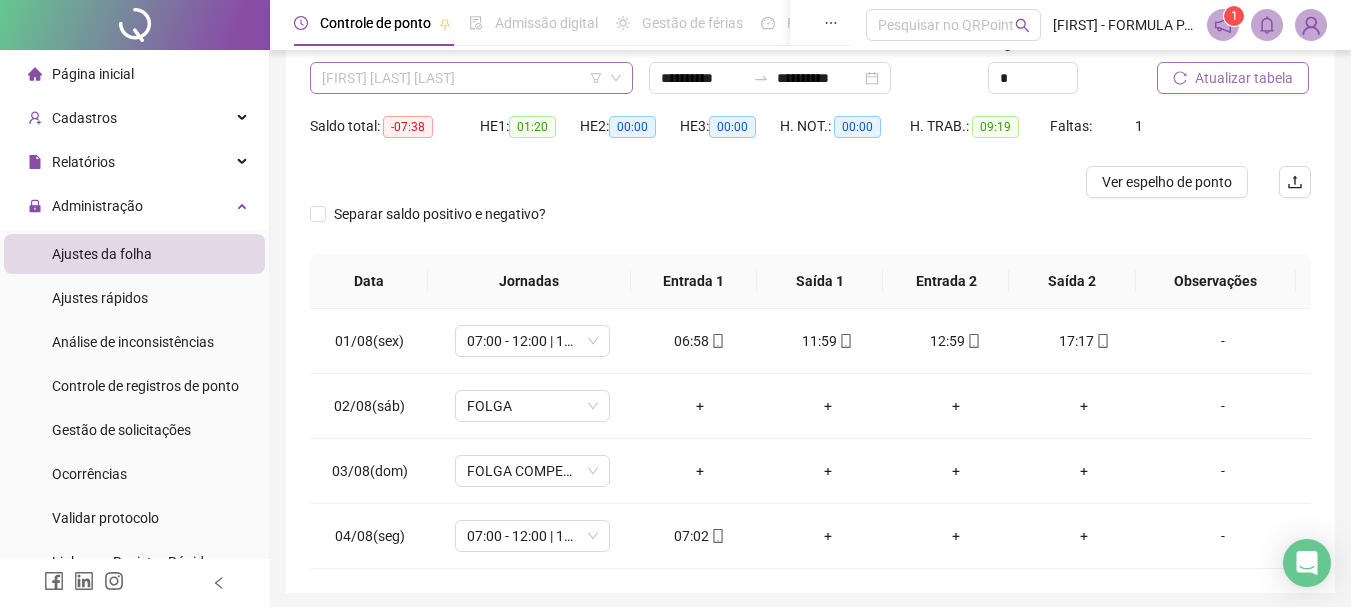 click on "[FIRST] [LAST] [LAST]" at bounding box center (471, 78) 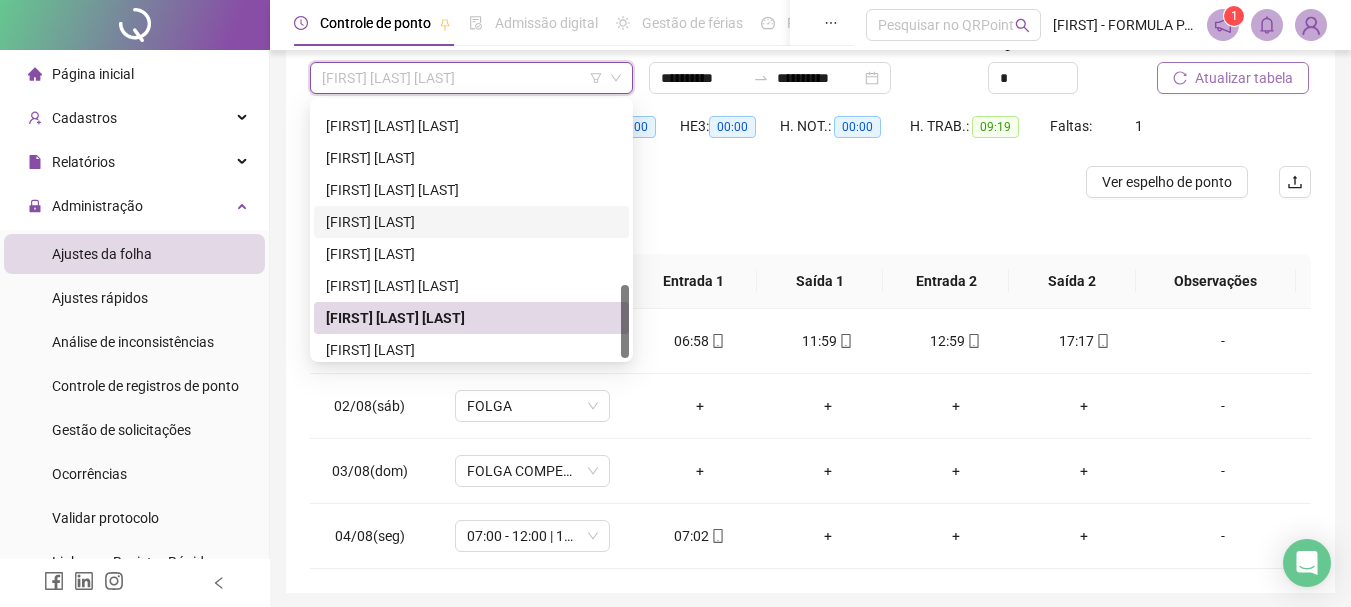 scroll, scrollTop: 640, scrollLeft: 0, axis: vertical 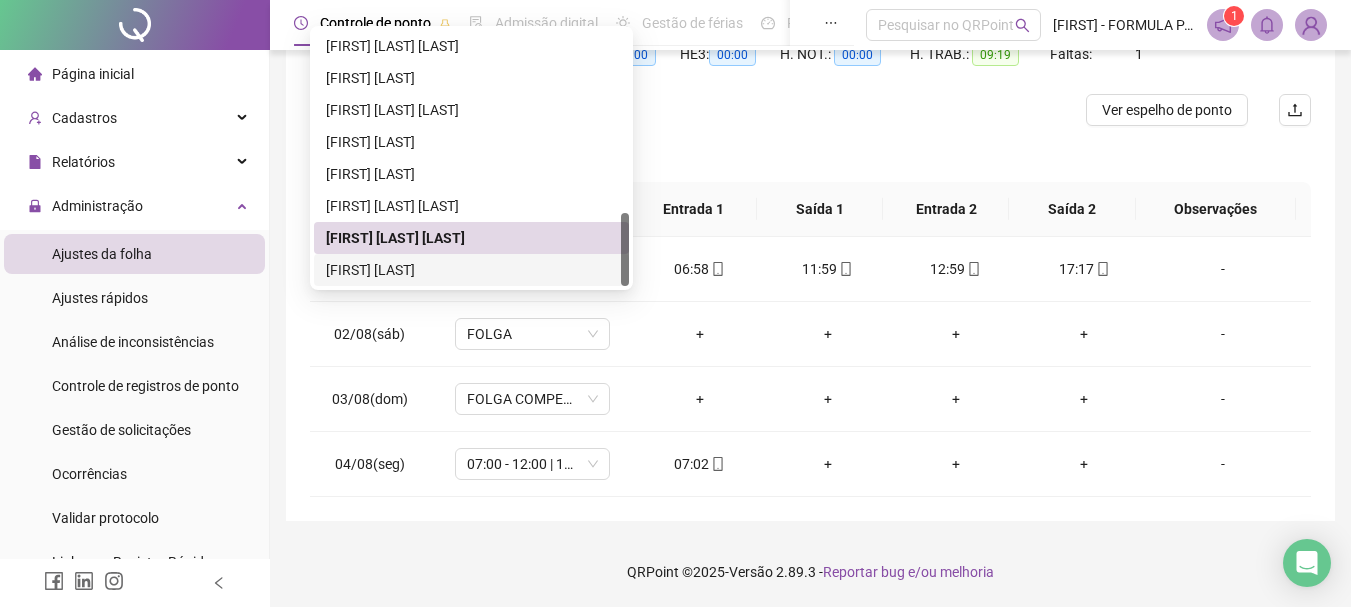 click on "[FIRST] [LAST]" at bounding box center (471, 270) 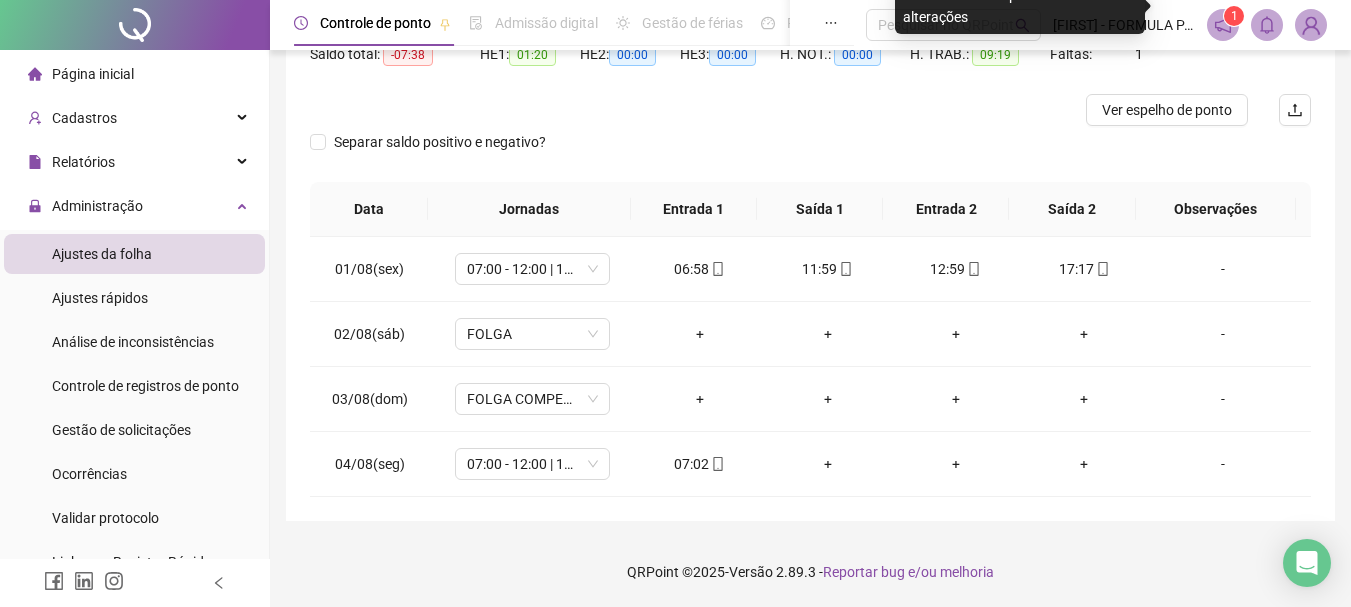scroll, scrollTop: 124, scrollLeft: 0, axis: vertical 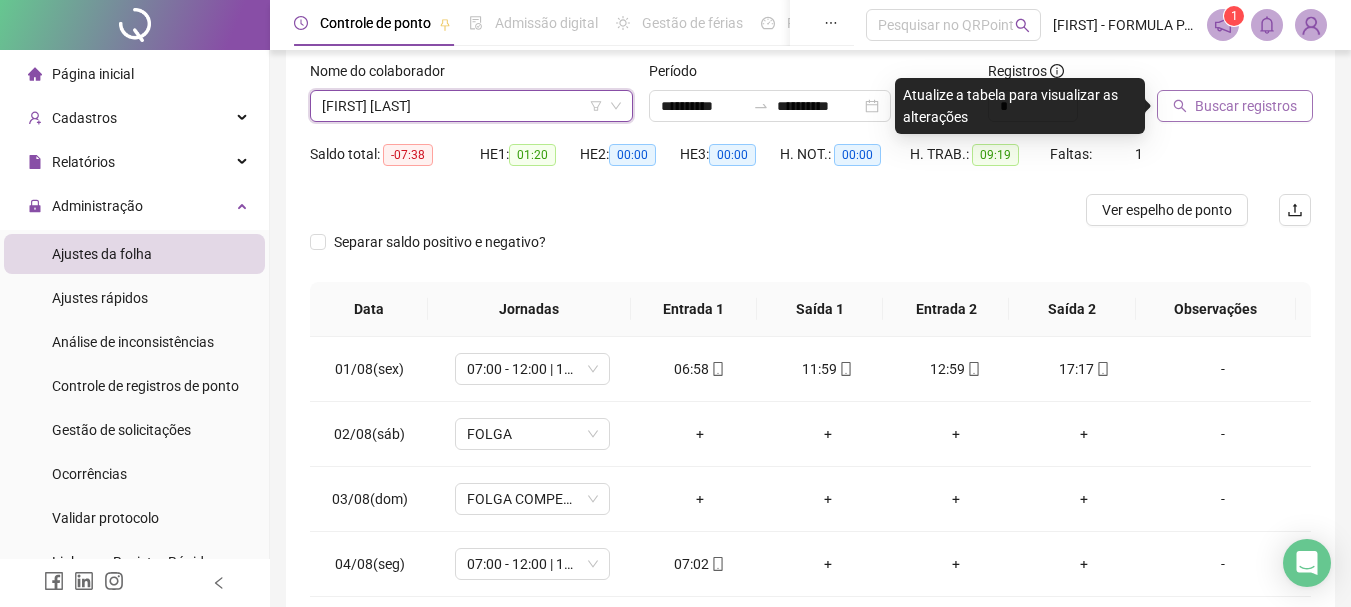 click on "Buscar registros" at bounding box center [1246, 106] 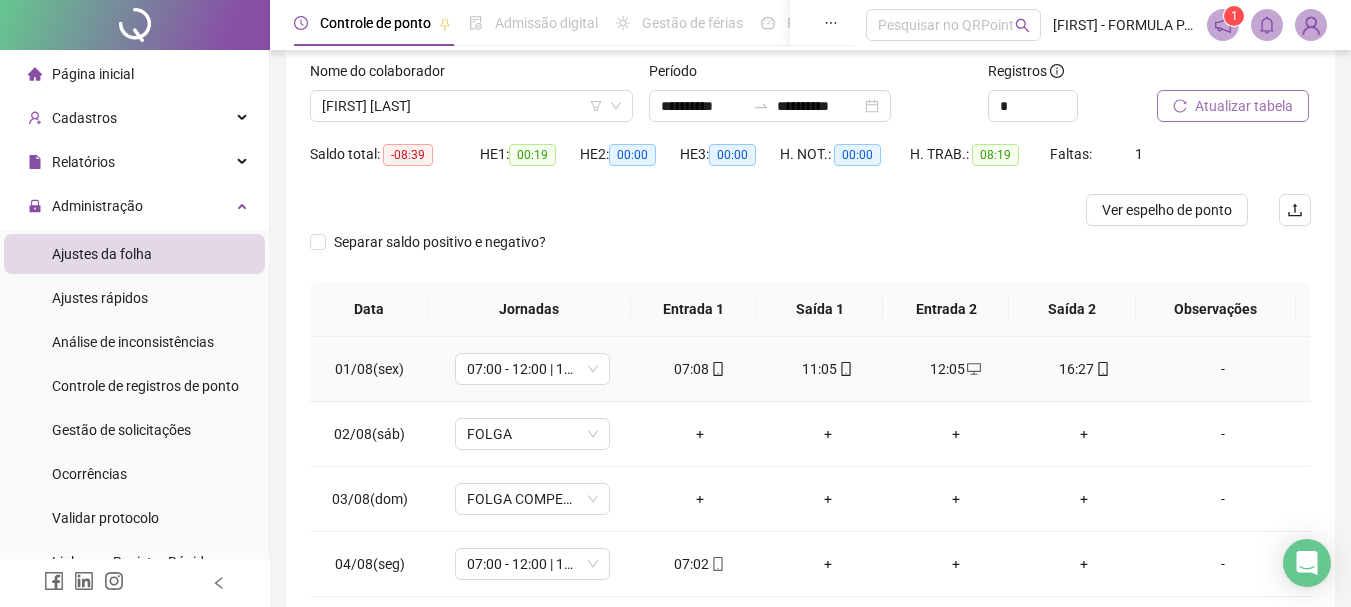 scroll, scrollTop: 224, scrollLeft: 0, axis: vertical 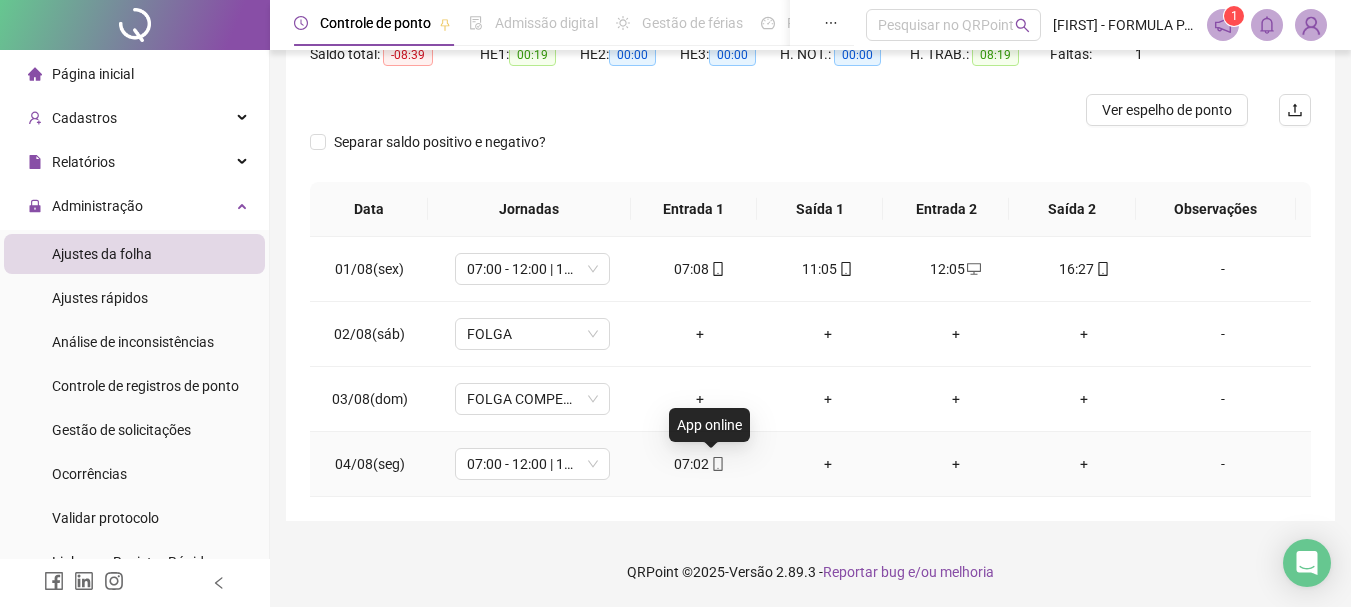click 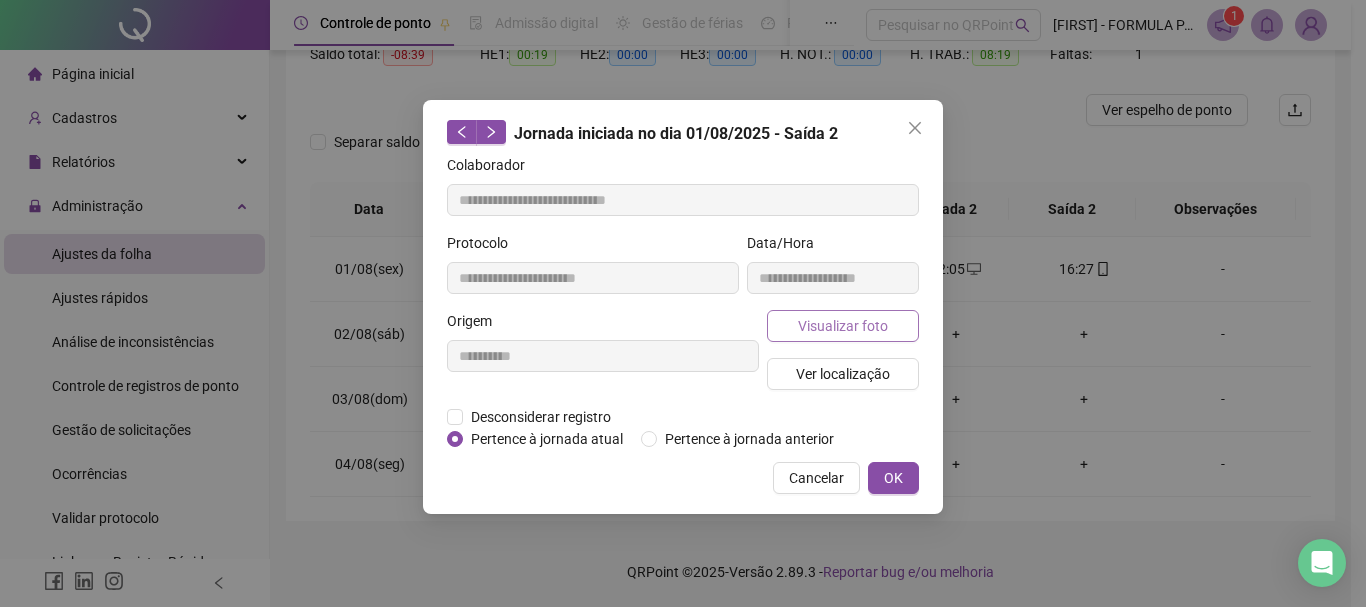 type on "**********" 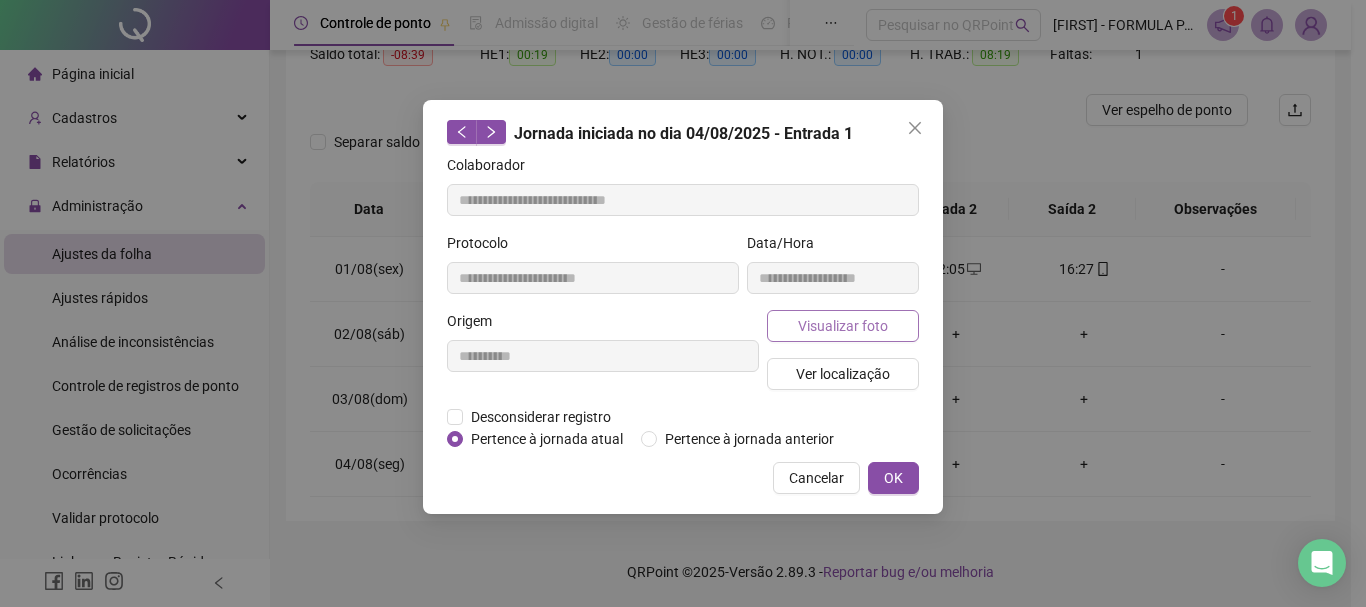click on "Visualizar foto" at bounding box center [843, 326] 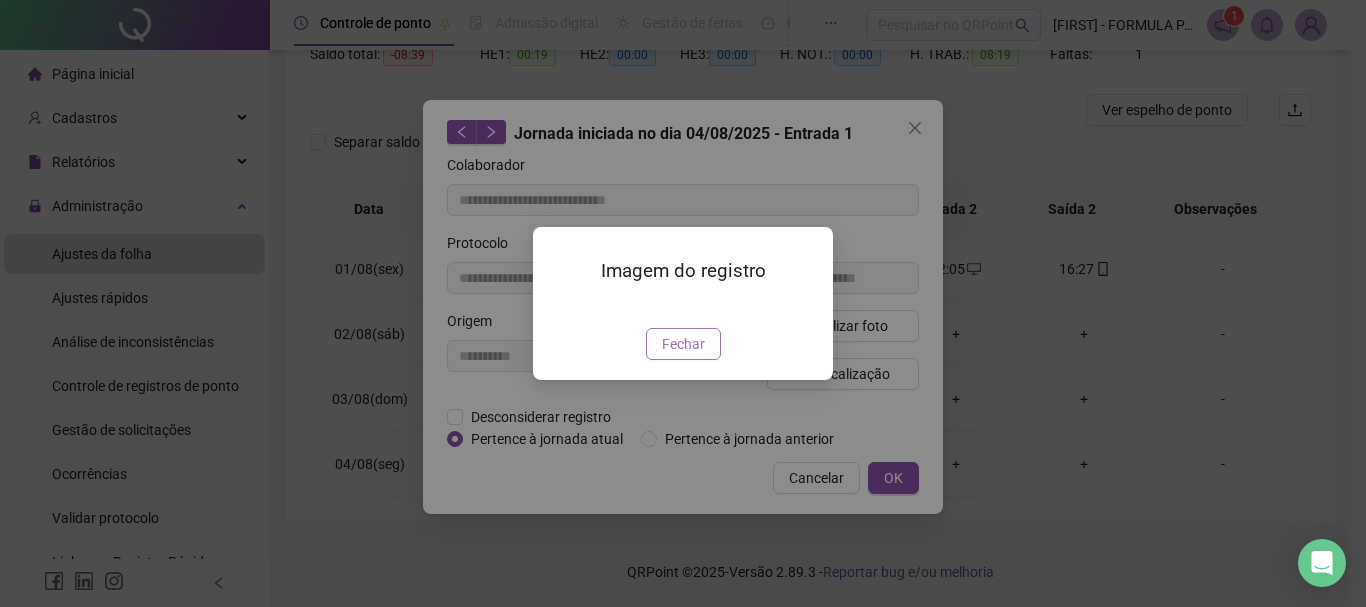 click on "Fechar" at bounding box center (683, 344) 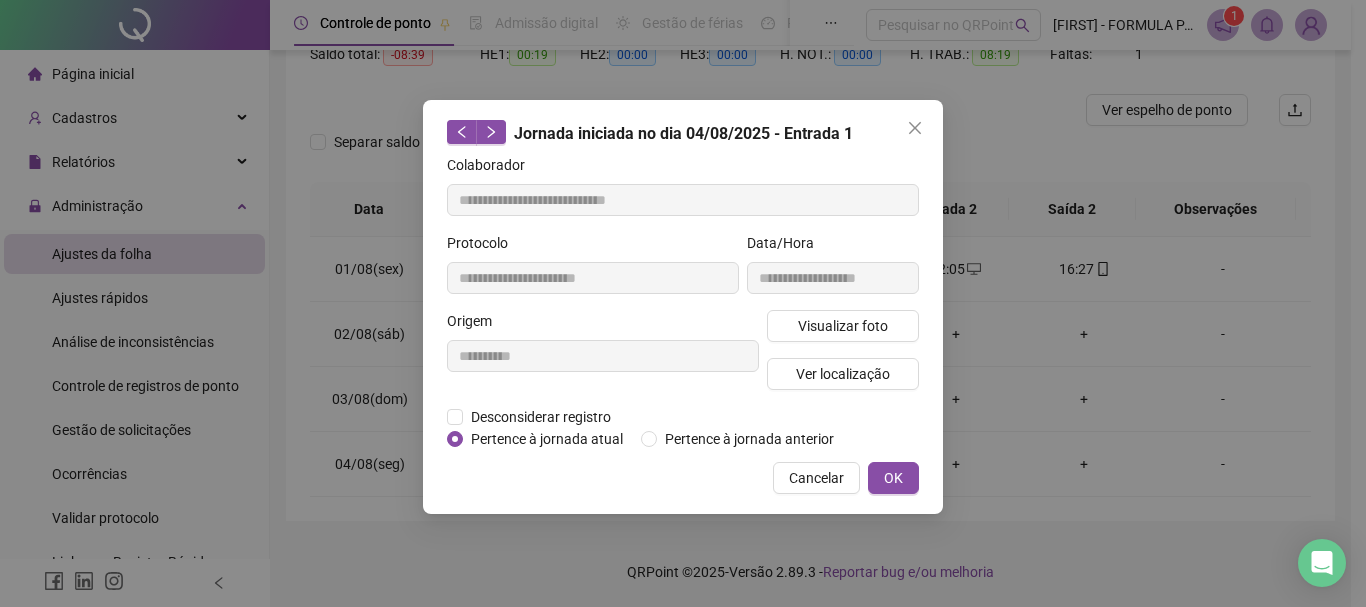 drag, startPoint x: 902, startPoint y: 471, endPoint x: 985, endPoint y: 428, distance: 93.47727 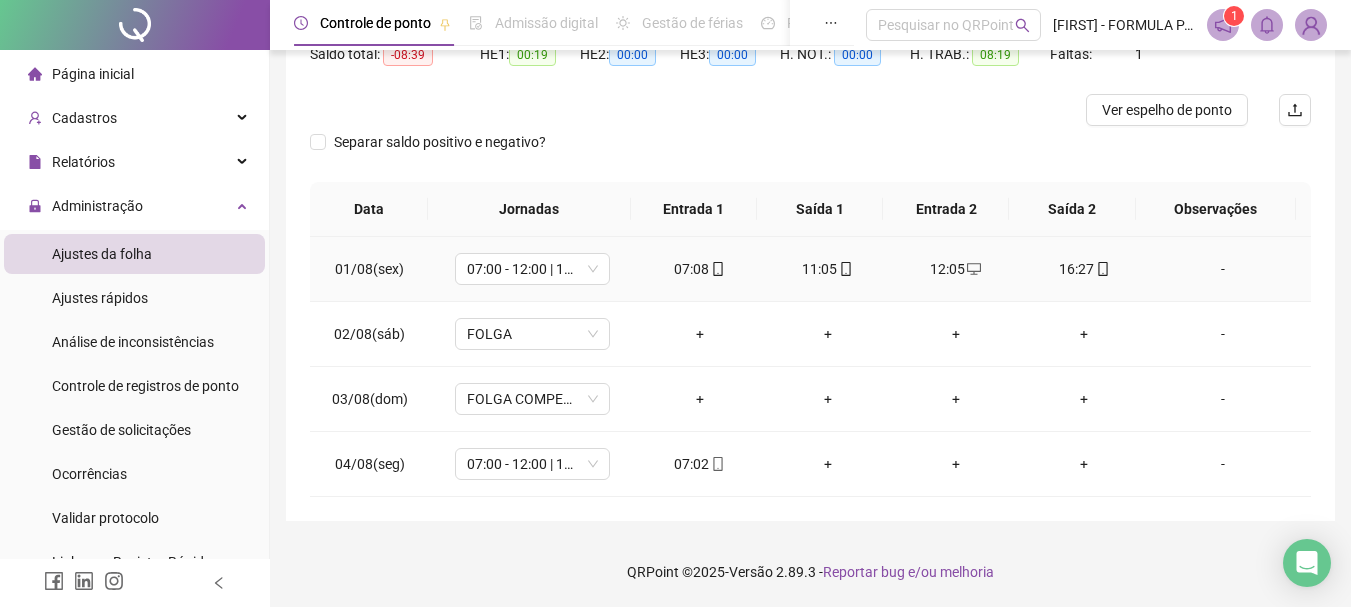click on "16:27" at bounding box center (1084, 269) 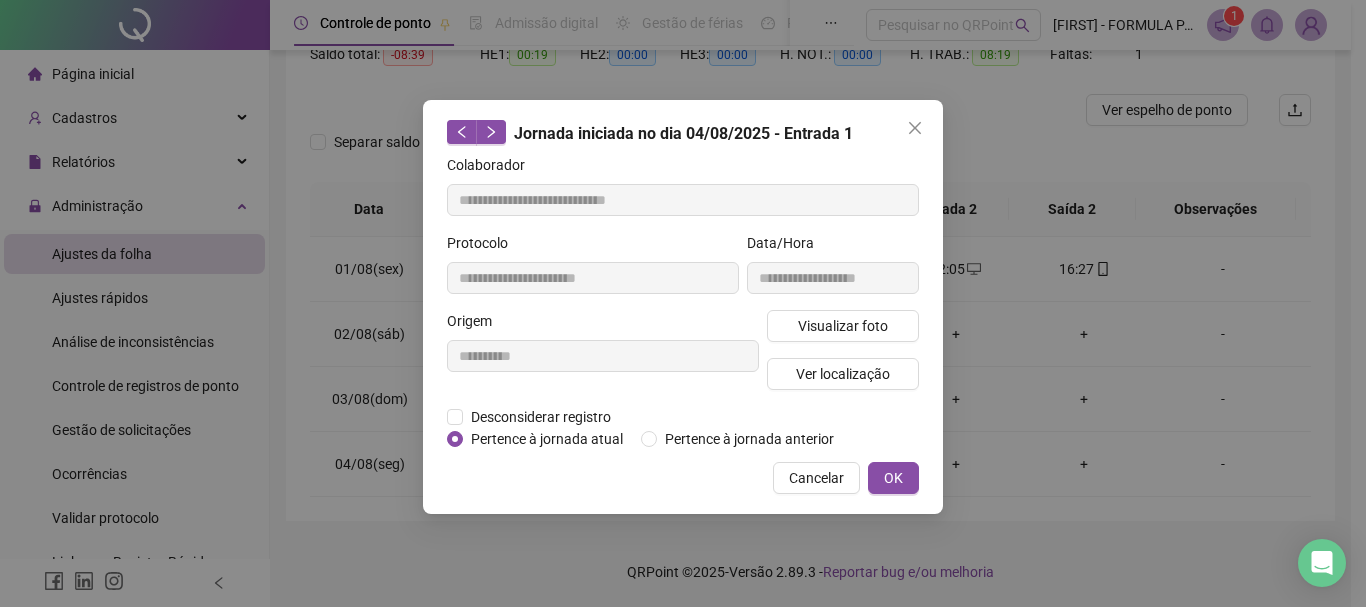 type on "**********" 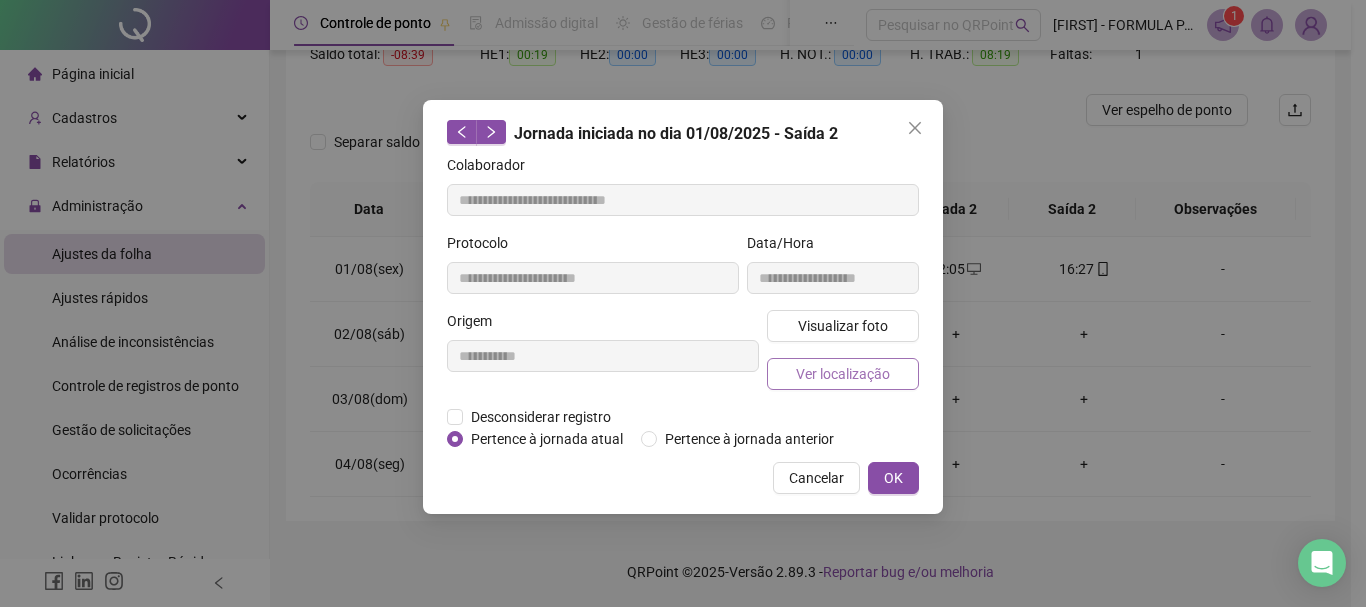 click on "Ver localização" at bounding box center (843, 374) 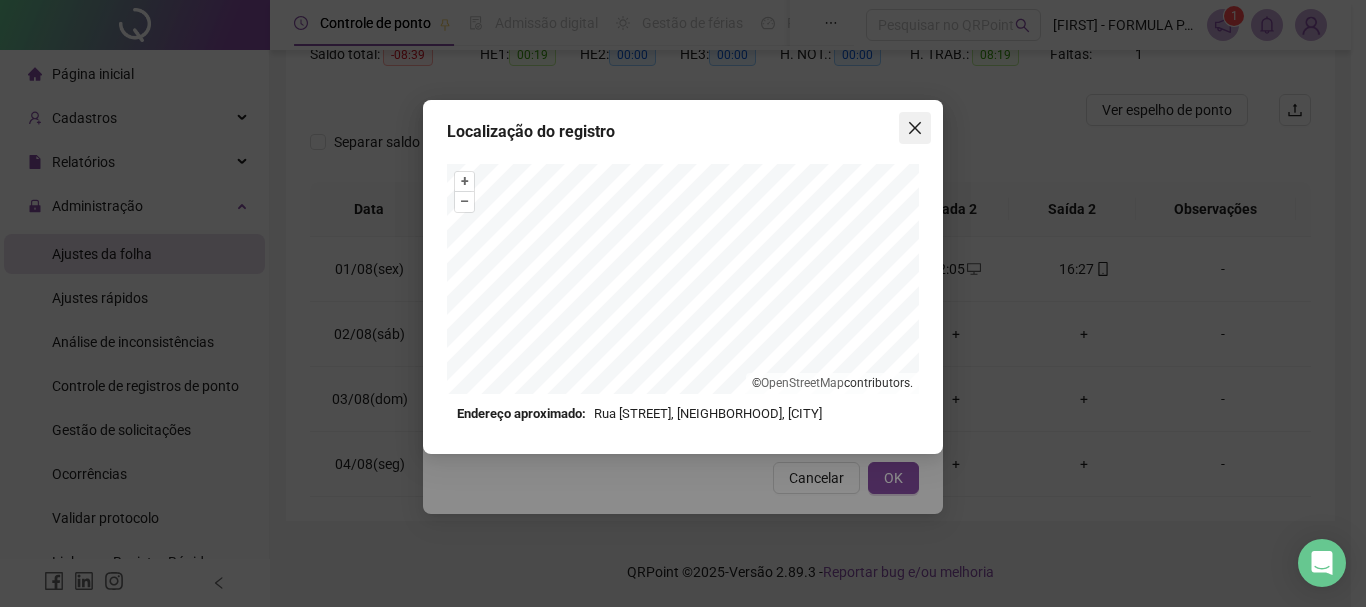 click 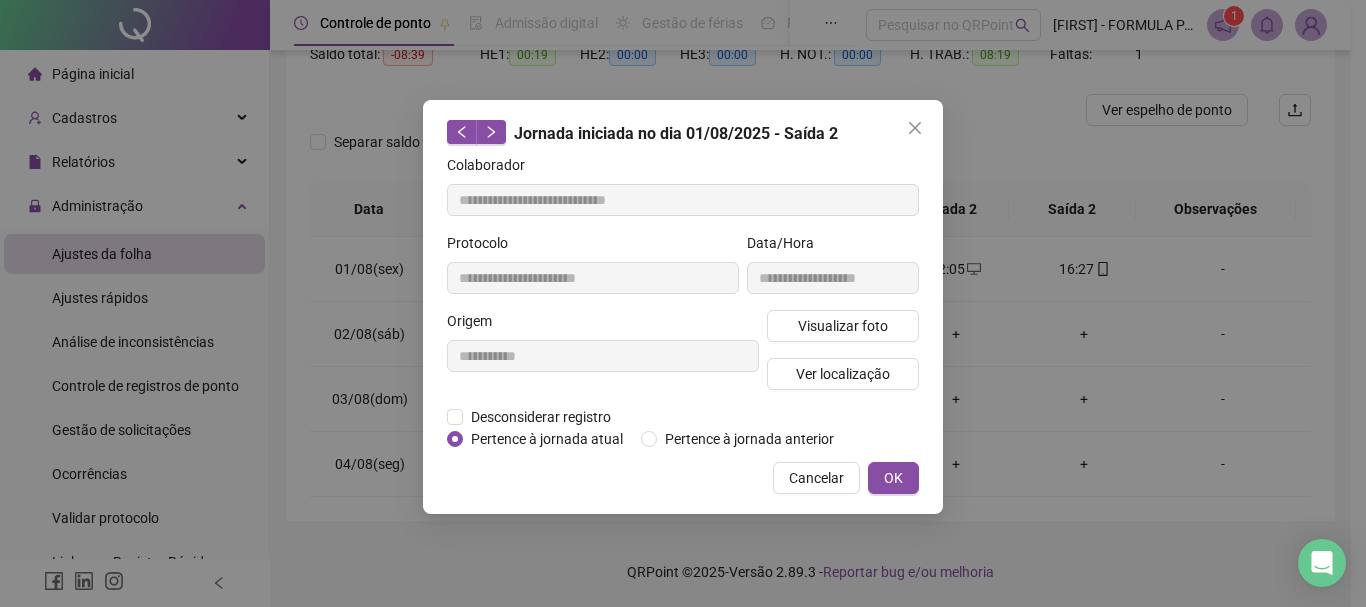 click 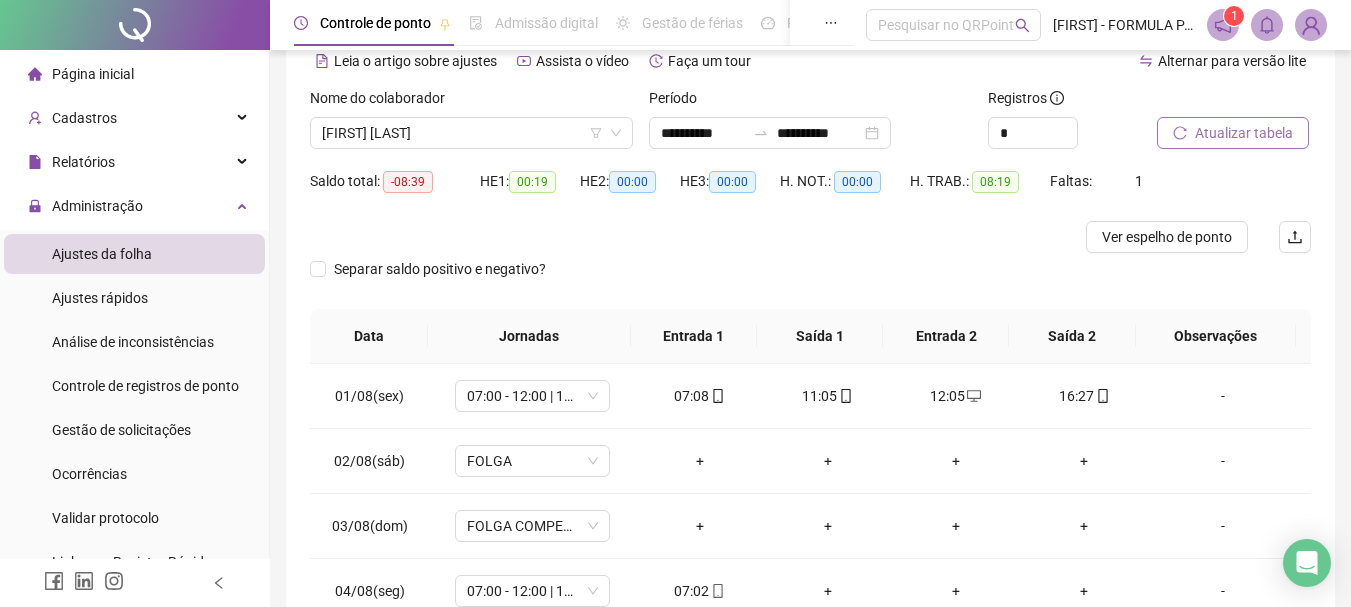 scroll, scrollTop: 0, scrollLeft: 0, axis: both 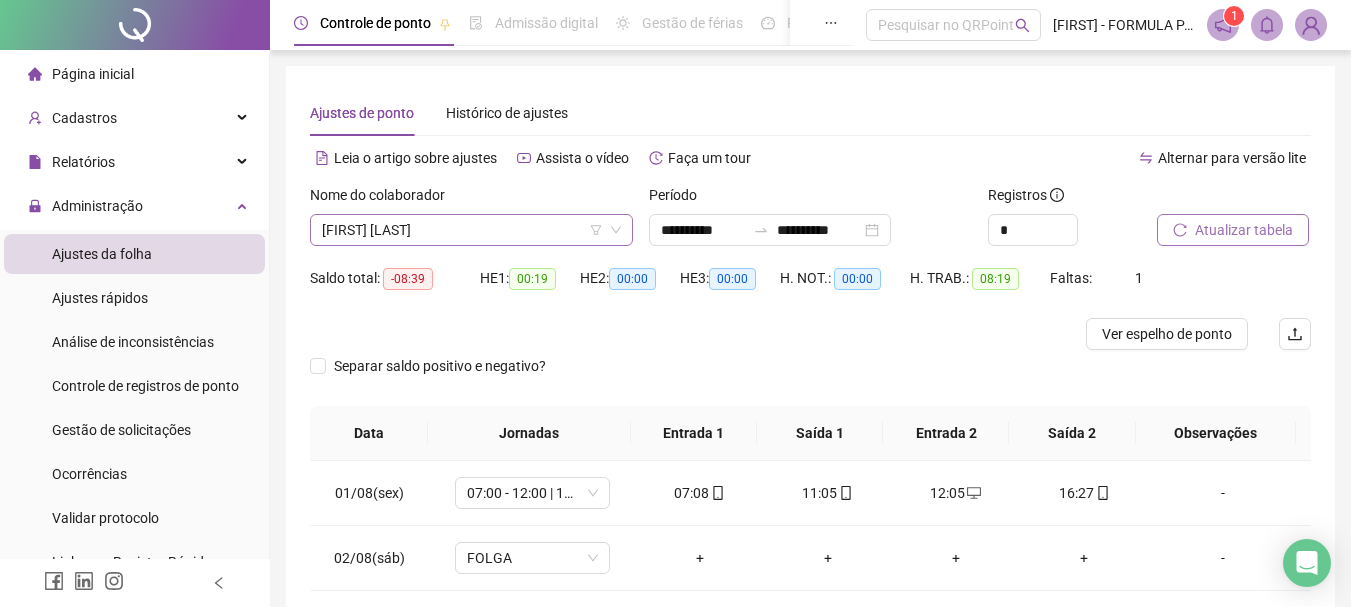 click on "[FIRST] [LAST]" at bounding box center (471, 230) 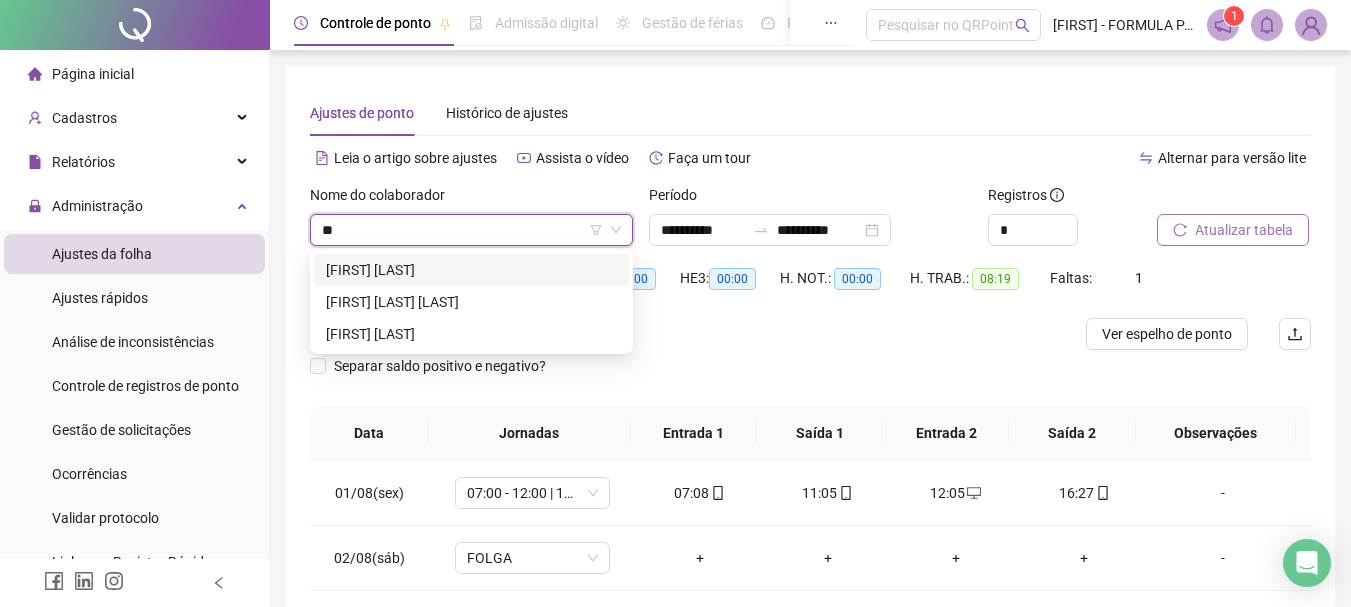 scroll, scrollTop: 0, scrollLeft: 0, axis: both 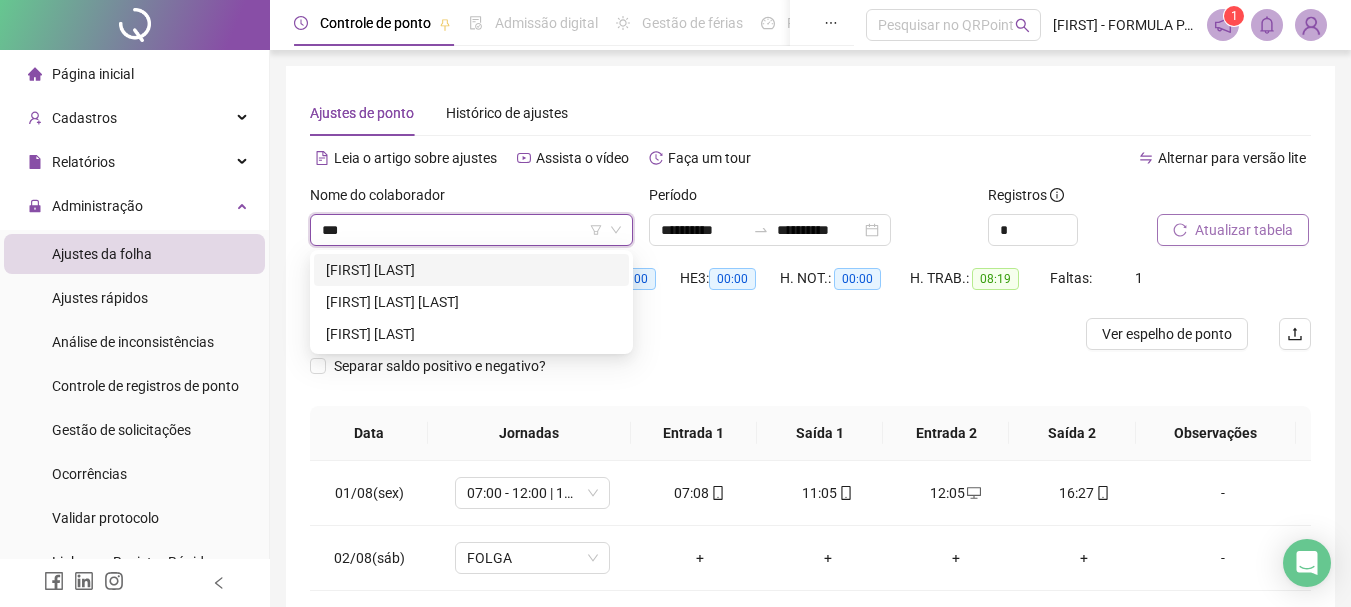 type on "****" 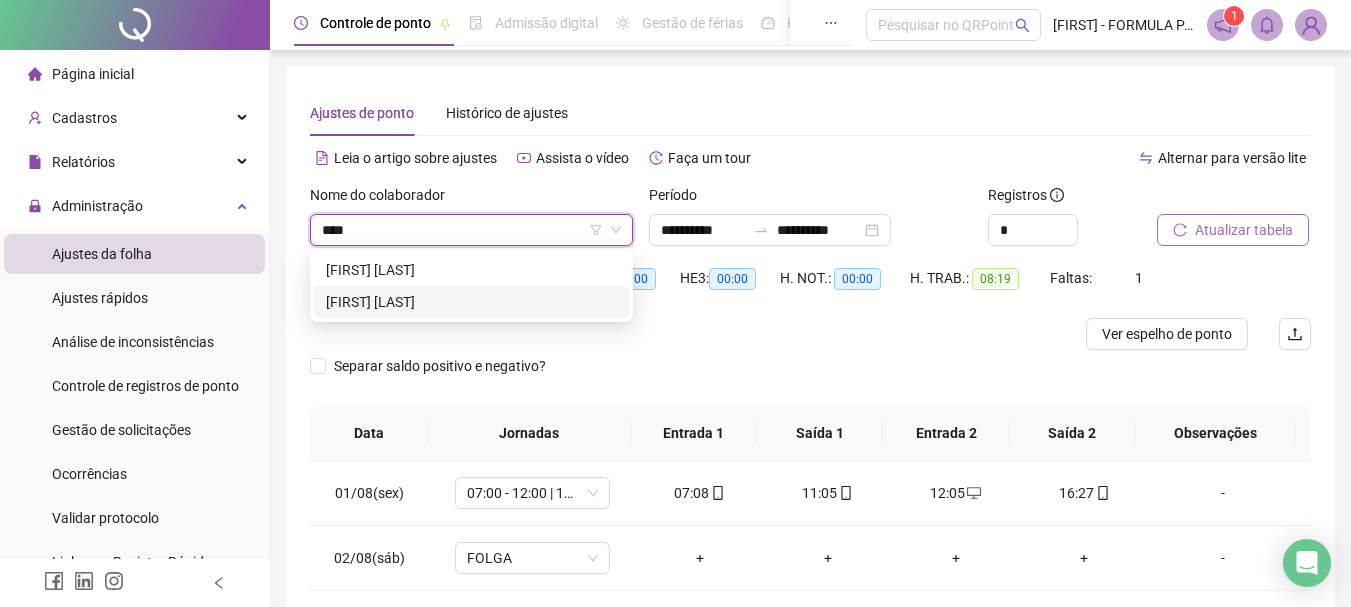 click on "[FIRST] [LAST]" at bounding box center (471, 302) 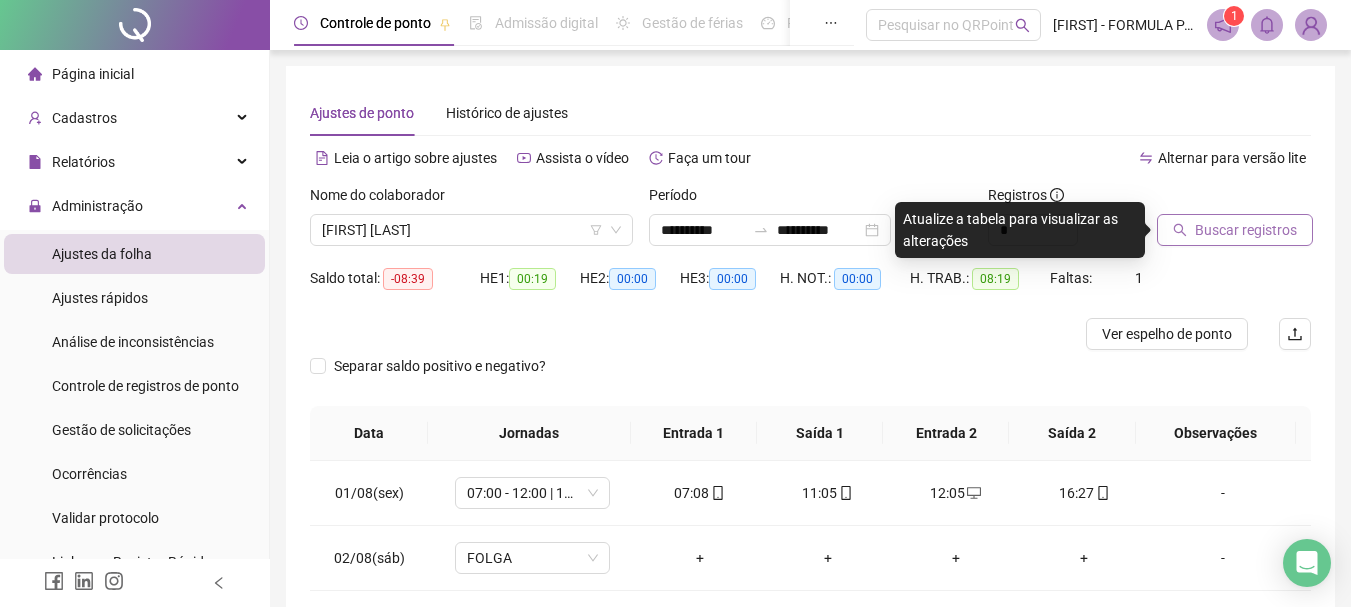 click on "Buscar registros" at bounding box center (1246, 230) 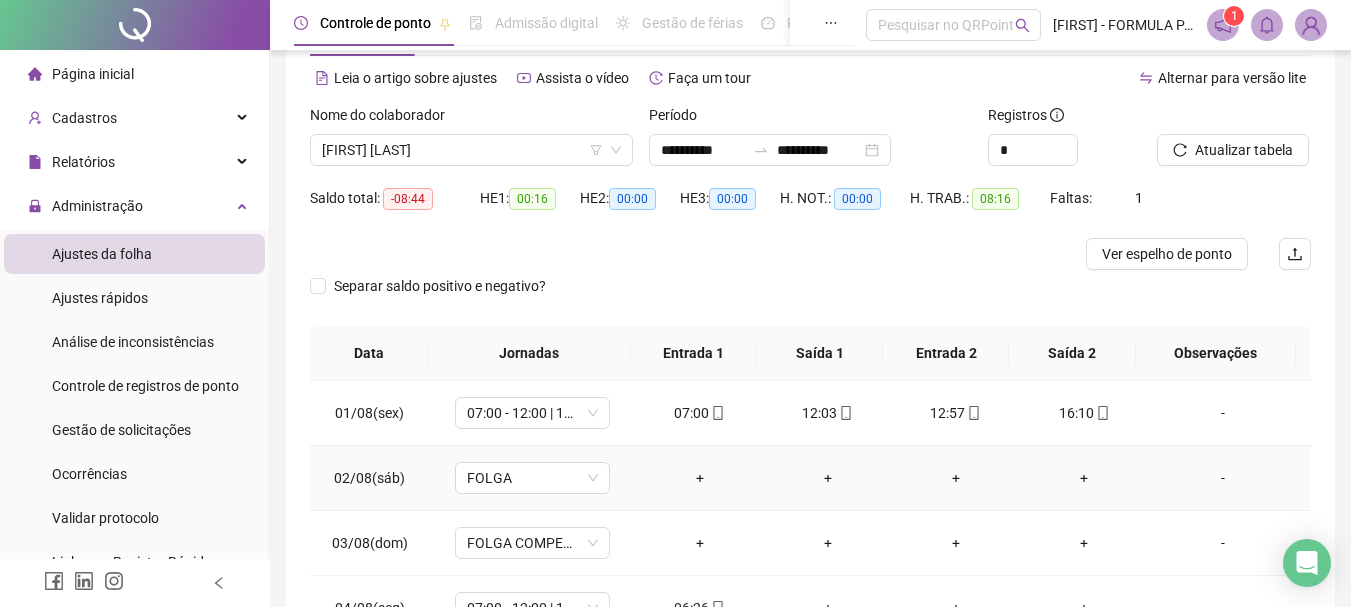 scroll, scrollTop: 200, scrollLeft: 0, axis: vertical 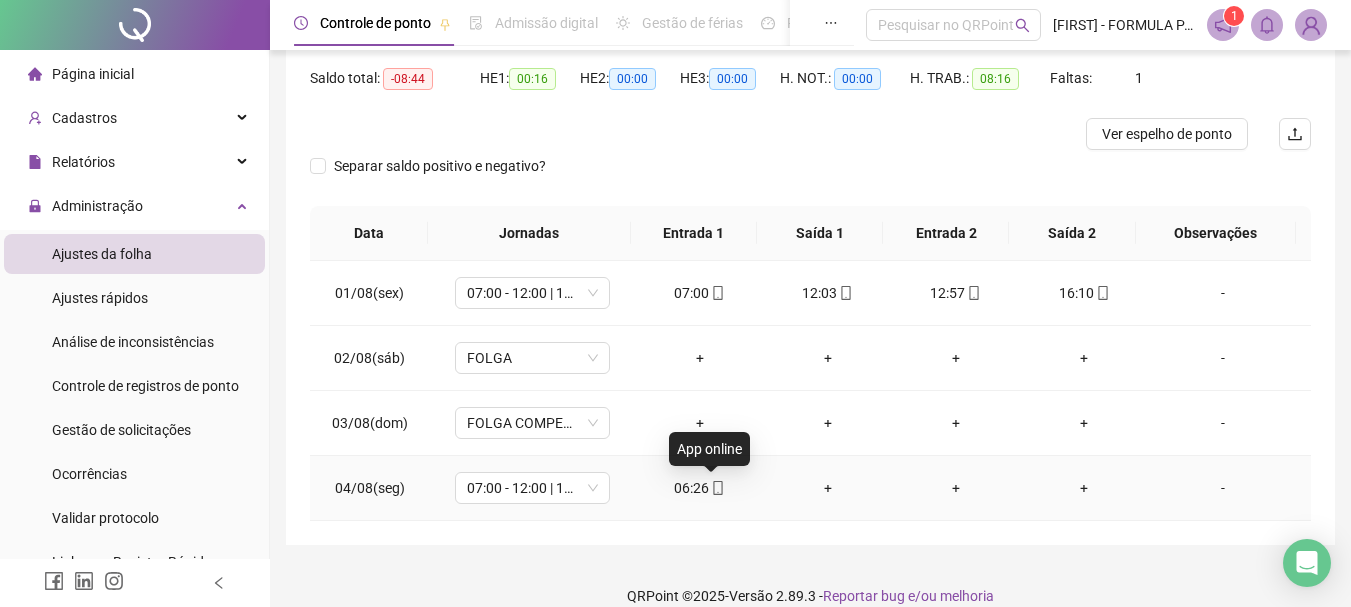 click 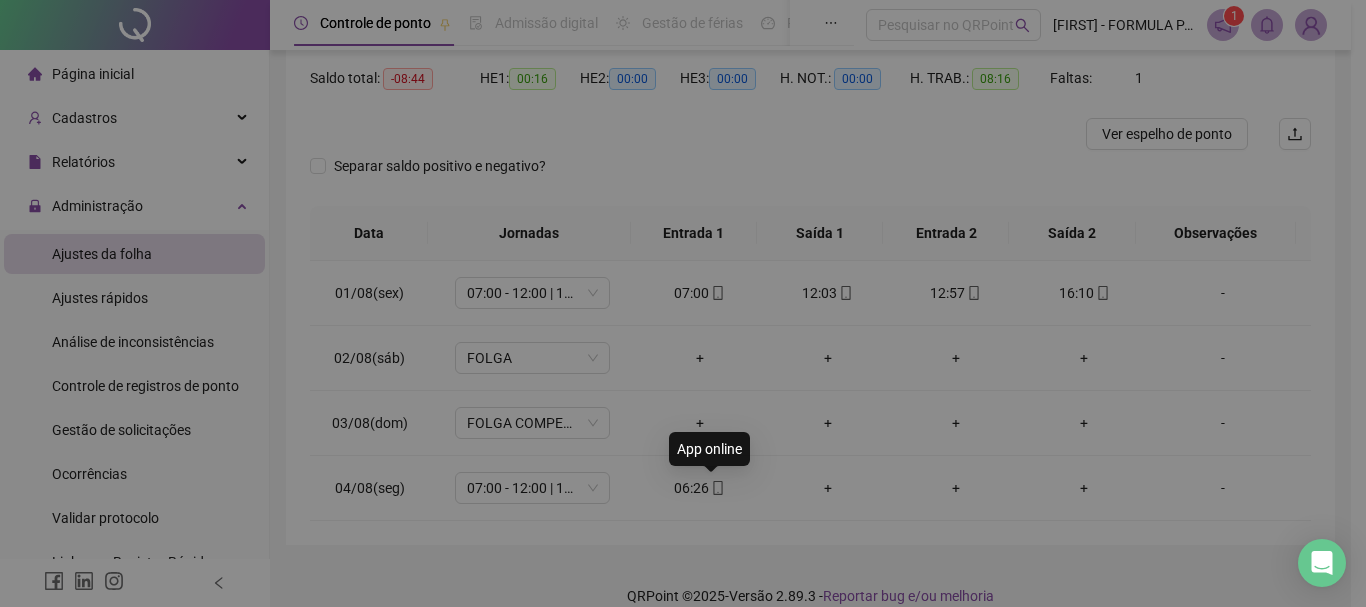 type on "**********" 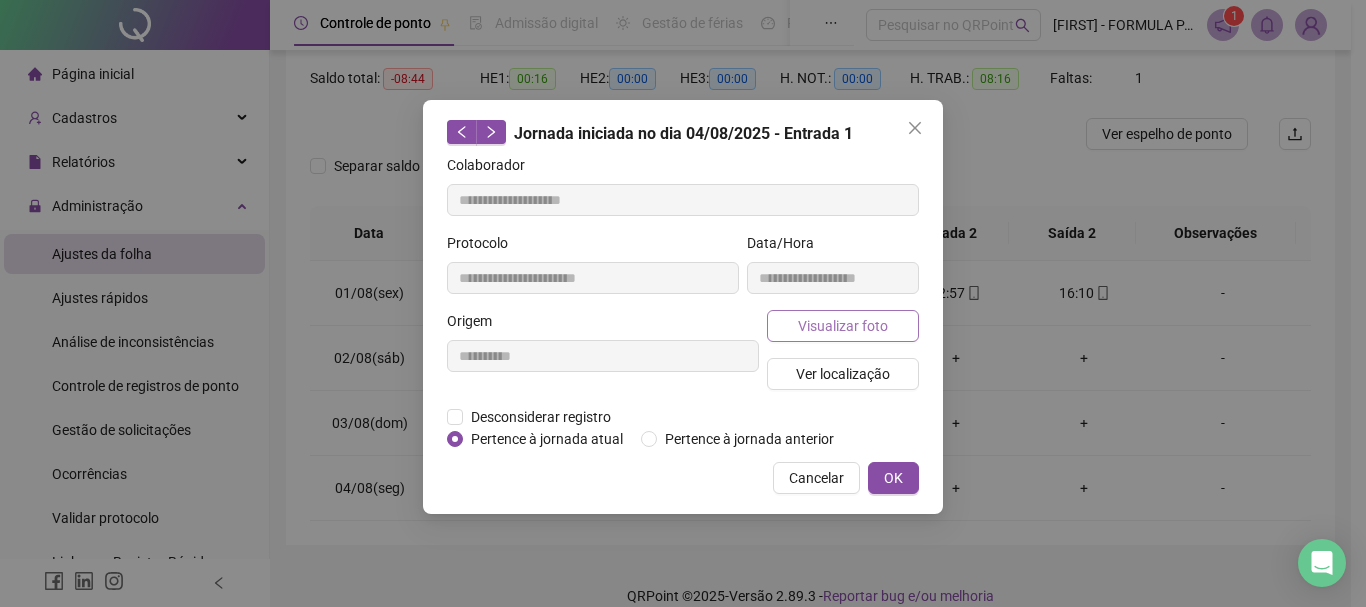 click on "Visualizar foto" at bounding box center (843, 326) 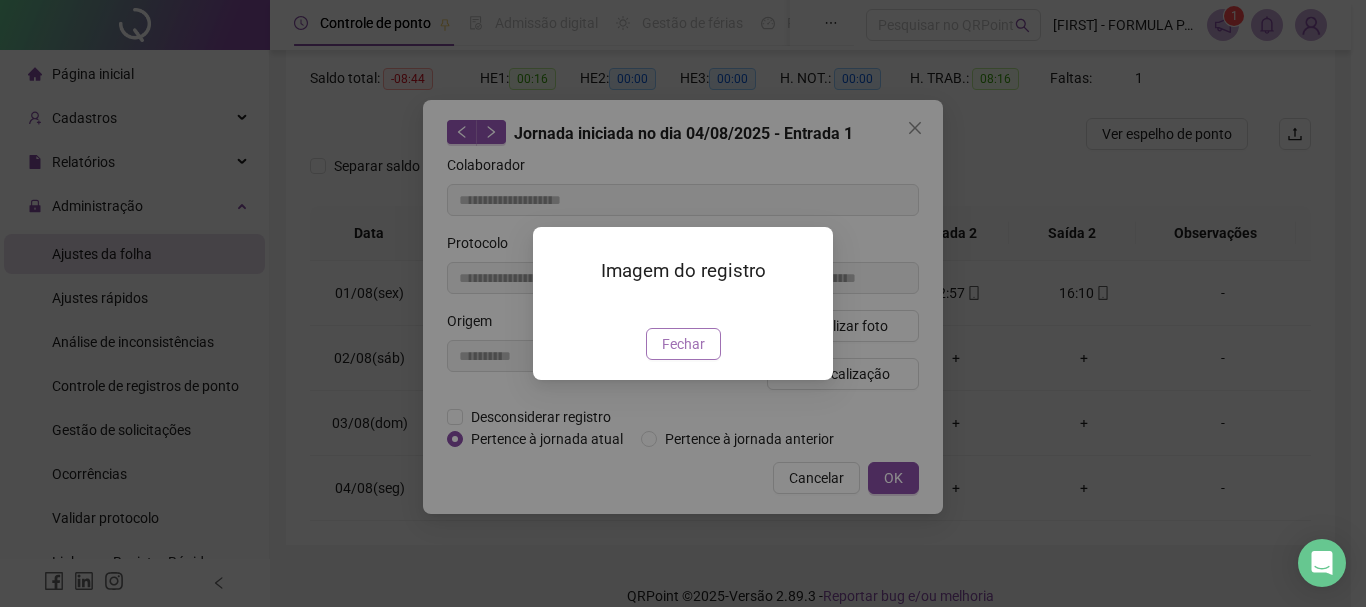 click on "Fechar" at bounding box center [683, 344] 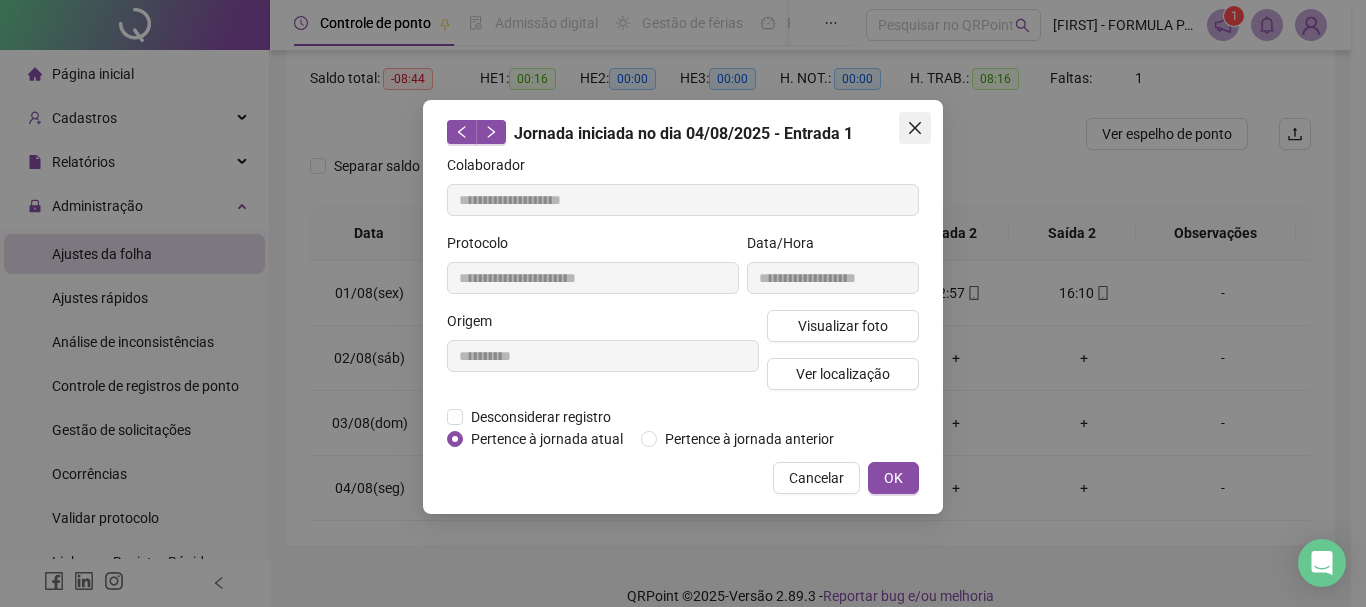 click 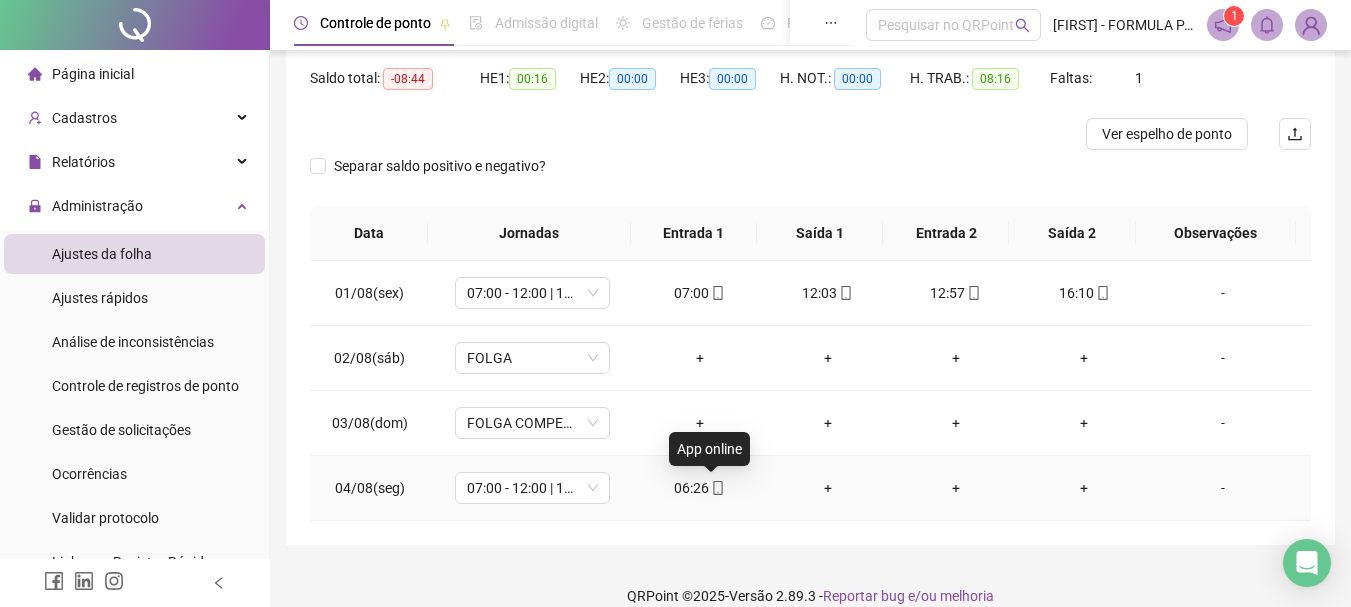 click at bounding box center [717, 488] 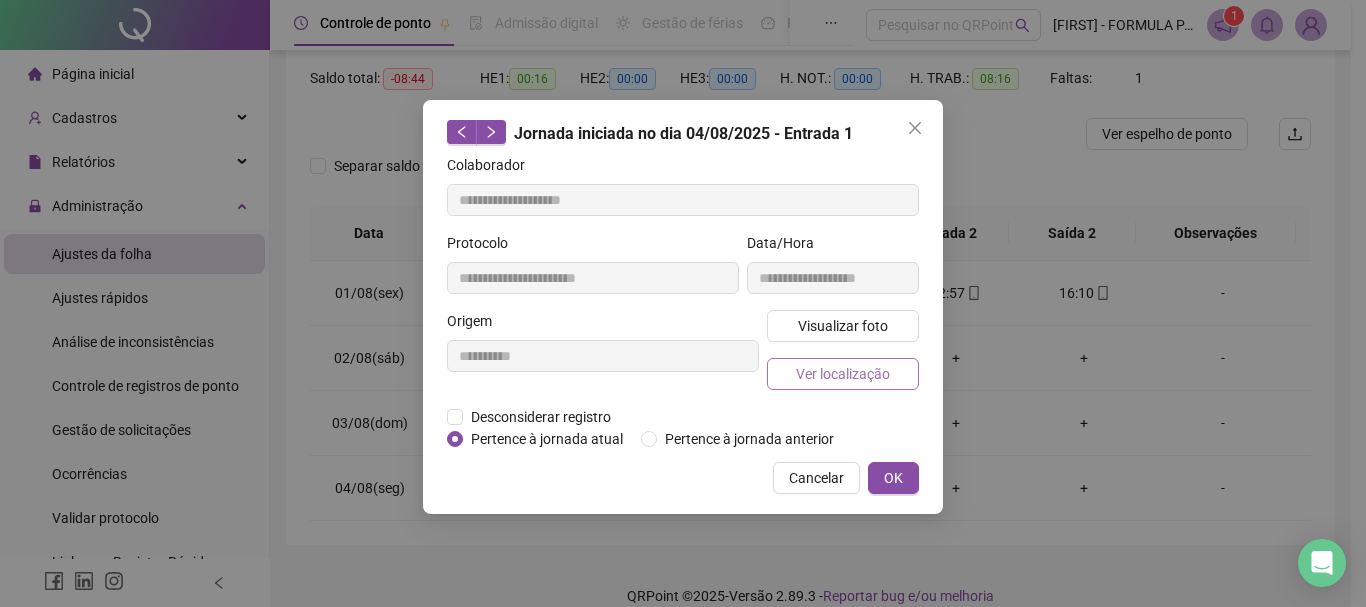 click on "Ver localização" at bounding box center [843, 374] 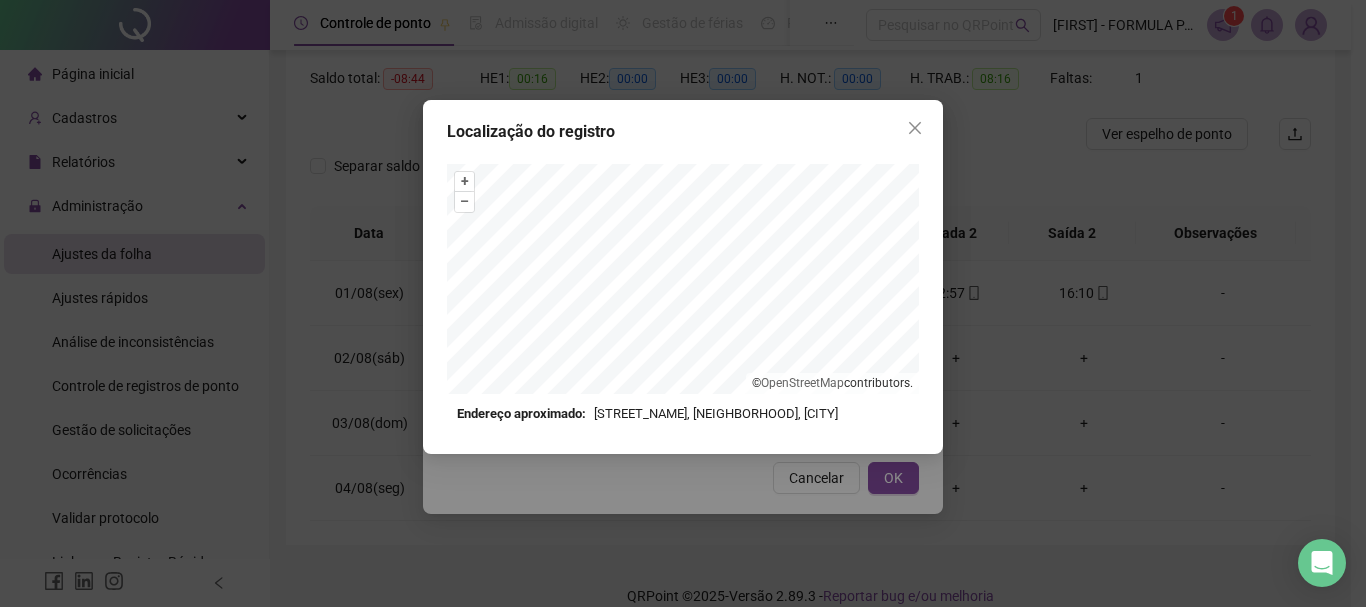 click 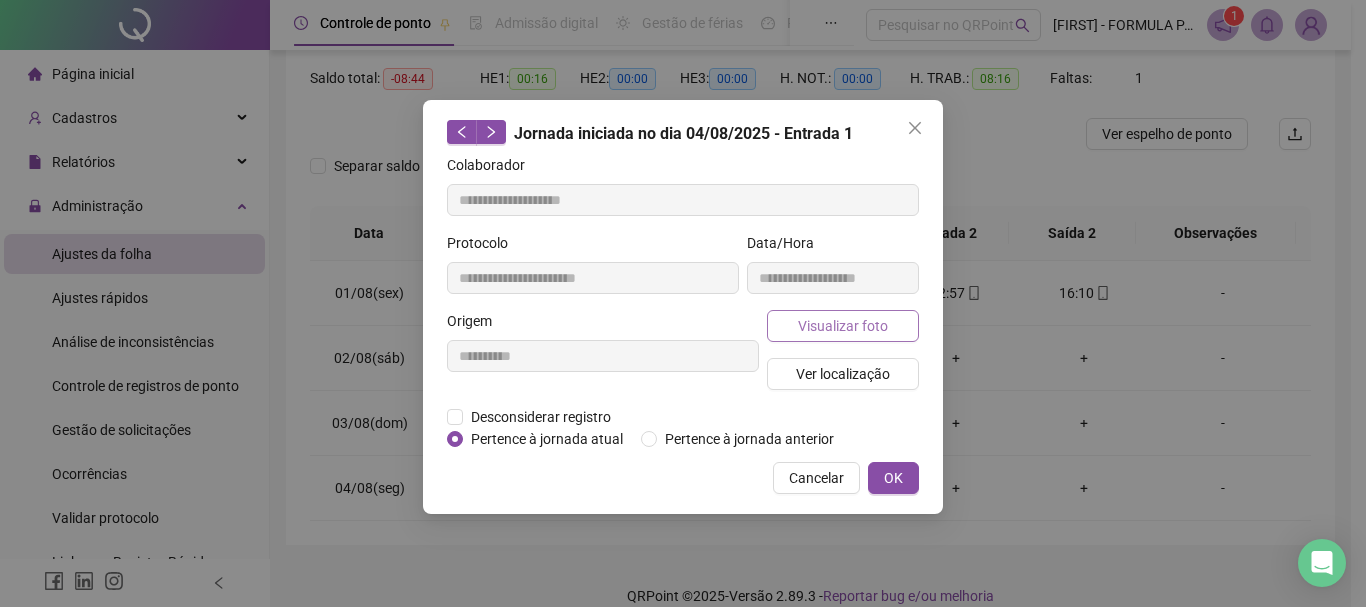 click on "Visualizar foto" at bounding box center [843, 326] 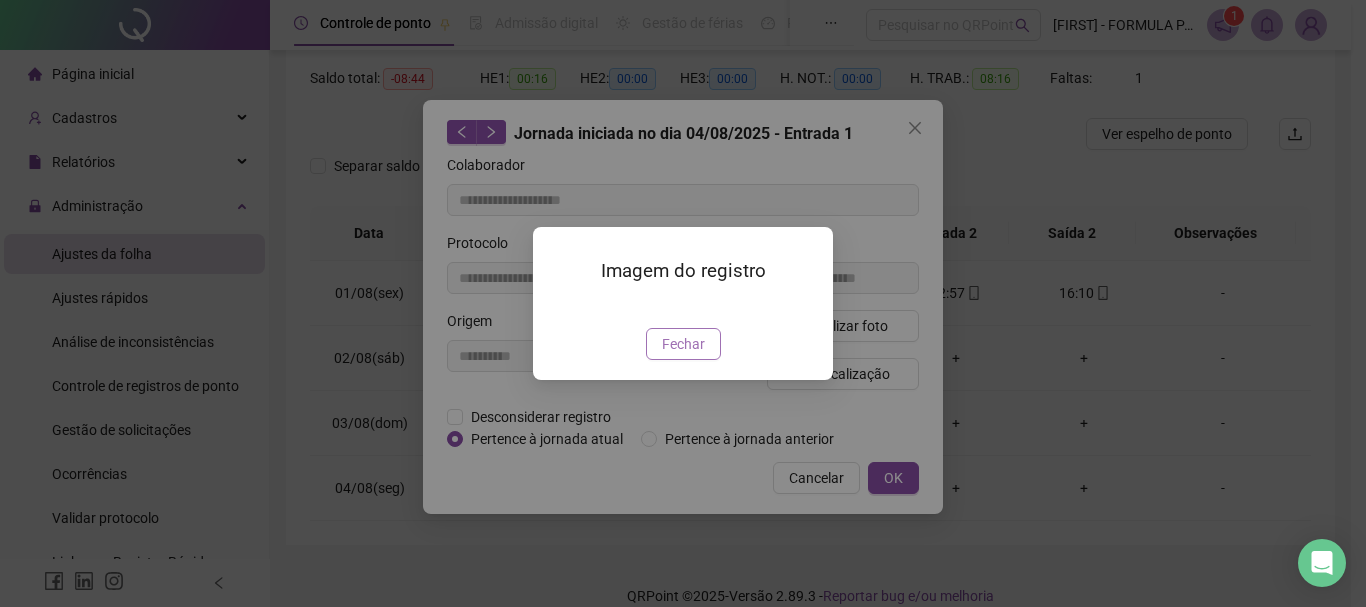 click on "Imagem do registro Fechar" at bounding box center [683, 303] 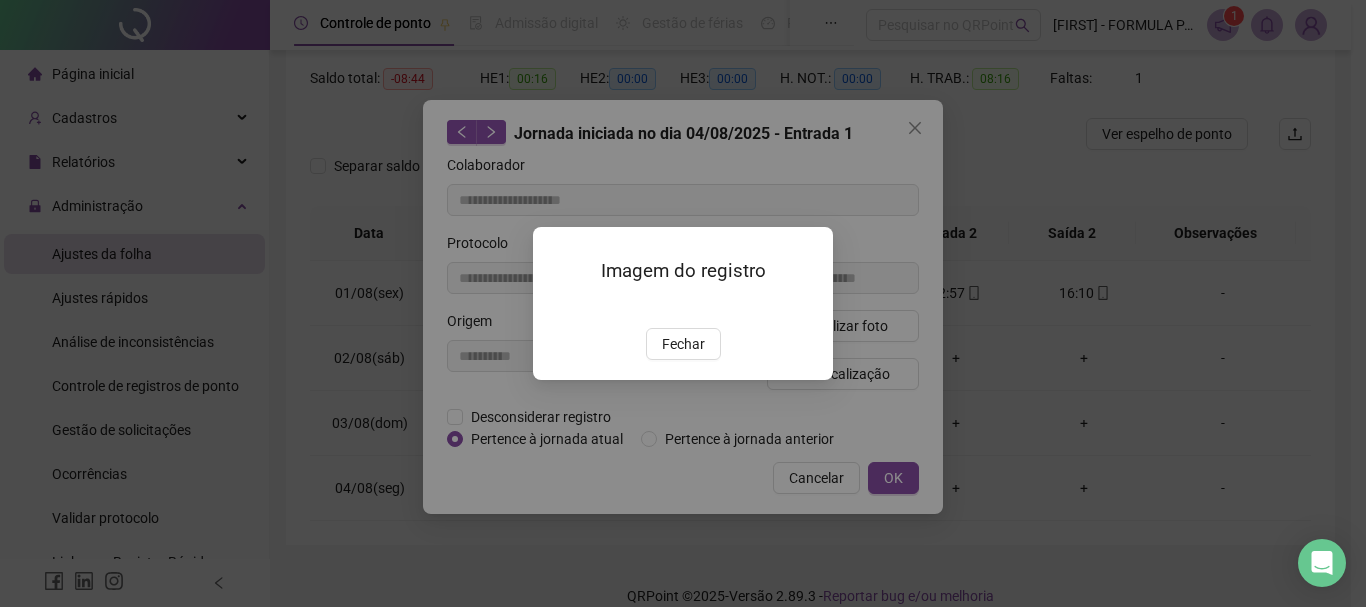 click at bounding box center (557, 307) 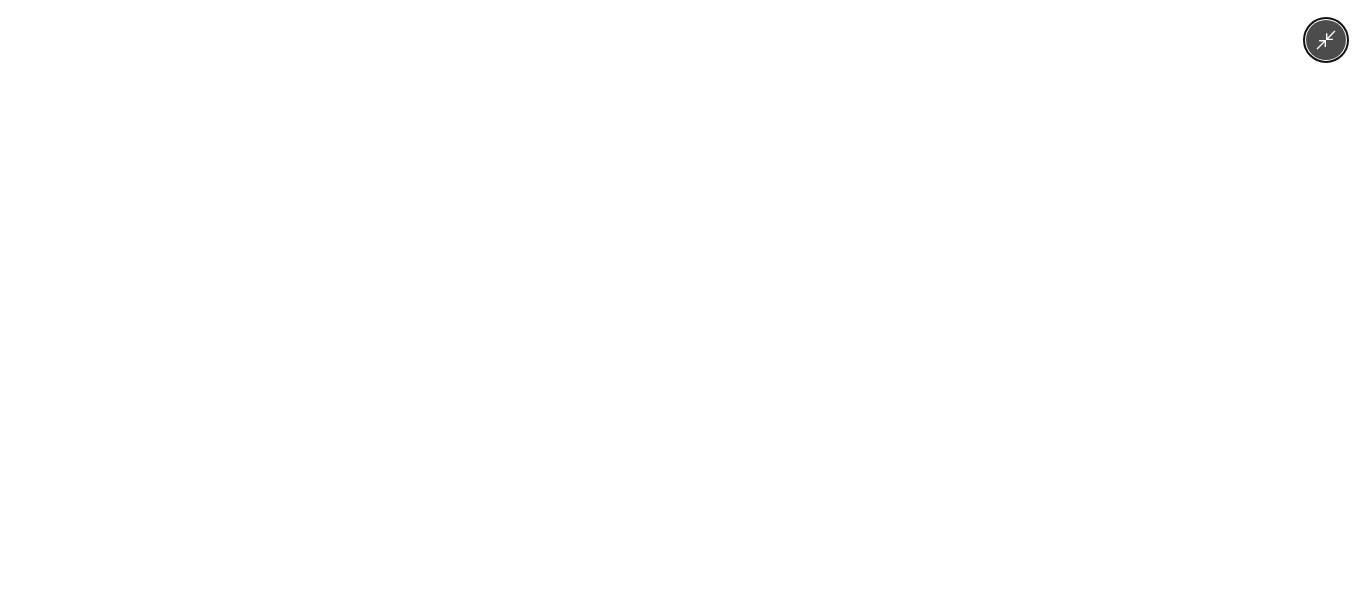 click at bounding box center [682, 303] 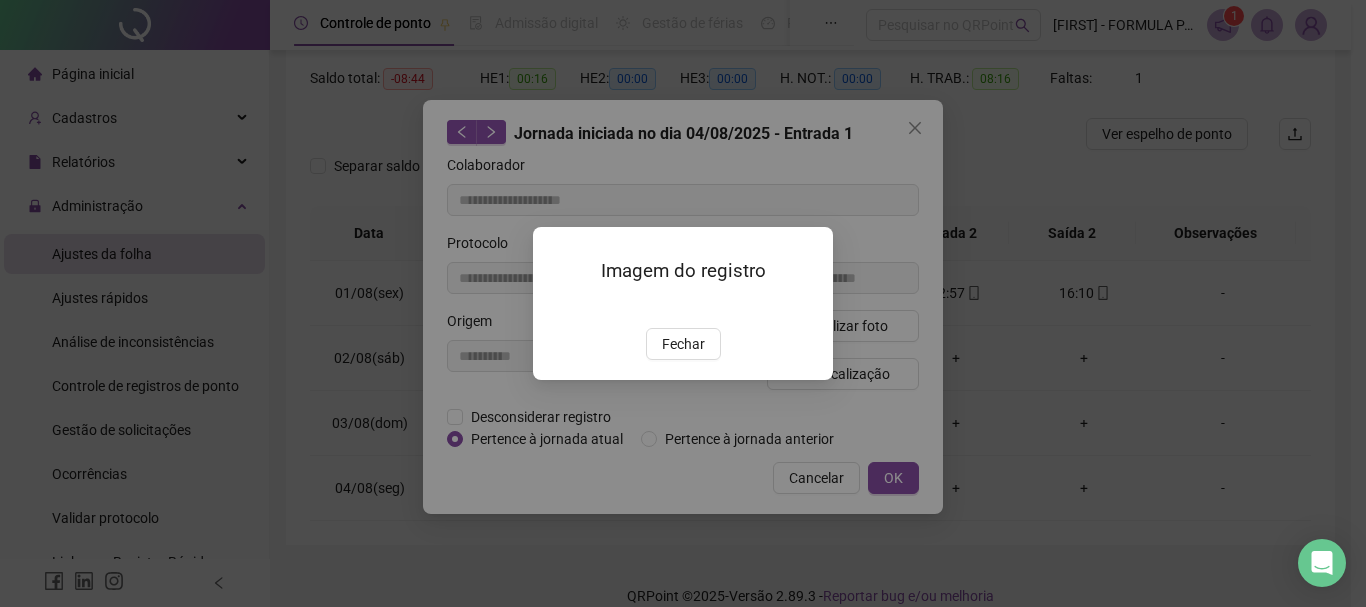 click on "Fechar" at bounding box center [683, 344] 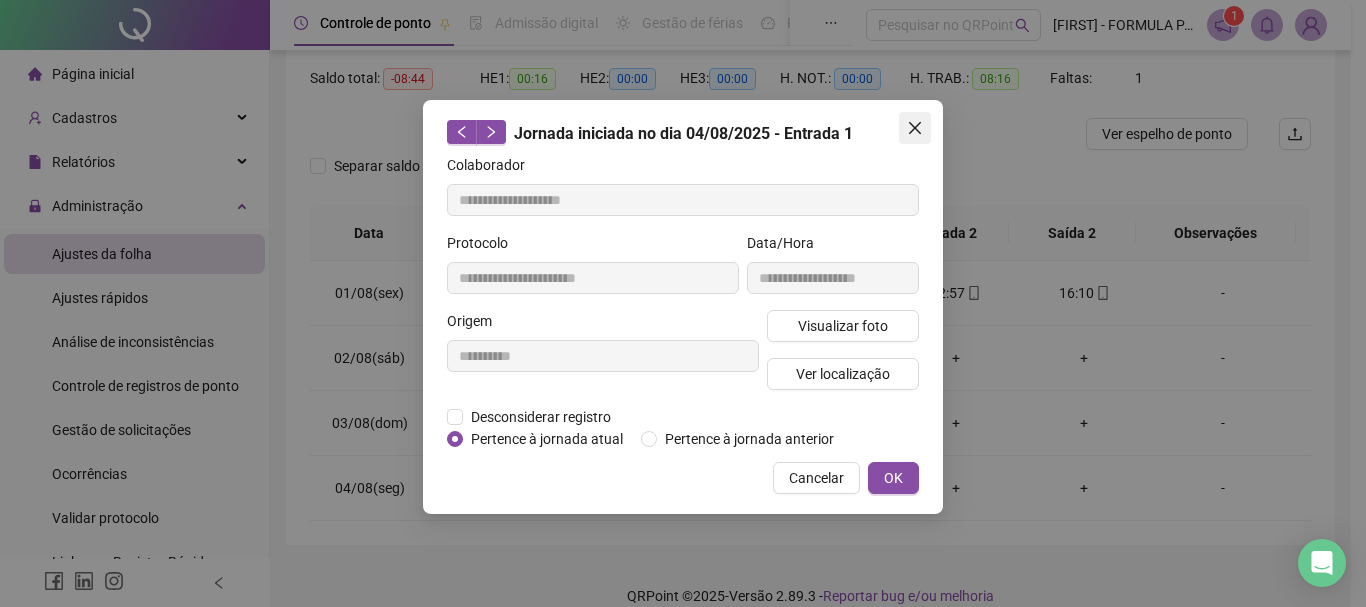 click 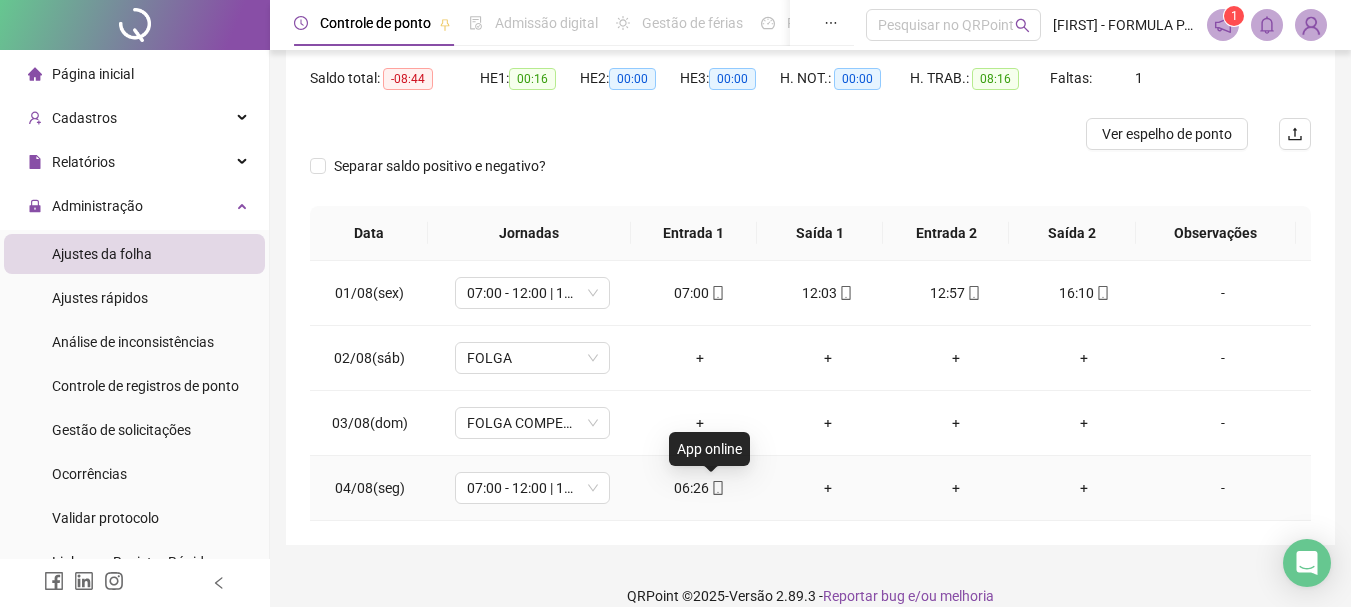 click 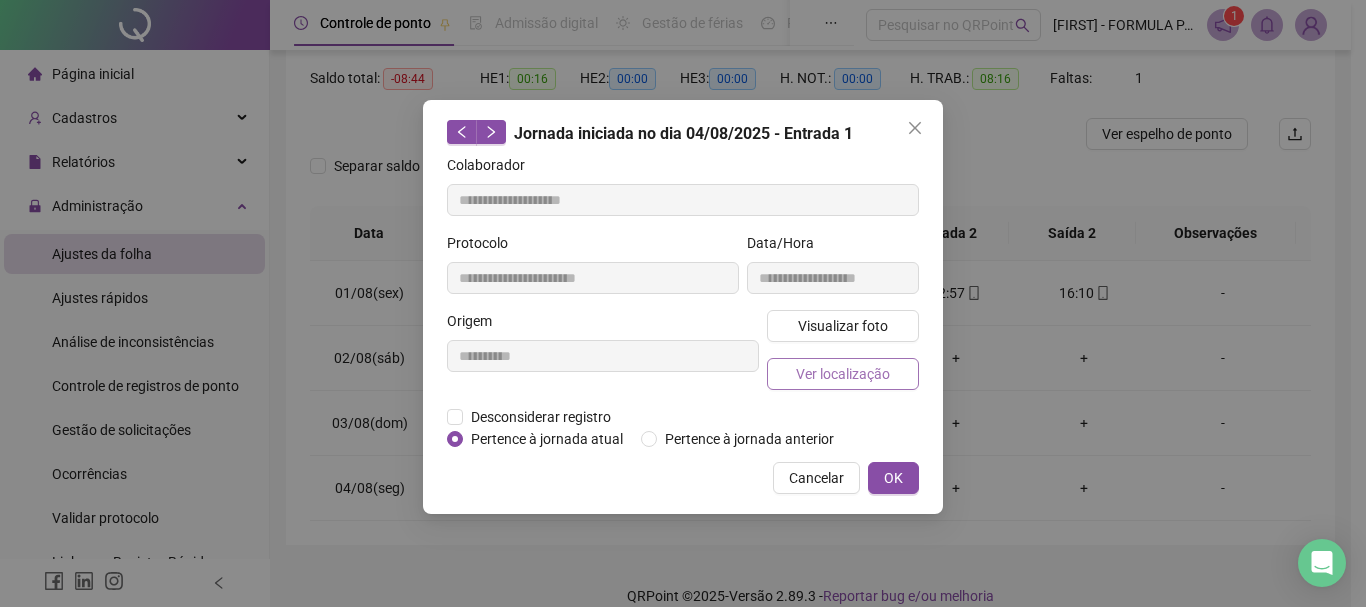 click on "Ver localização" at bounding box center (843, 374) 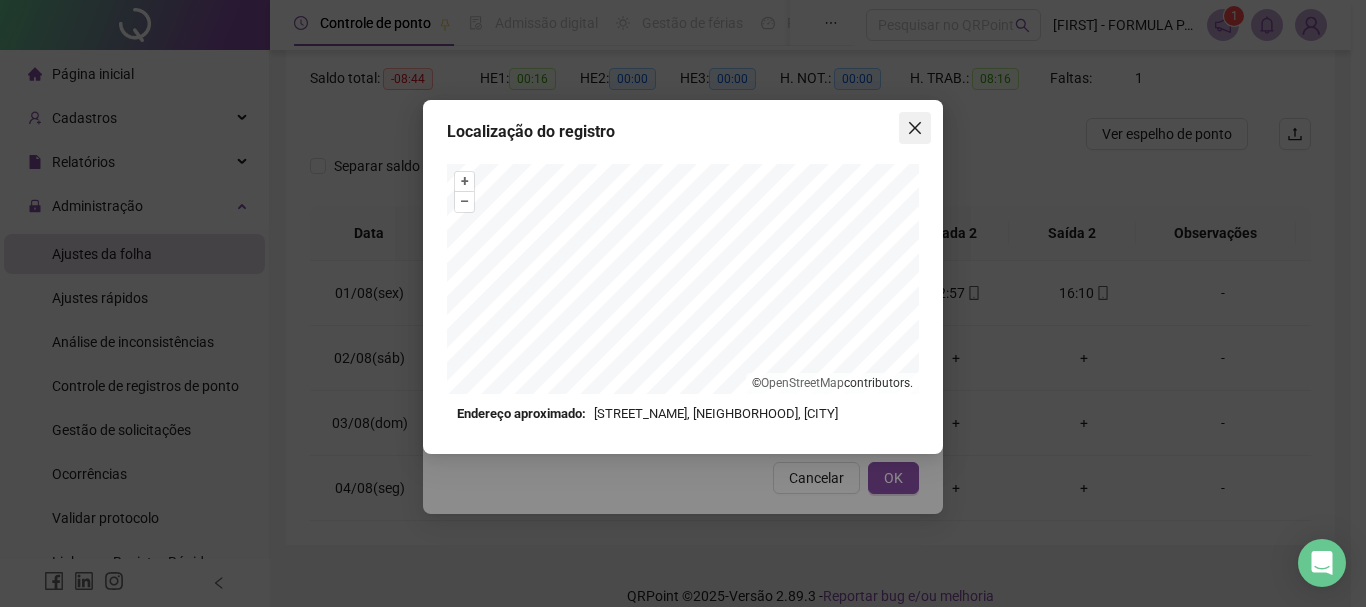 click 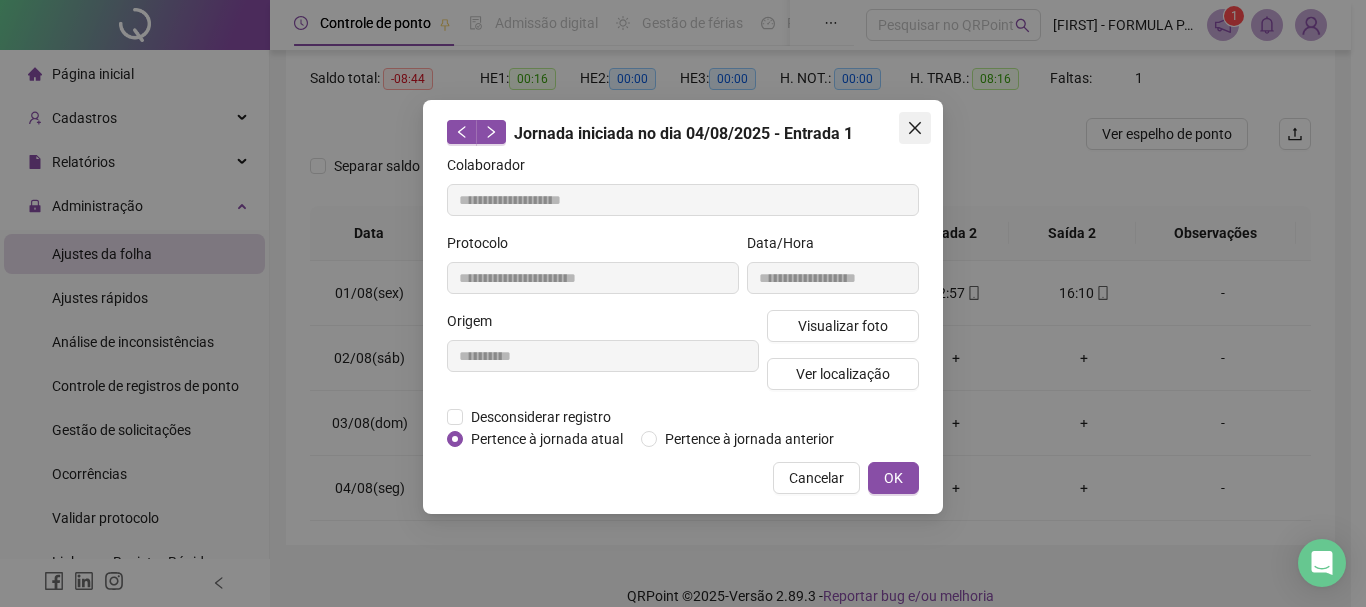 click 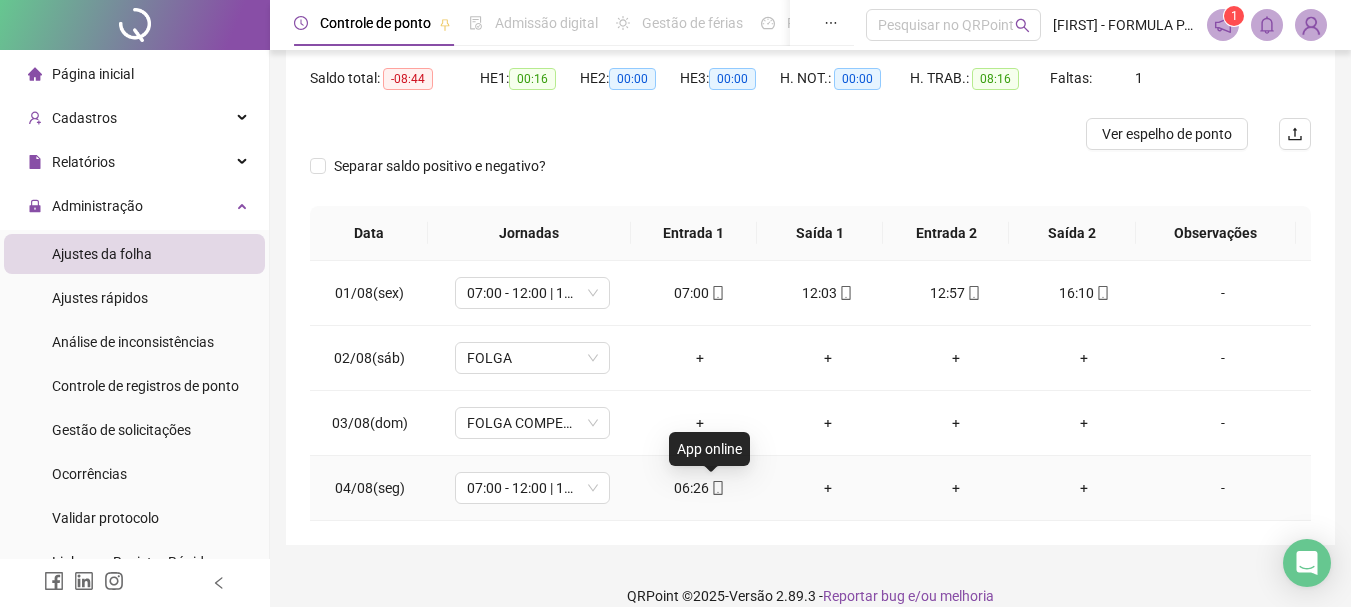 click 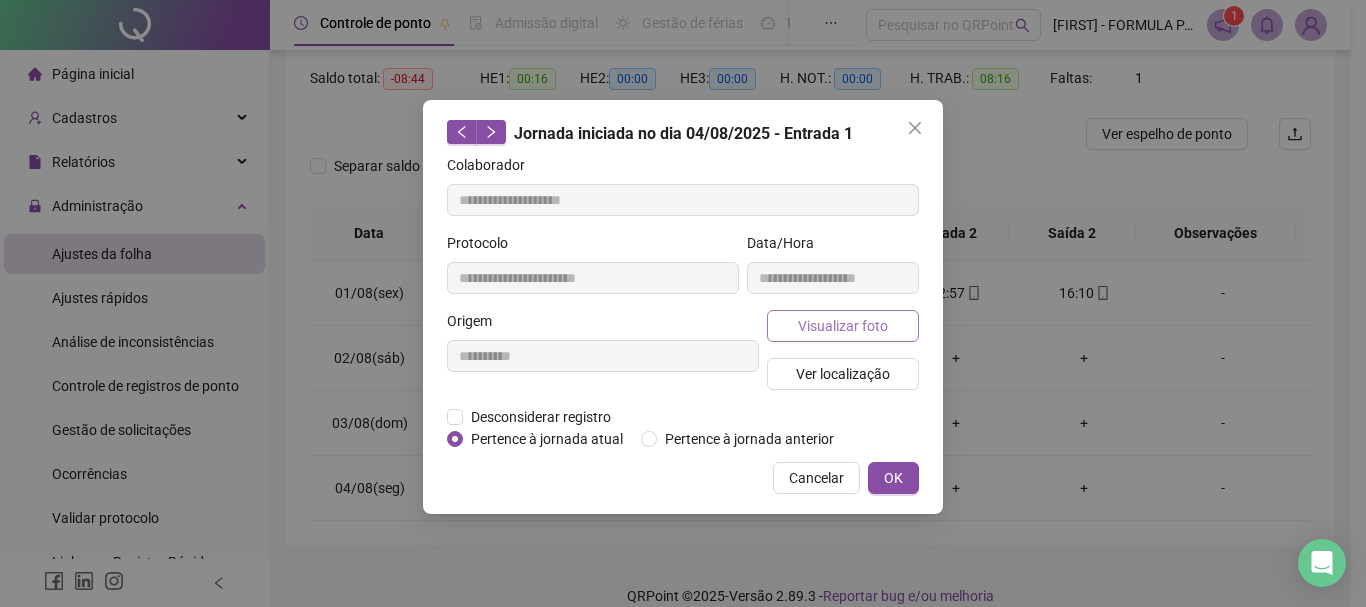 click on "Visualizar foto" at bounding box center [843, 326] 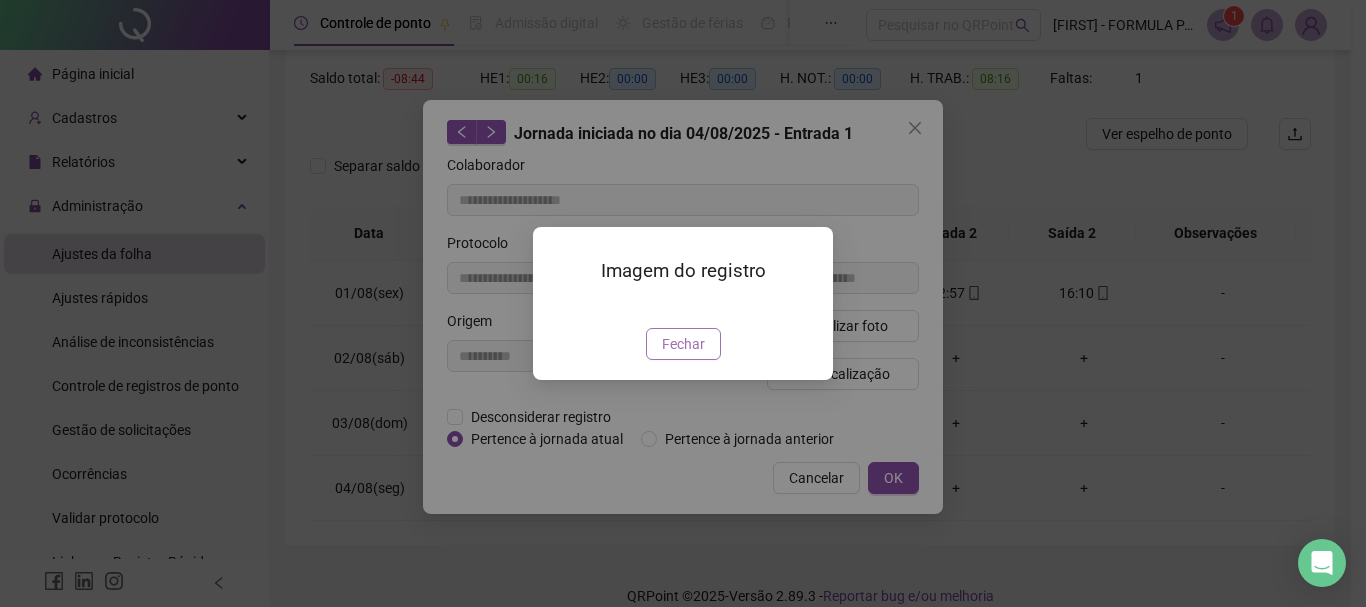 click on "Fechar" at bounding box center (683, 344) 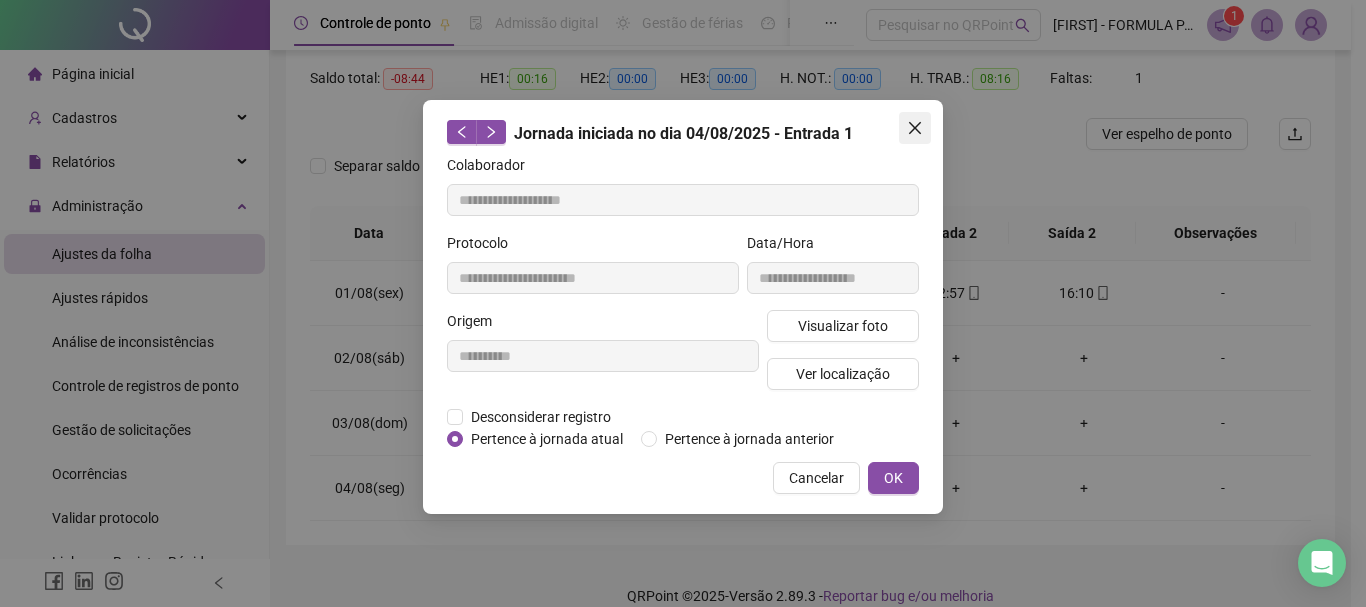 click 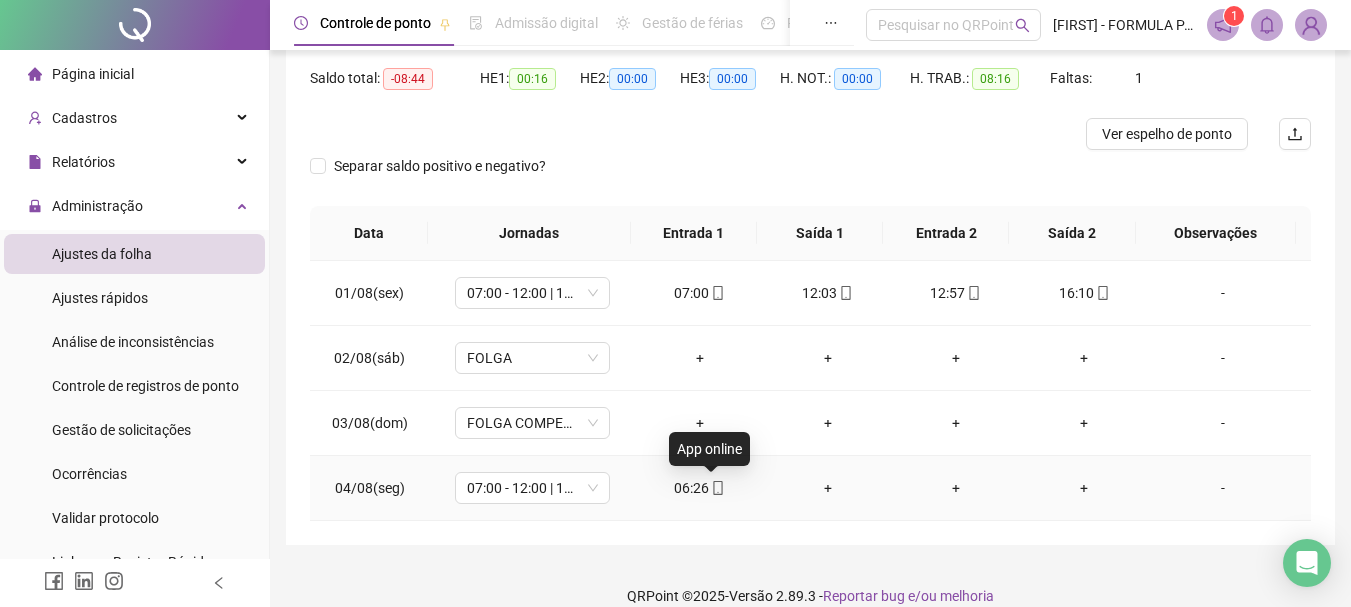 click 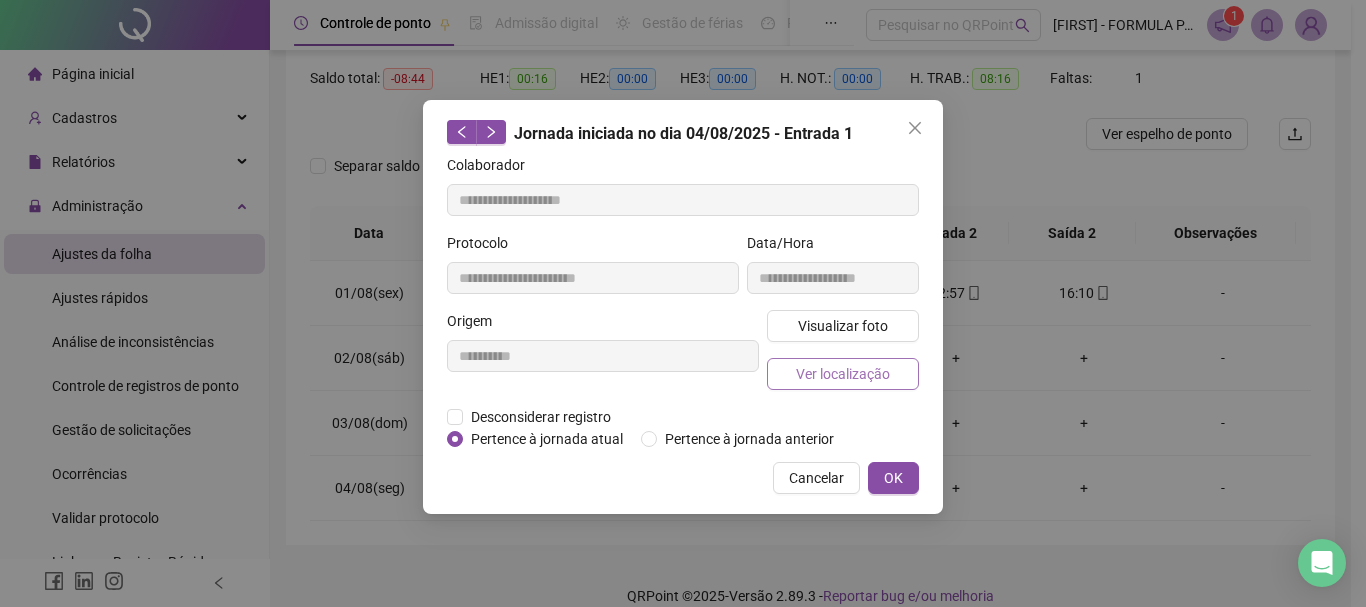 click on "Ver localização" at bounding box center (843, 374) 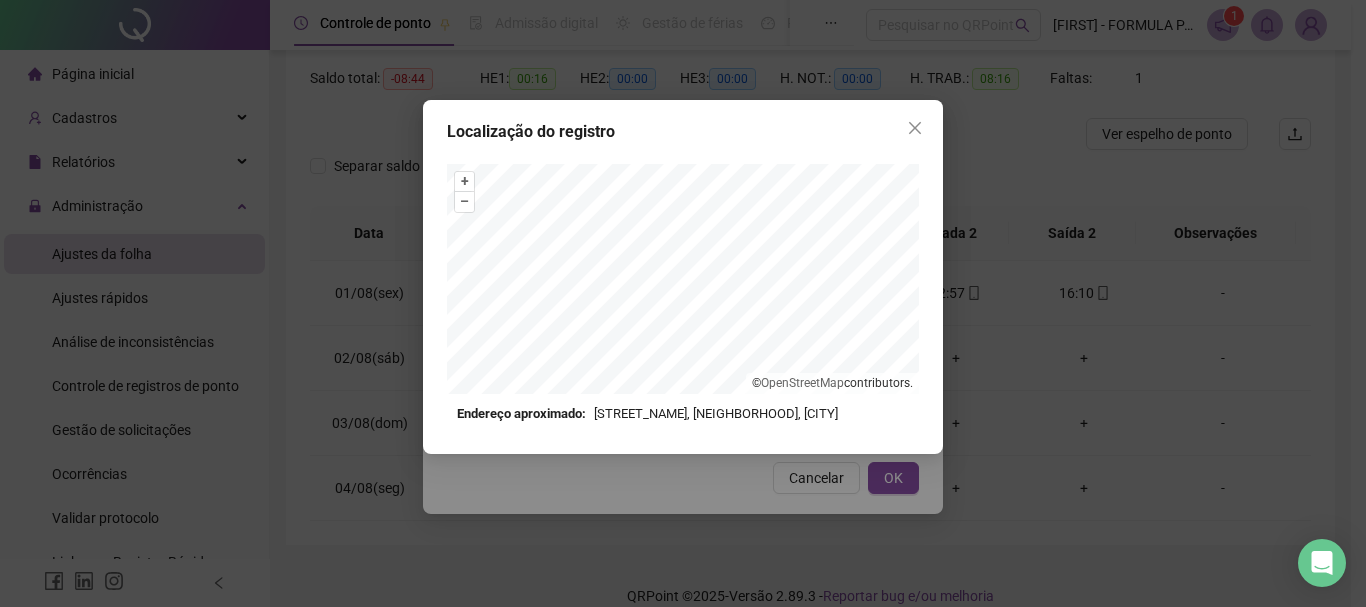 click on "Localização do registro + – ⇧ › ©  OpenStreetMap  contributors. Endereço aproximado:   Rua [STREET], [NEIGHBORHOOD], [CITY] *OBS Os registros de ponto executados através da web utilizam uma tecnologia menos precisa para obter a geolocalização do colaborador, o que poderá resultar em localizações distintas." at bounding box center (683, 277) 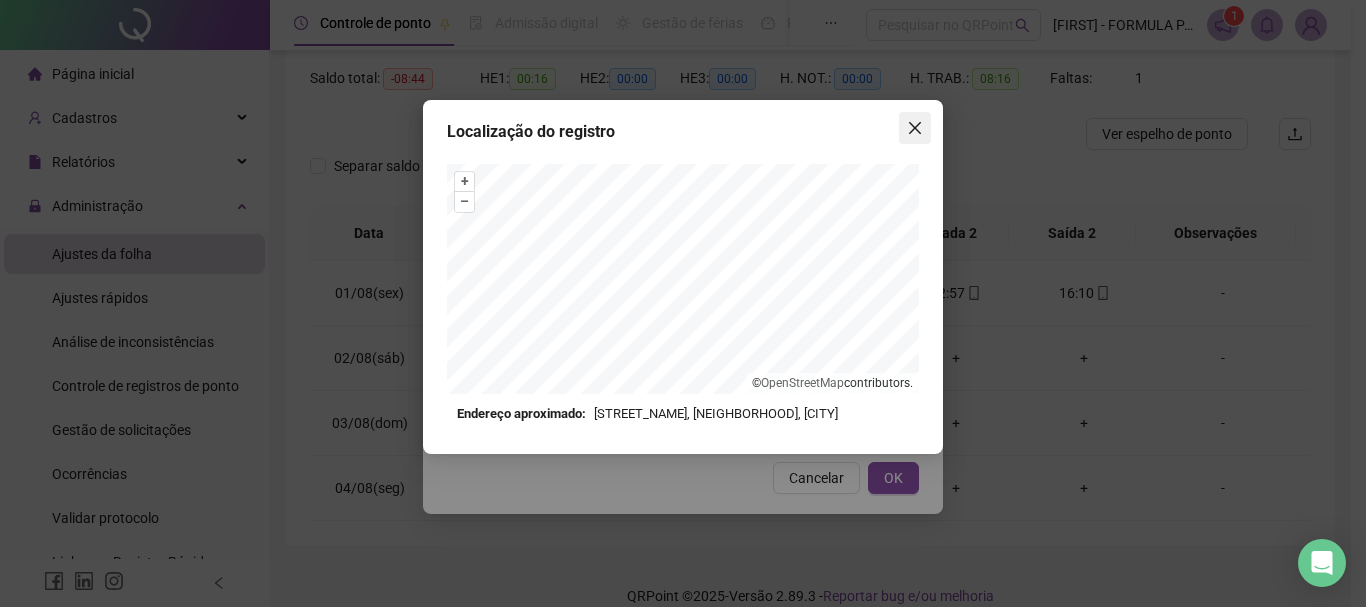 click 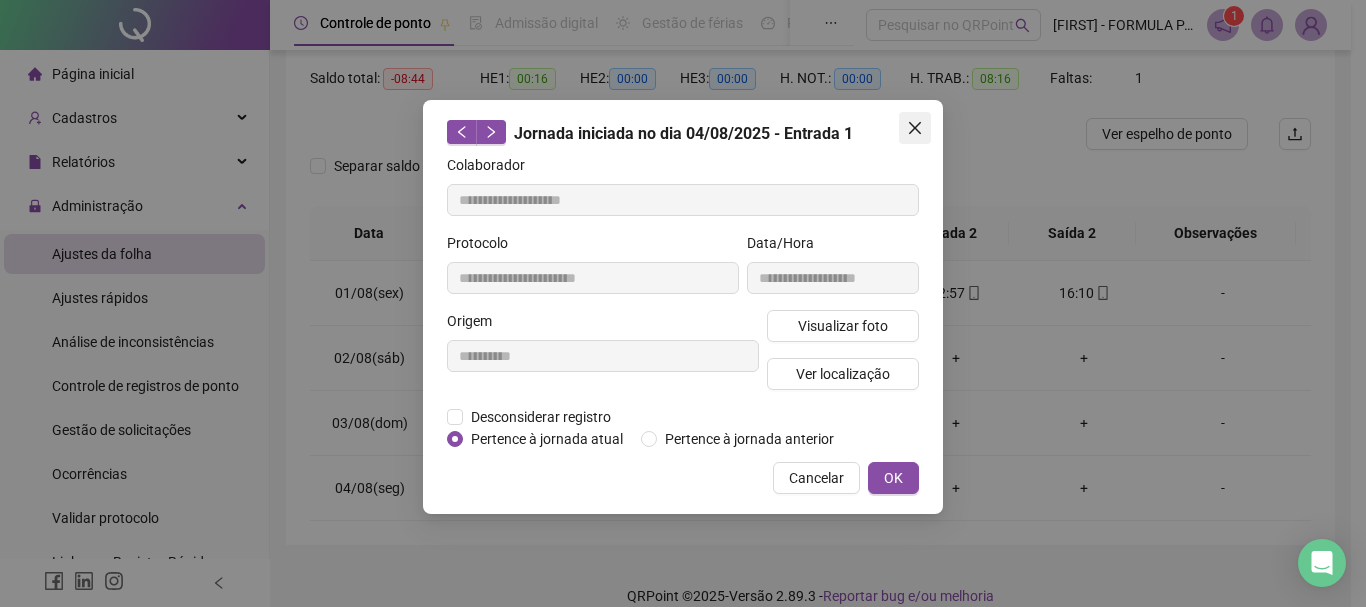 click 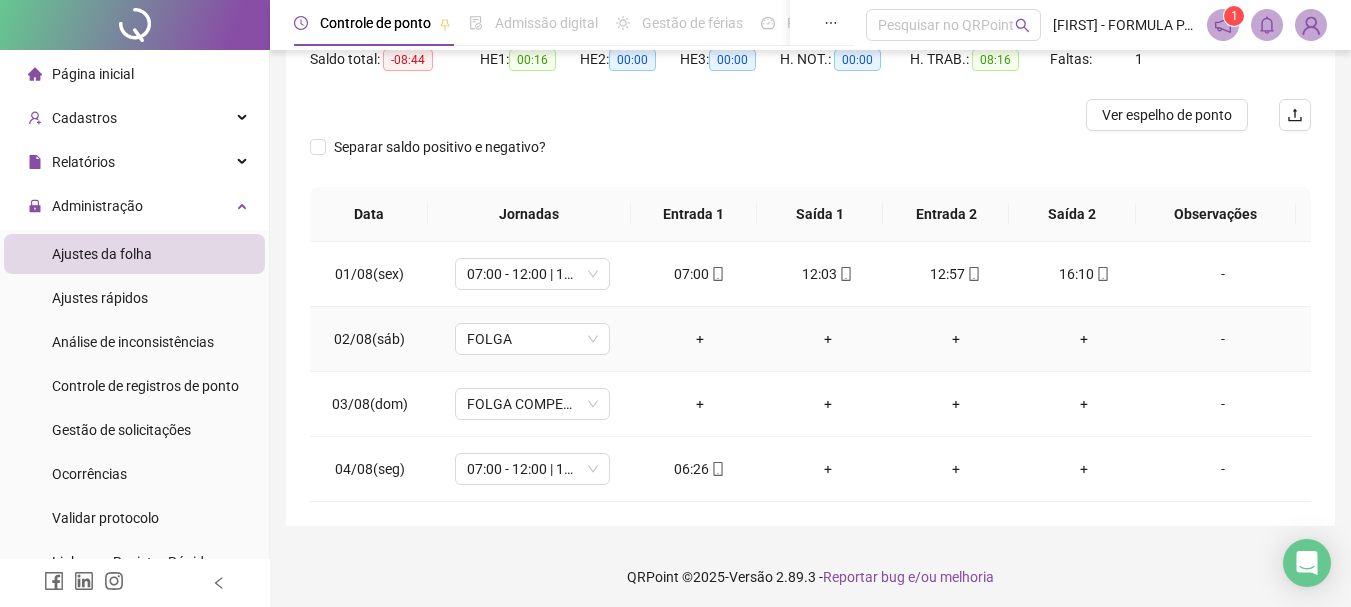 scroll, scrollTop: 224, scrollLeft: 0, axis: vertical 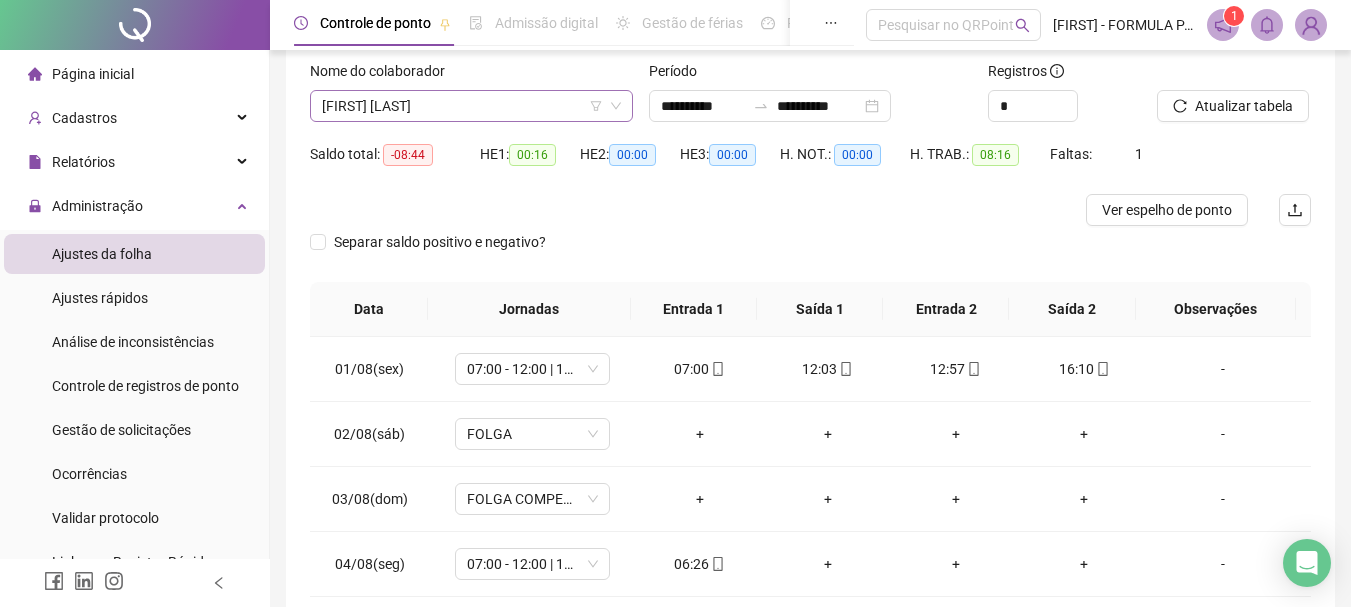 click on "[FIRST] [LAST]" at bounding box center [471, 106] 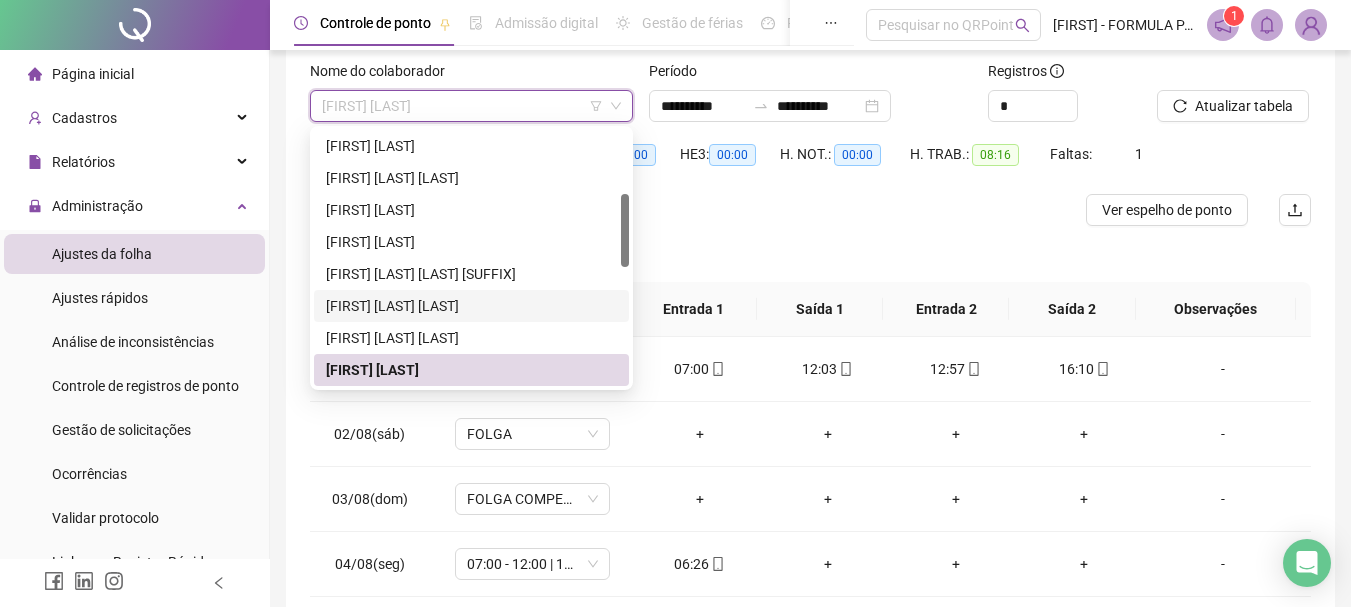 scroll, scrollTop: 424, scrollLeft: 0, axis: vertical 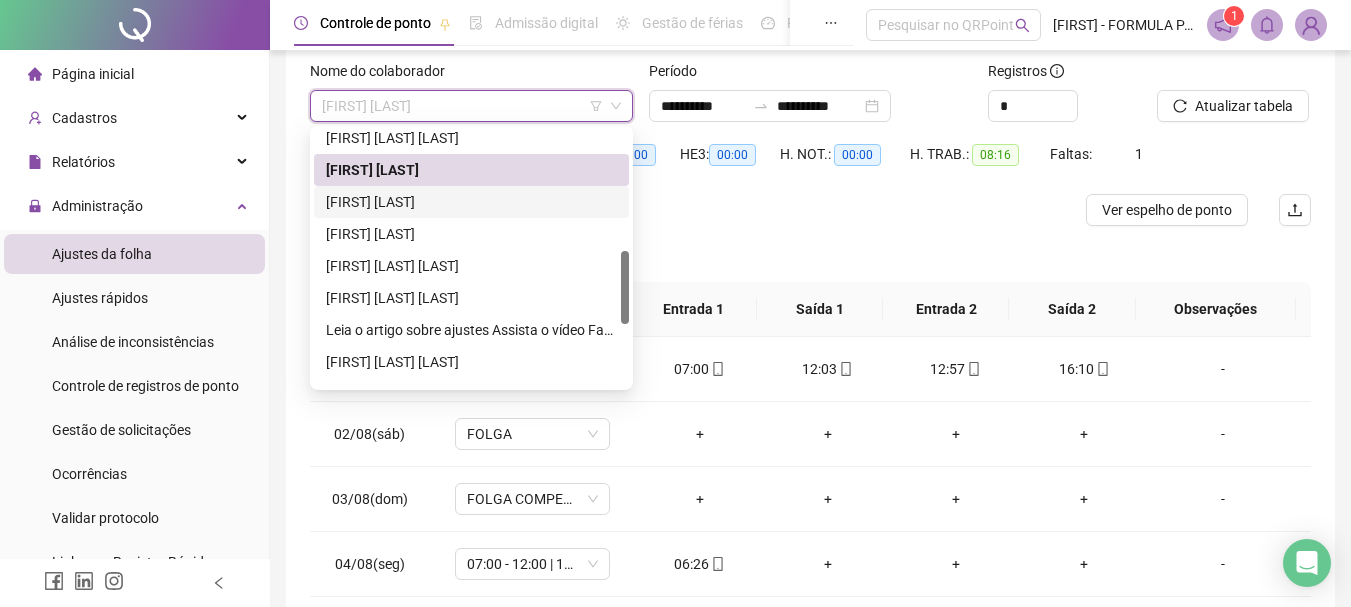 click on "[FIRST] [LAST]" at bounding box center (471, 202) 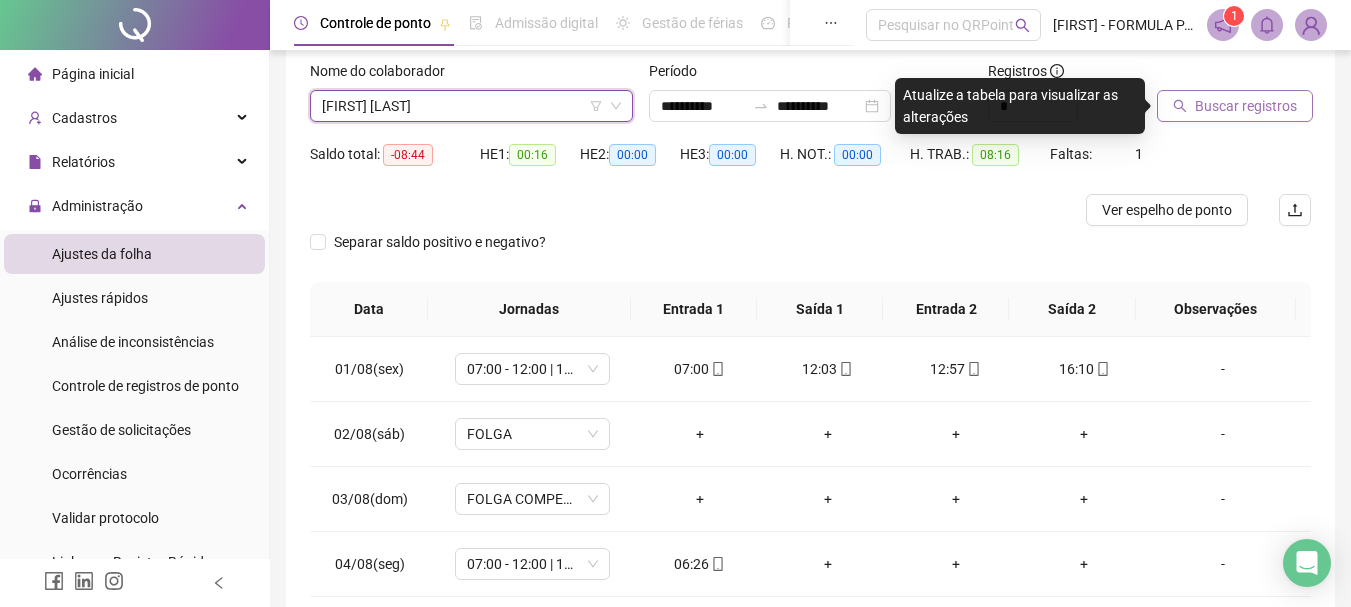 click on "Buscar registros" at bounding box center (1246, 106) 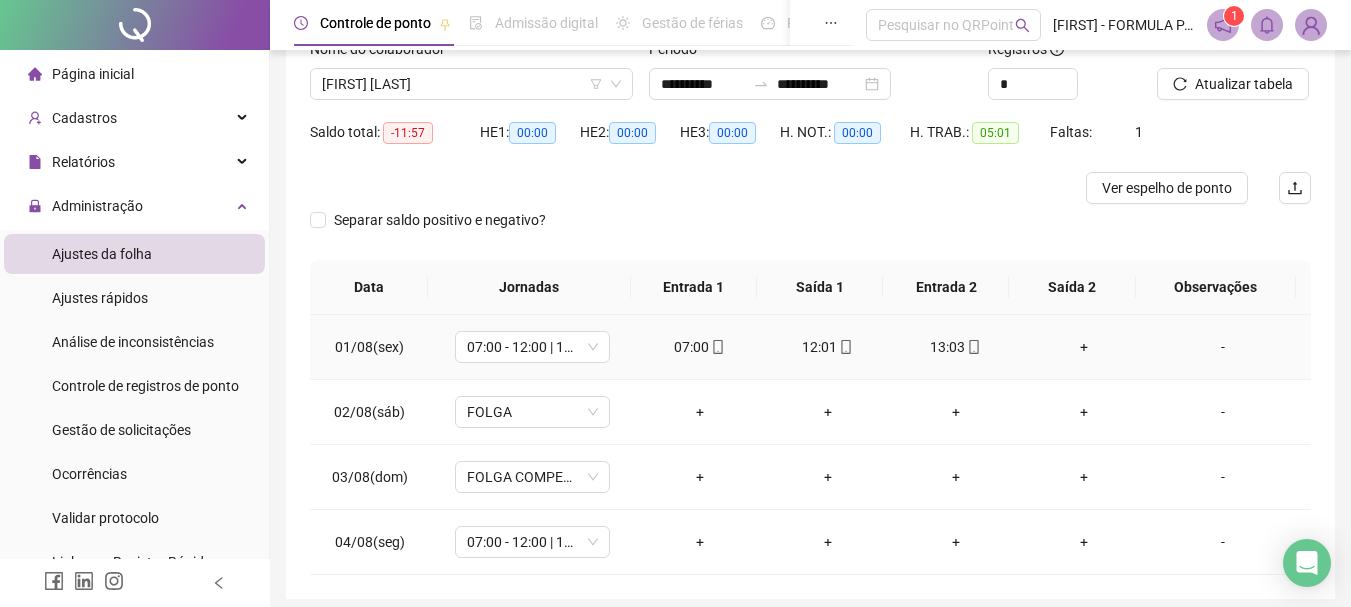 scroll, scrollTop: 124, scrollLeft: 0, axis: vertical 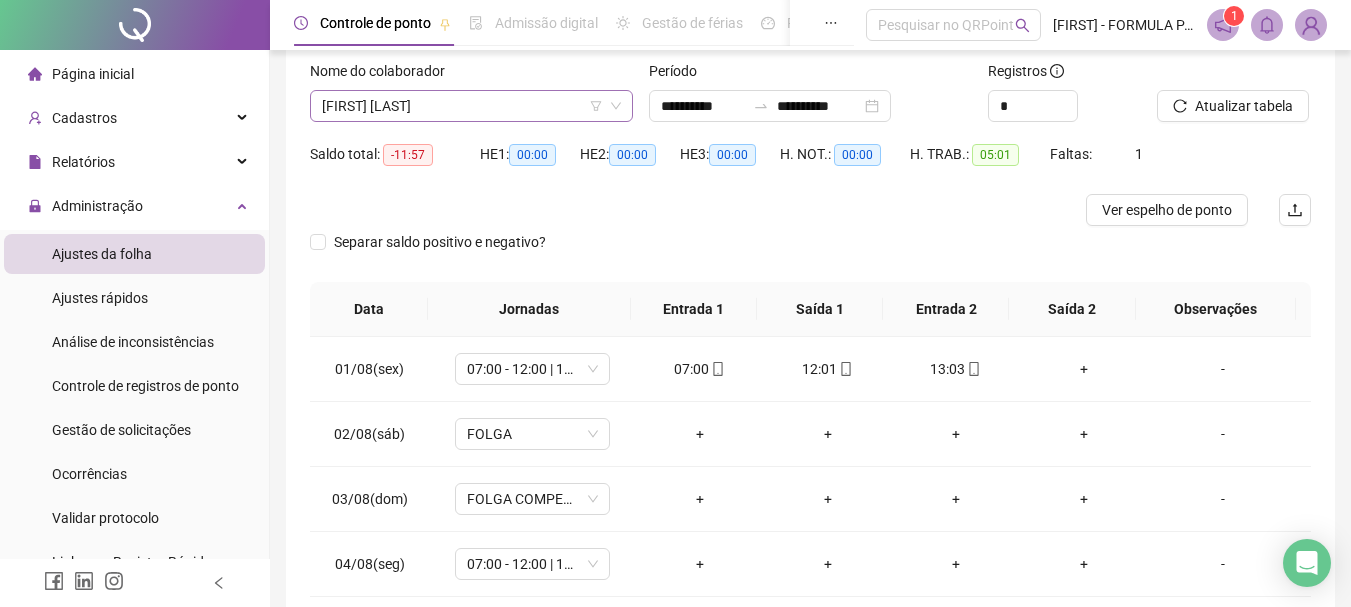 click on "[FIRST] [LAST]" at bounding box center (471, 106) 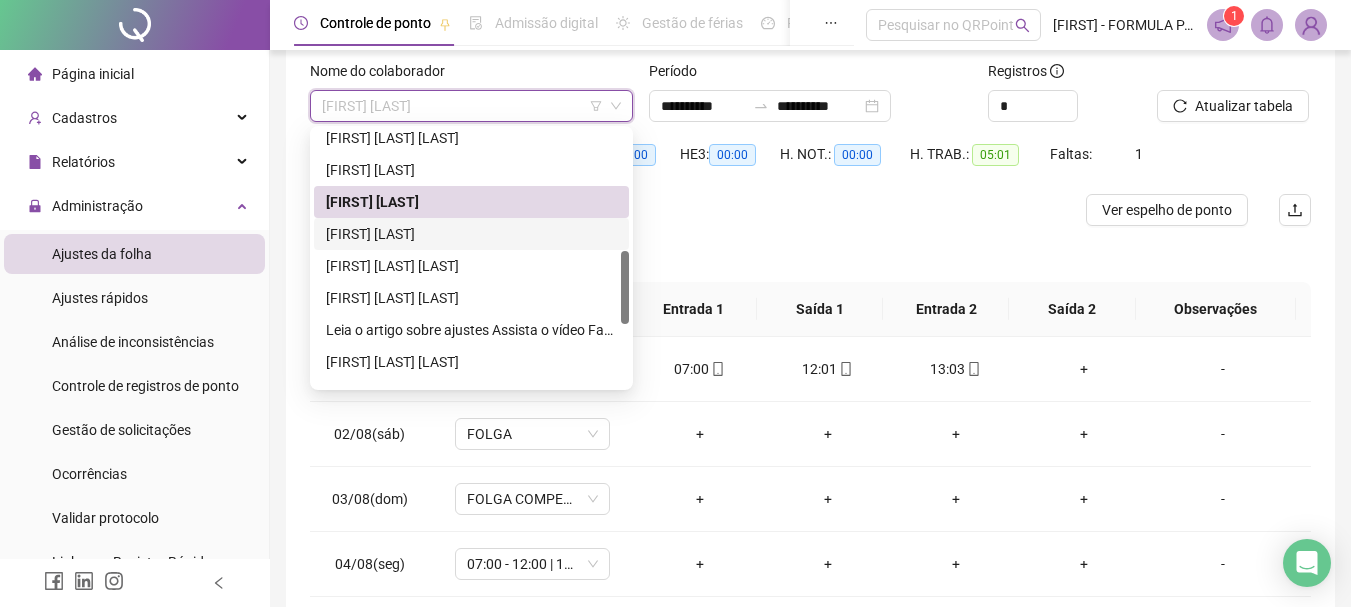 click on "[FIRST] [LAST]" at bounding box center [471, 234] 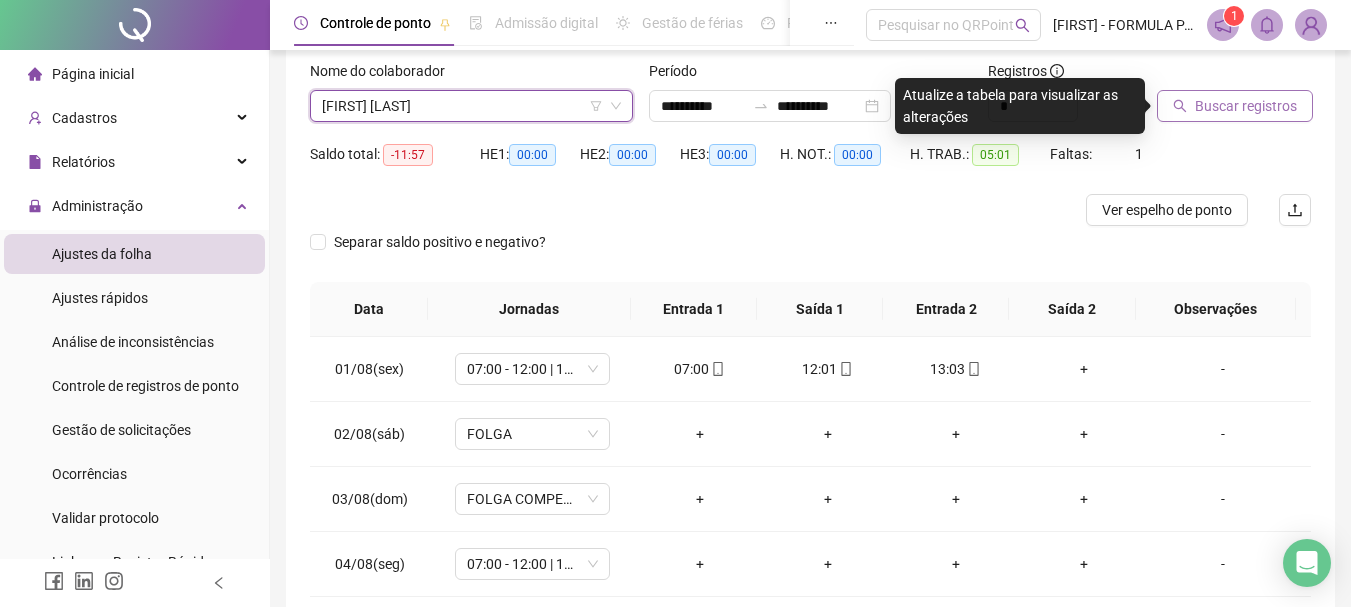 click on "Buscar registros" at bounding box center [1246, 106] 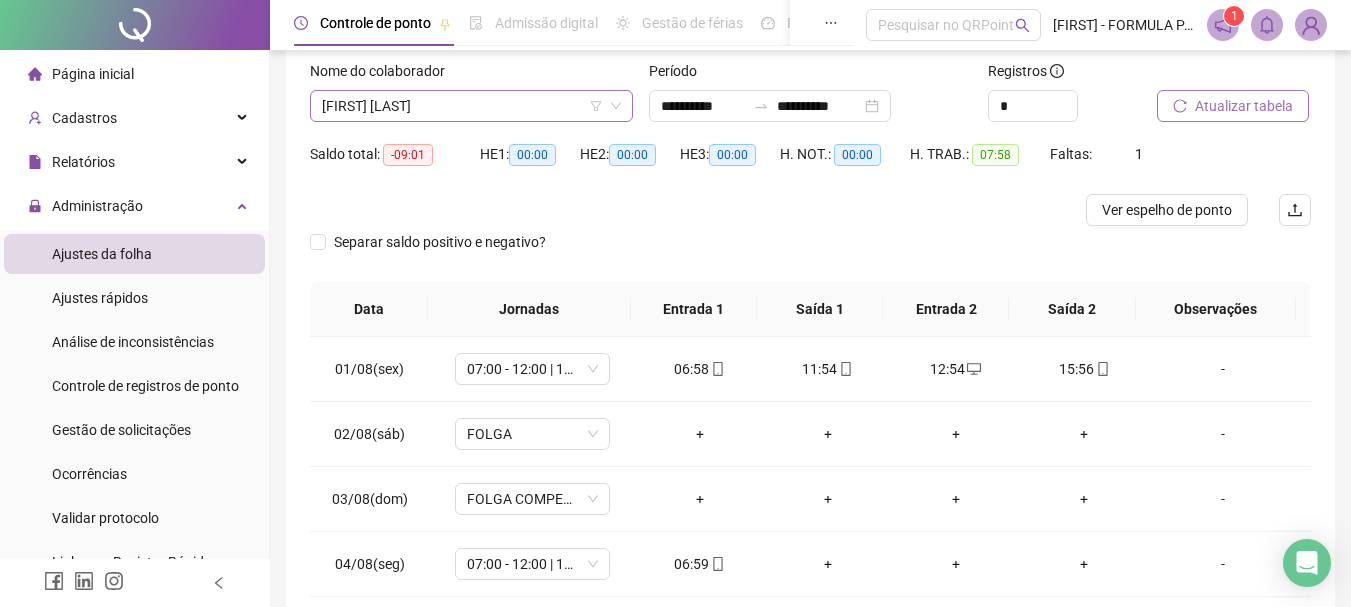 click on "[FIRST] [LAST]" at bounding box center [471, 106] 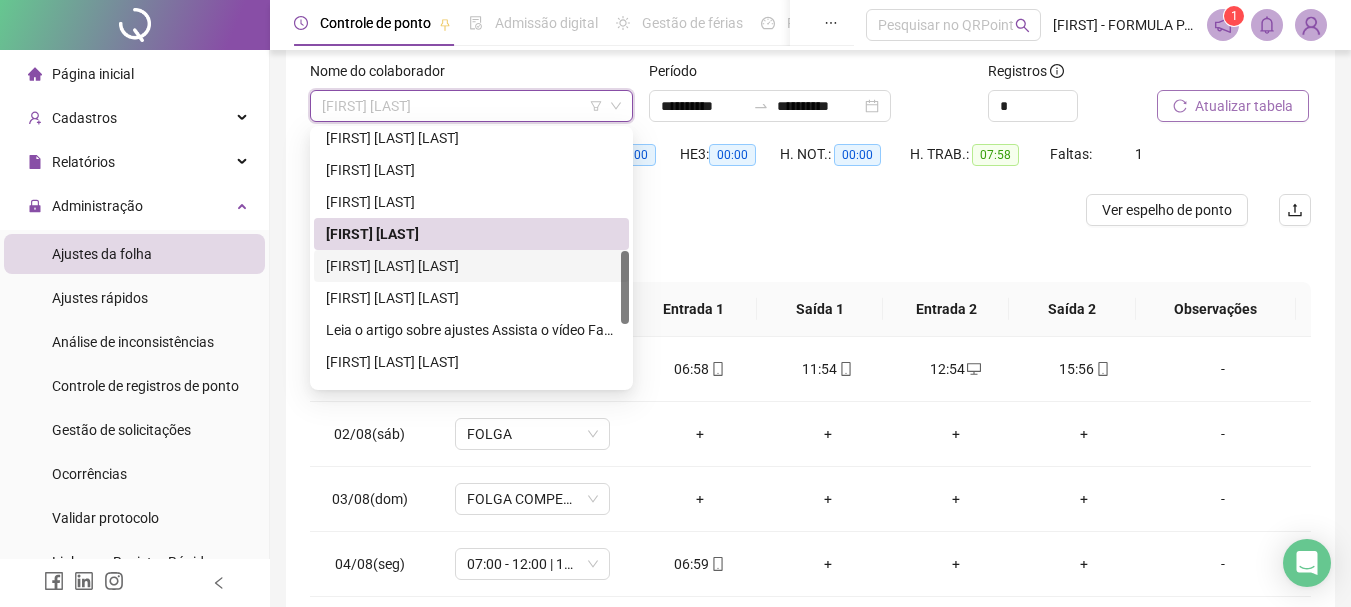 click on "[FIRST] [LAST] [LAST]" at bounding box center (471, 266) 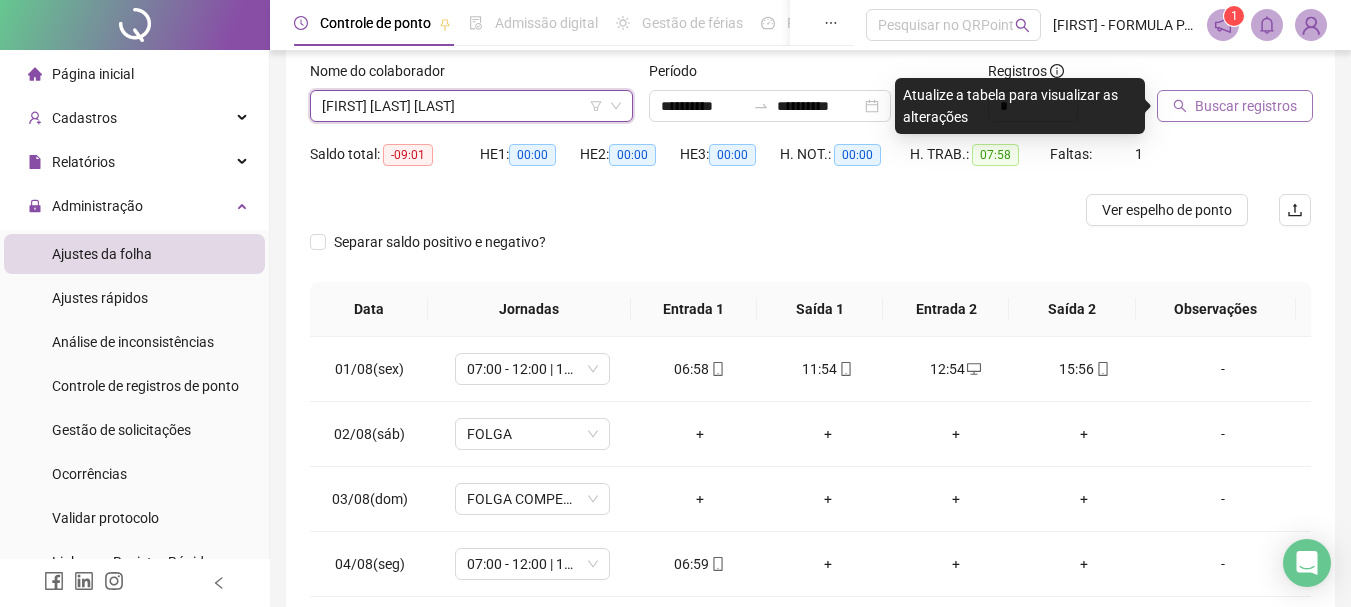 click on "Buscar registros" at bounding box center (1246, 106) 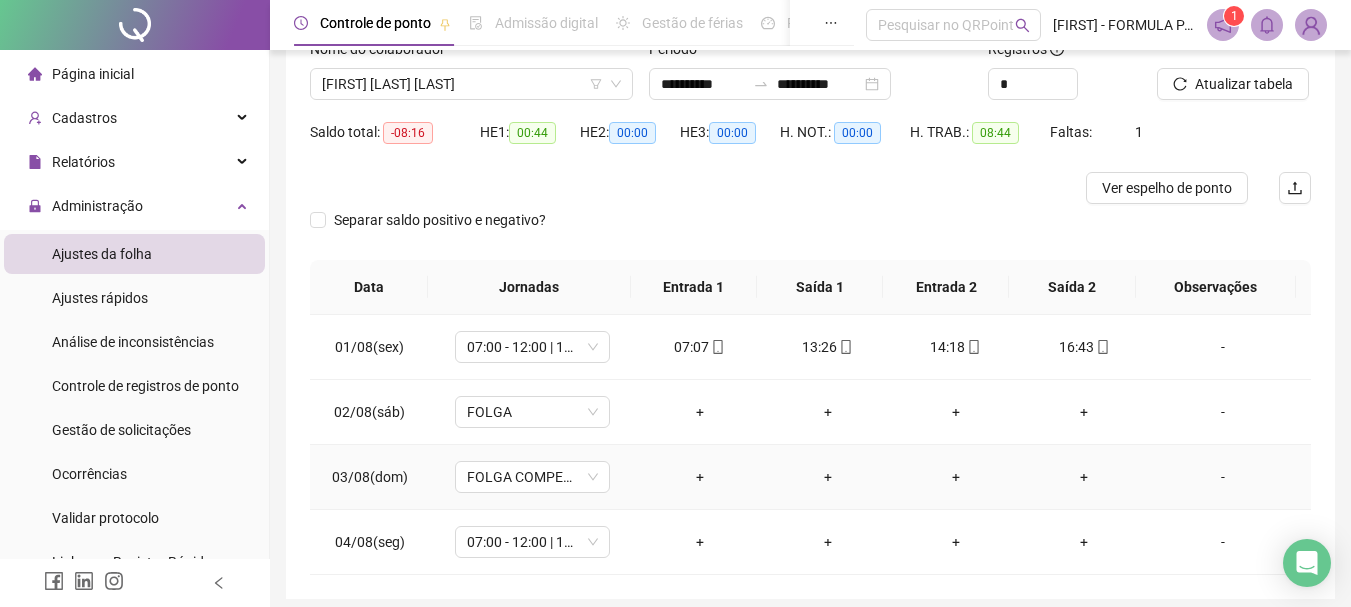 scroll, scrollTop: 124, scrollLeft: 0, axis: vertical 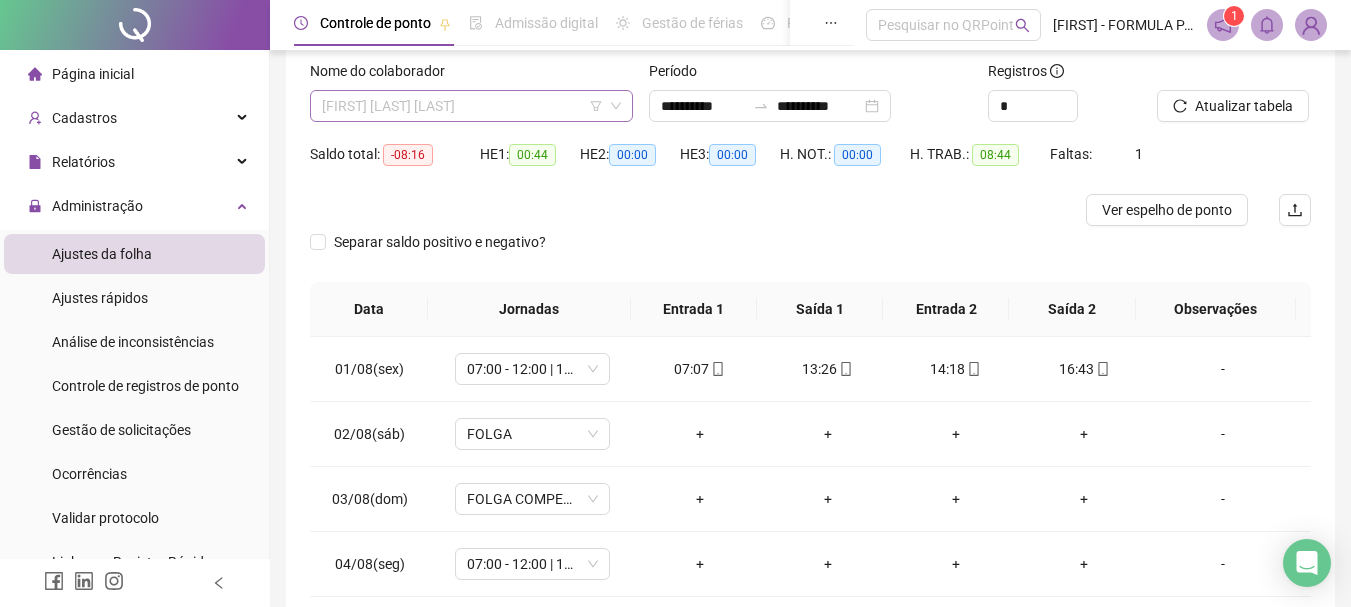 click on "[FIRST] [LAST] [LAST]" at bounding box center (471, 106) 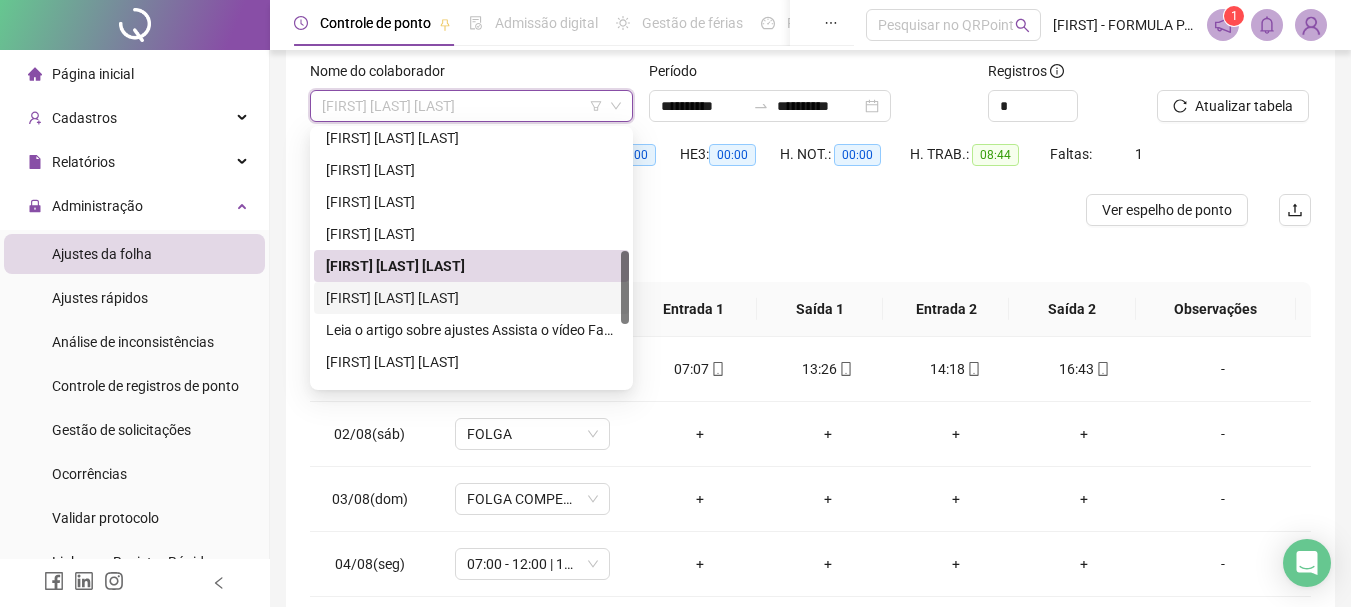 click on "[FIRST] [LAST] [LAST]" at bounding box center (471, 298) 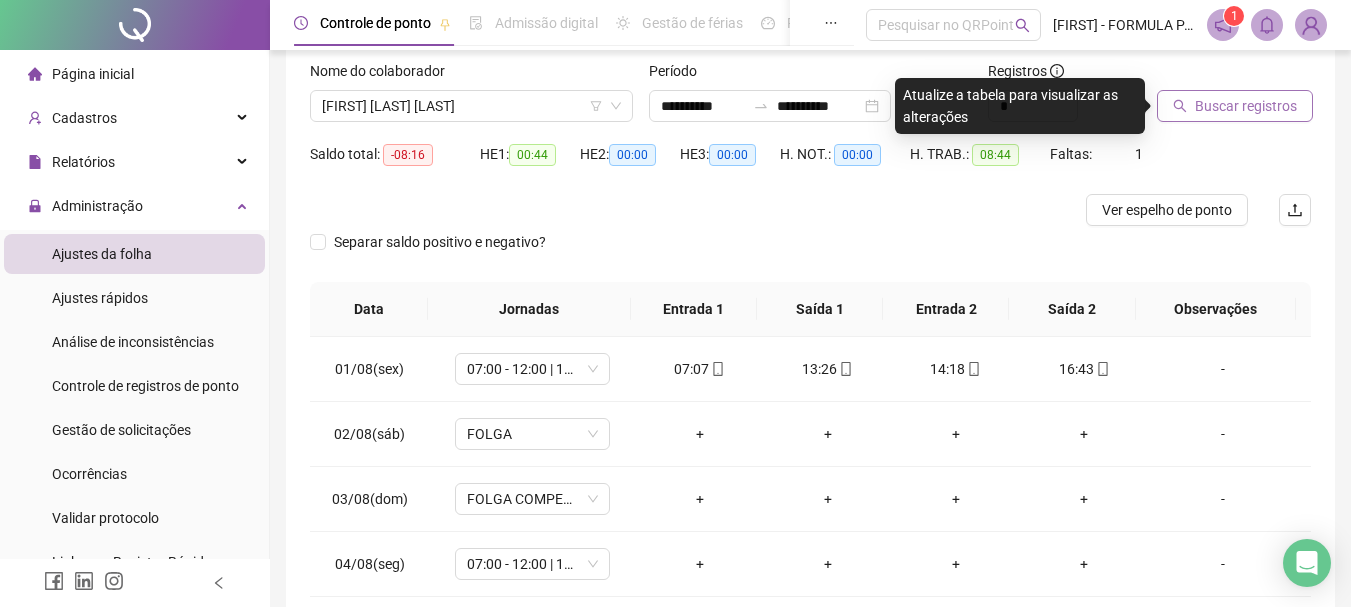 click on "Buscar registros" at bounding box center [1235, 106] 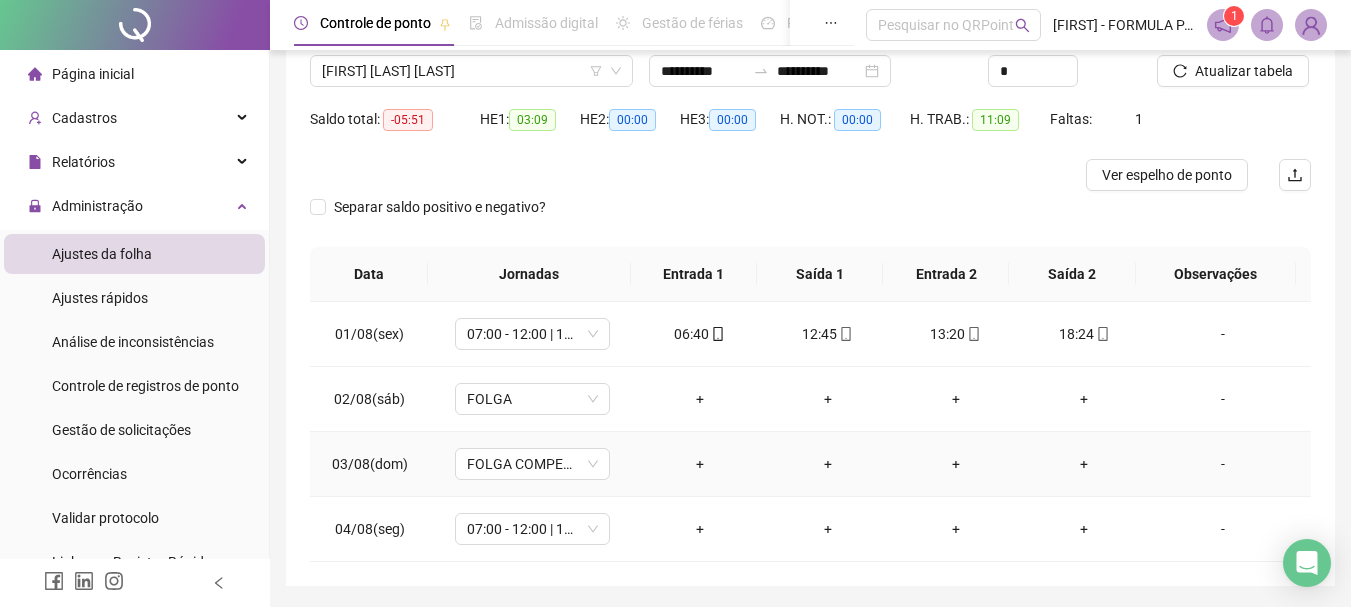 scroll, scrollTop: 124, scrollLeft: 0, axis: vertical 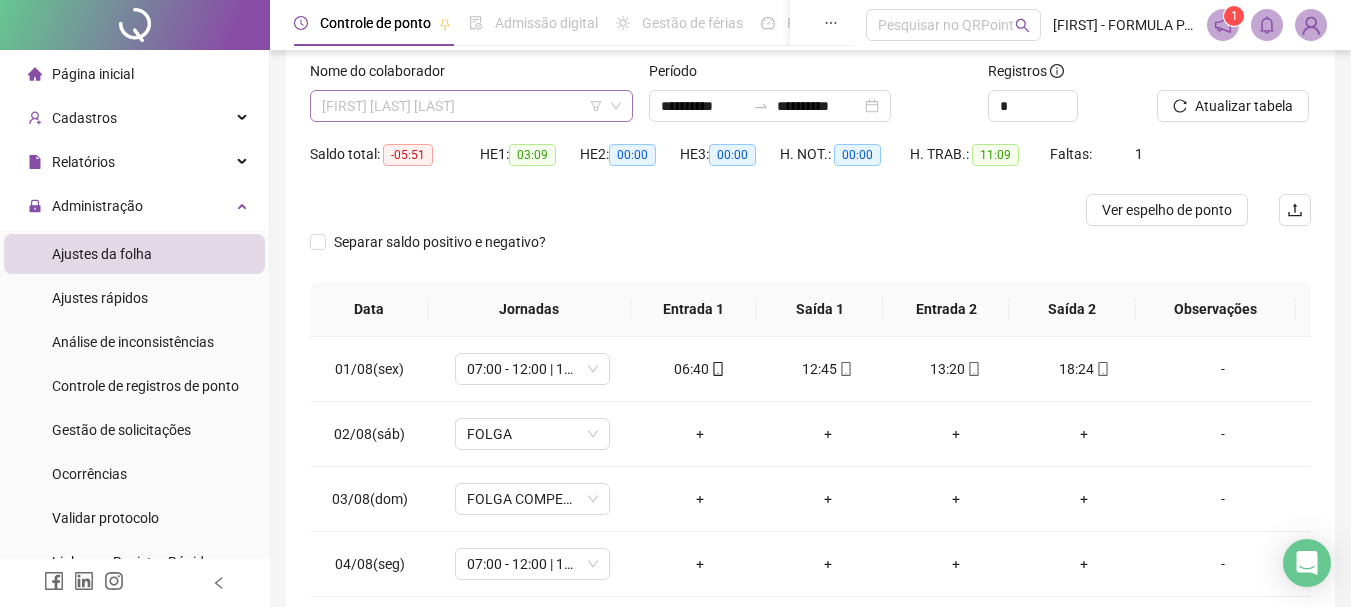 click on "[FIRST] [LAST] [LAST]" at bounding box center [471, 106] 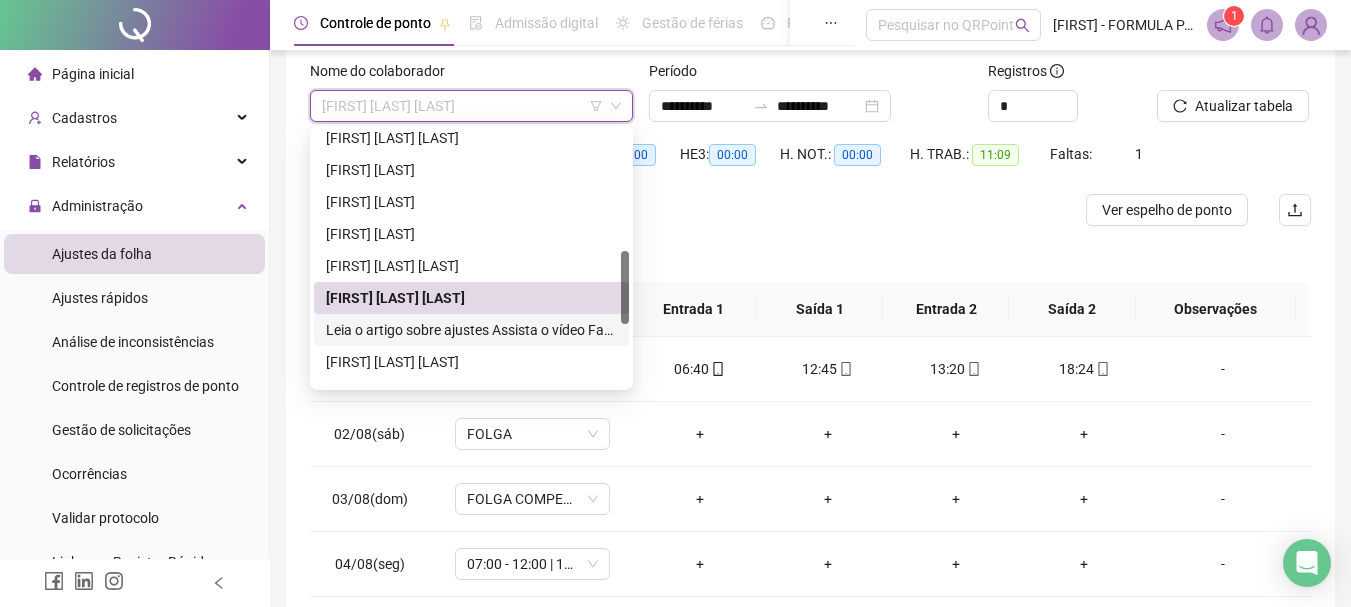 click on "**********" at bounding box center [471, 330] 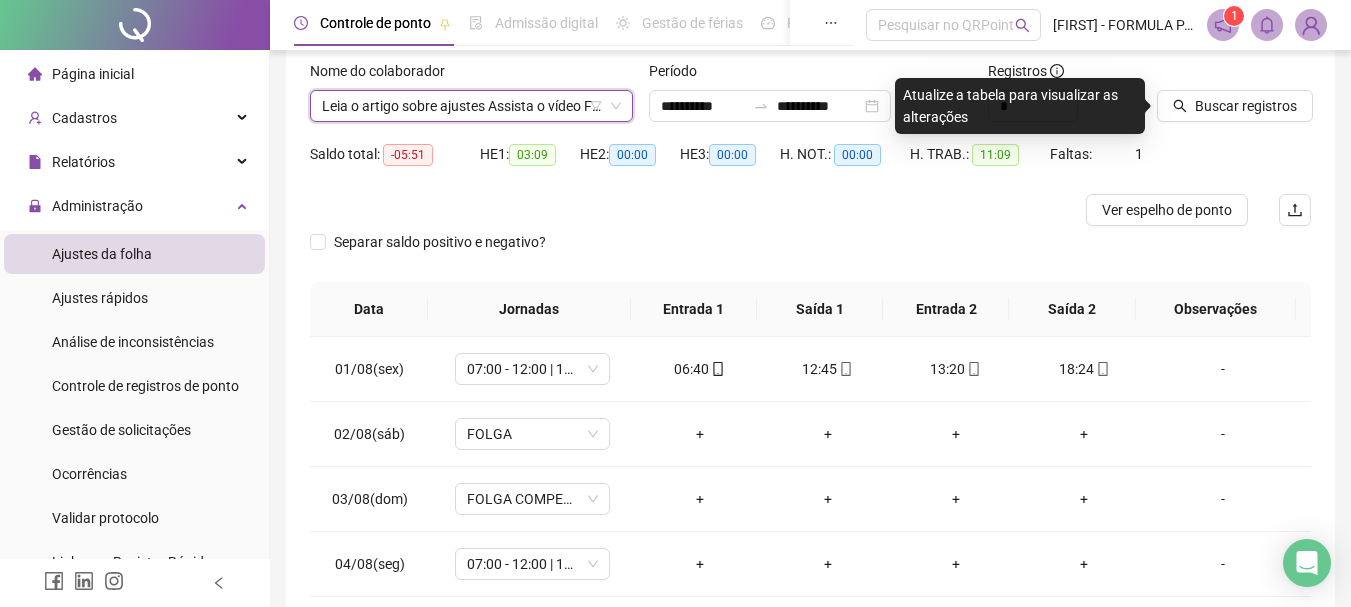 click on "Buscar registros" at bounding box center [1235, 106] 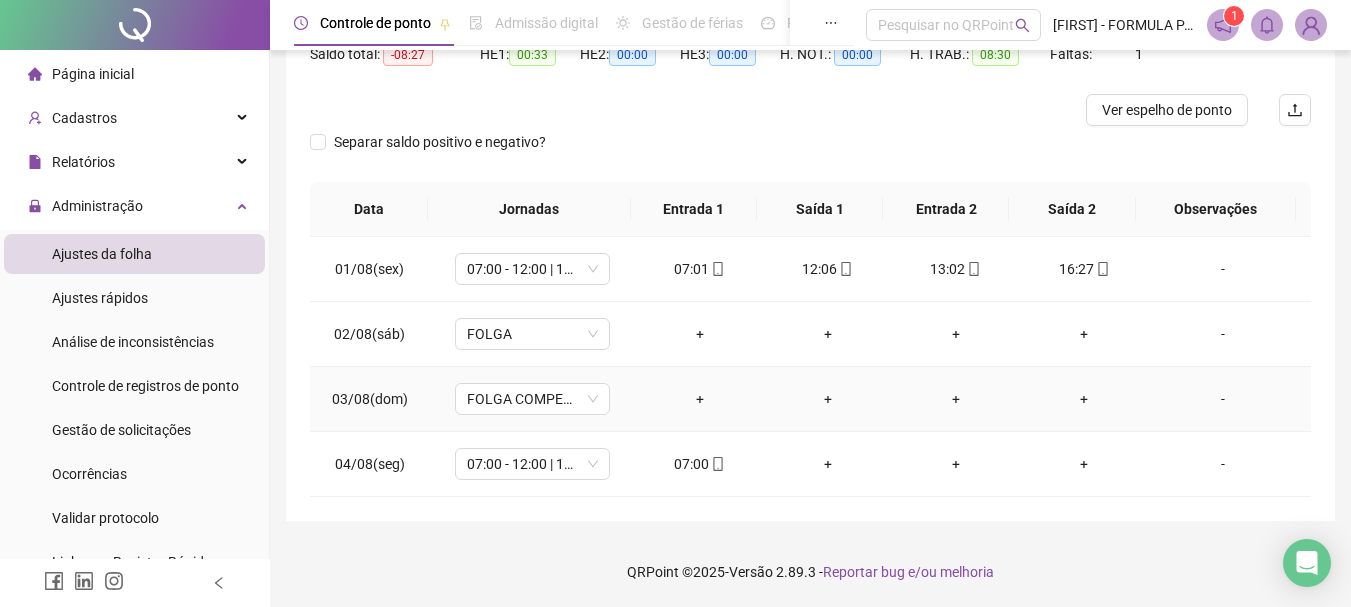 scroll, scrollTop: 124, scrollLeft: 0, axis: vertical 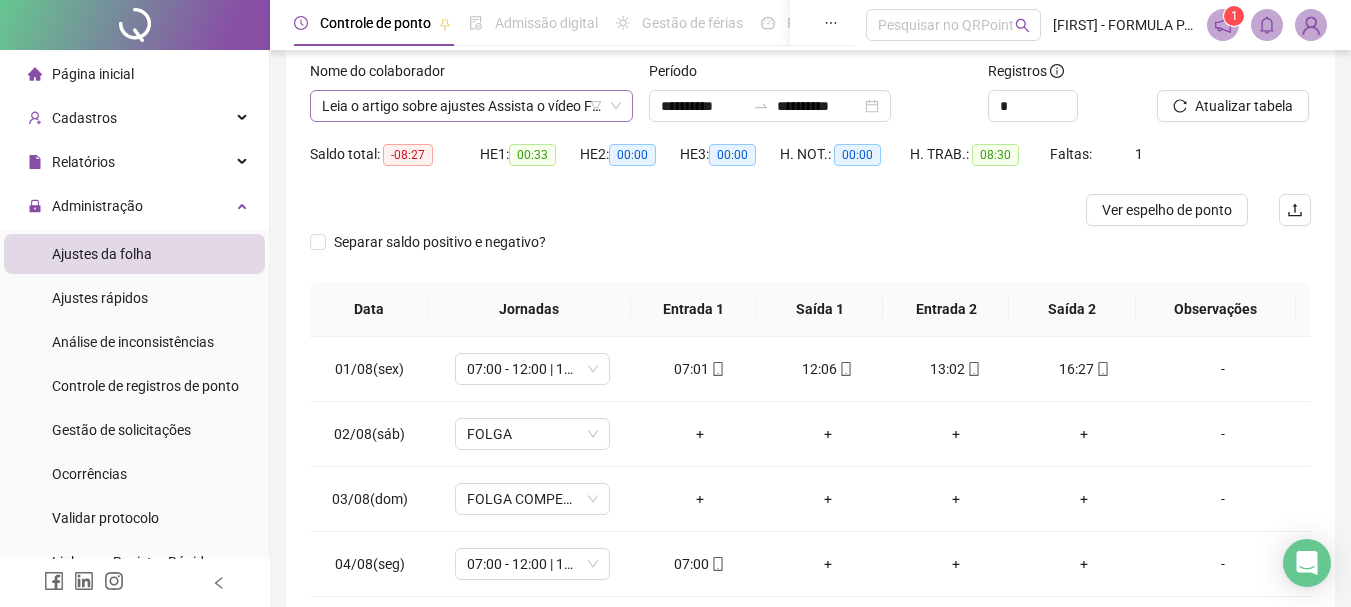 click on "**********" at bounding box center [471, 106] 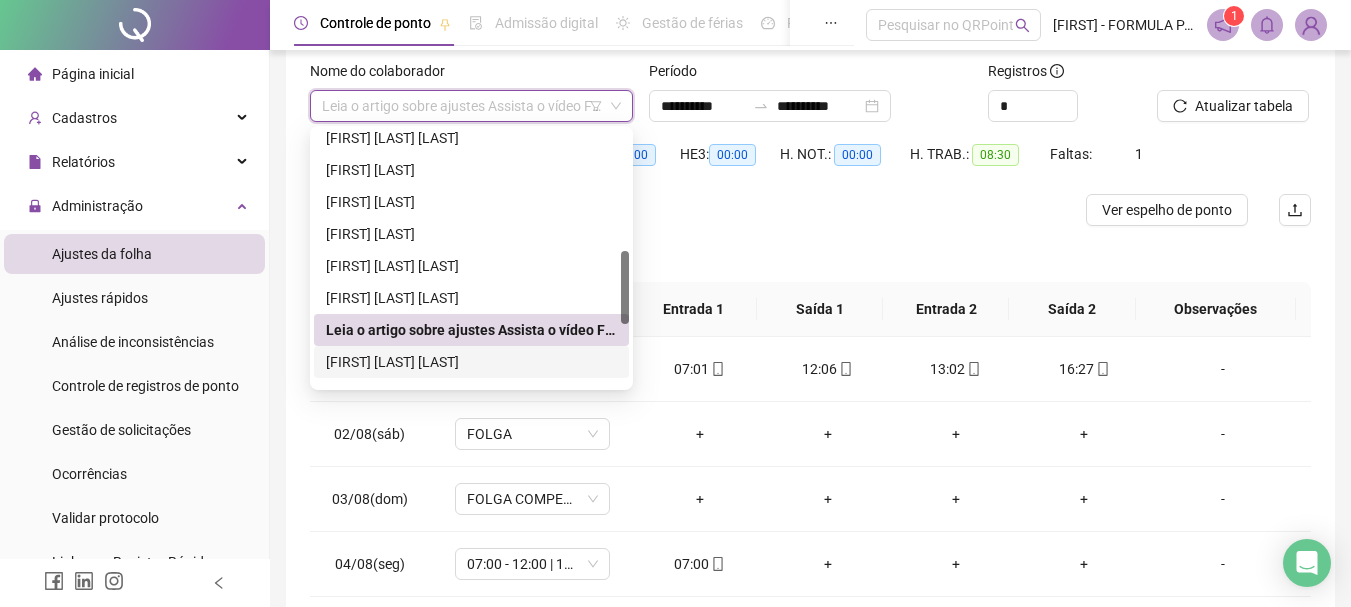 drag, startPoint x: 457, startPoint y: 356, endPoint x: 483, endPoint y: 351, distance: 26.476404 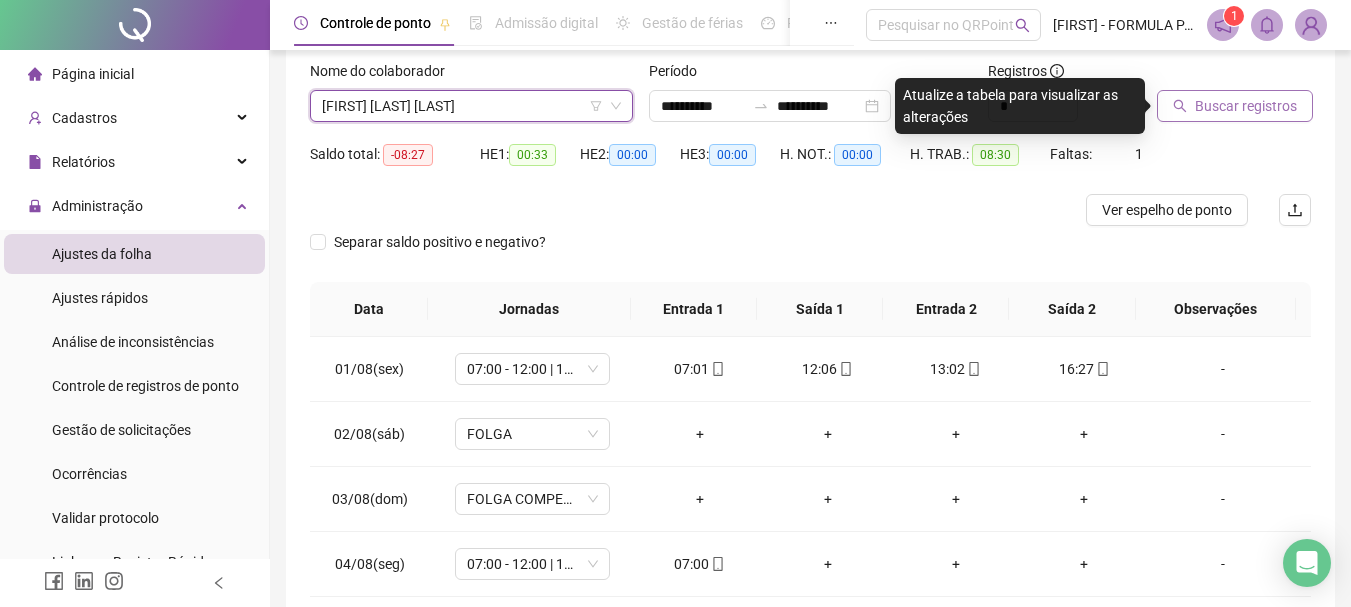 click on "Buscar registros" at bounding box center (1246, 106) 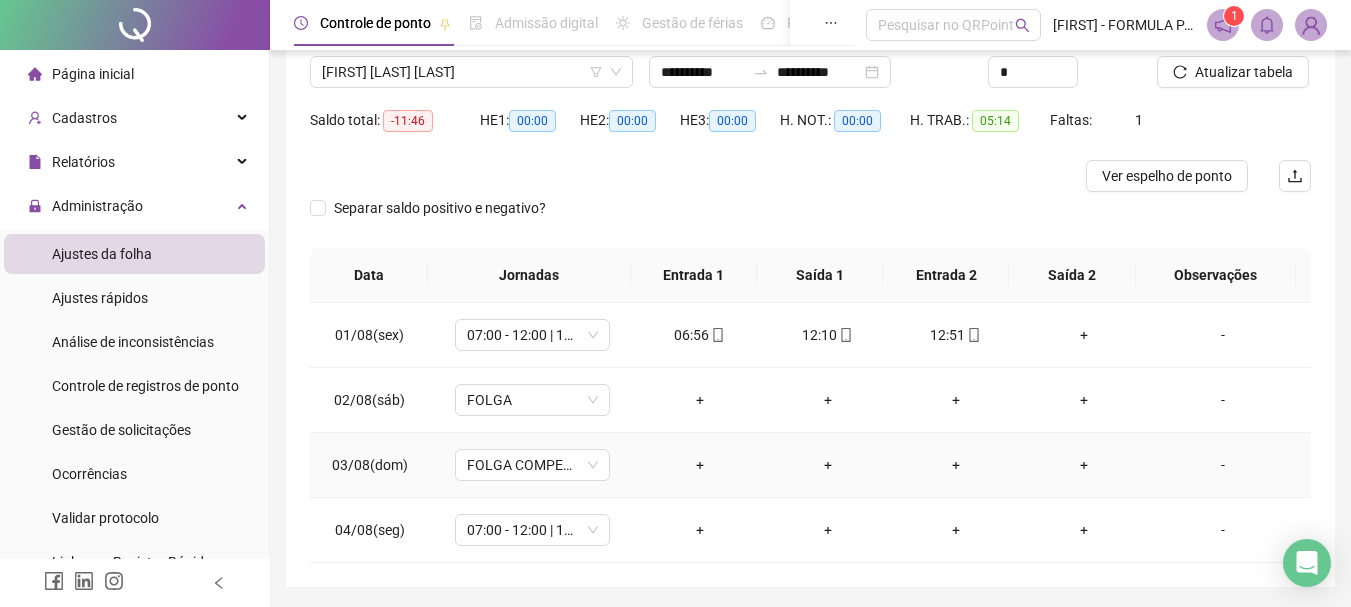 scroll, scrollTop: 124, scrollLeft: 0, axis: vertical 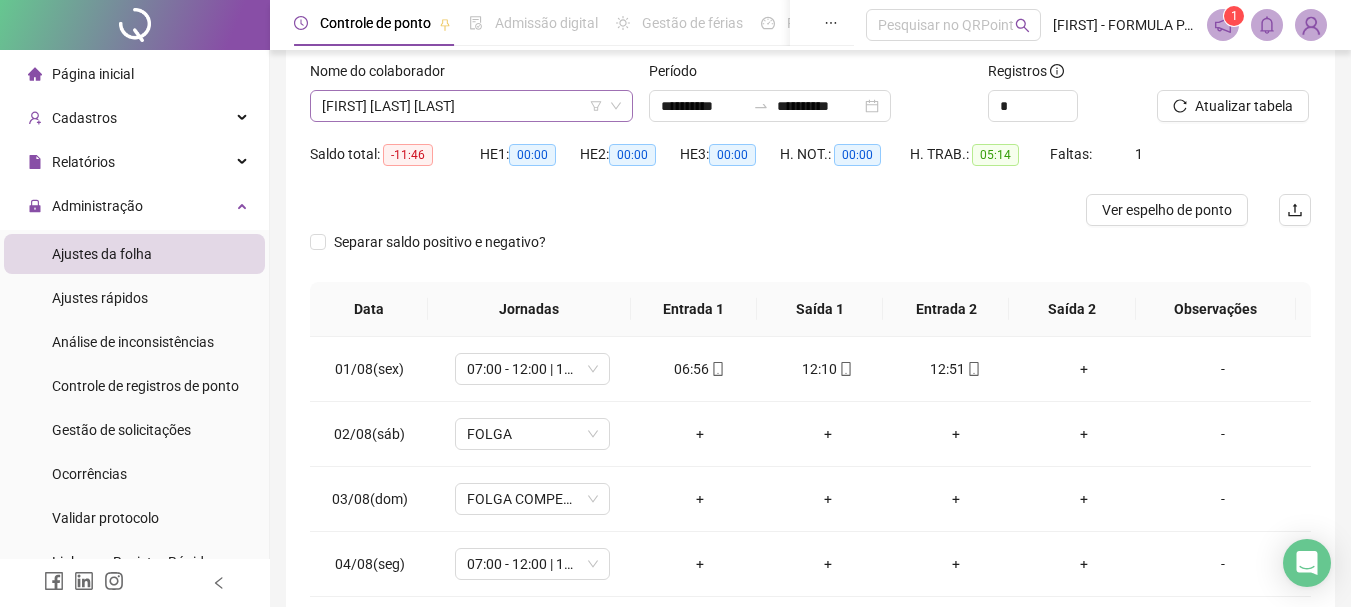 click on "[FIRST] [LAST] [LAST]" at bounding box center [471, 106] 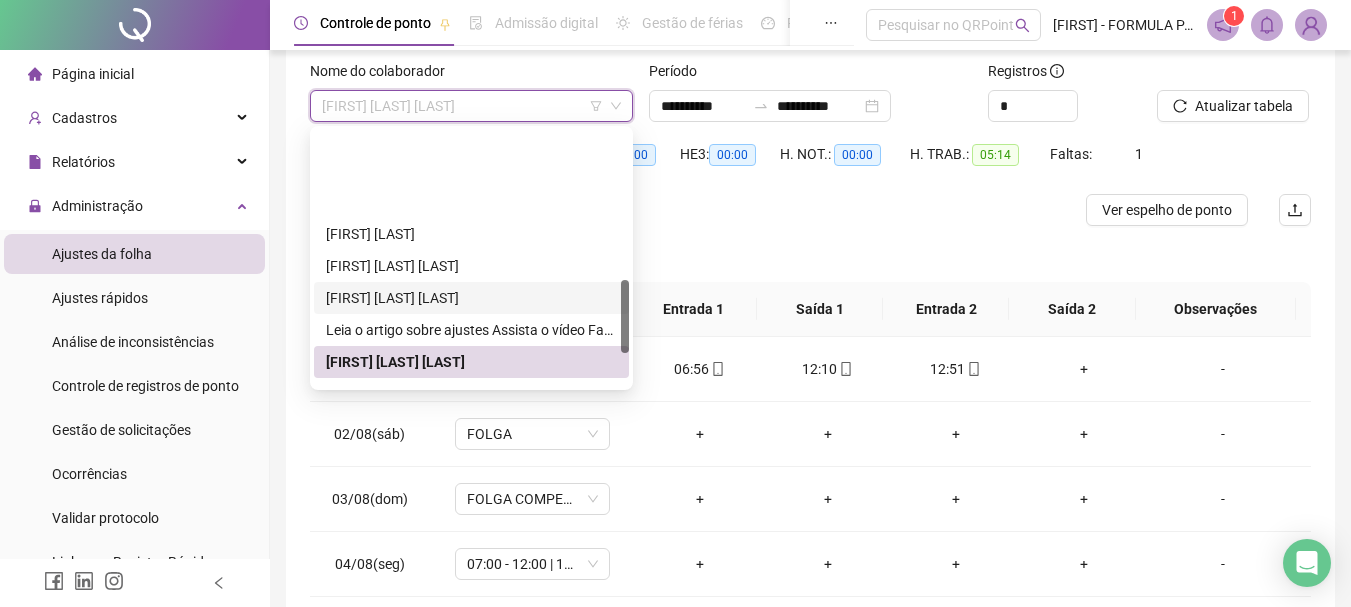 scroll, scrollTop: 524, scrollLeft: 0, axis: vertical 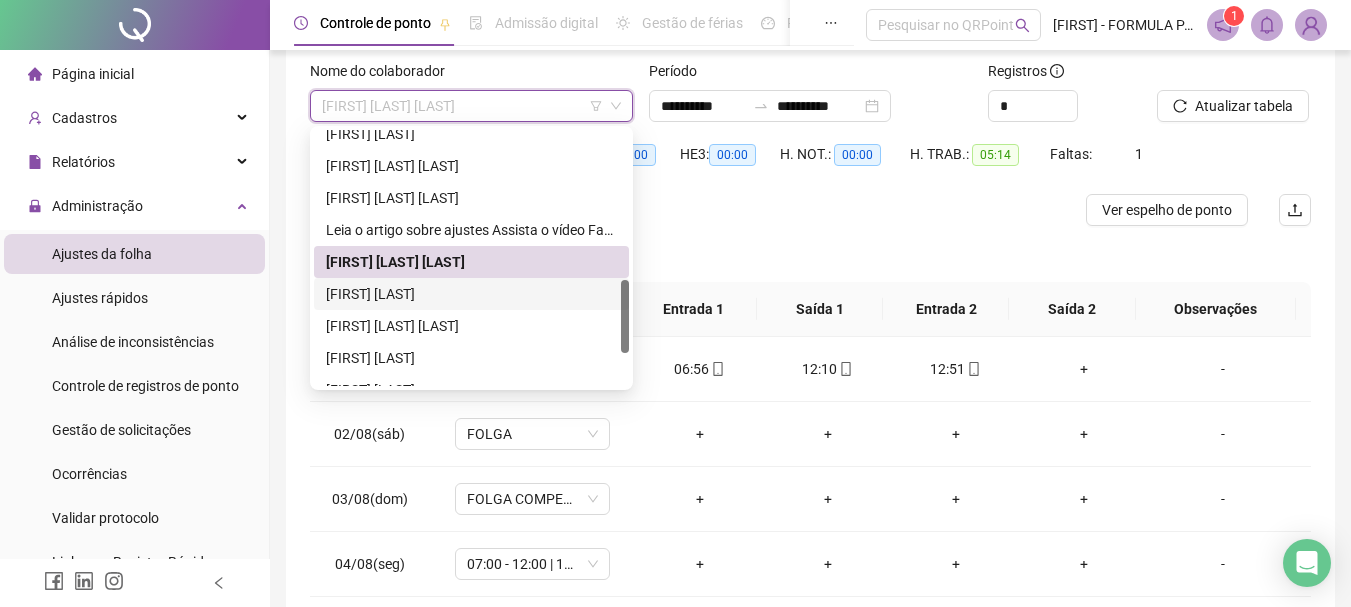 click on "[FIRST] [LAST]" at bounding box center (471, 294) 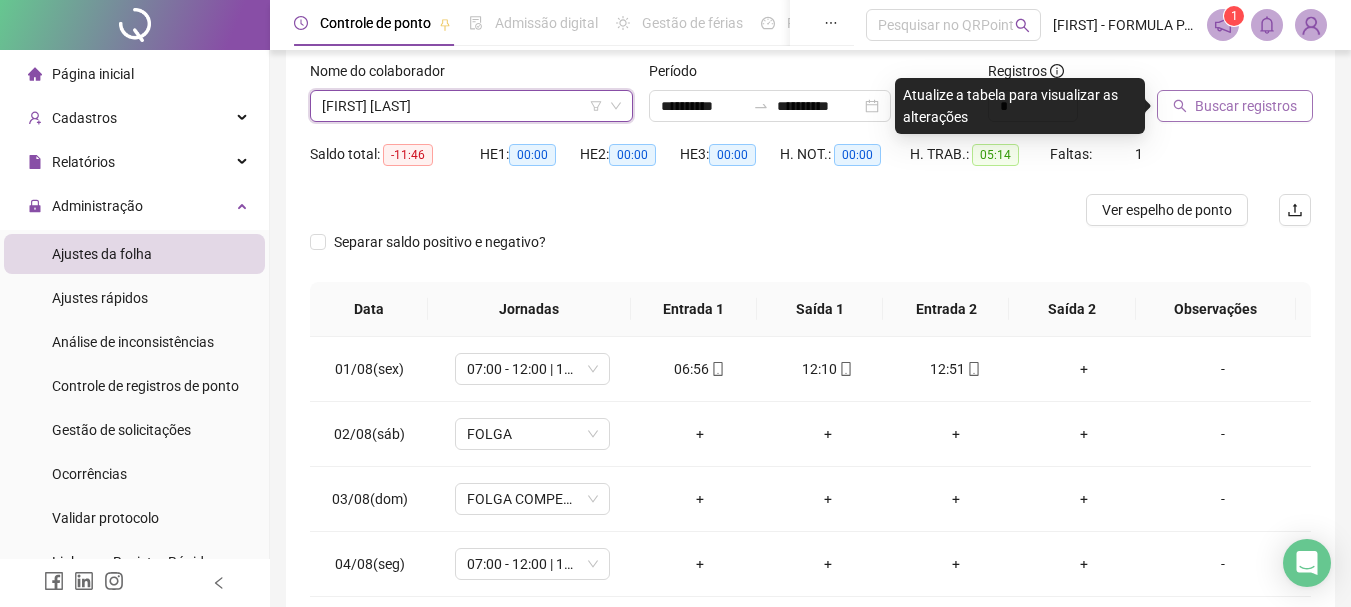 click on "Buscar registros" at bounding box center [1246, 106] 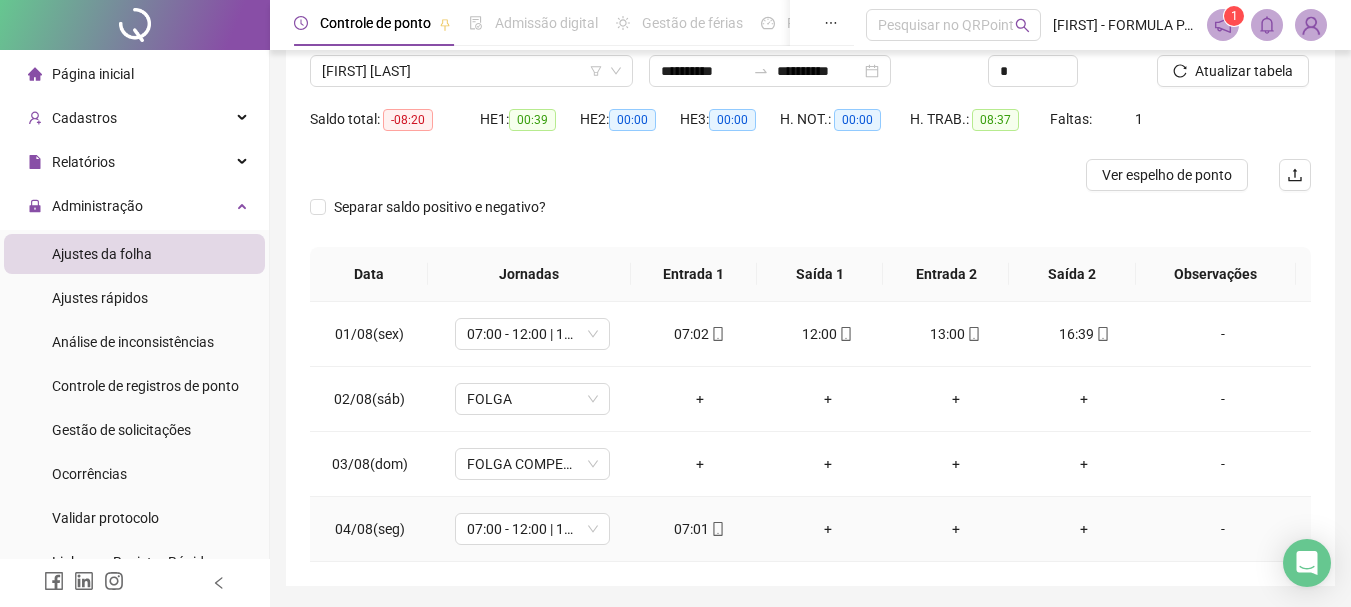 scroll, scrollTop: 124, scrollLeft: 0, axis: vertical 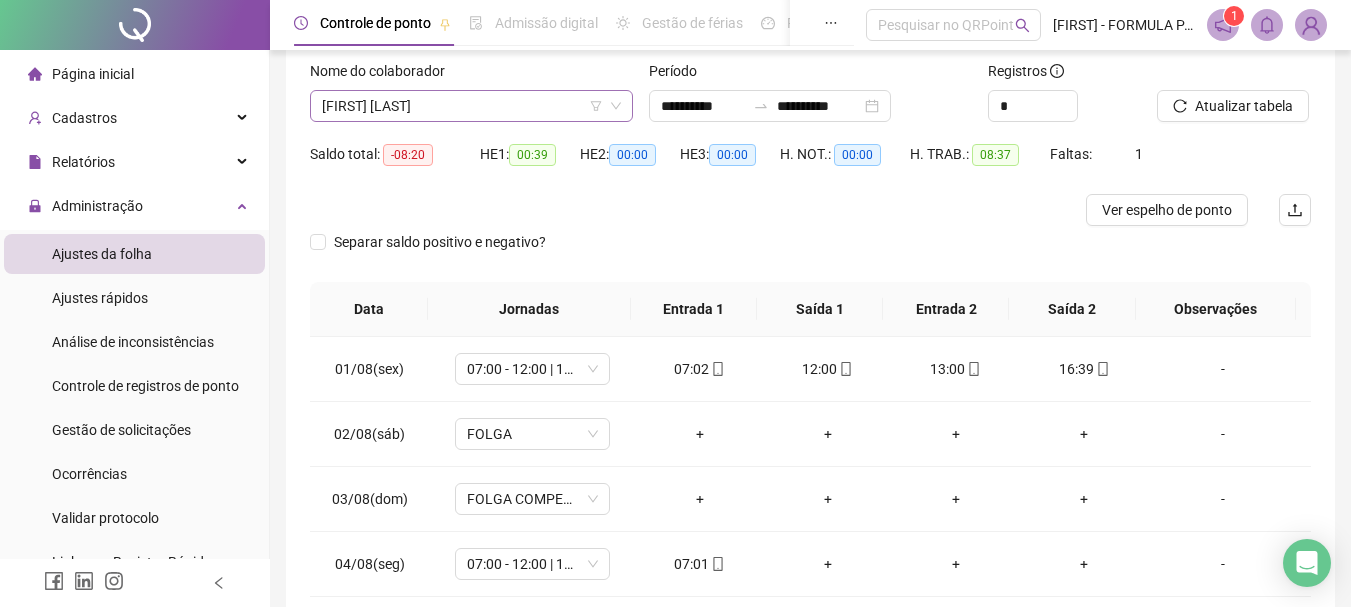click on "[FIRST] [LAST]" at bounding box center (471, 106) 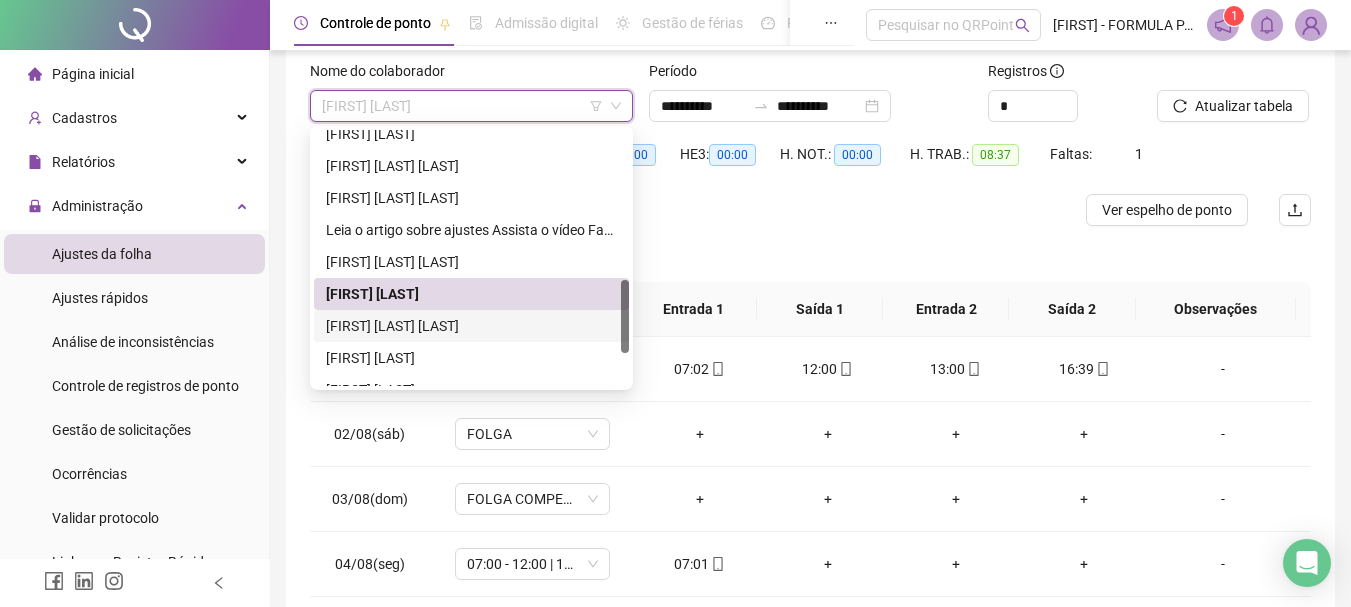 click on "[FIRST] [LAST] [LAST]" at bounding box center [471, 326] 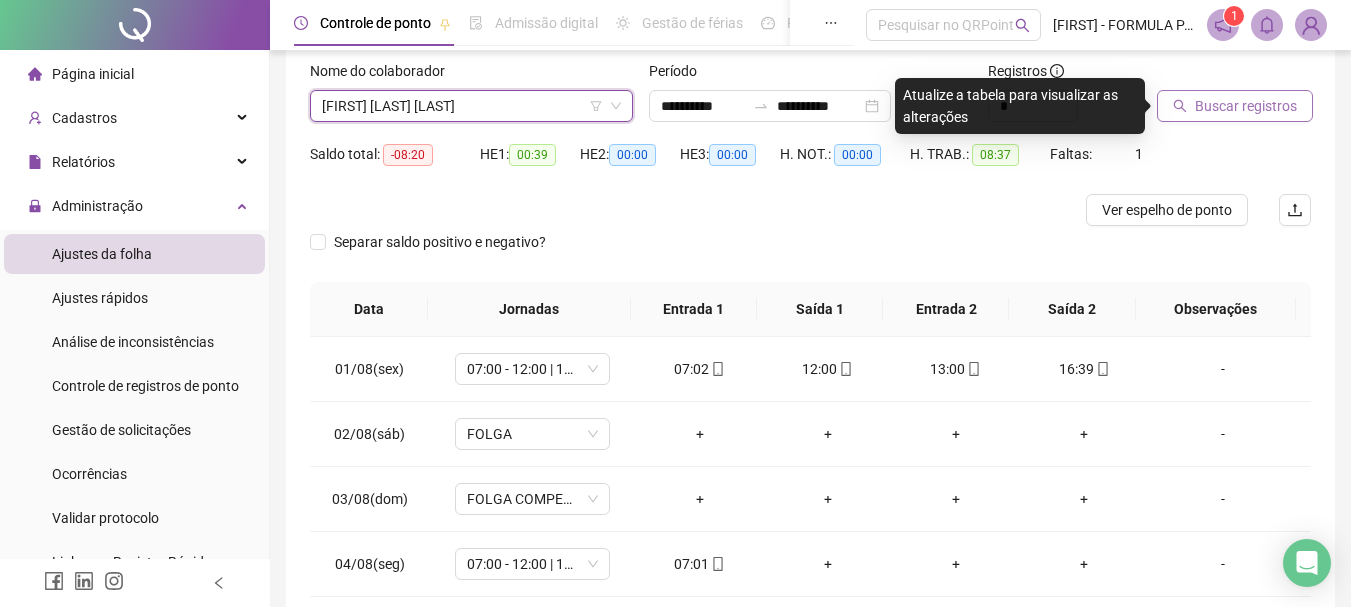 click on "Buscar registros" at bounding box center (1246, 106) 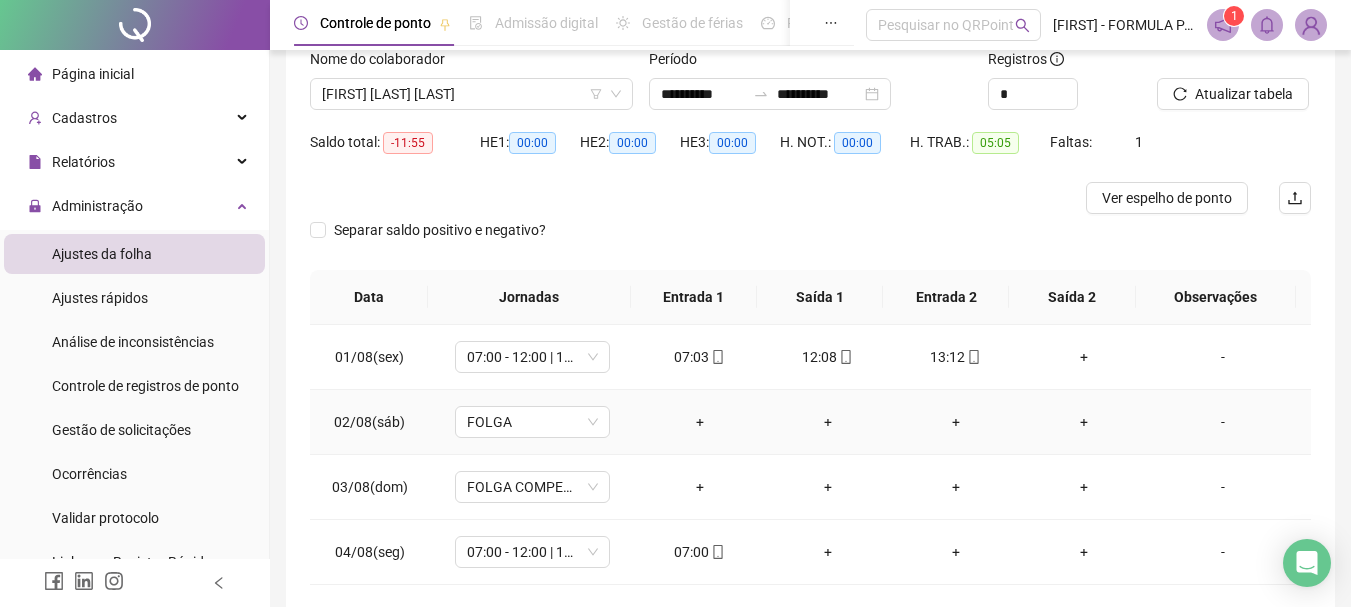 scroll, scrollTop: 124, scrollLeft: 0, axis: vertical 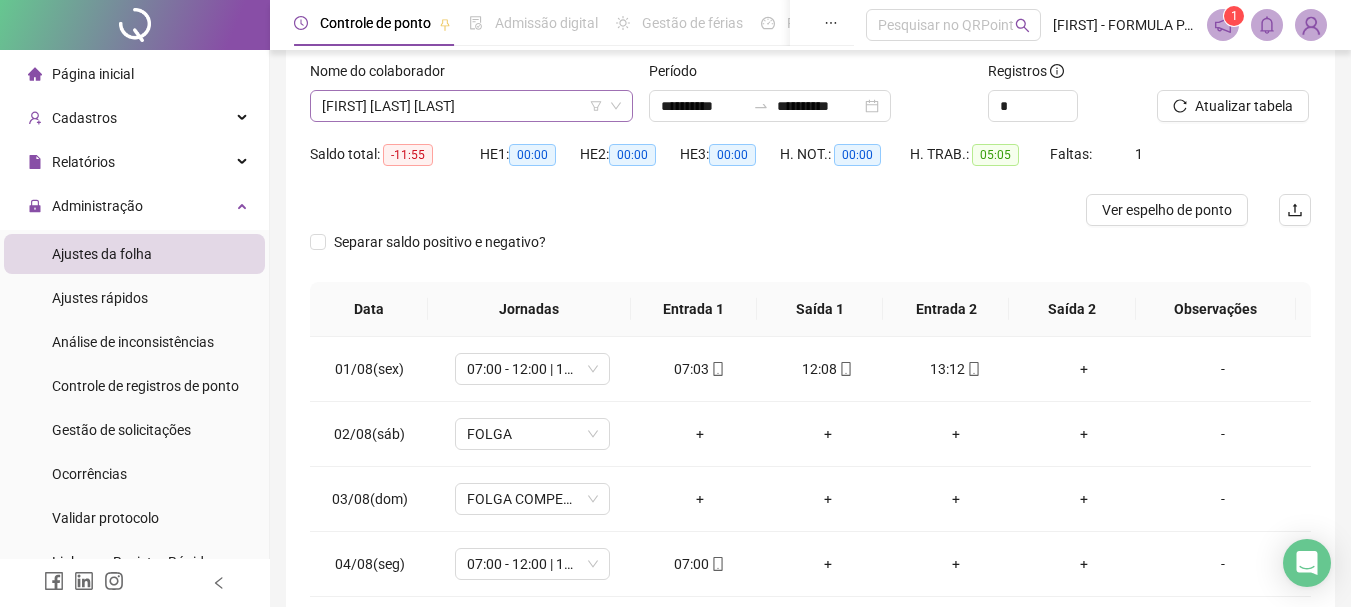 click on "[FIRST] [LAST] [LAST]" at bounding box center (471, 106) 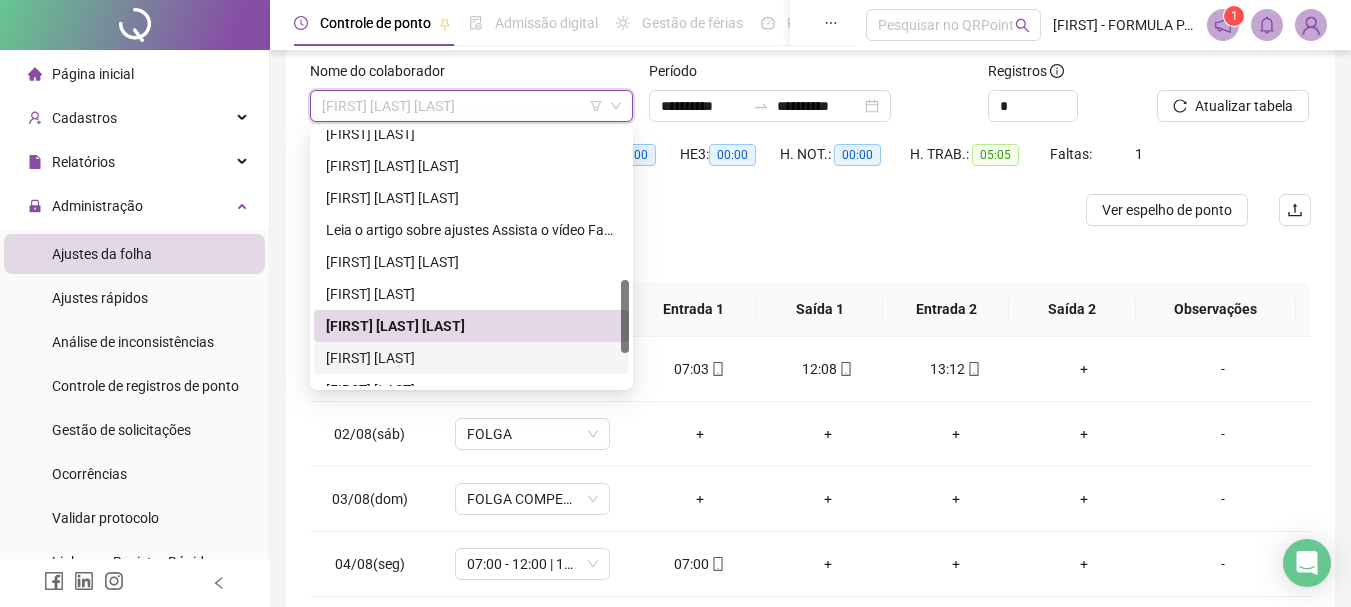 click on "[FIRST] [LAST]" at bounding box center [471, 358] 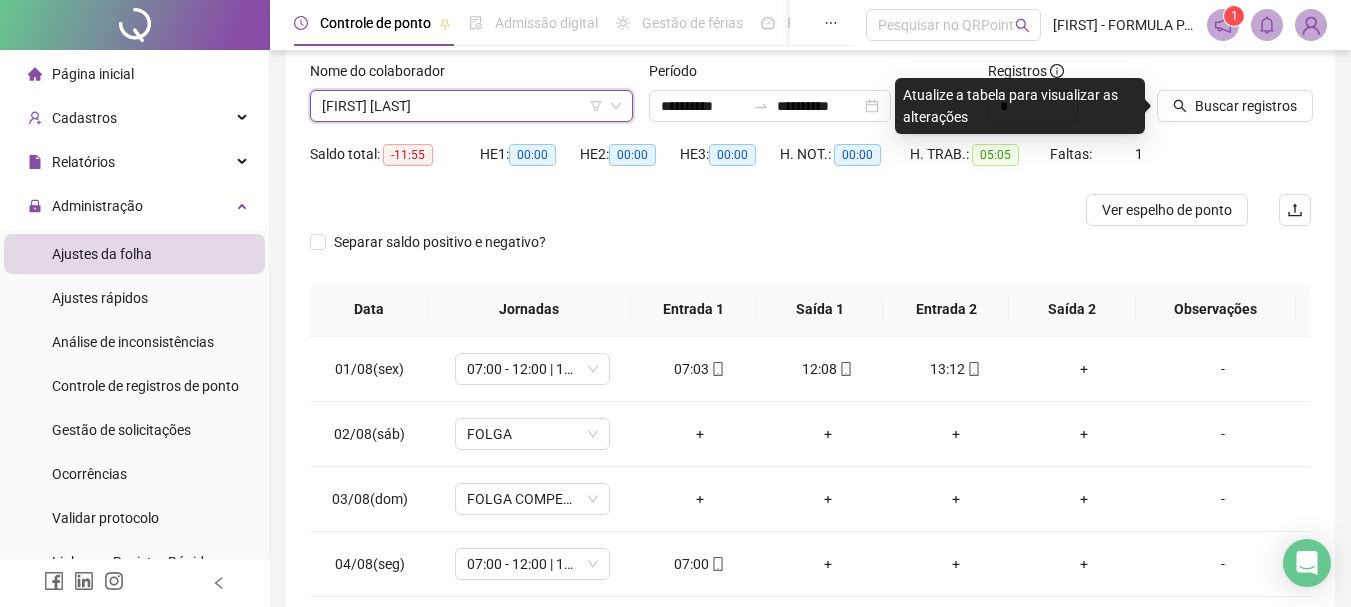 click at bounding box center [1209, 75] 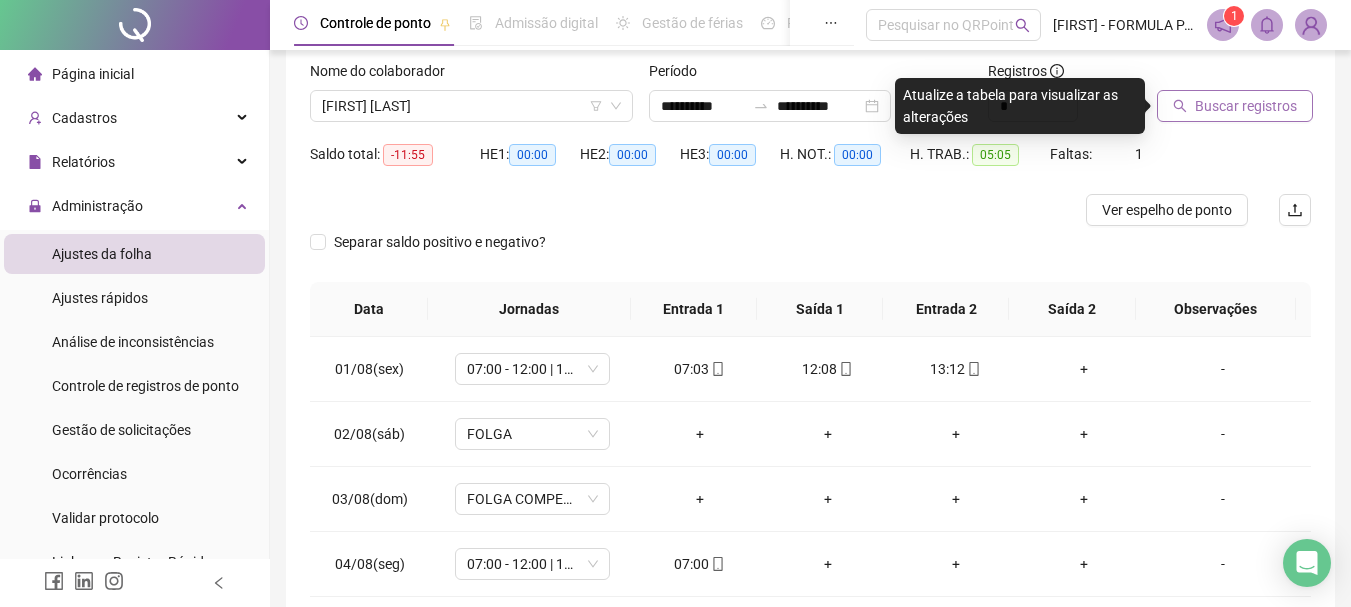 click on "Buscar registros" at bounding box center [1246, 106] 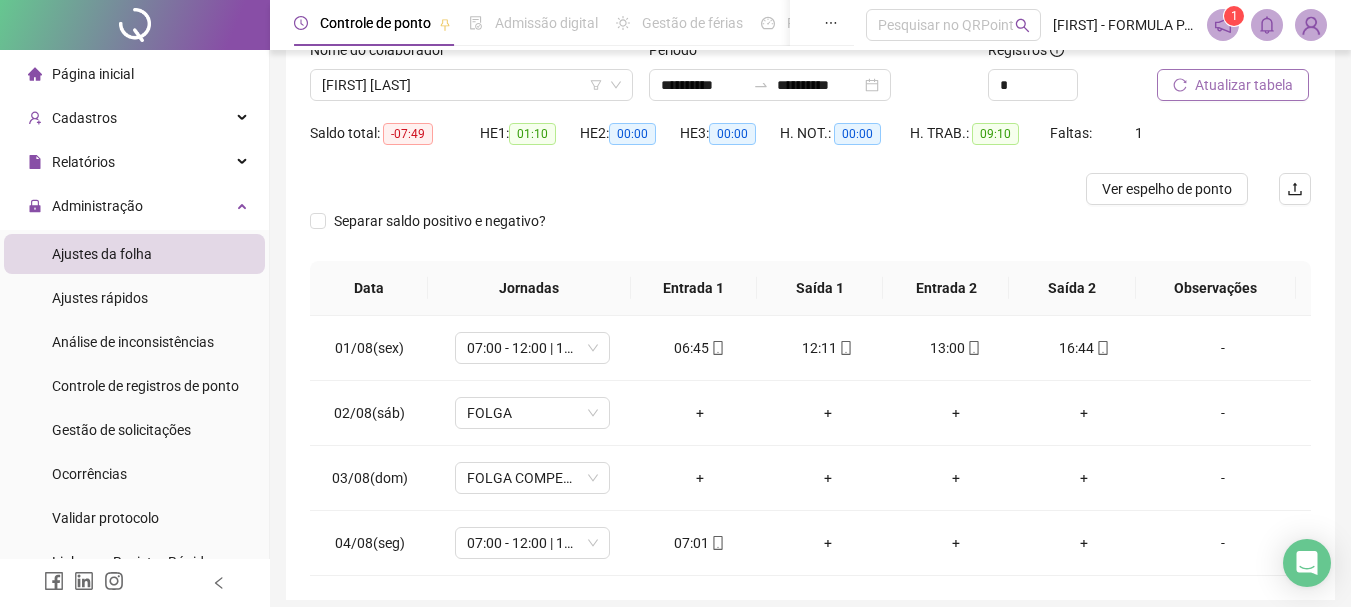 scroll, scrollTop: 124, scrollLeft: 0, axis: vertical 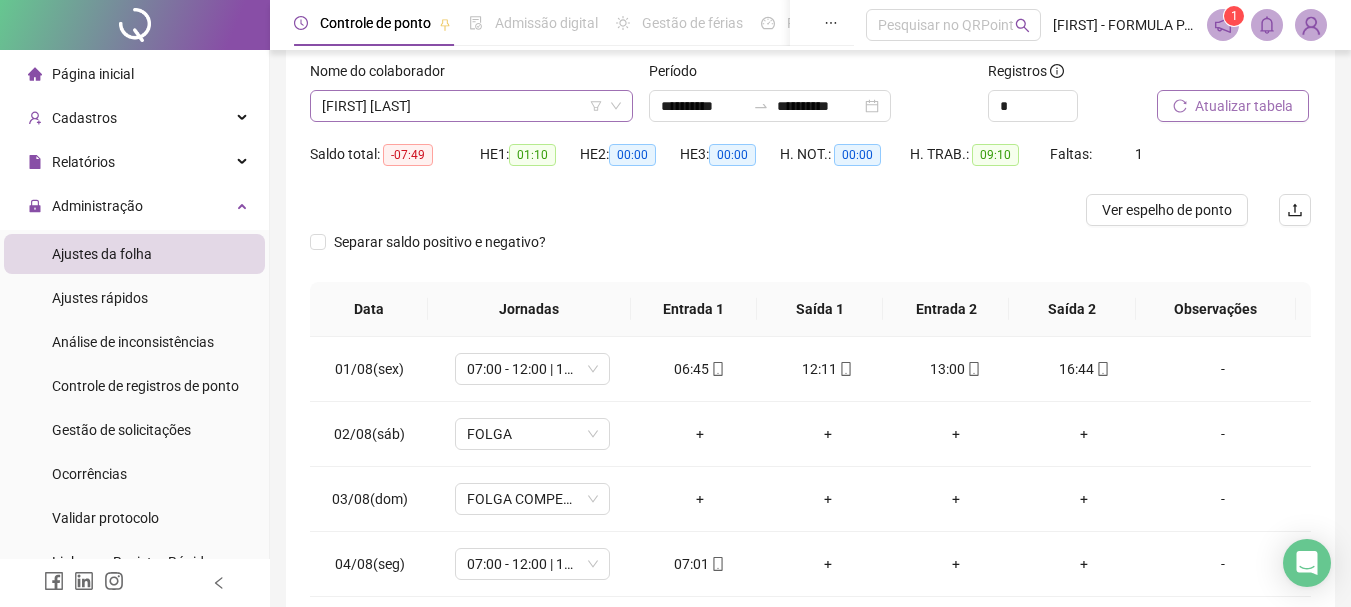 click on "[FIRST] [LAST]" at bounding box center [471, 106] 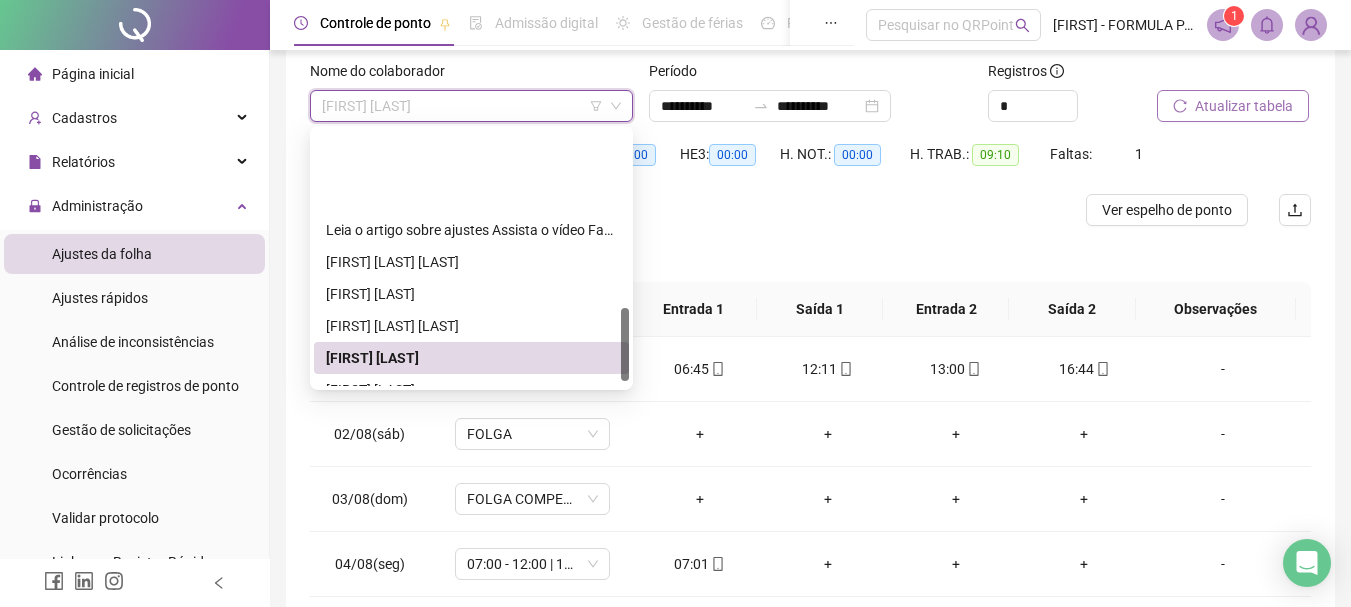 scroll, scrollTop: 624, scrollLeft: 0, axis: vertical 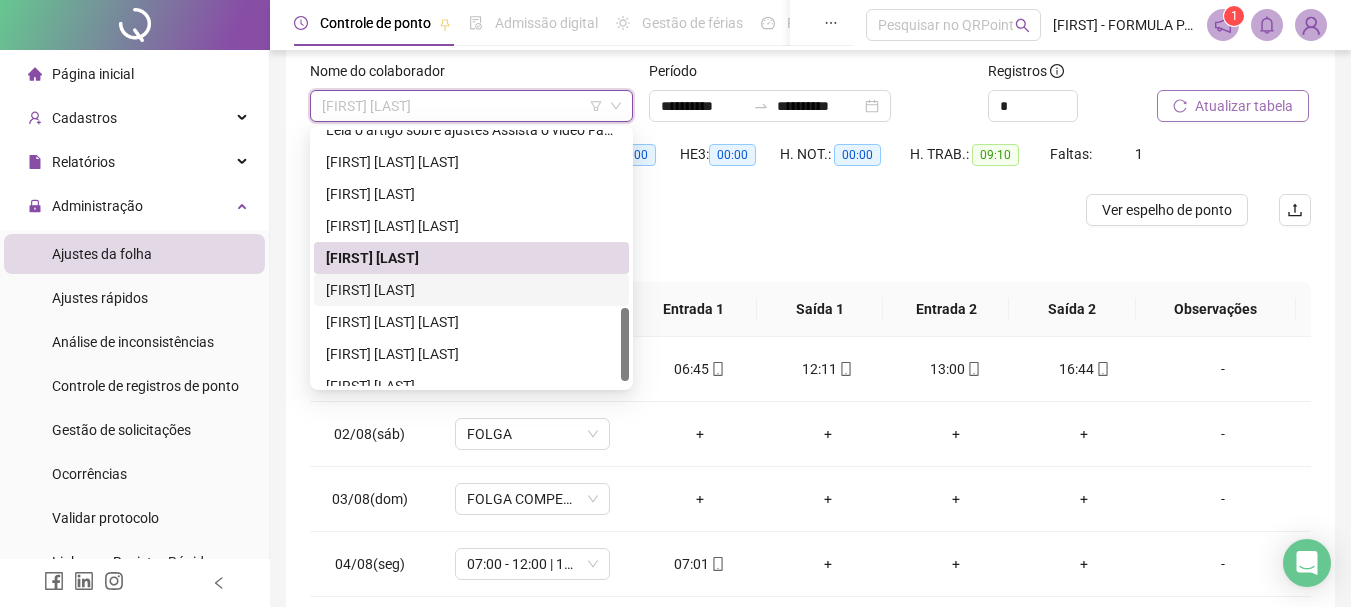 click on "[FIRST] [LAST]" at bounding box center (471, 290) 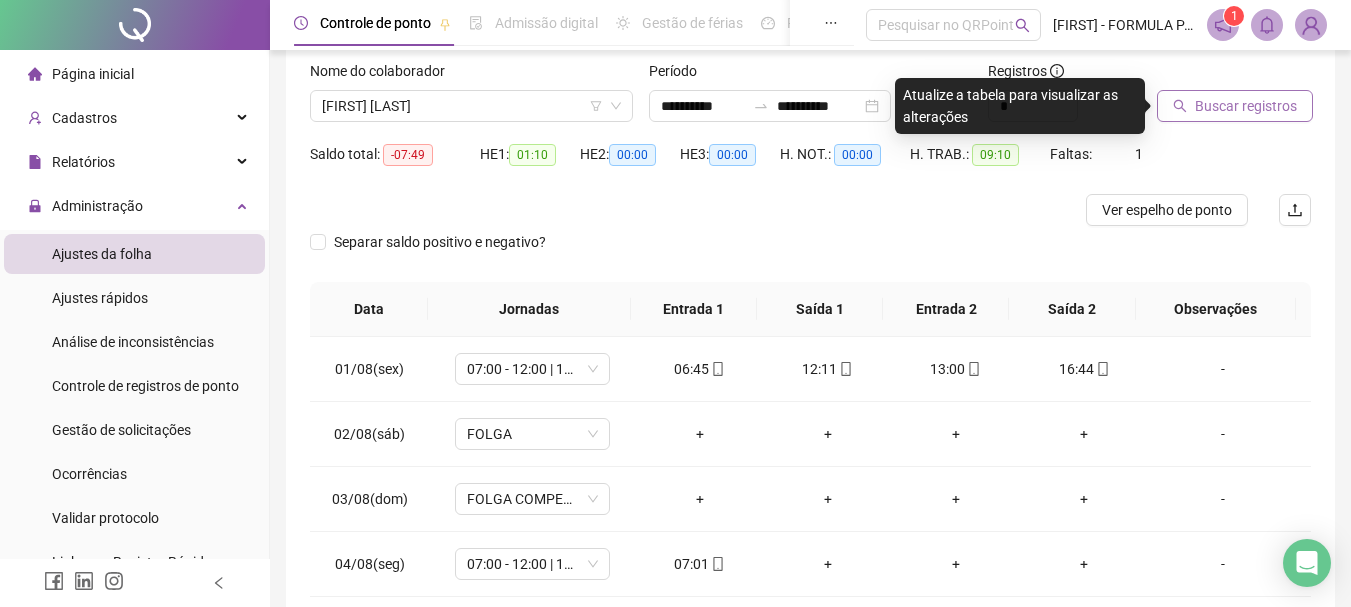 click on "Buscar registros" at bounding box center (1246, 106) 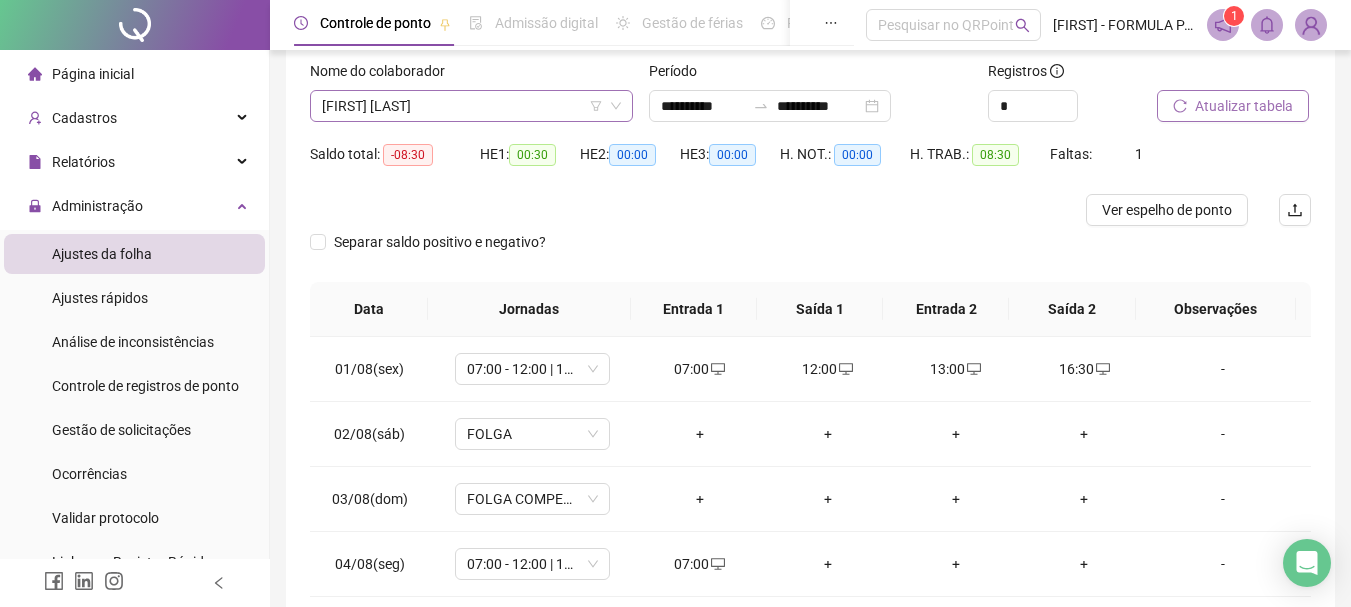 click on "[FIRST] [LAST]" at bounding box center (471, 106) 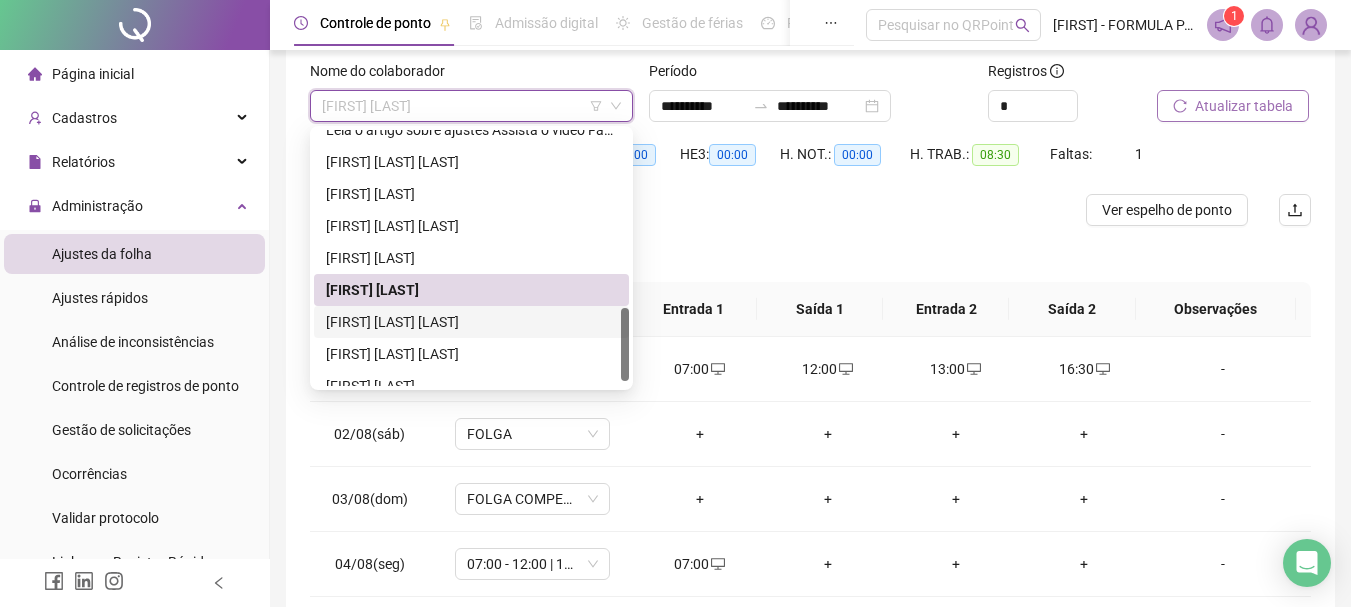 click on "[FIRST] [LAST] [LAST]" at bounding box center (471, 322) 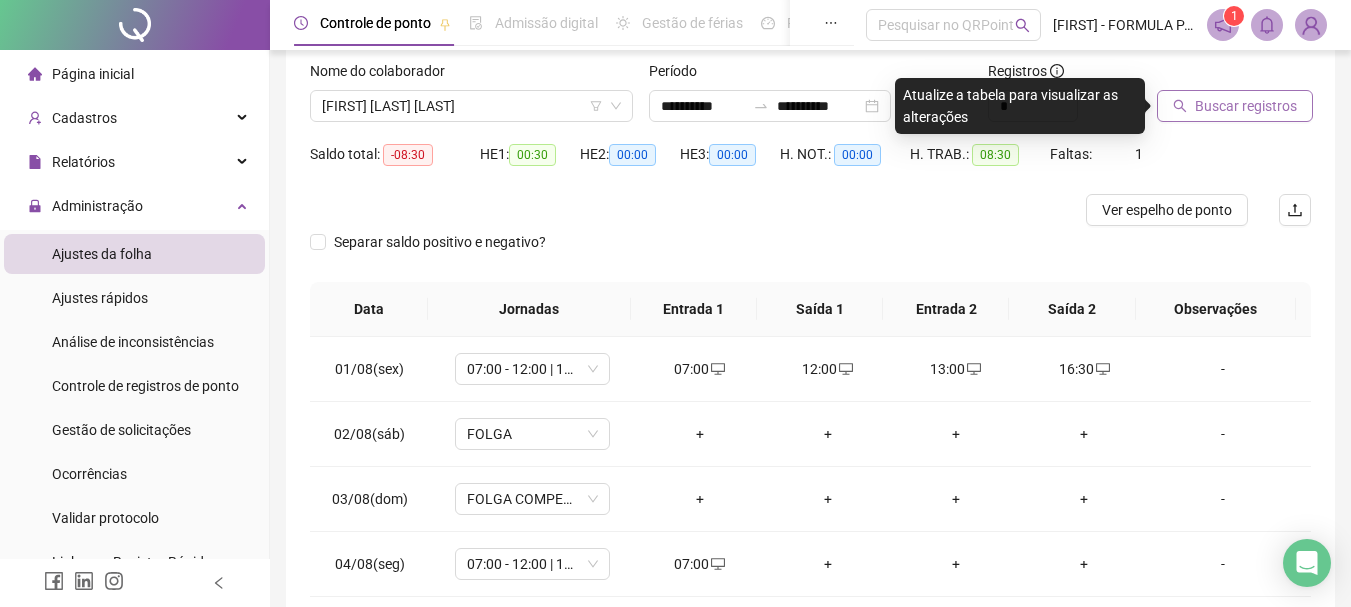 click on "Buscar registros" at bounding box center [1246, 106] 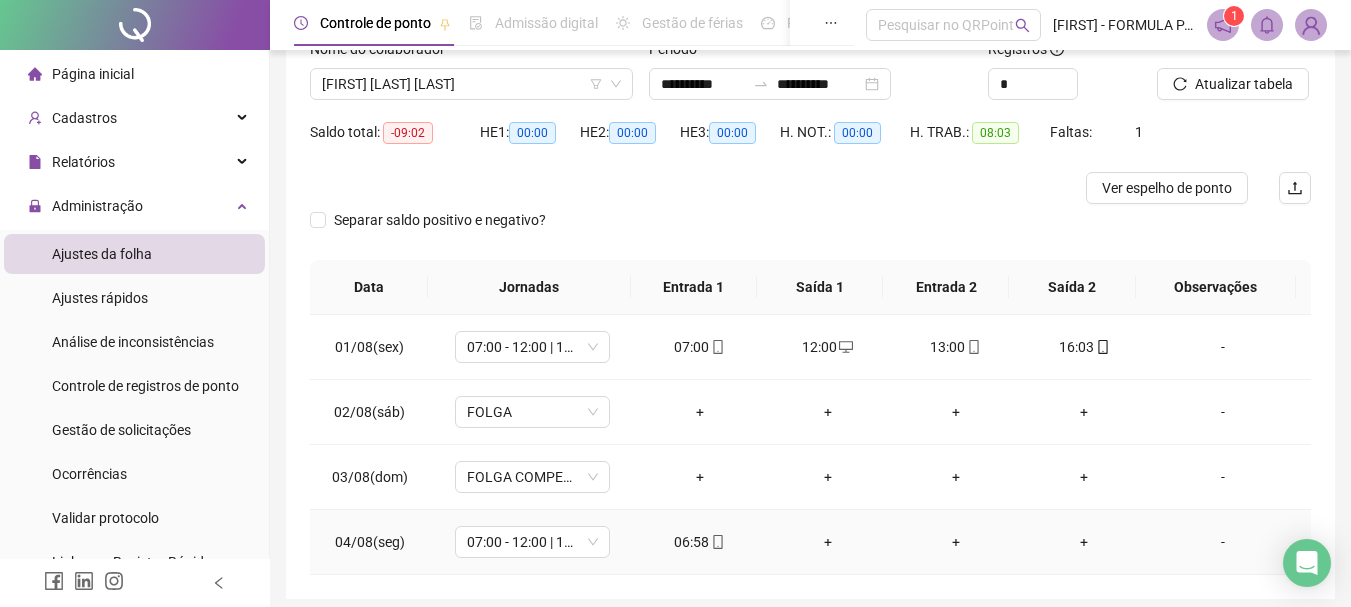 scroll, scrollTop: 124, scrollLeft: 0, axis: vertical 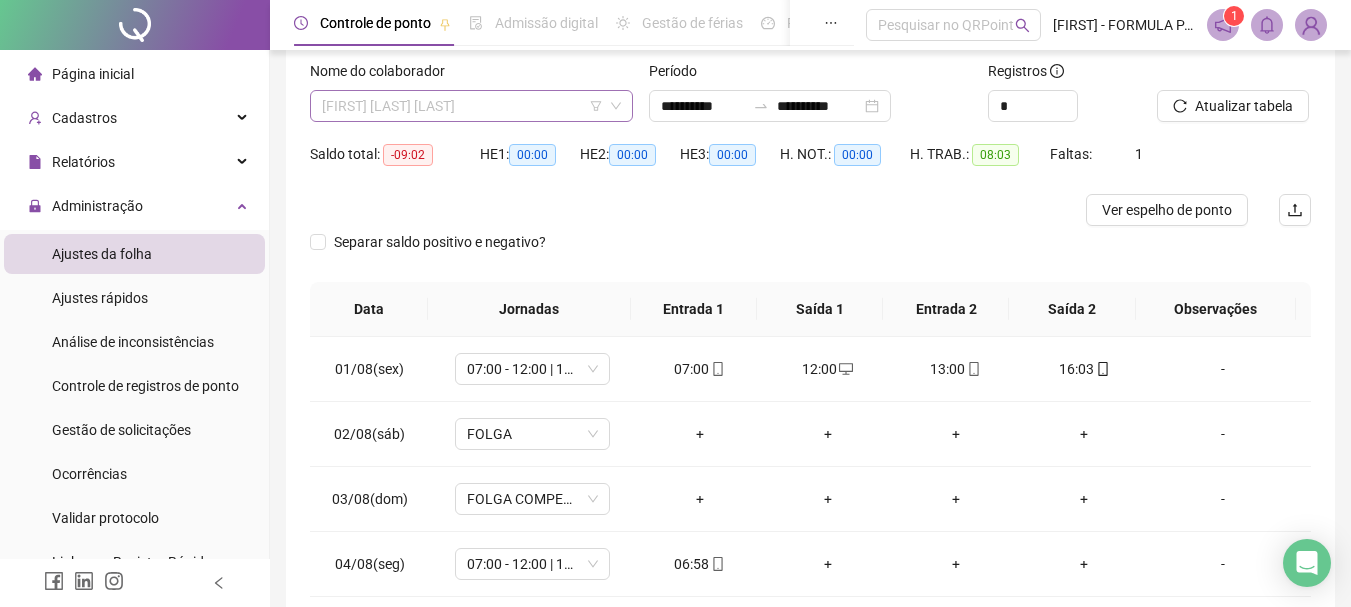 click on "[FIRST] [LAST] [LAST]" at bounding box center [471, 106] 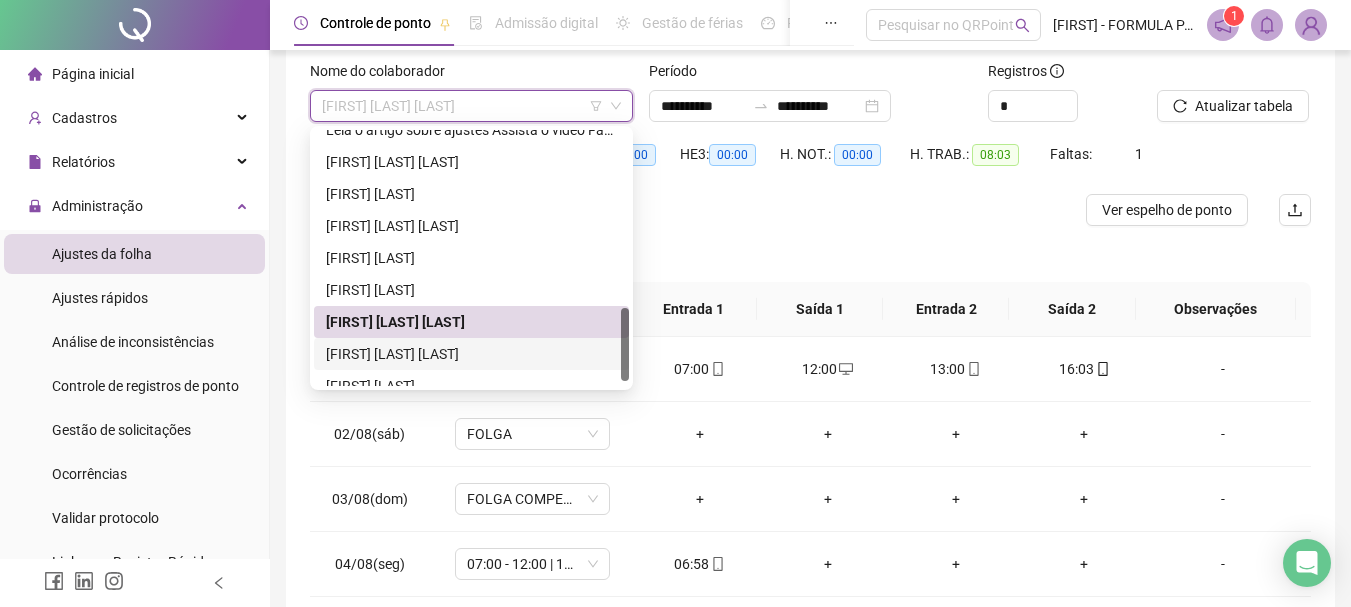 click on "[FIRST] [LAST] [LAST]" at bounding box center (471, 354) 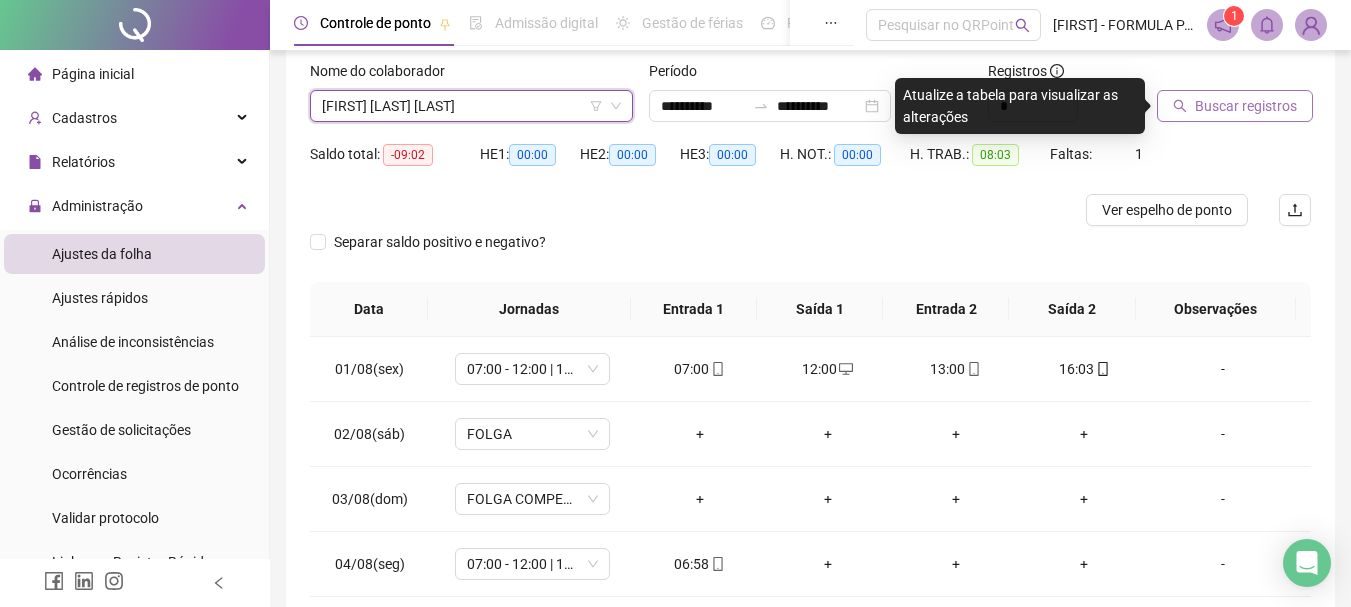 click on "Buscar registros" at bounding box center [1246, 106] 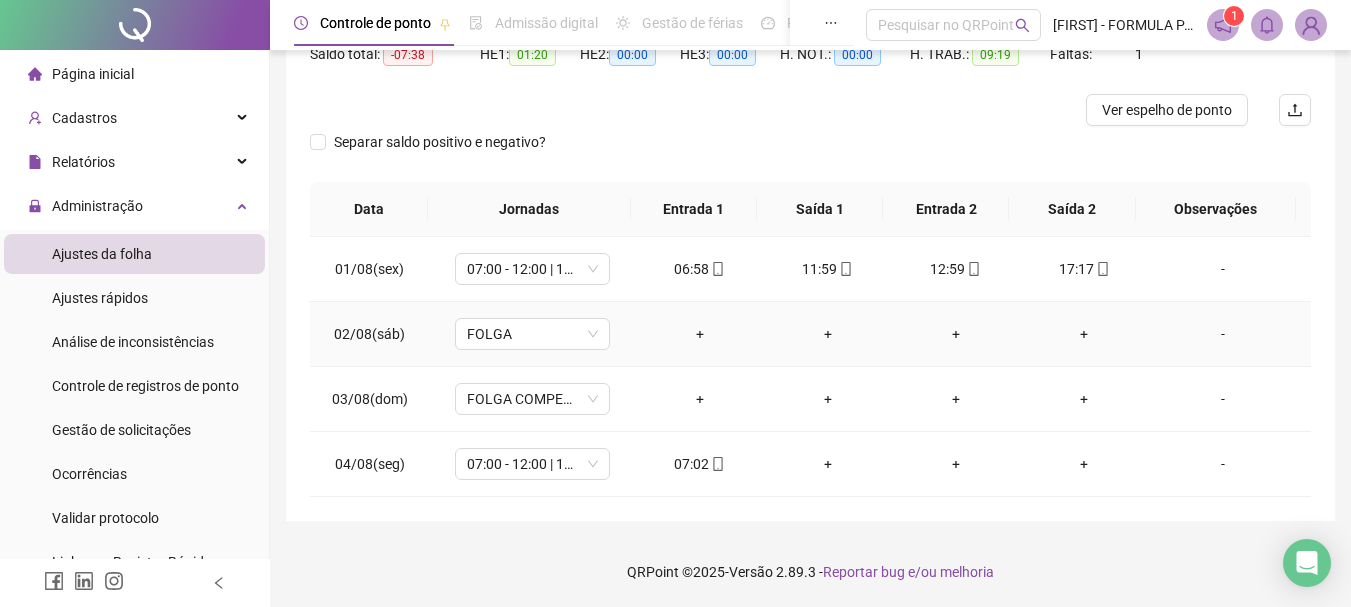 scroll, scrollTop: 124, scrollLeft: 0, axis: vertical 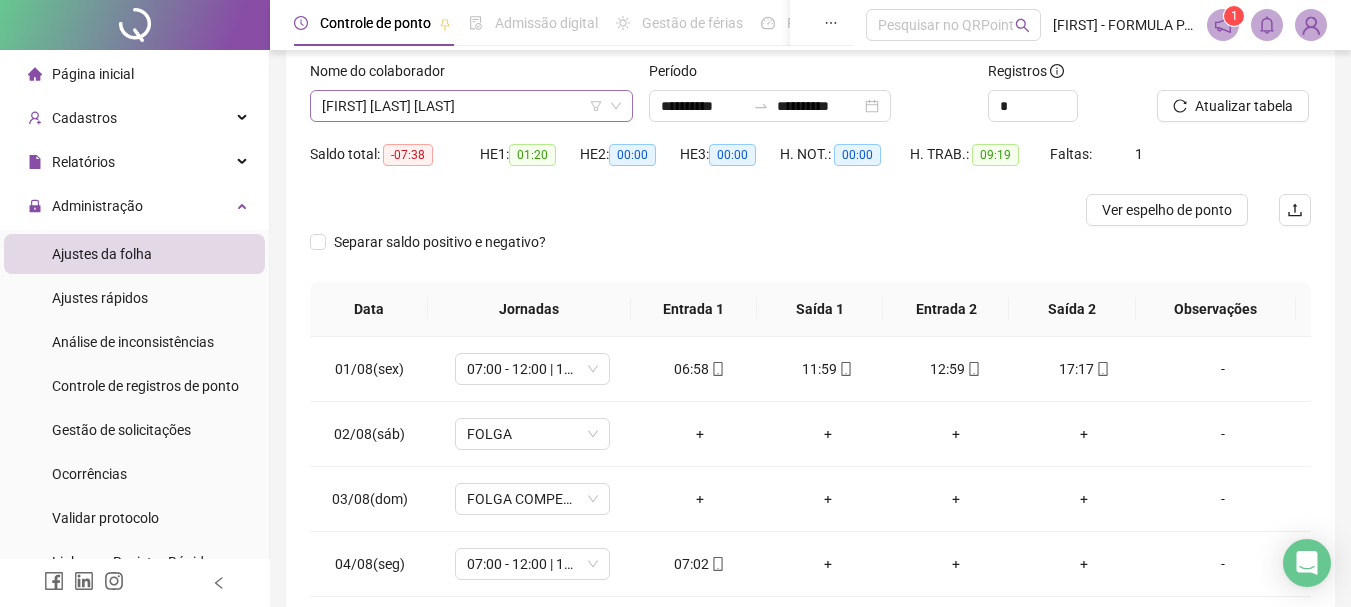 click on "[FIRST] [LAST] [LAST]" at bounding box center (471, 106) 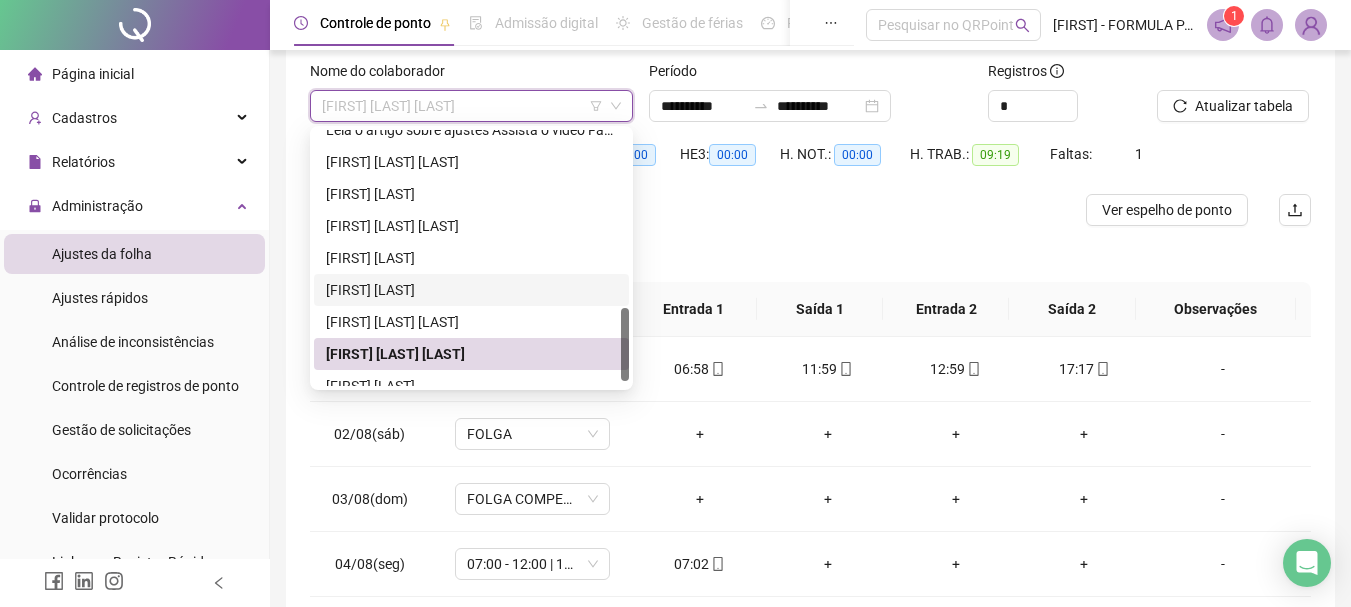 scroll, scrollTop: 640, scrollLeft: 0, axis: vertical 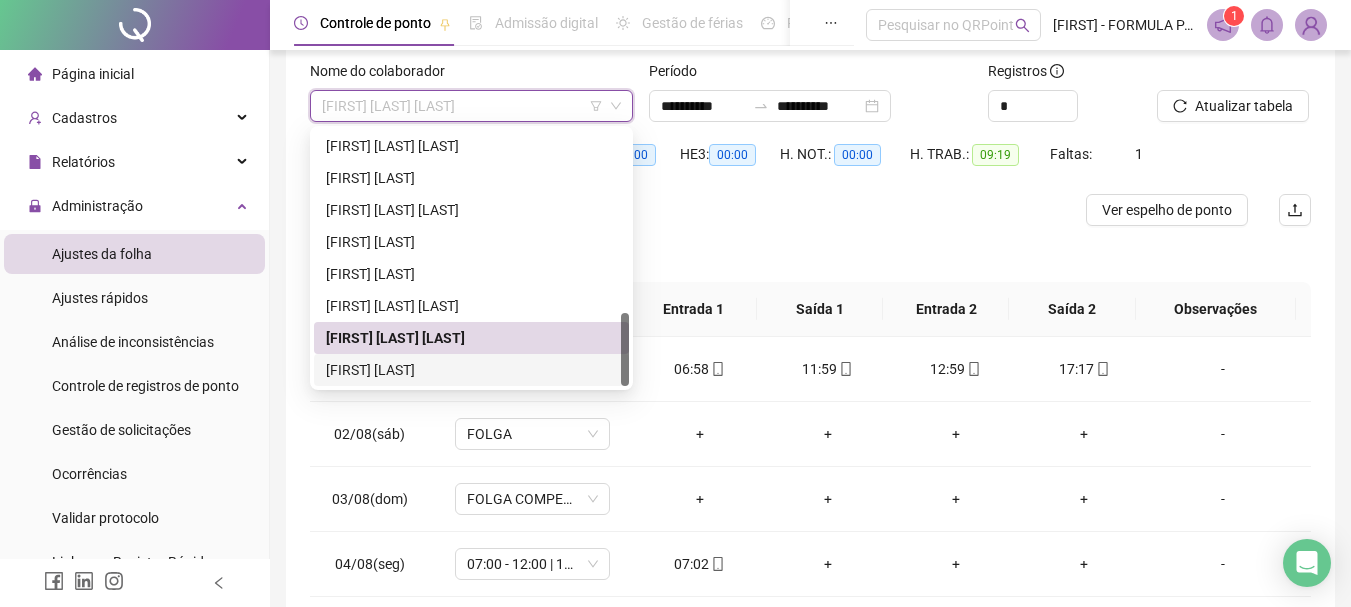 click on "[FIRST] [LAST]" at bounding box center [471, 370] 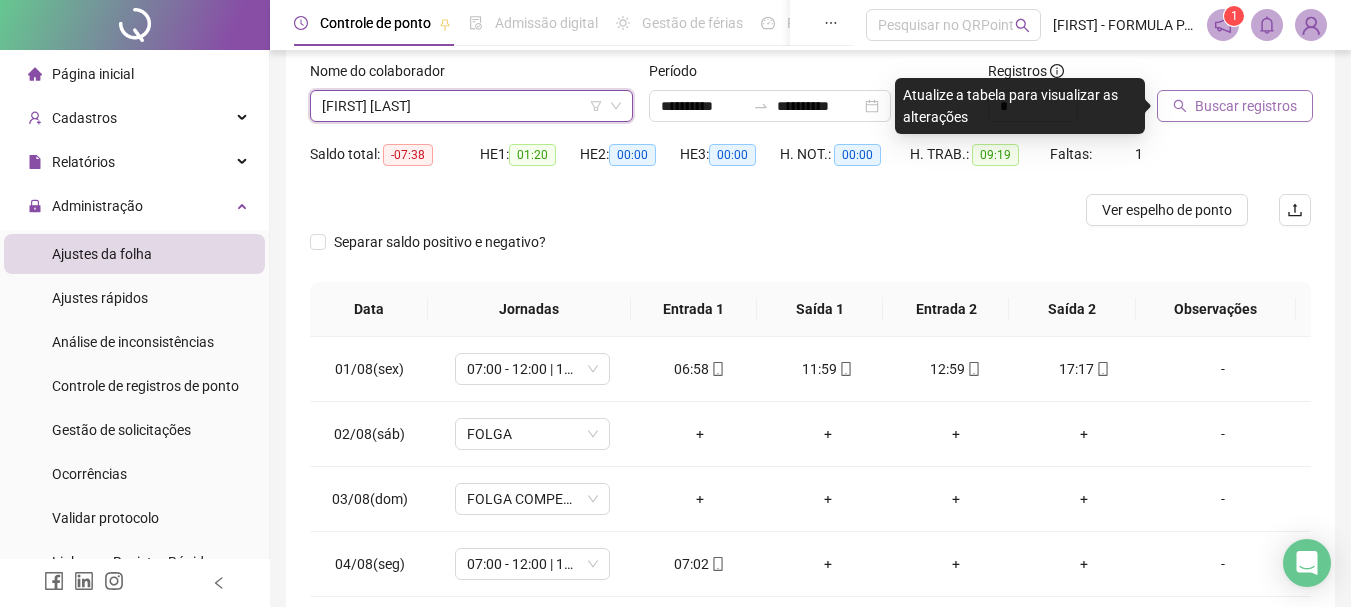 click on "Buscar registros" at bounding box center (1246, 106) 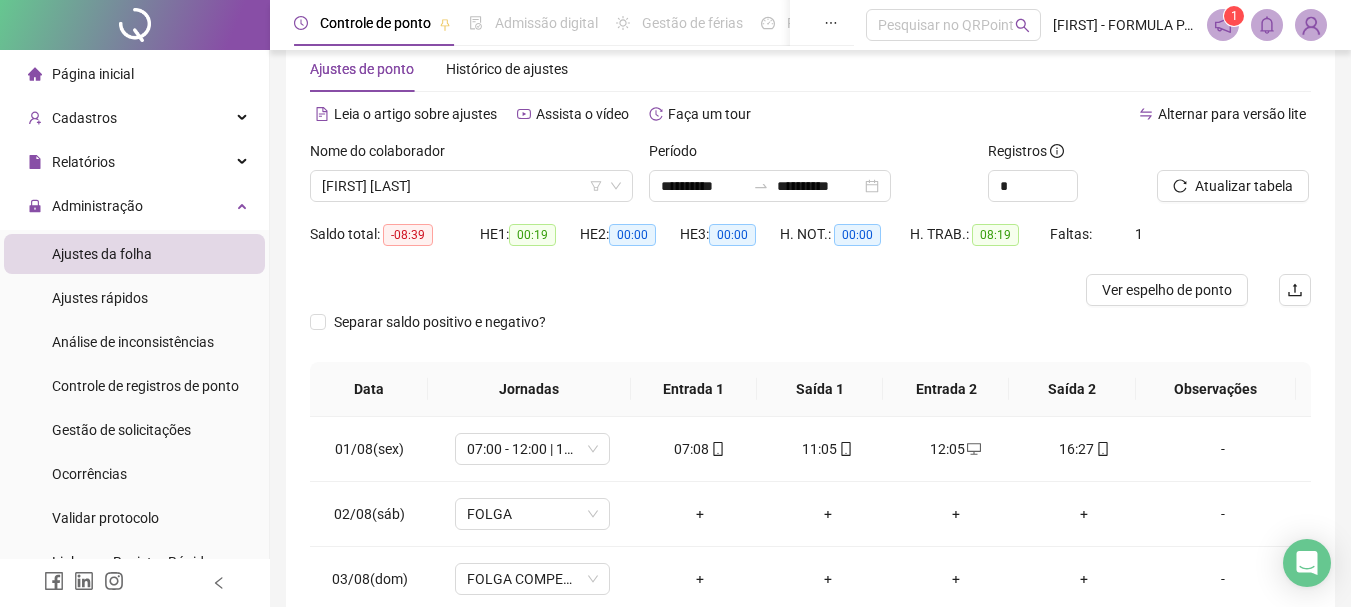 scroll, scrollTop: 0, scrollLeft: 0, axis: both 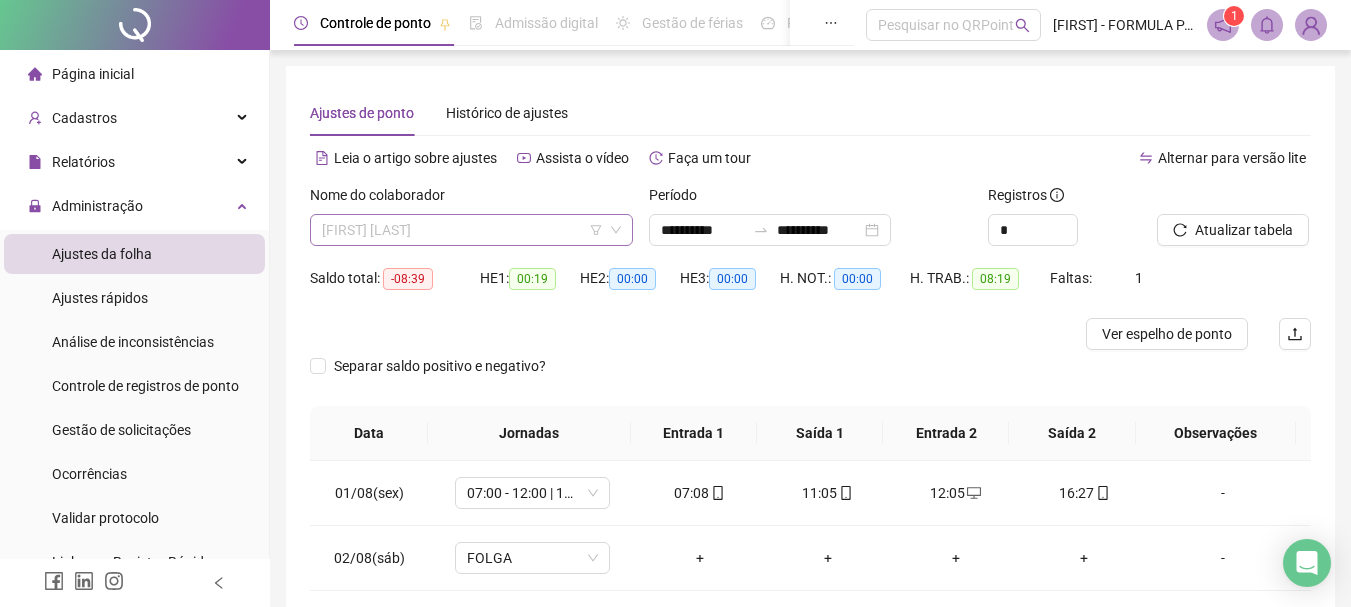 click on "[FIRST] [LAST]" at bounding box center (471, 230) 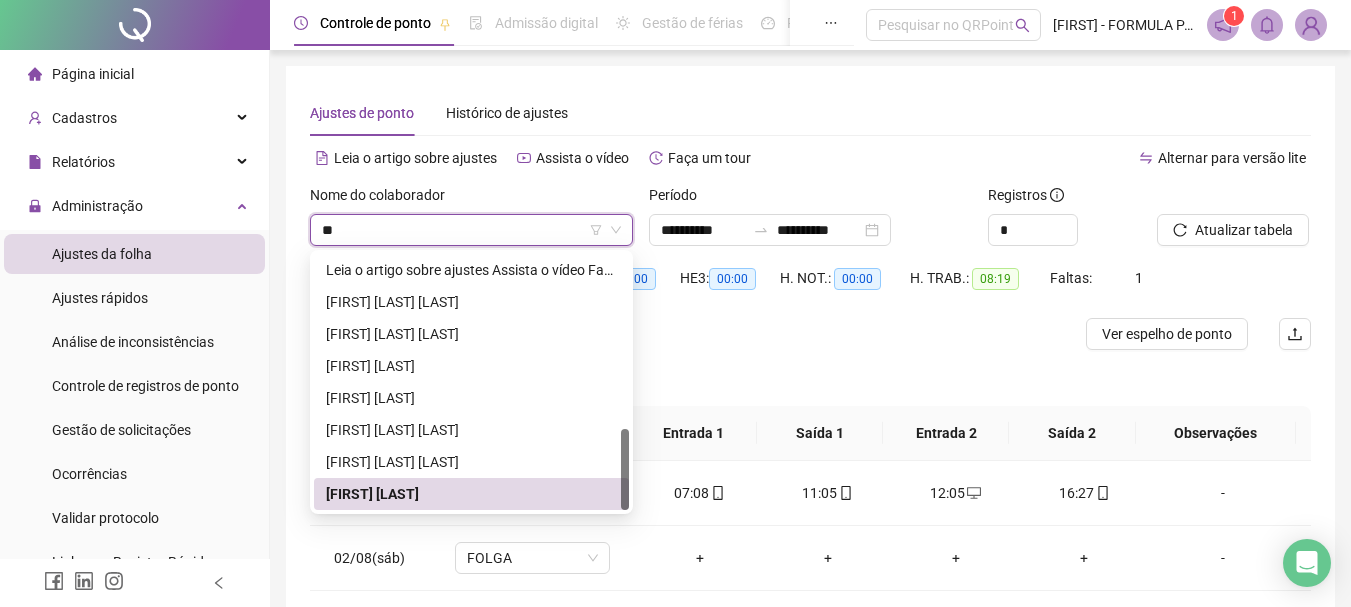scroll, scrollTop: 160, scrollLeft: 0, axis: vertical 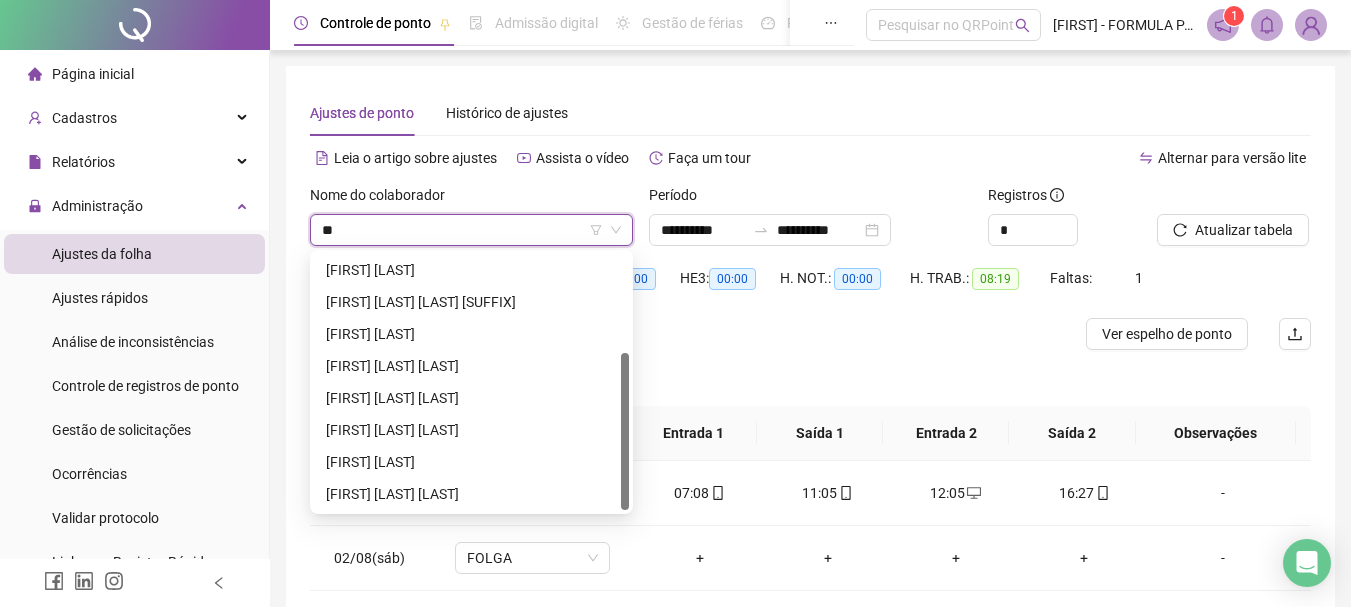 type on "***" 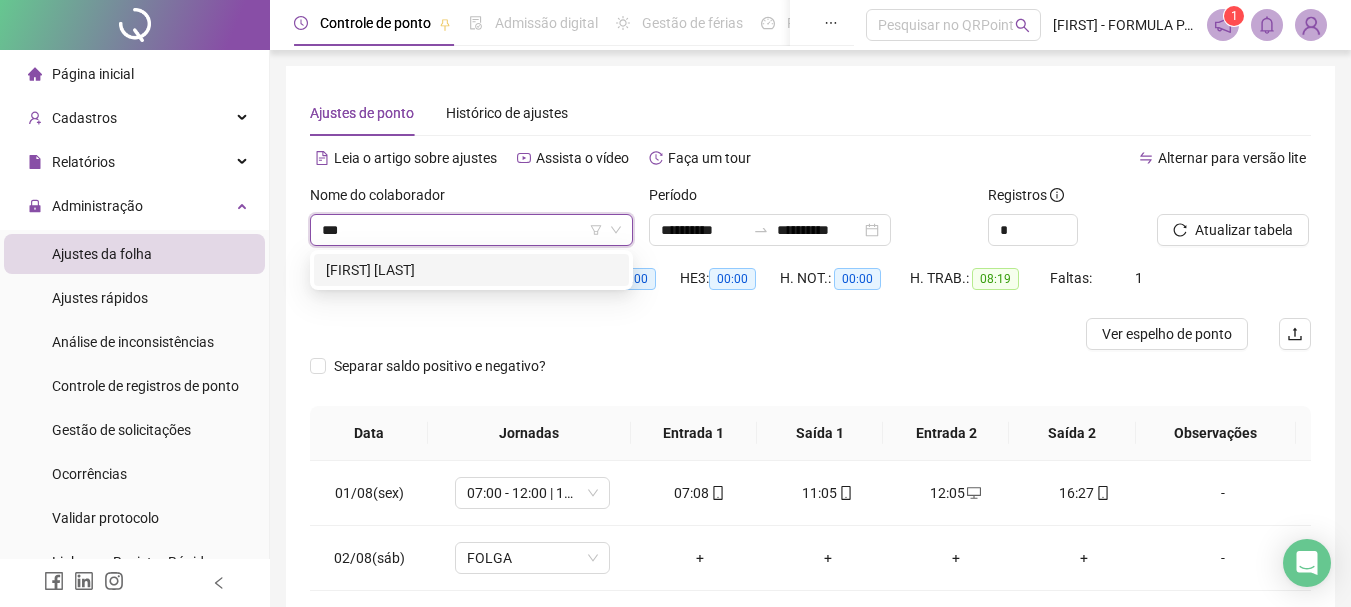 scroll, scrollTop: 0, scrollLeft: 0, axis: both 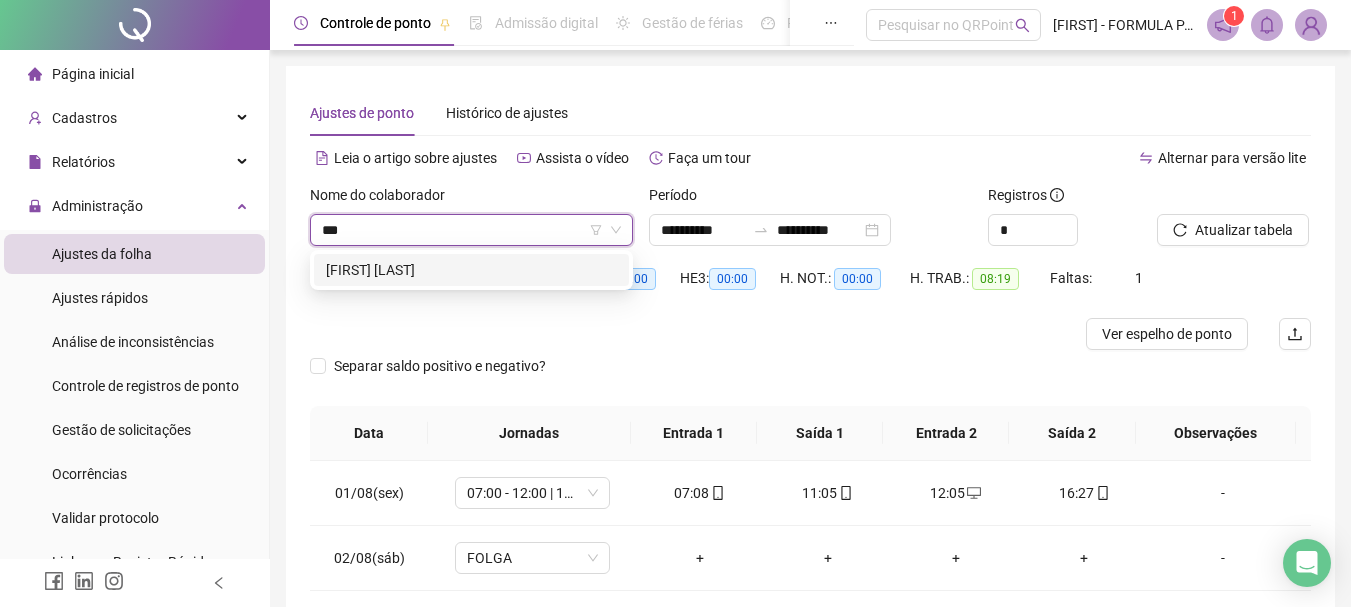 click on "[FIRST] [LAST]" at bounding box center [471, 270] 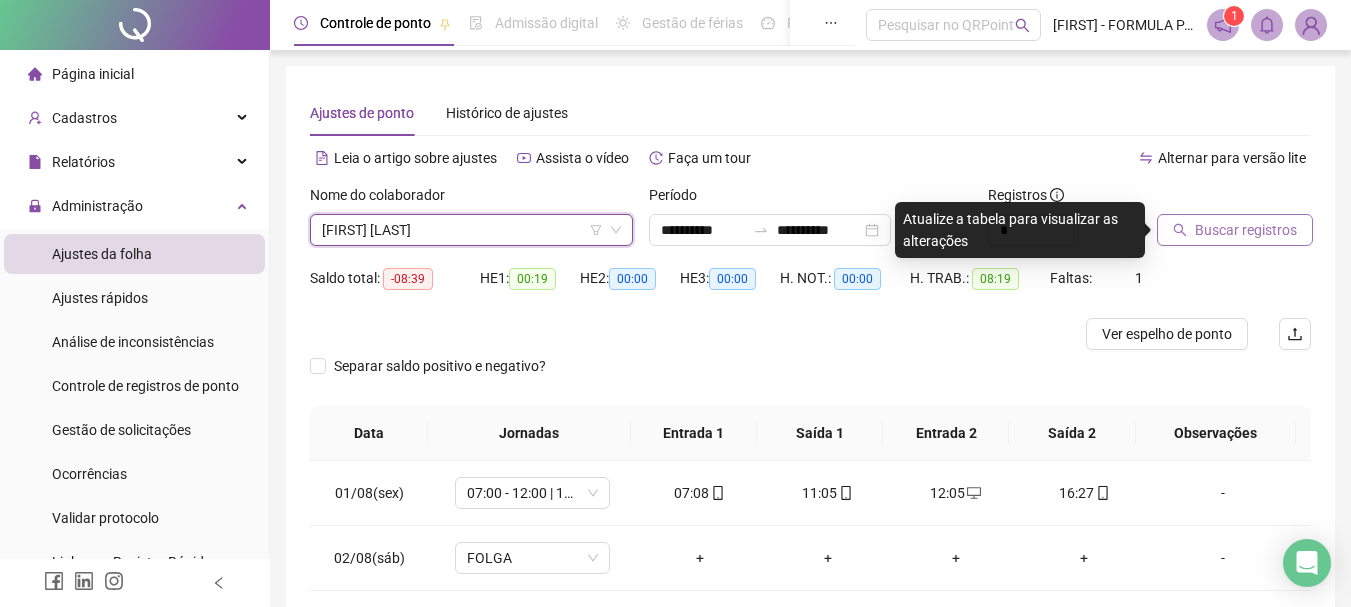 click on "Buscar registros" at bounding box center (1246, 230) 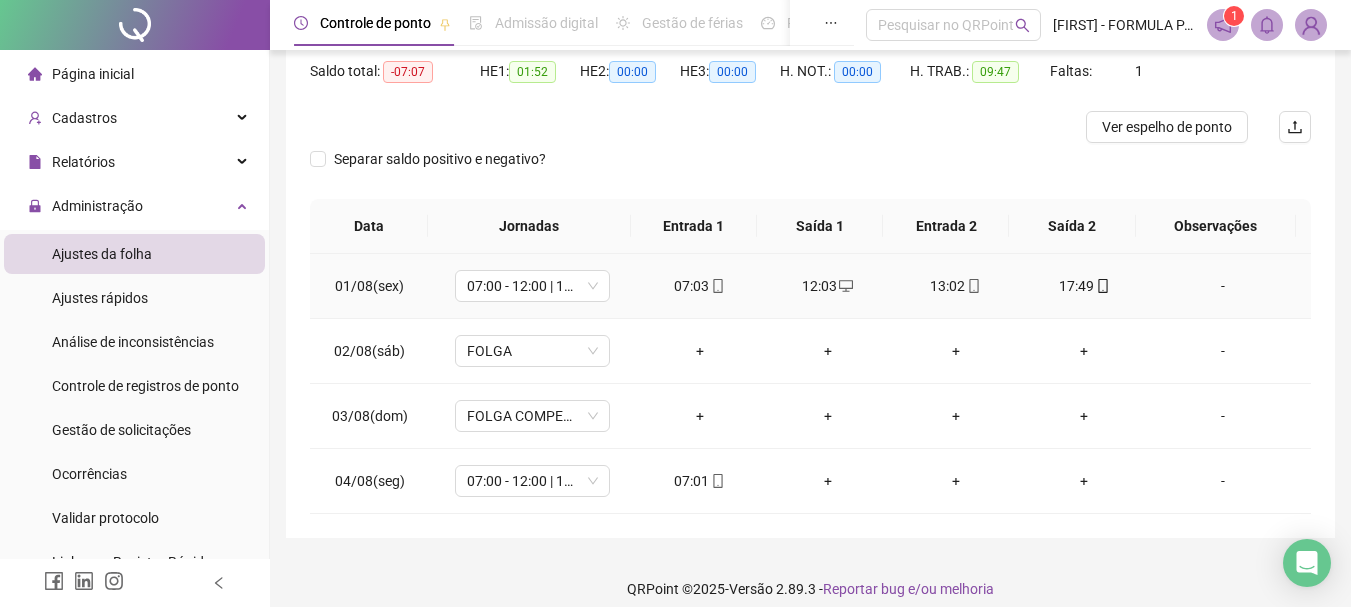 scroll, scrollTop: 224, scrollLeft: 0, axis: vertical 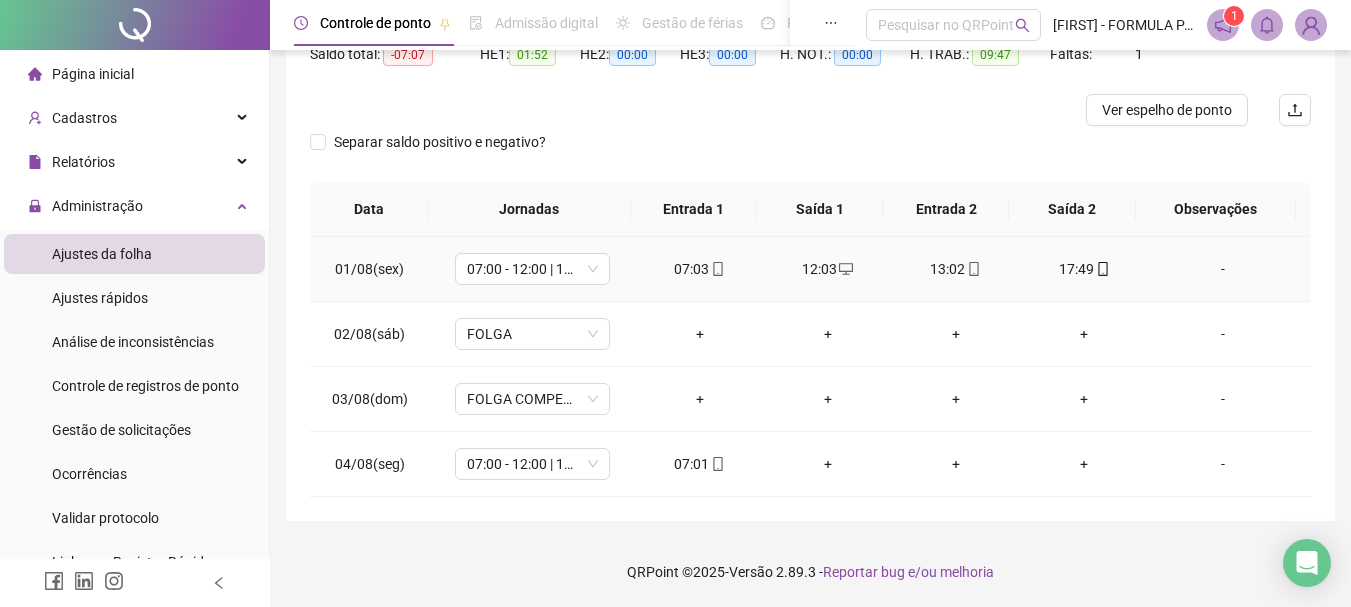 click 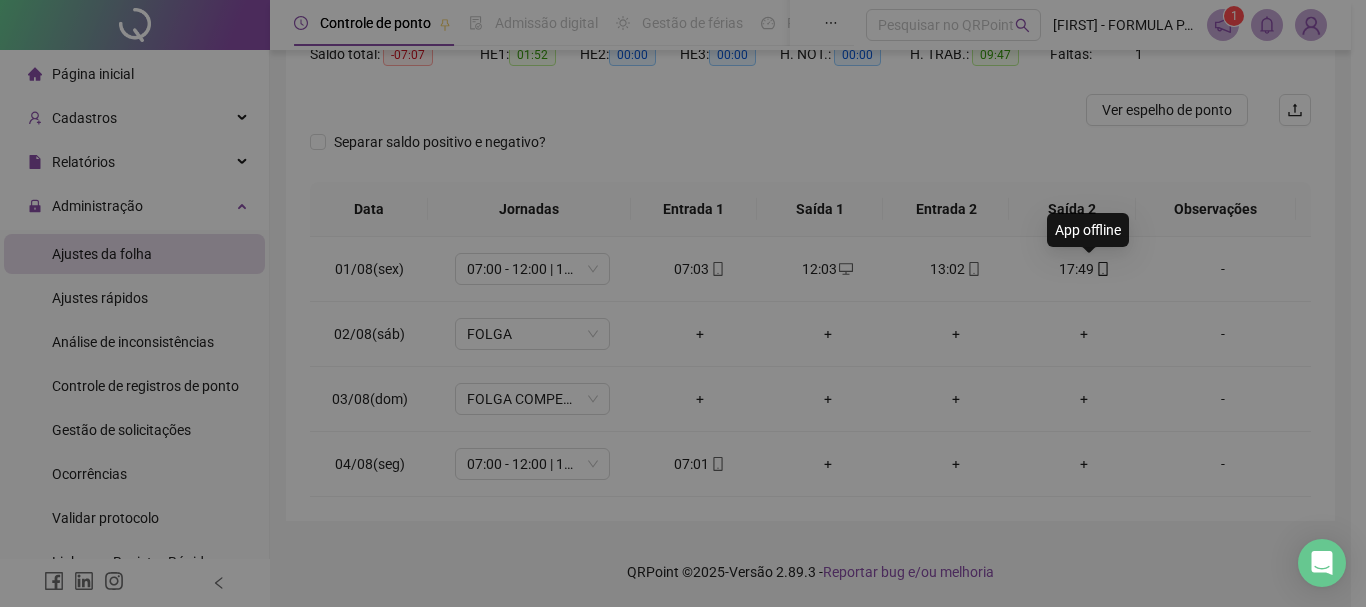 type on "**********" 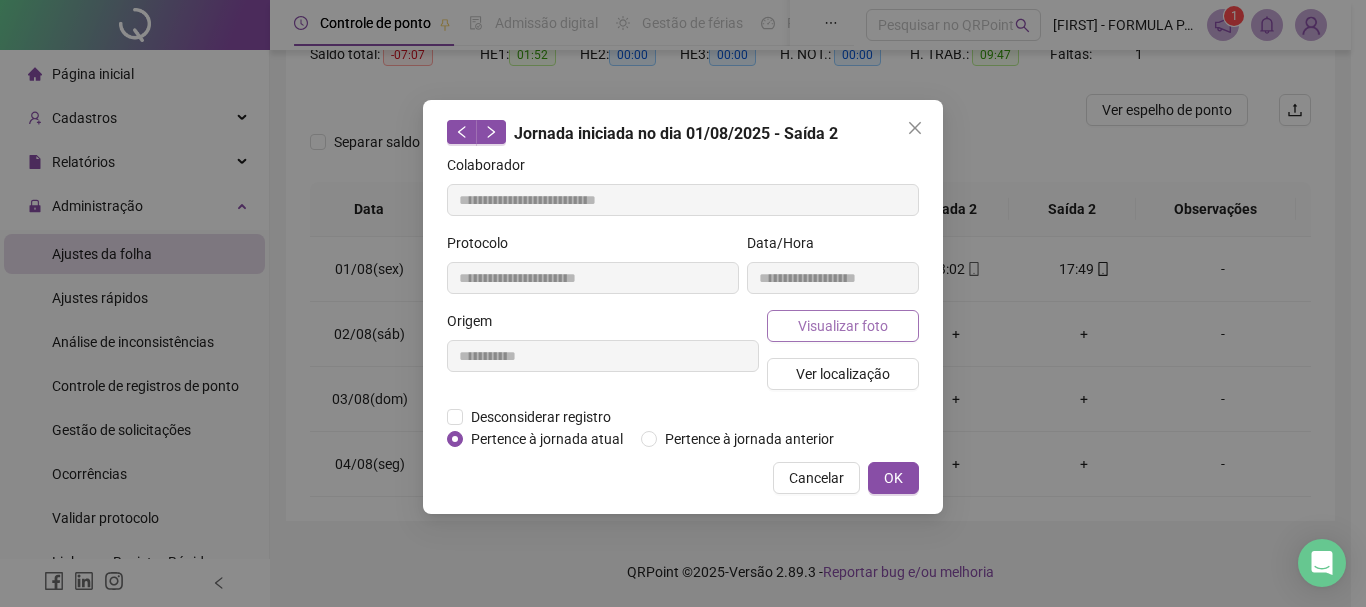 click on "Visualizar foto" at bounding box center (843, 326) 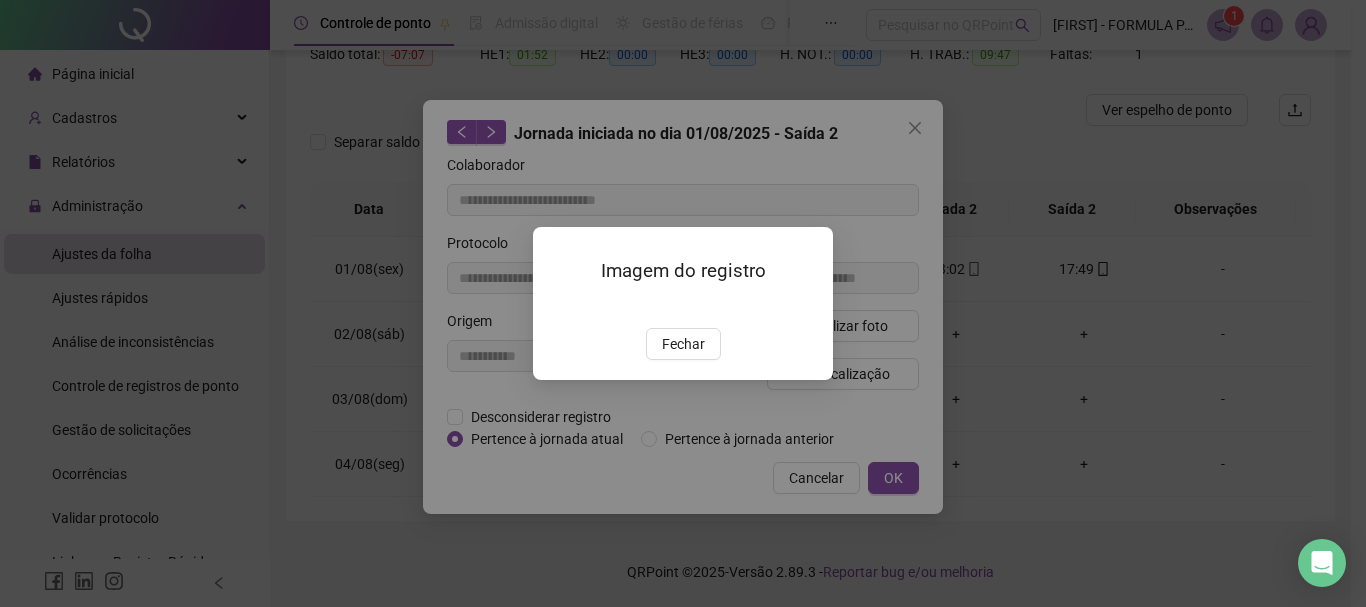 click at bounding box center [557, 307] 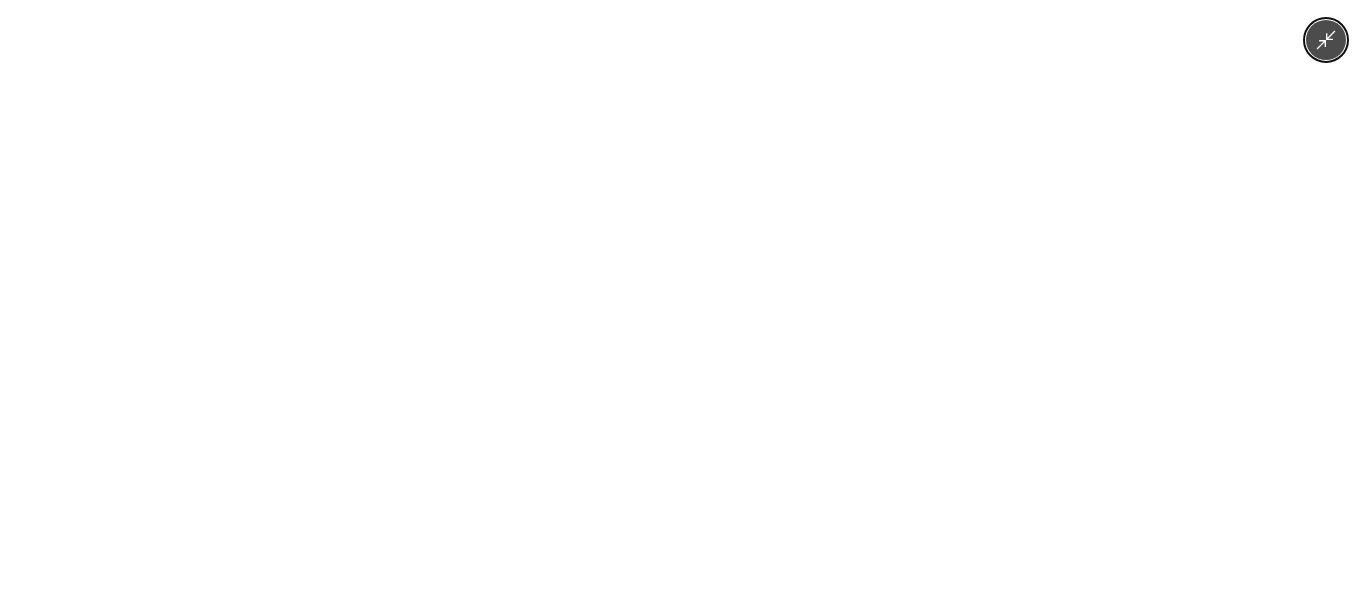 click at bounding box center [682, 303] 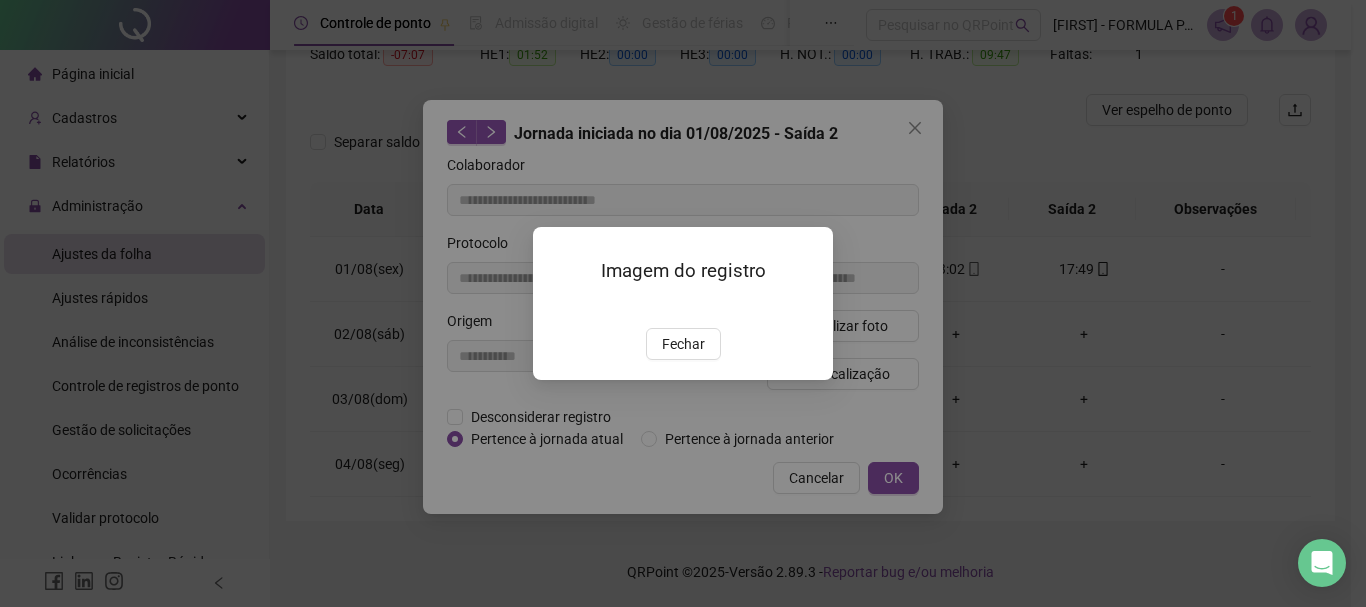 click on "Fechar" at bounding box center [683, 344] 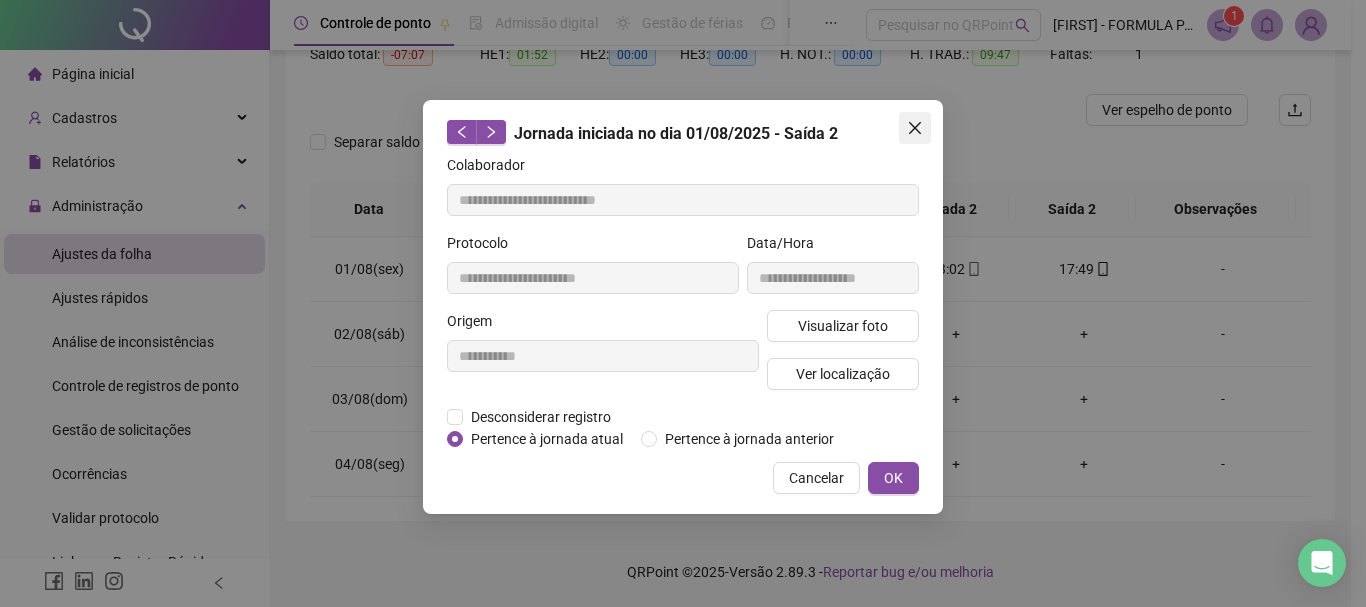 click 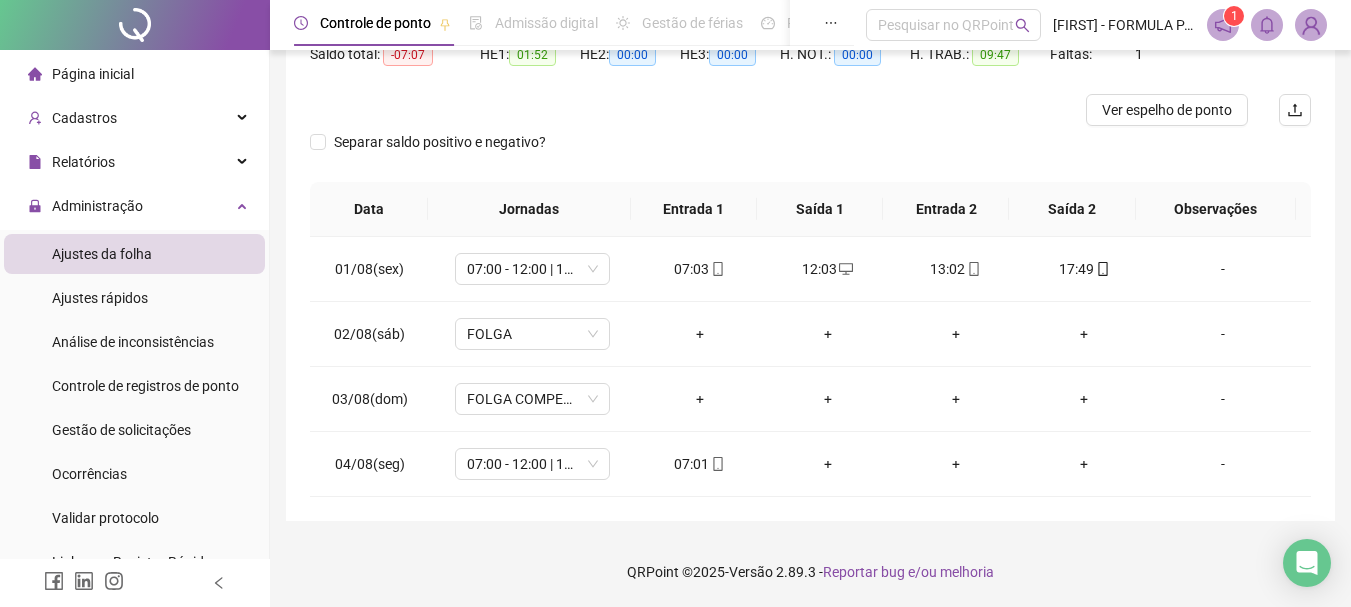 scroll, scrollTop: 0, scrollLeft: 0, axis: both 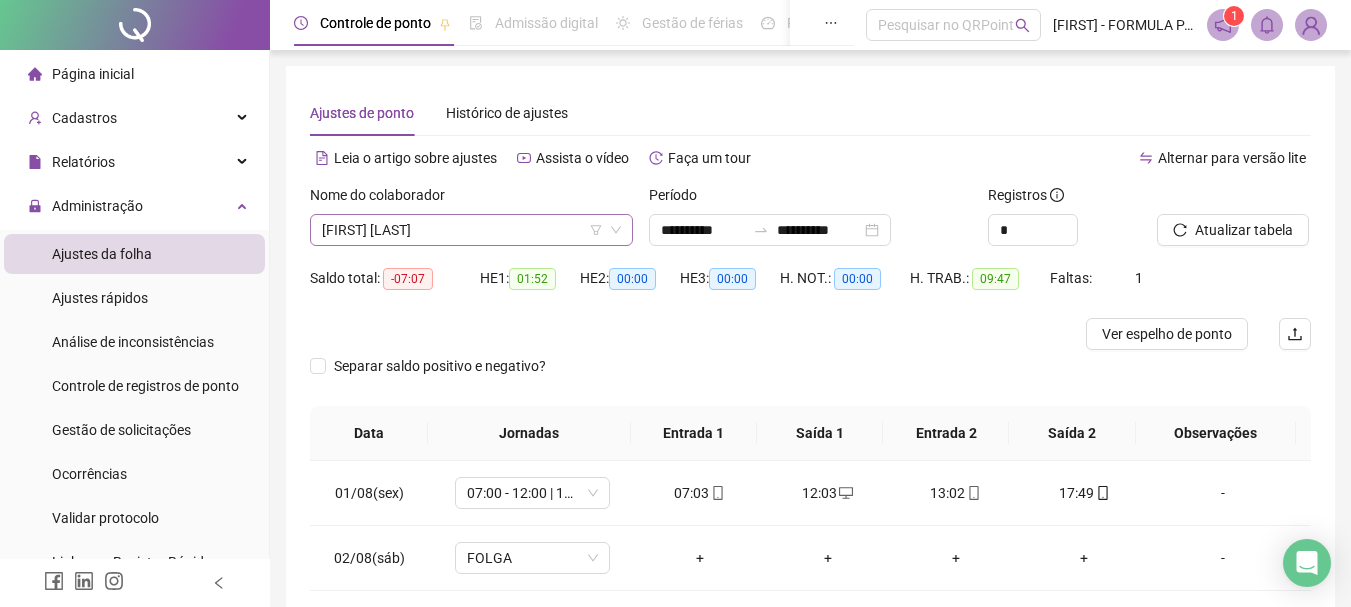 click on "[FIRST] [LAST]" at bounding box center [471, 230] 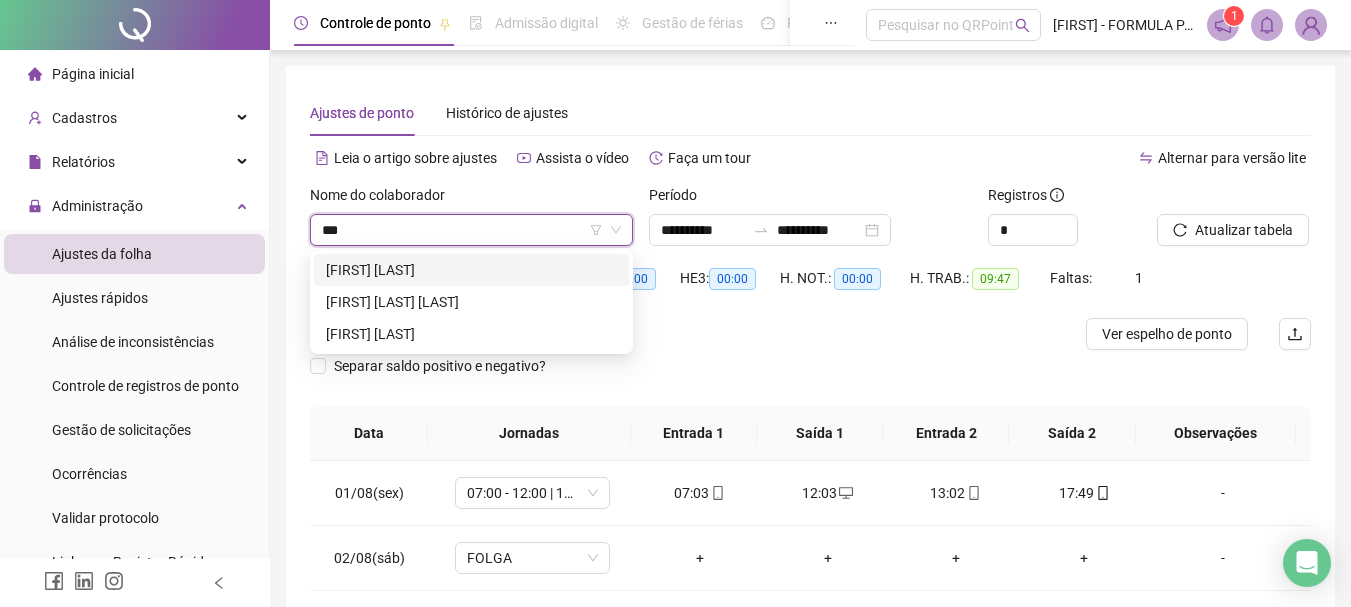 type on "****" 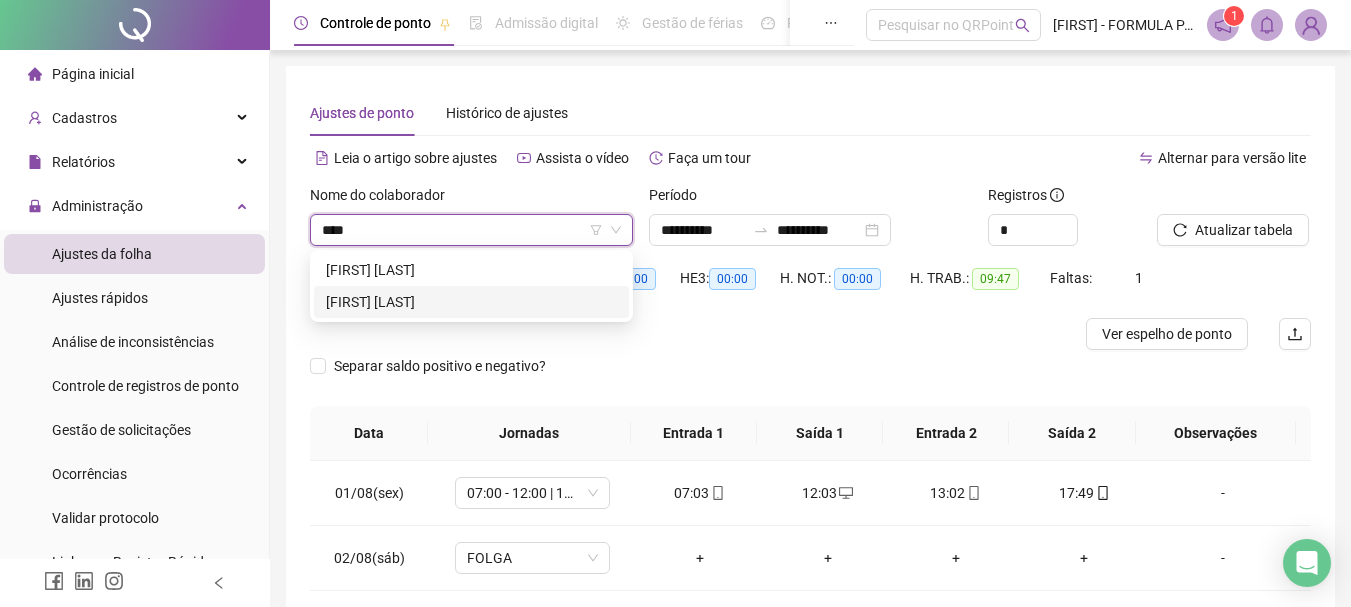 click on "[FIRST] [LAST]" at bounding box center [471, 302] 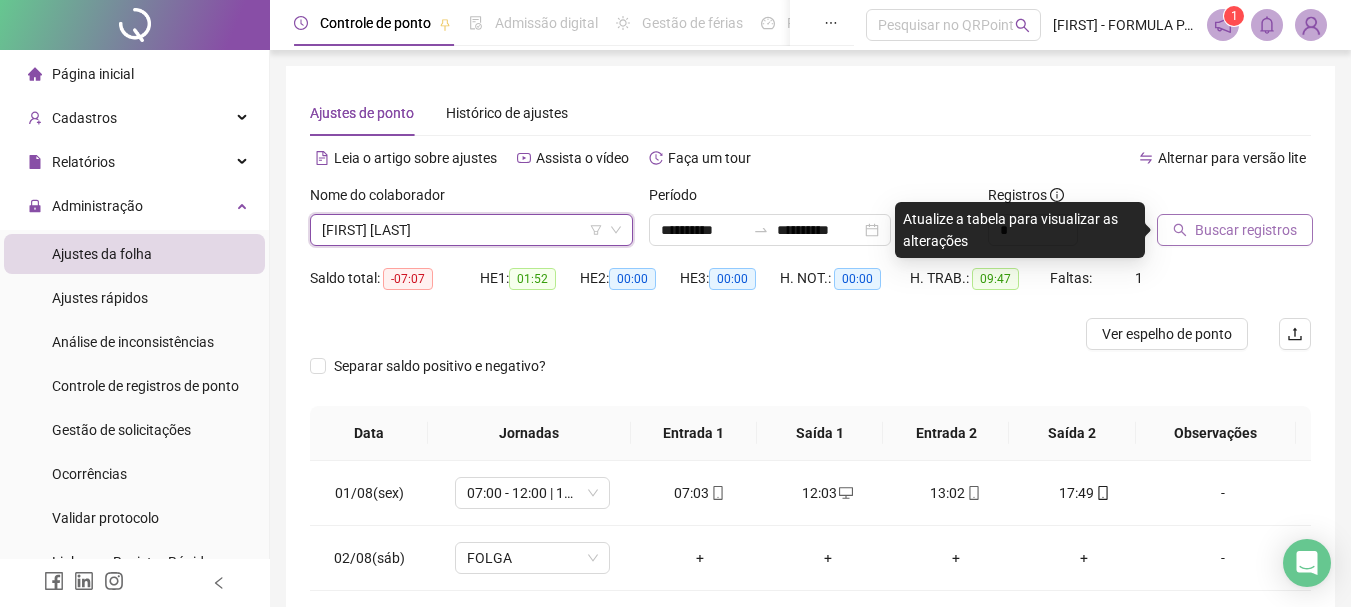 click on "Buscar registros" at bounding box center [1246, 230] 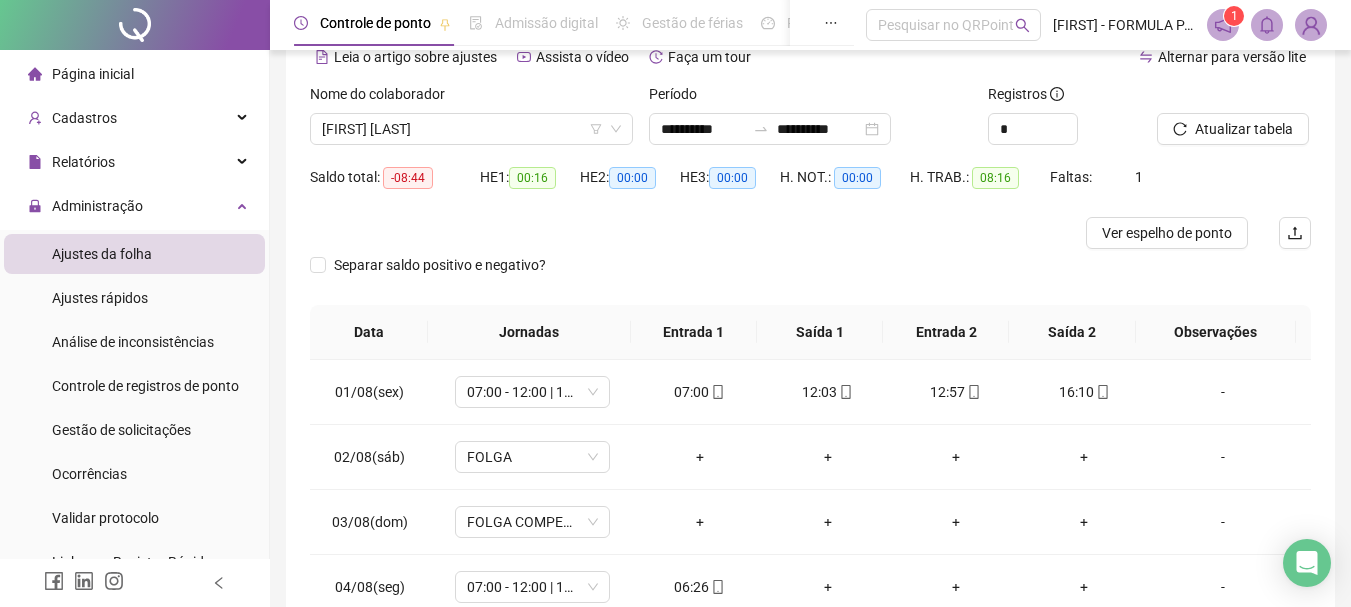 scroll, scrollTop: 224, scrollLeft: 0, axis: vertical 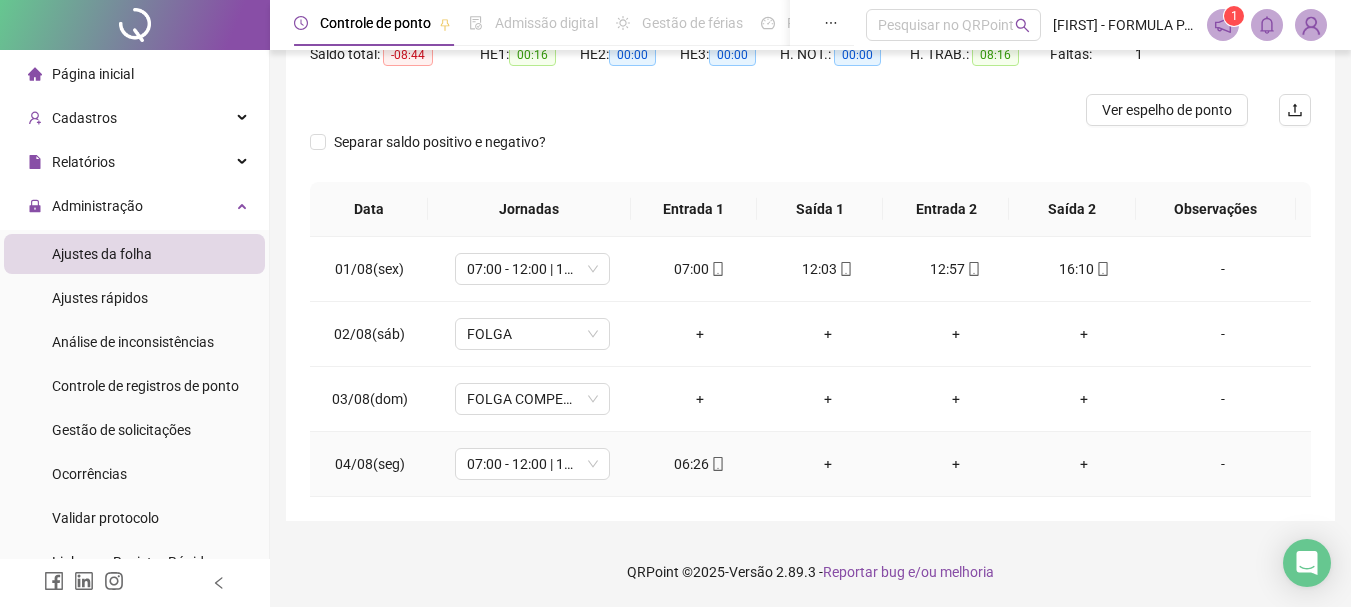 click 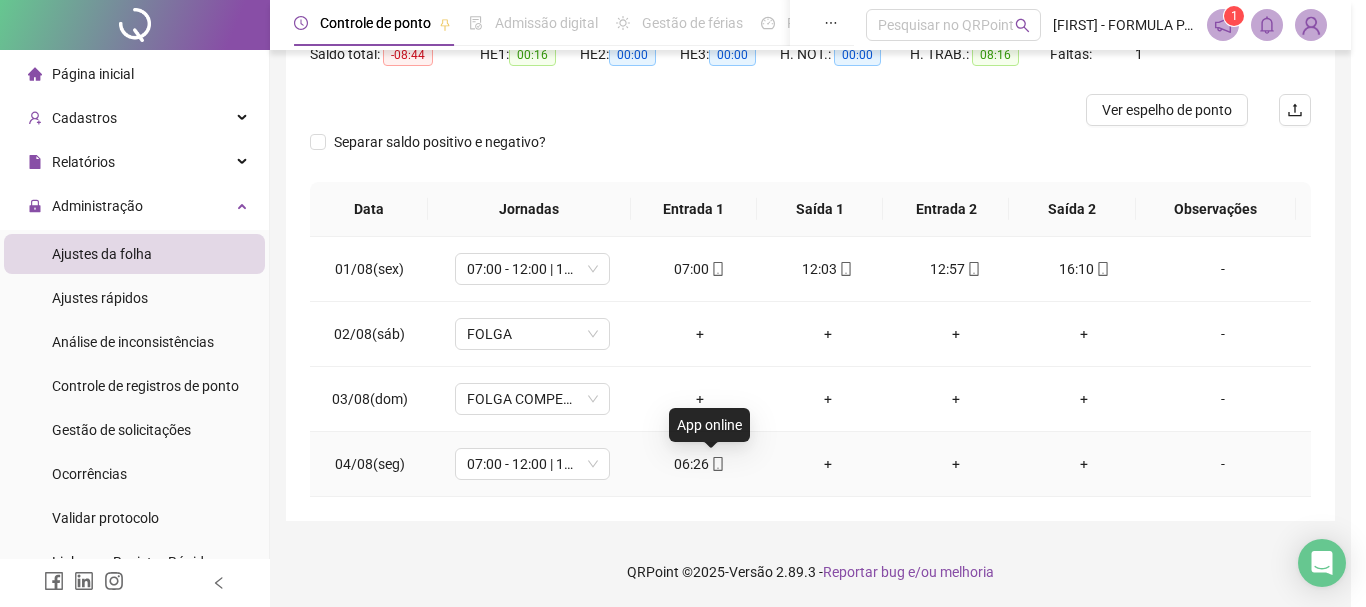 type on "**********" 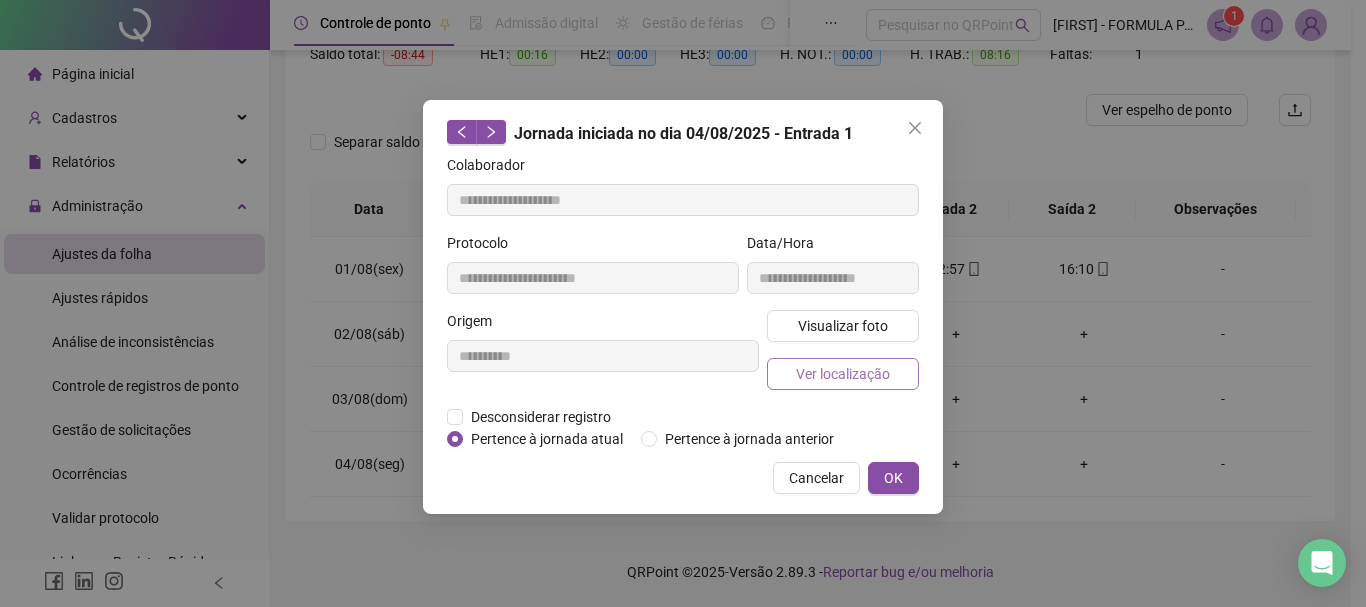 click on "Ver localização" at bounding box center (843, 374) 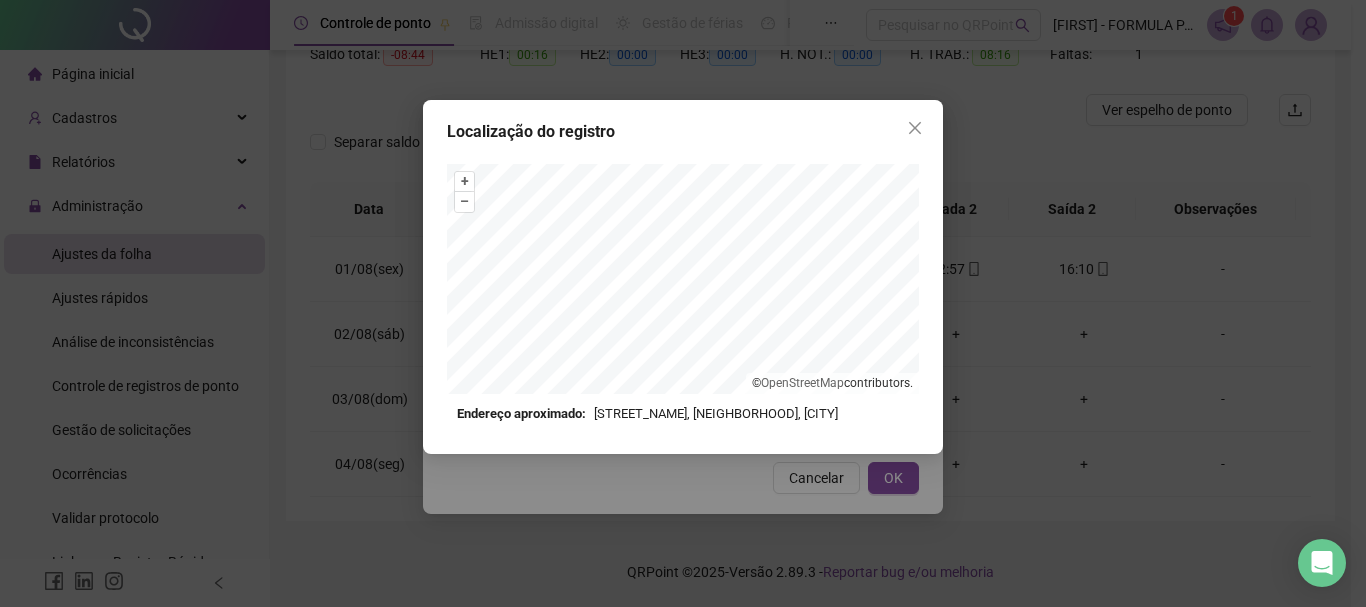 click on "+ – ⇧ › ©  OpenStreetMap  contributors. Endereço aproximado:   Rua [STREET], Areias do Meio, [CITY] *OBS Os registros de ponto executados através da web utilizam uma tecnologia menos precisa para obter a geolocalização do colaborador, o que poderá resultar em localizações distintas." at bounding box center [683, 294] 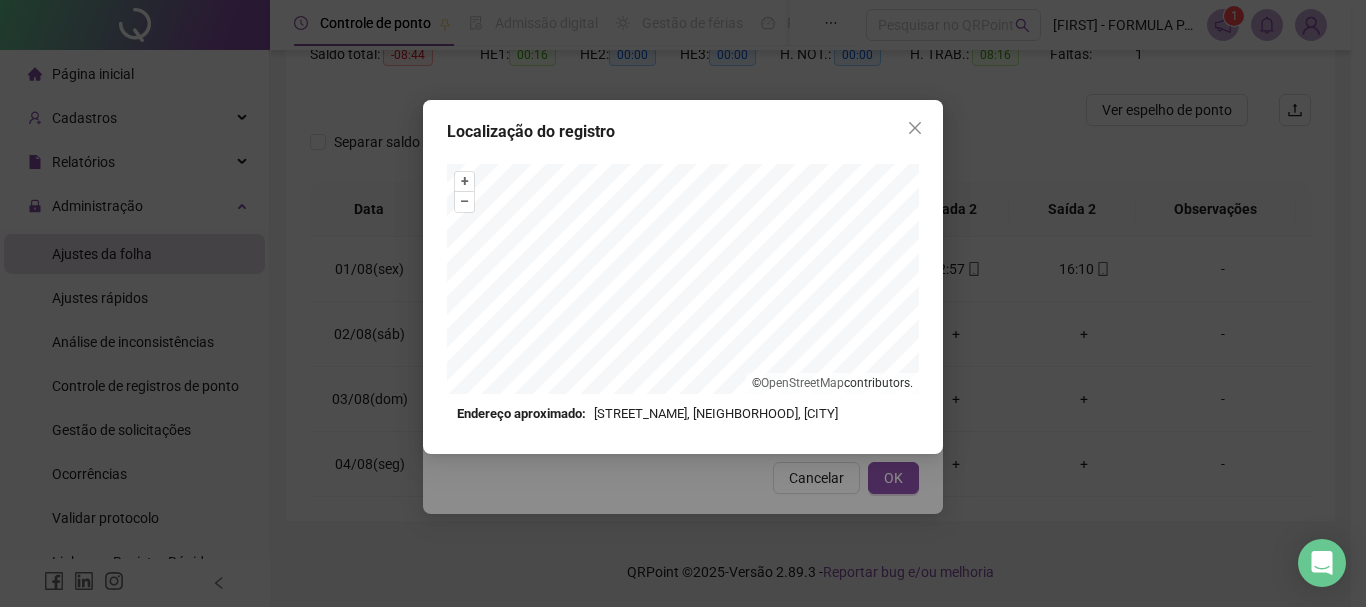 drag, startPoint x: 922, startPoint y: 119, endPoint x: 682, endPoint y: 26, distance: 257.38882 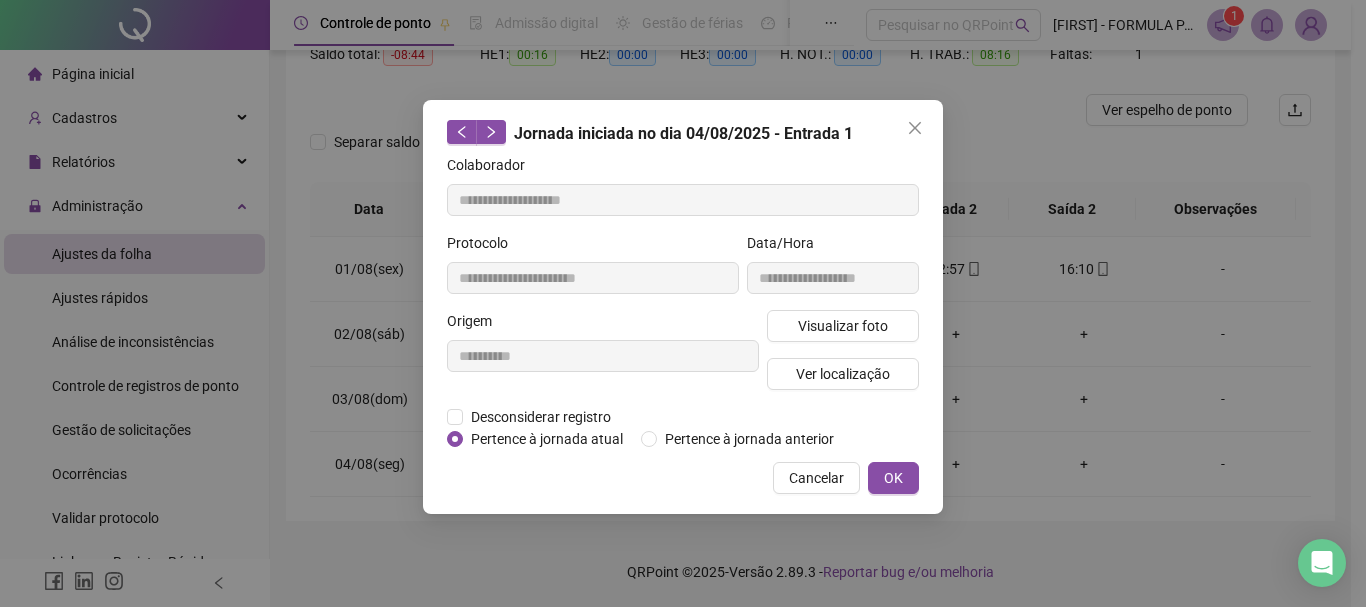 click 